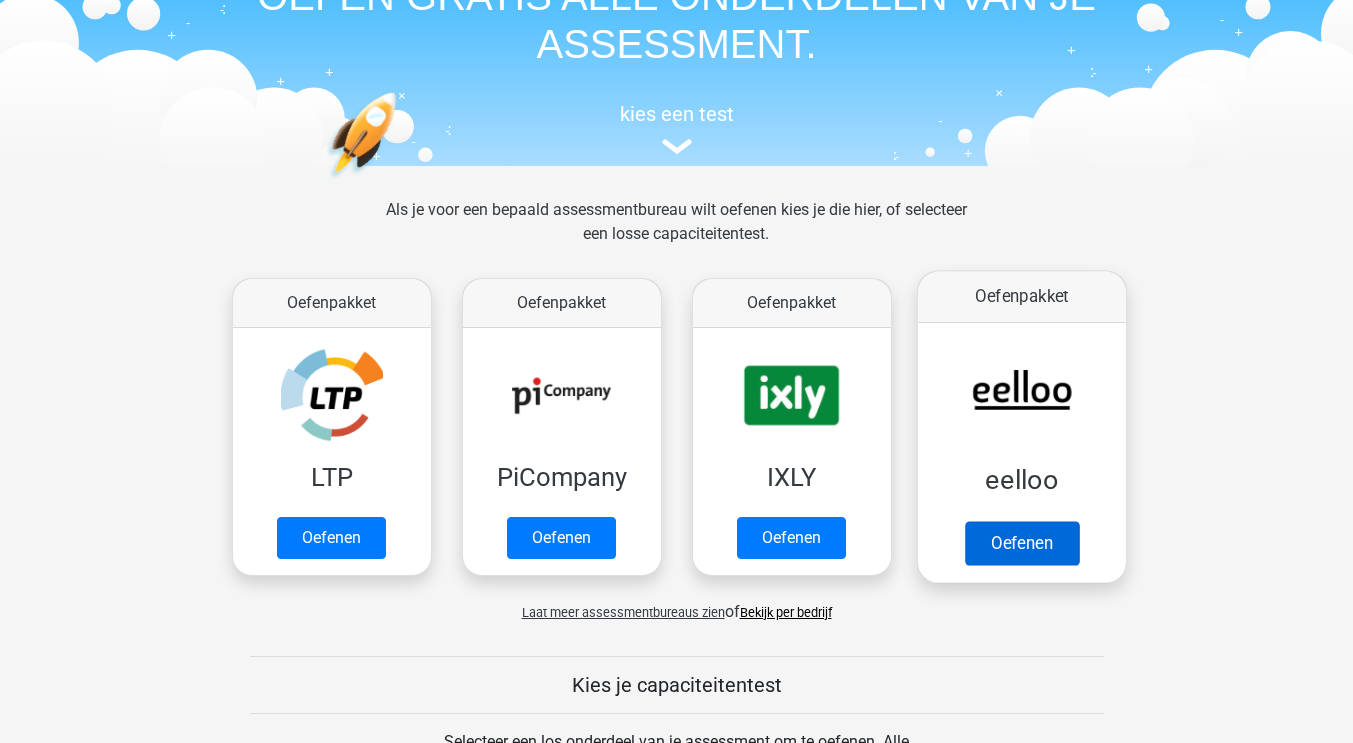 scroll, scrollTop: 117, scrollLeft: 0, axis: vertical 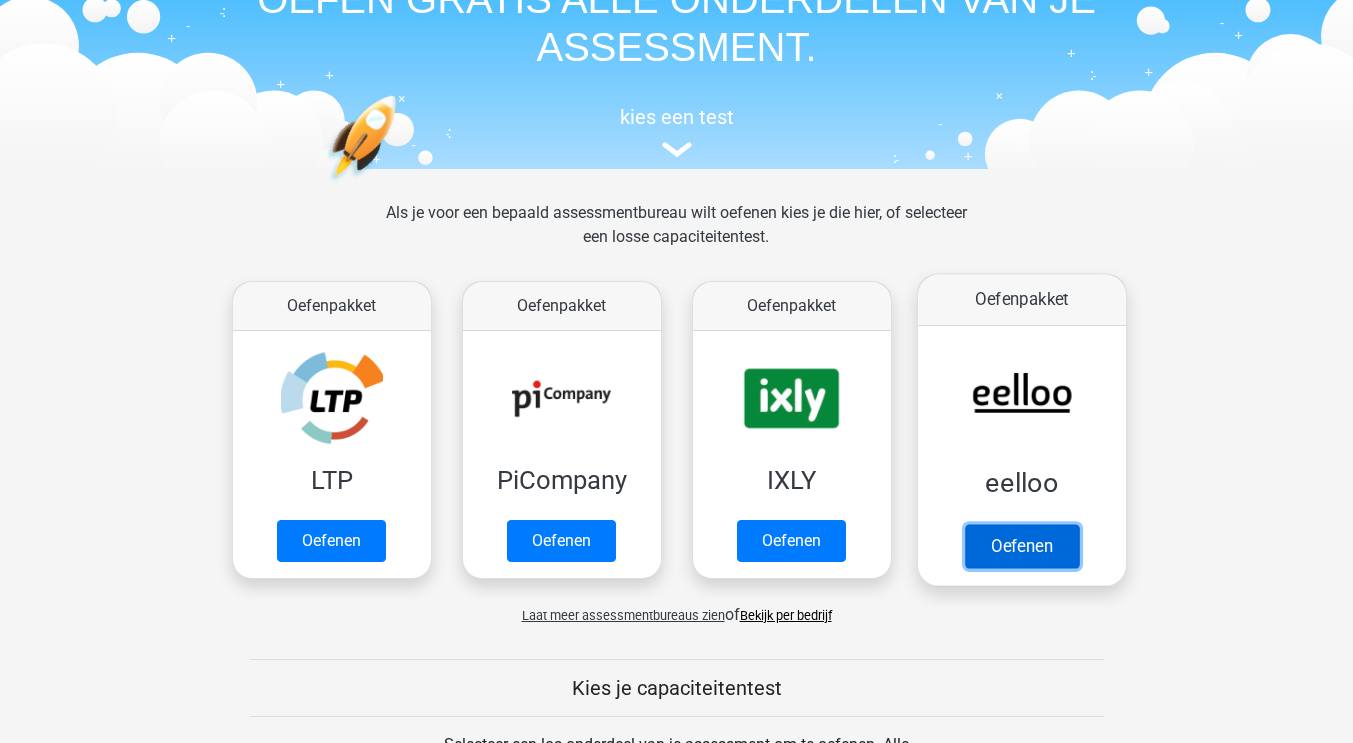click on "Oefenen" at bounding box center [1021, 546] 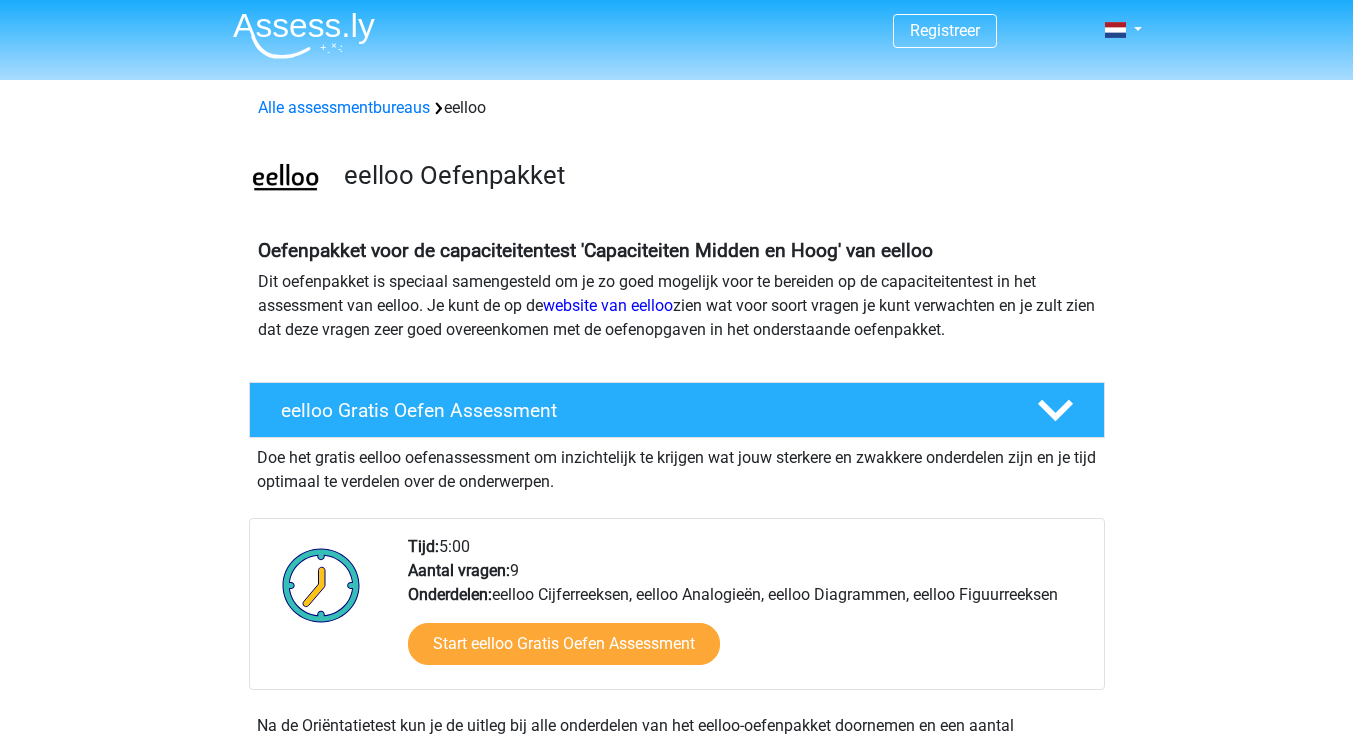 scroll, scrollTop: 0, scrollLeft: 0, axis: both 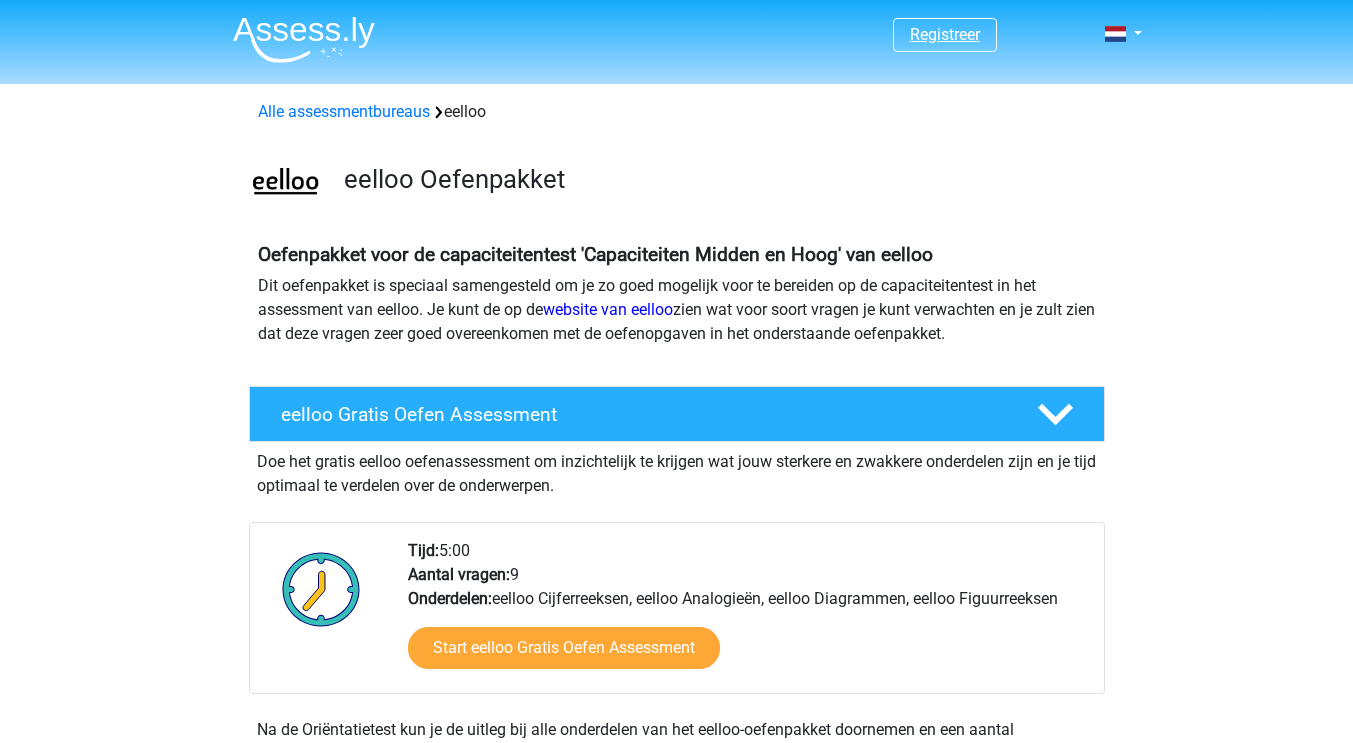 click on "Registreer" at bounding box center (945, 34) 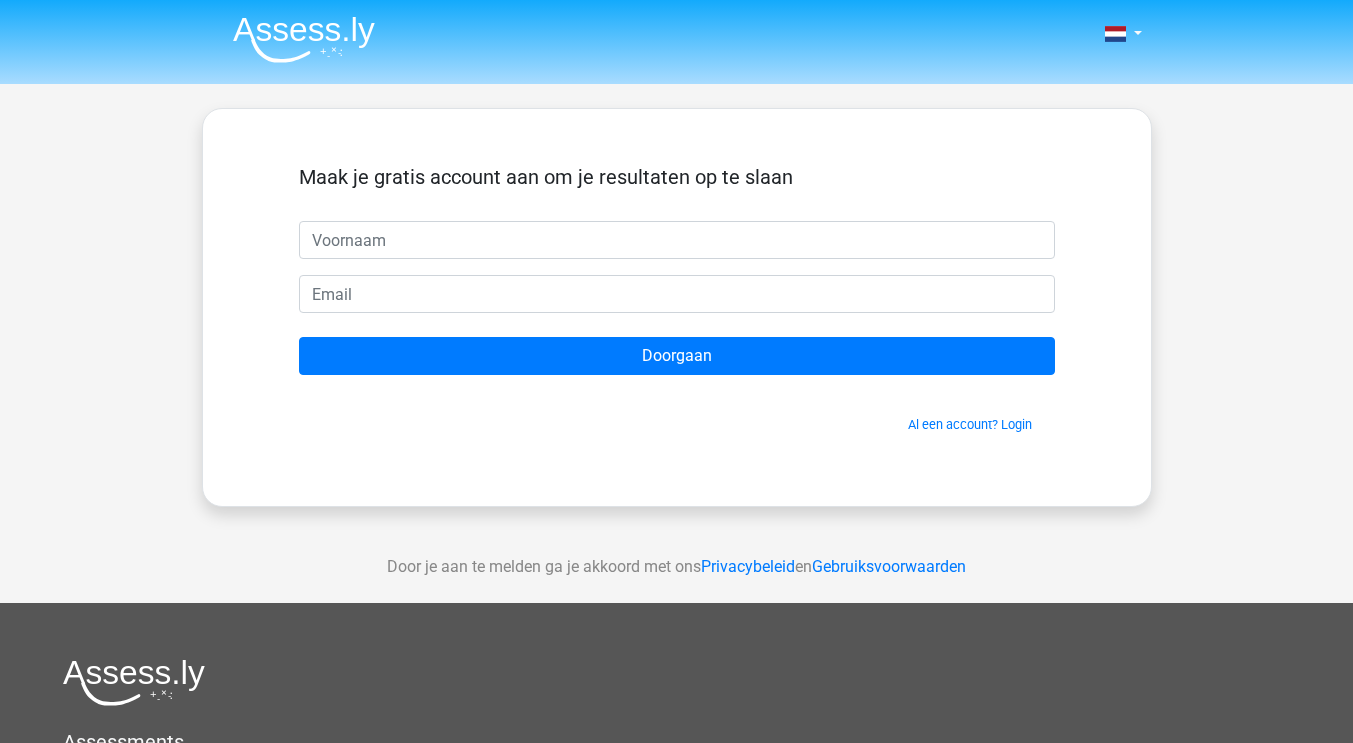scroll, scrollTop: 0, scrollLeft: 0, axis: both 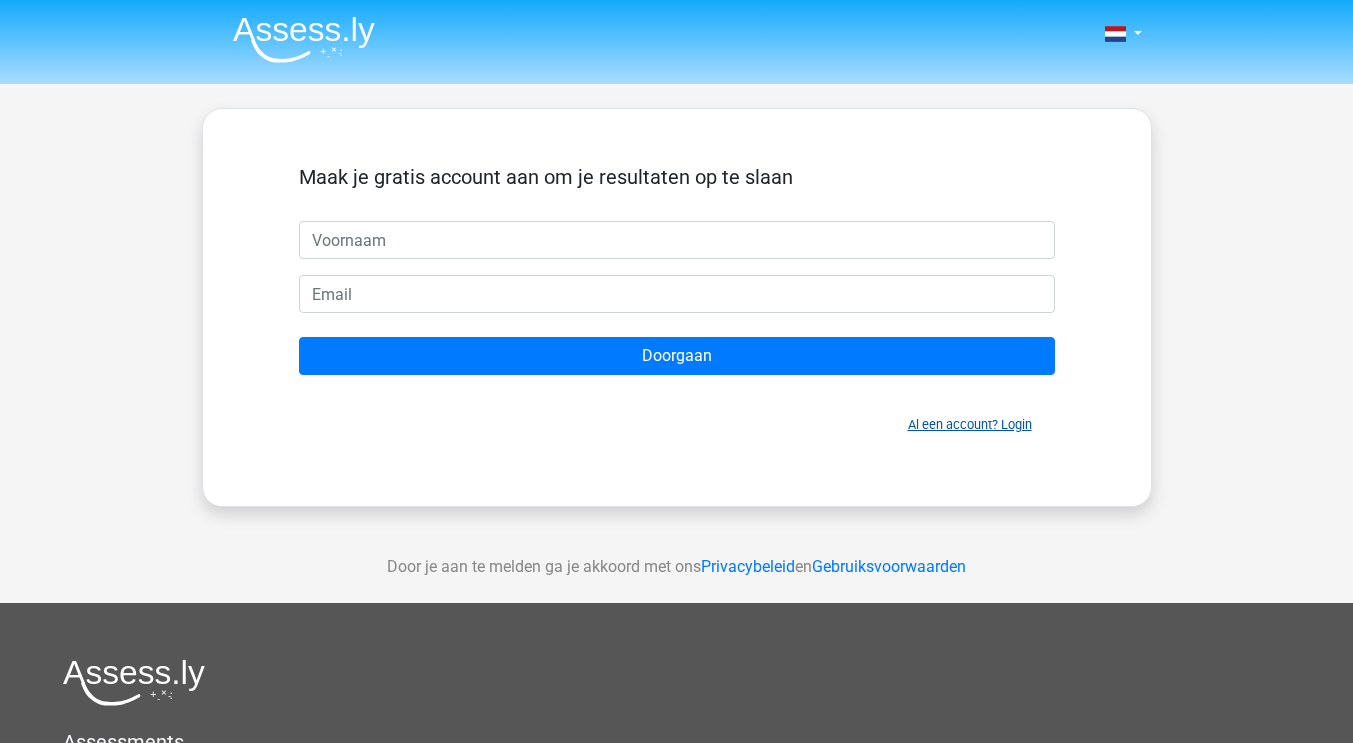 click on "Al een account? Login" at bounding box center (970, 424) 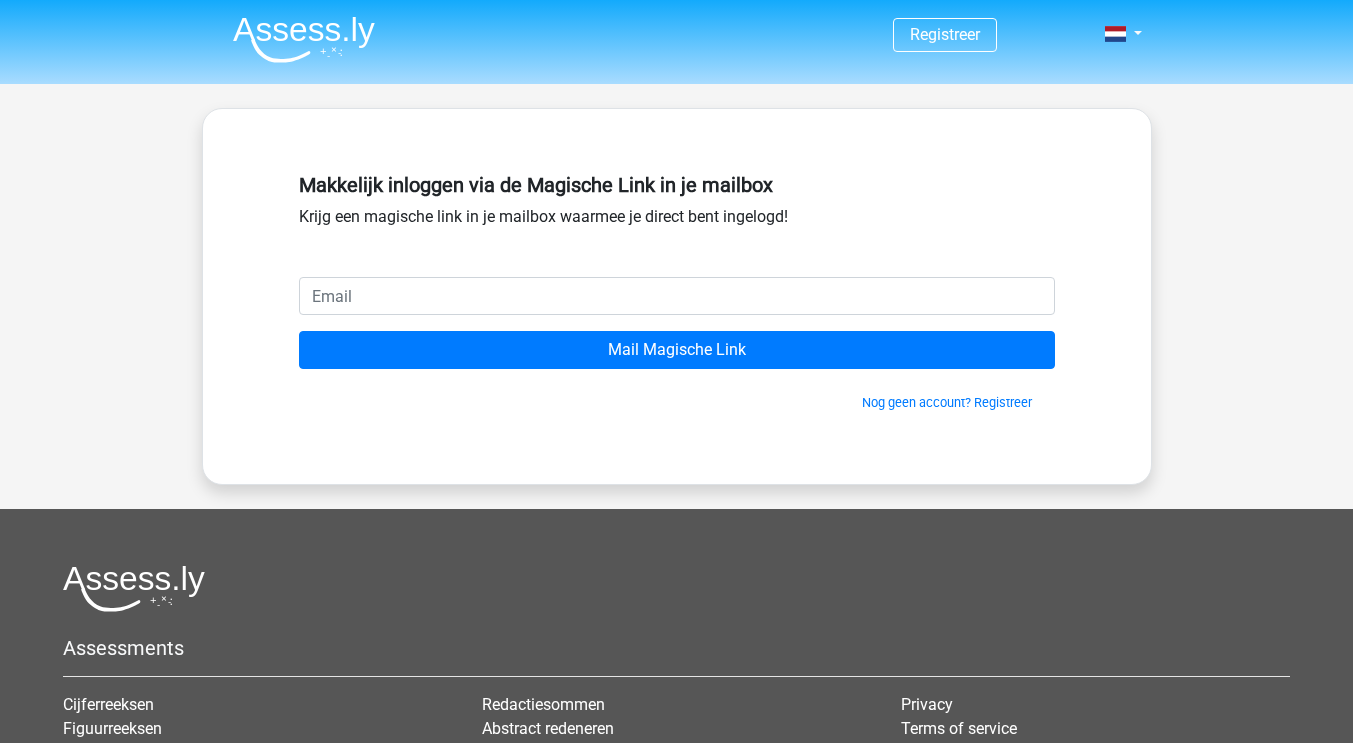 scroll, scrollTop: 0, scrollLeft: 0, axis: both 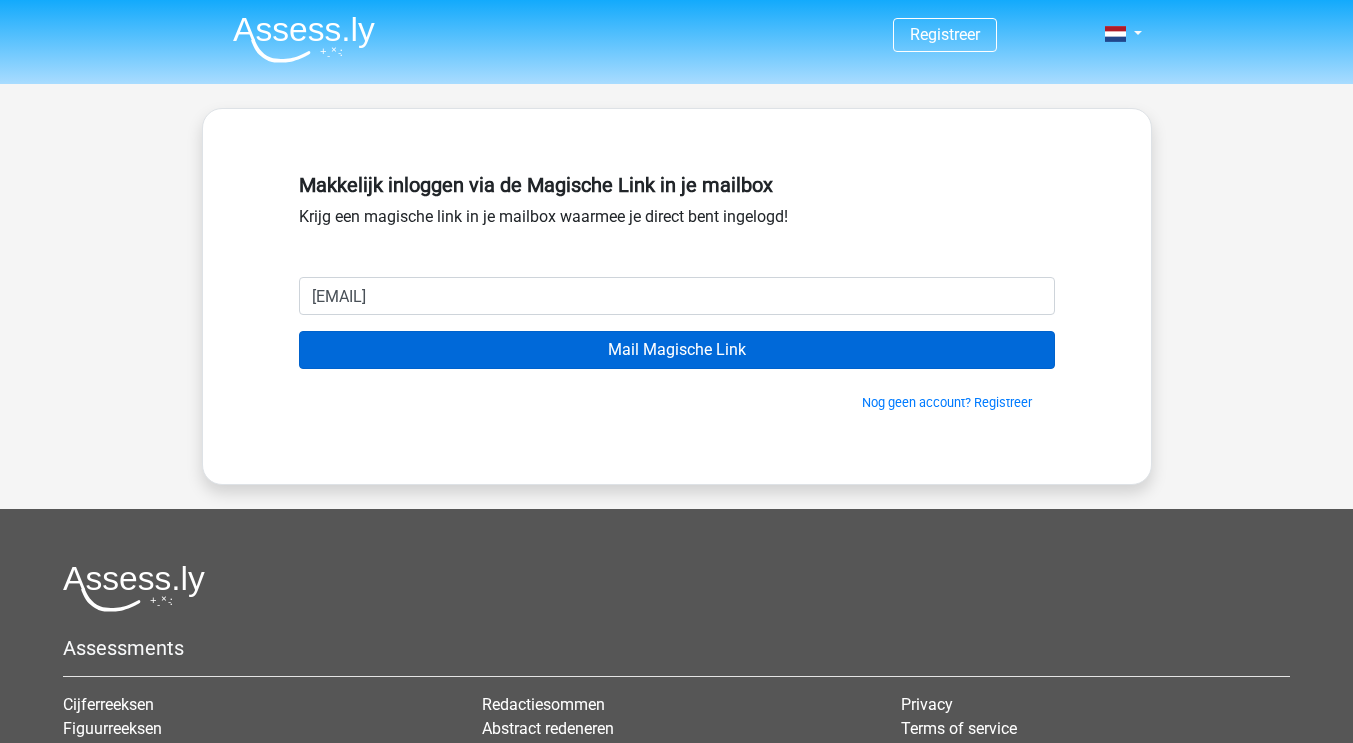 type on "[EMAIL]" 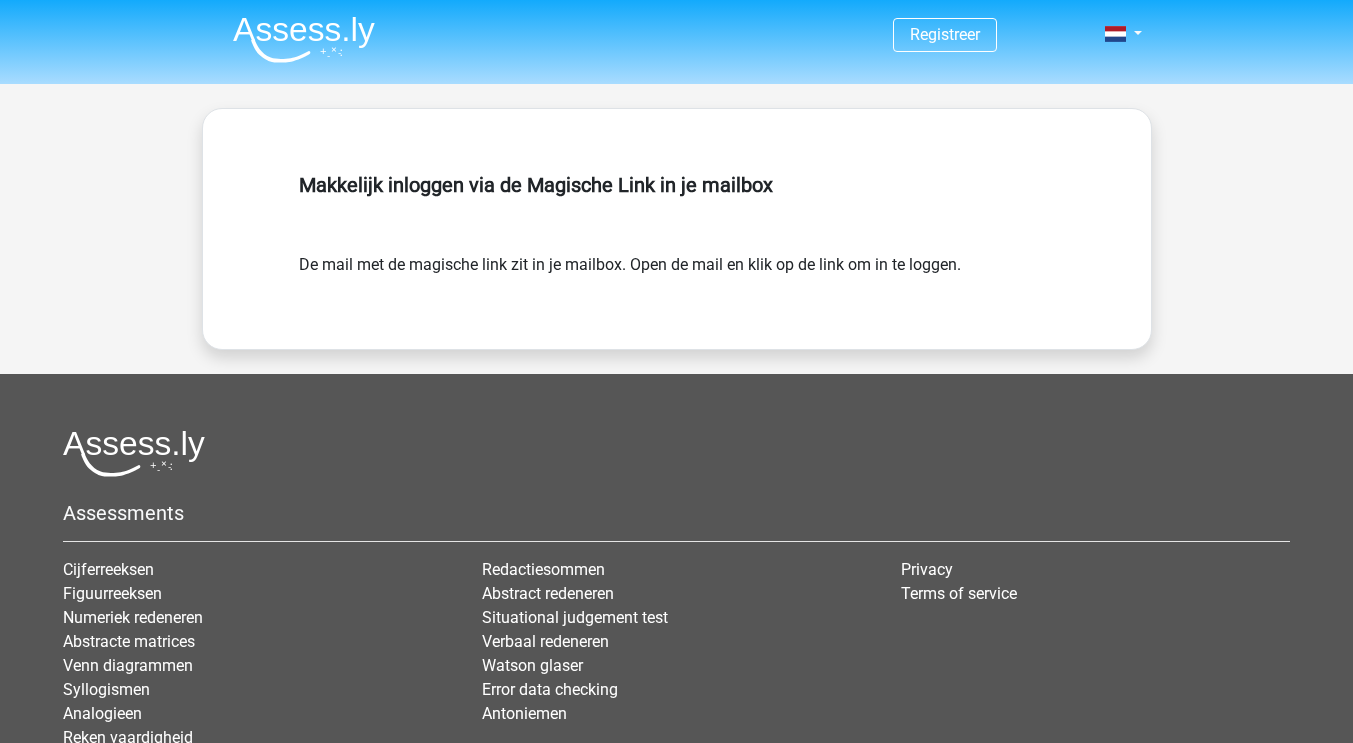 scroll, scrollTop: 0, scrollLeft: 0, axis: both 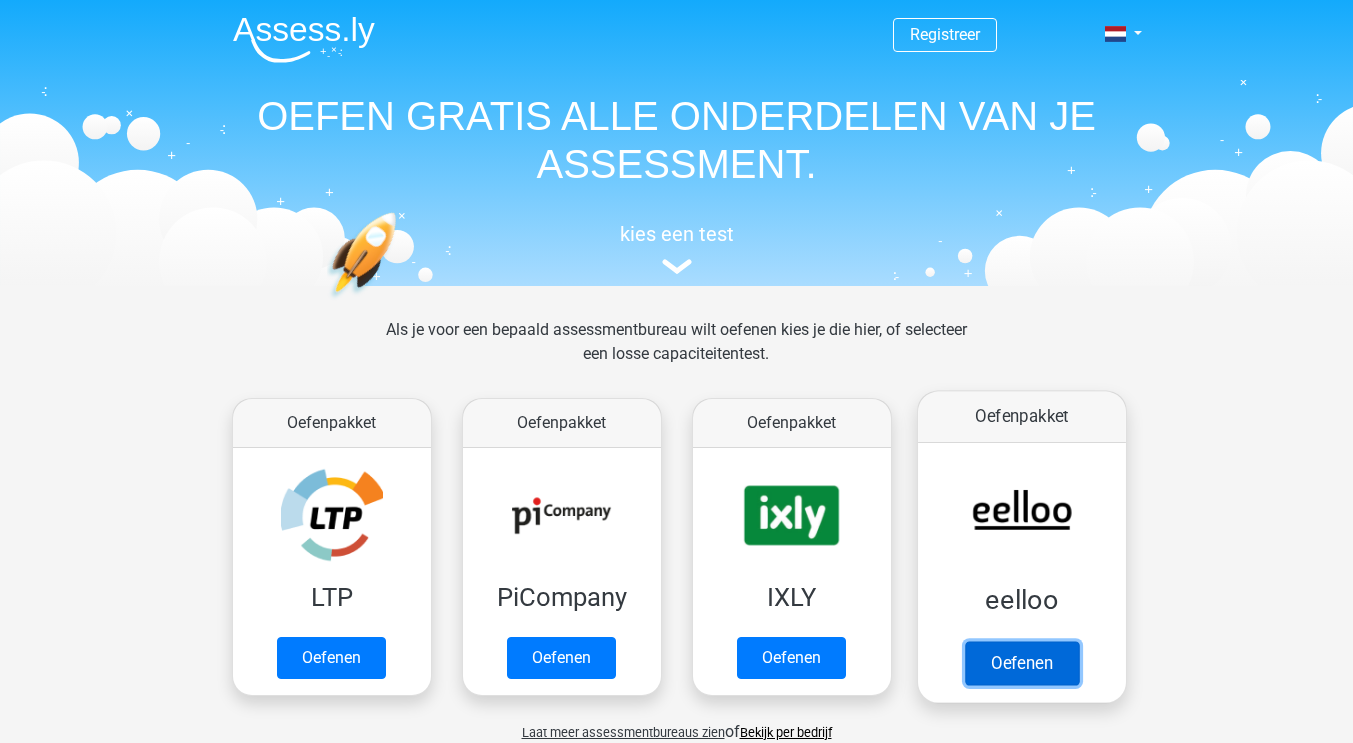 click on "Oefenen" at bounding box center [1021, 663] 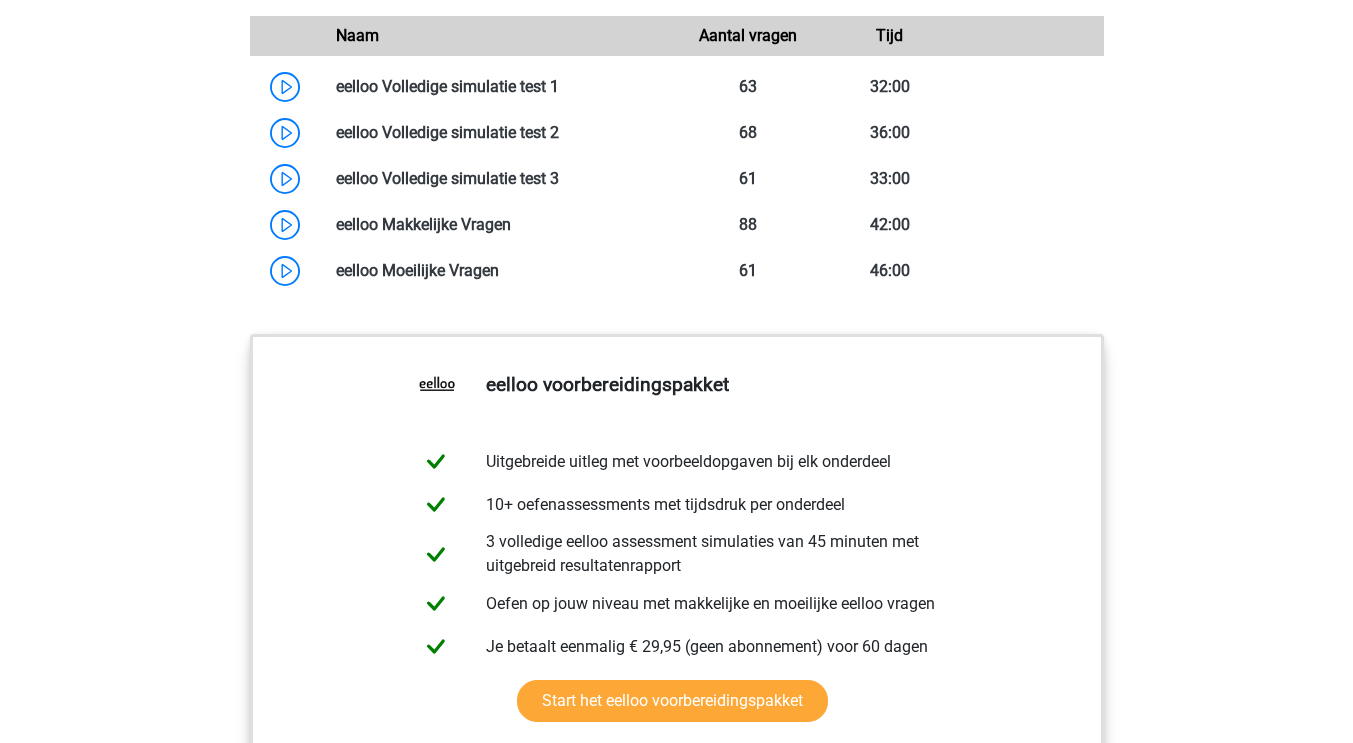 scroll, scrollTop: 1763, scrollLeft: 0, axis: vertical 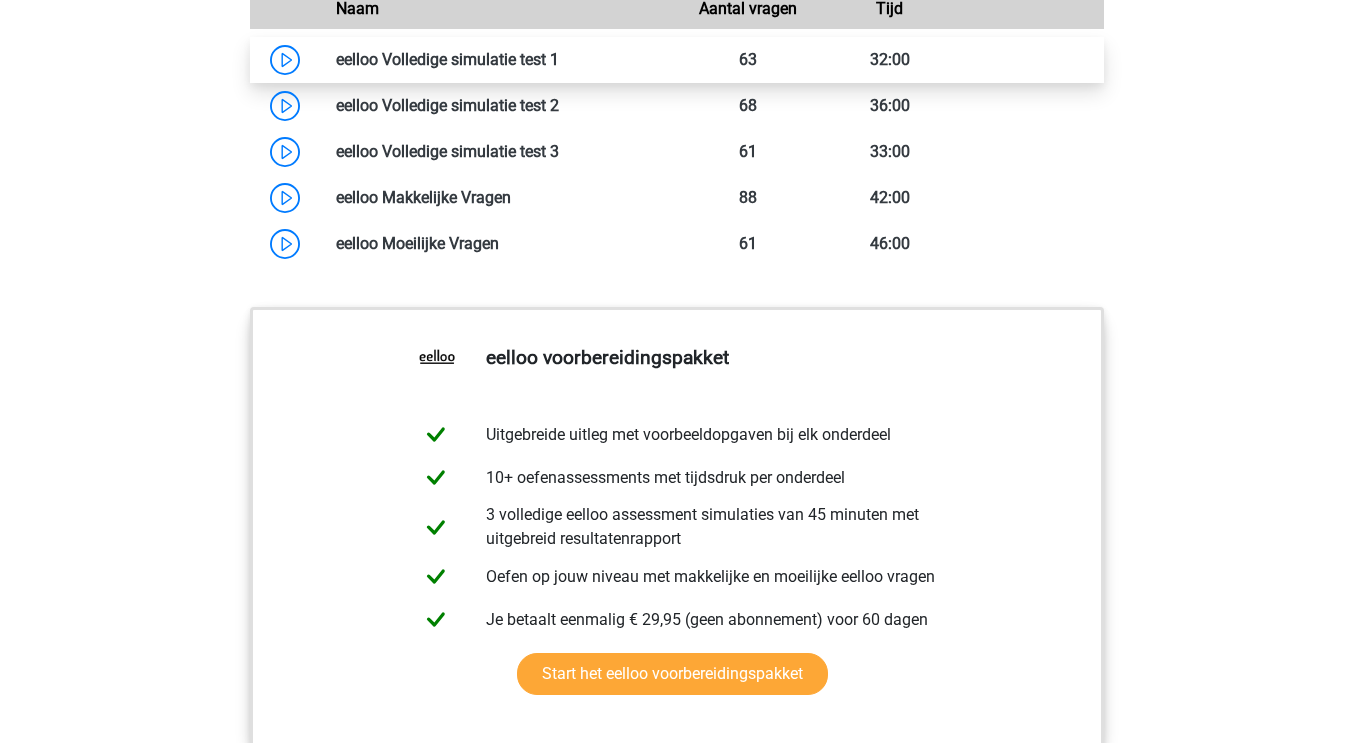 click at bounding box center [559, 59] 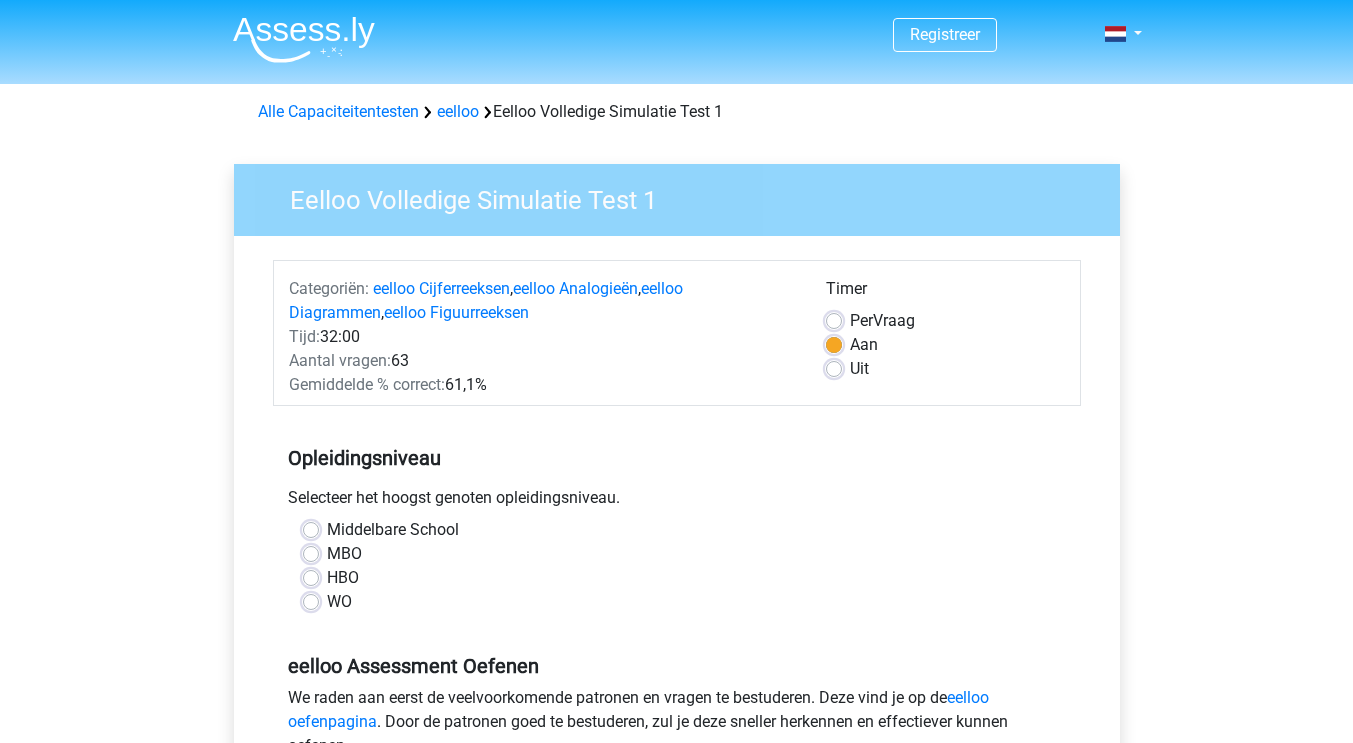 scroll, scrollTop: 0, scrollLeft: 0, axis: both 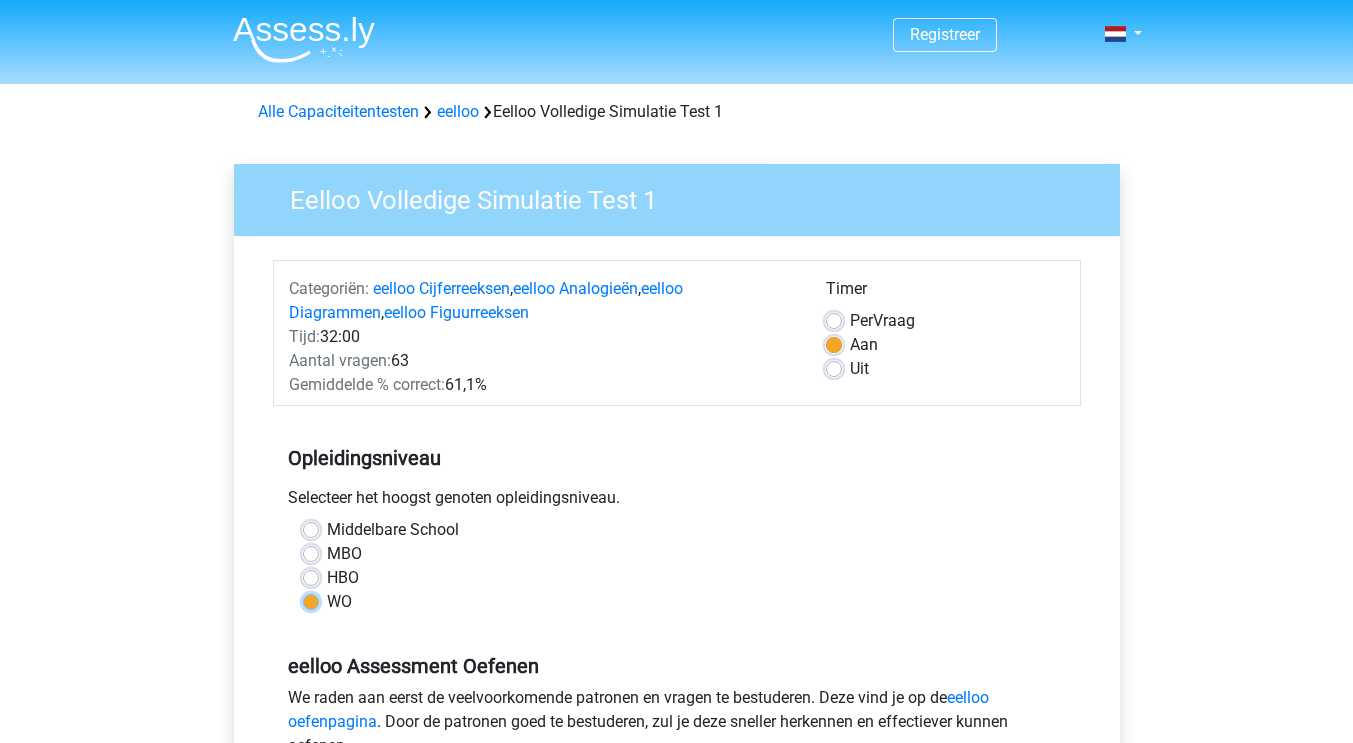 click on "WO" at bounding box center (311, 600) 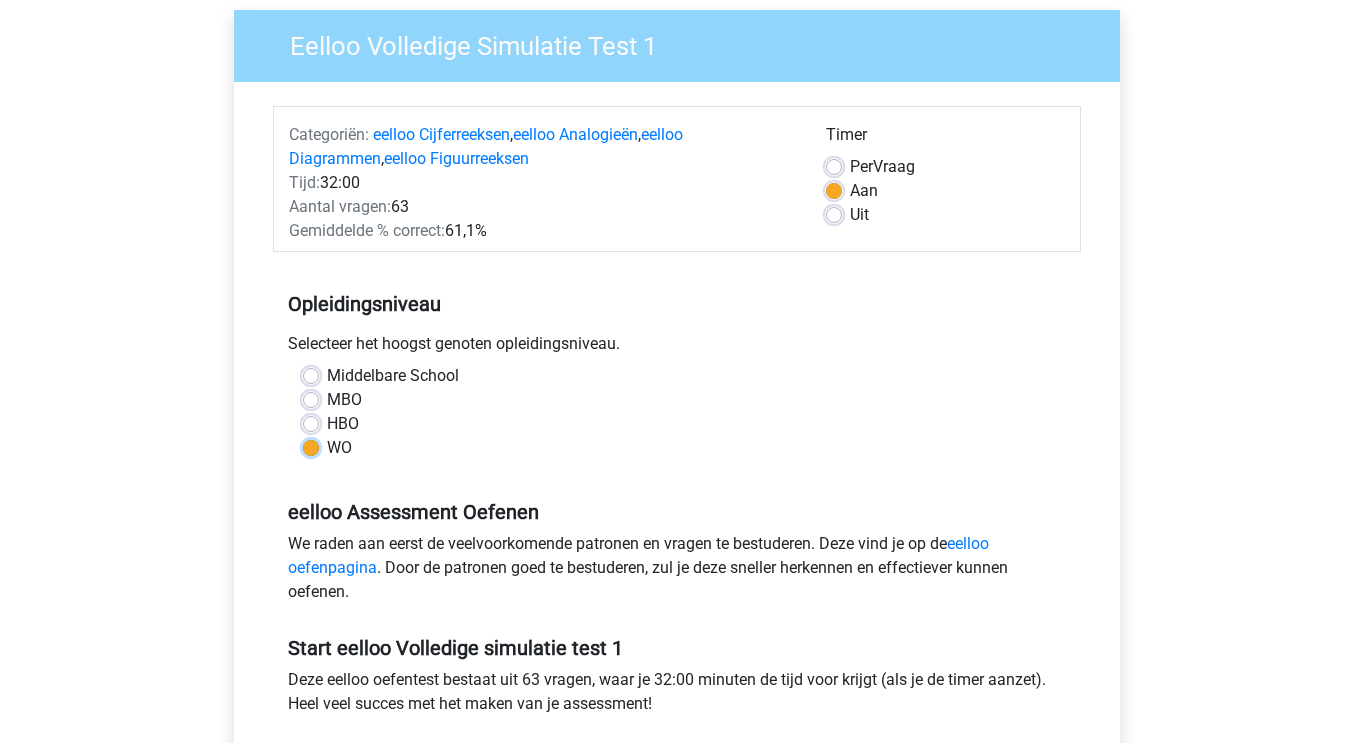 scroll, scrollTop: 321, scrollLeft: 0, axis: vertical 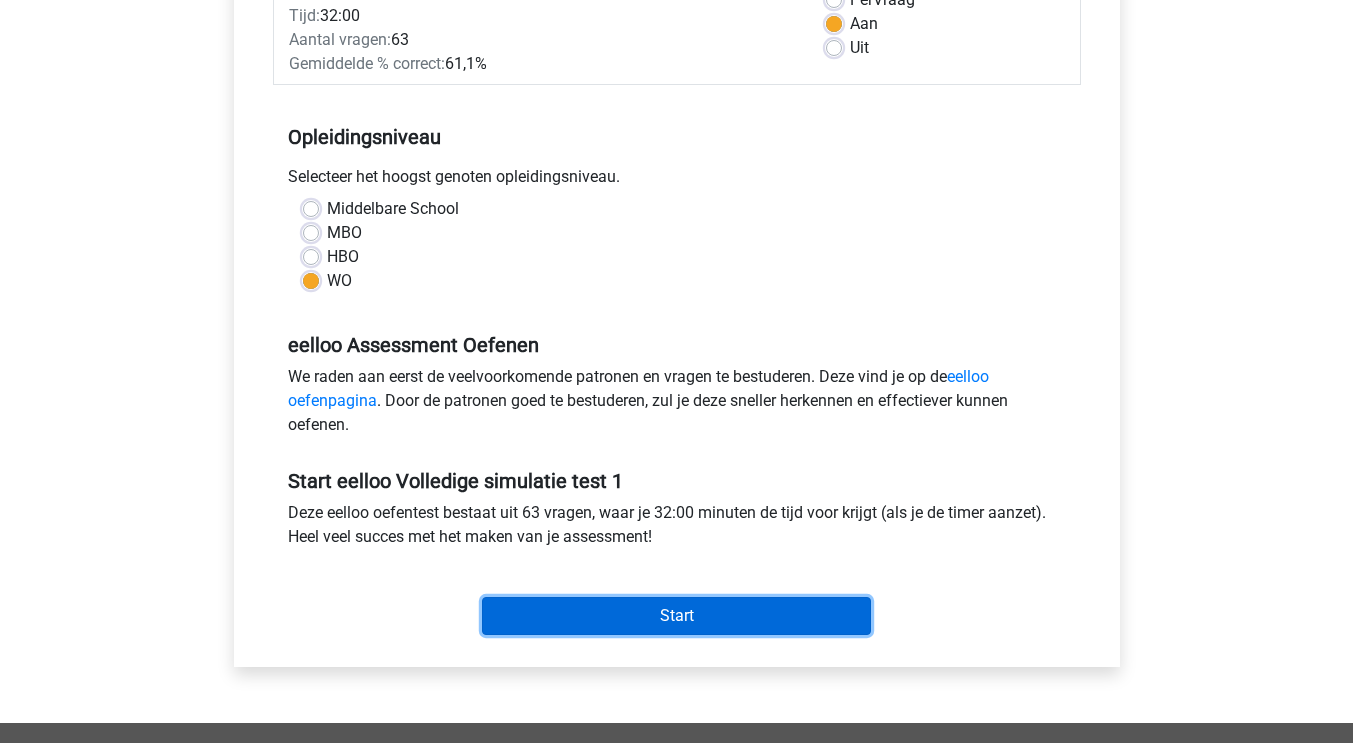 click on "Start" at bounding box center [676, 616] 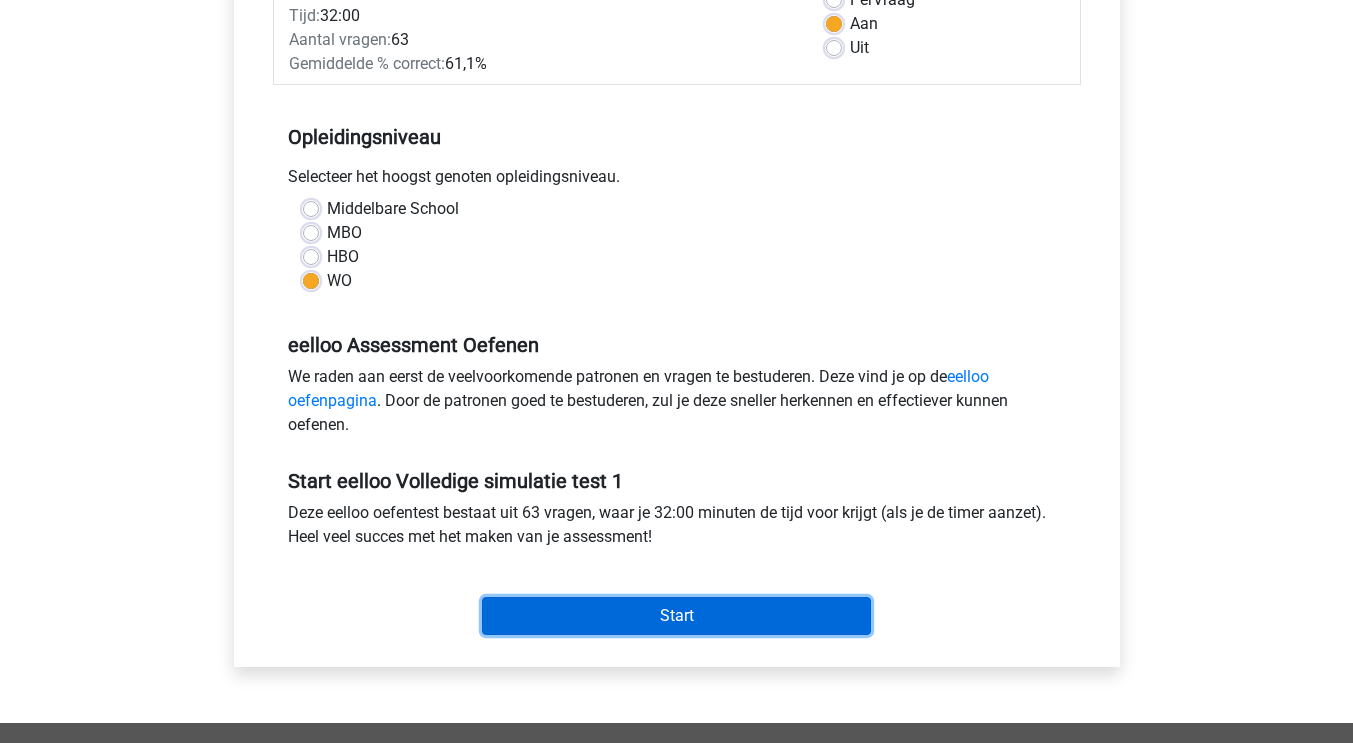 click on "Start" at bounding box center (676, 616) 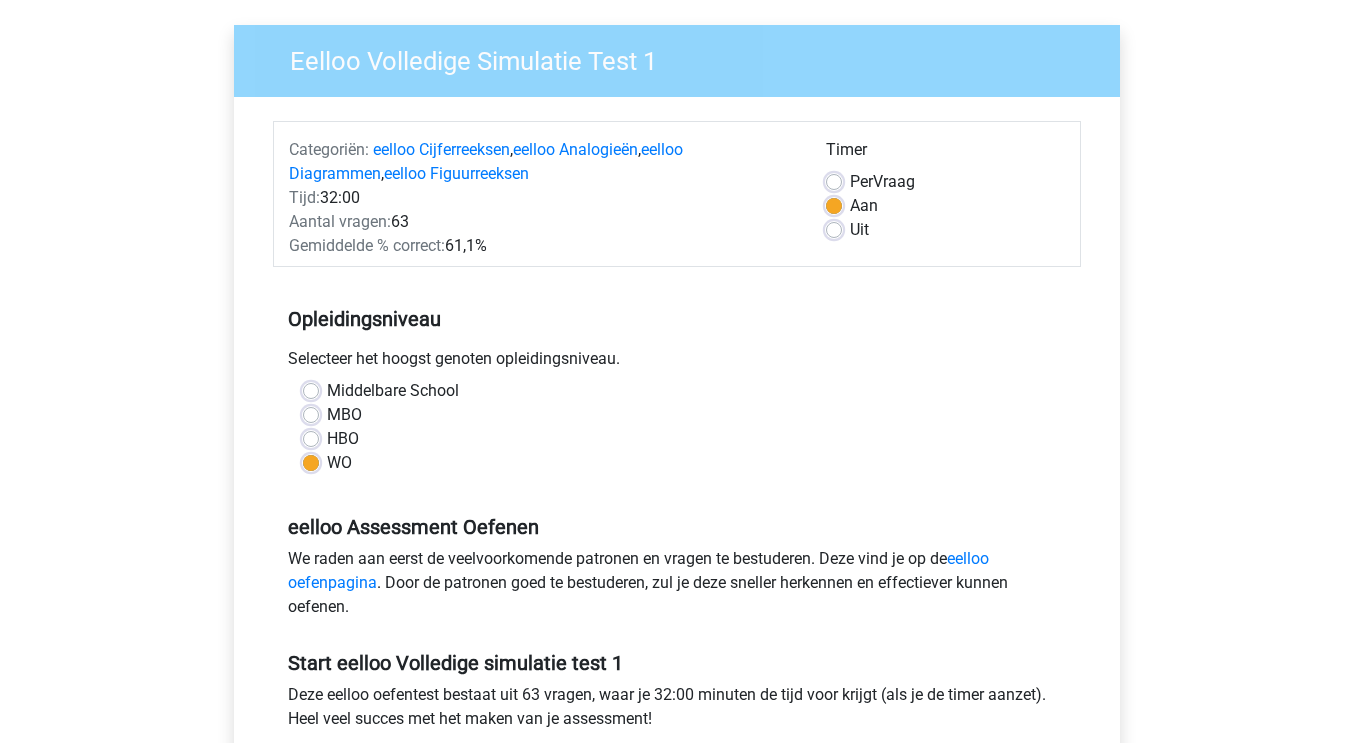 scroll, scrollTop: 134, scrollLeft: 0, axis: vertical 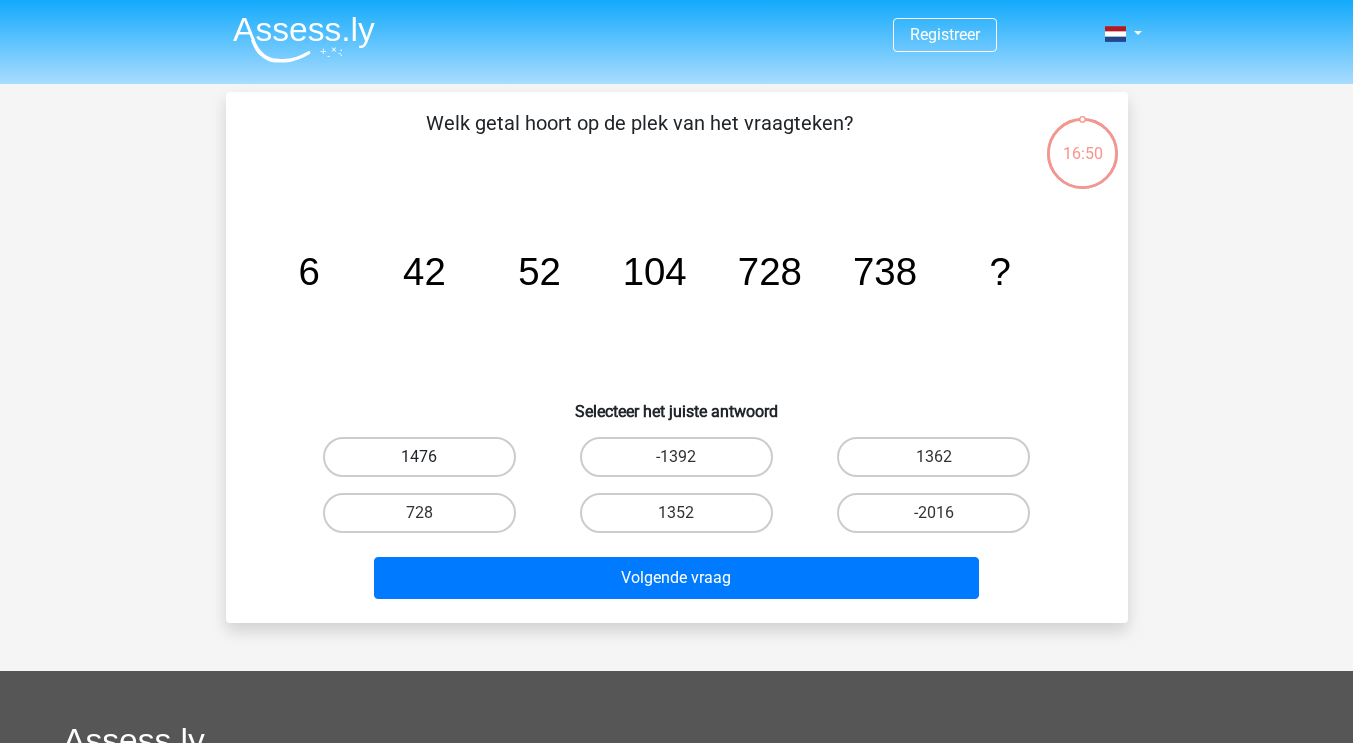 click on "1476" at bounding box center [419, 457] 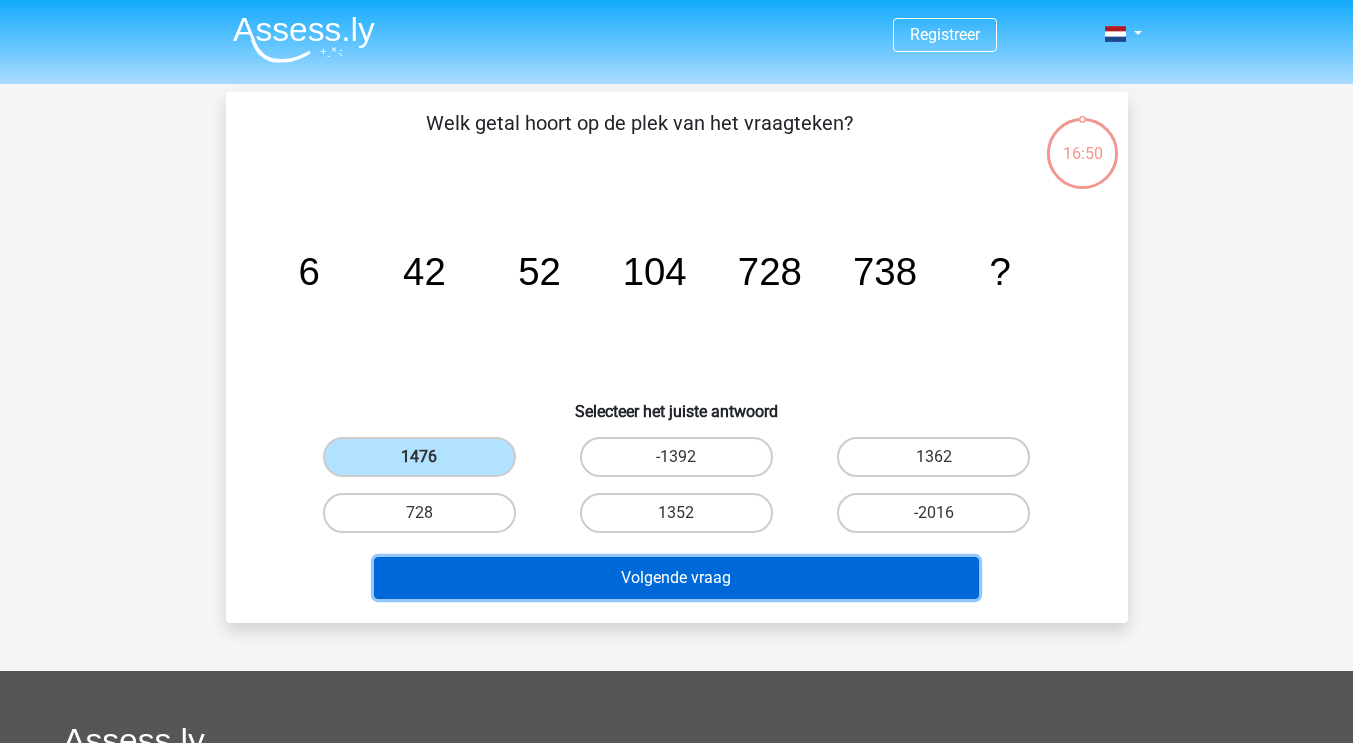 click on "Volgende vraag" at bounding box center (676, 578) 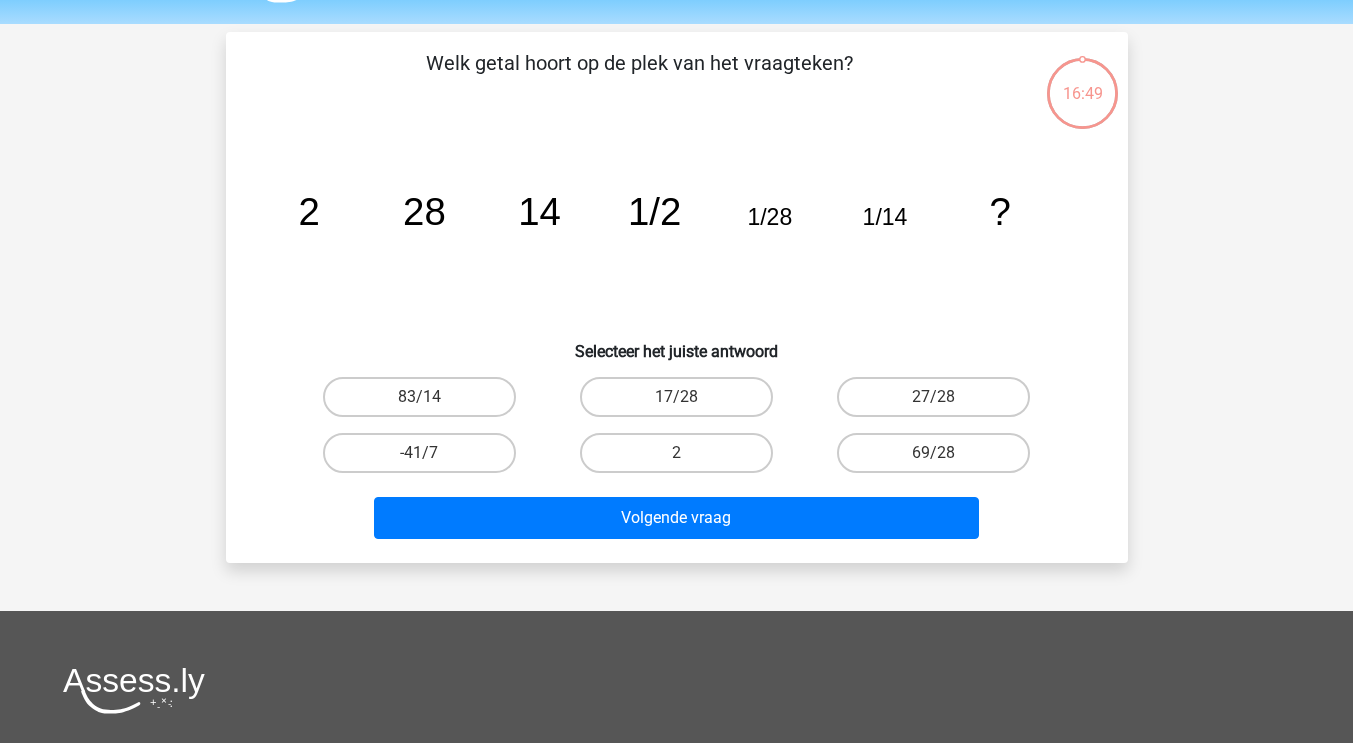 scroll, scrollTop: 92, scrollLeft: 0, axis: vertical 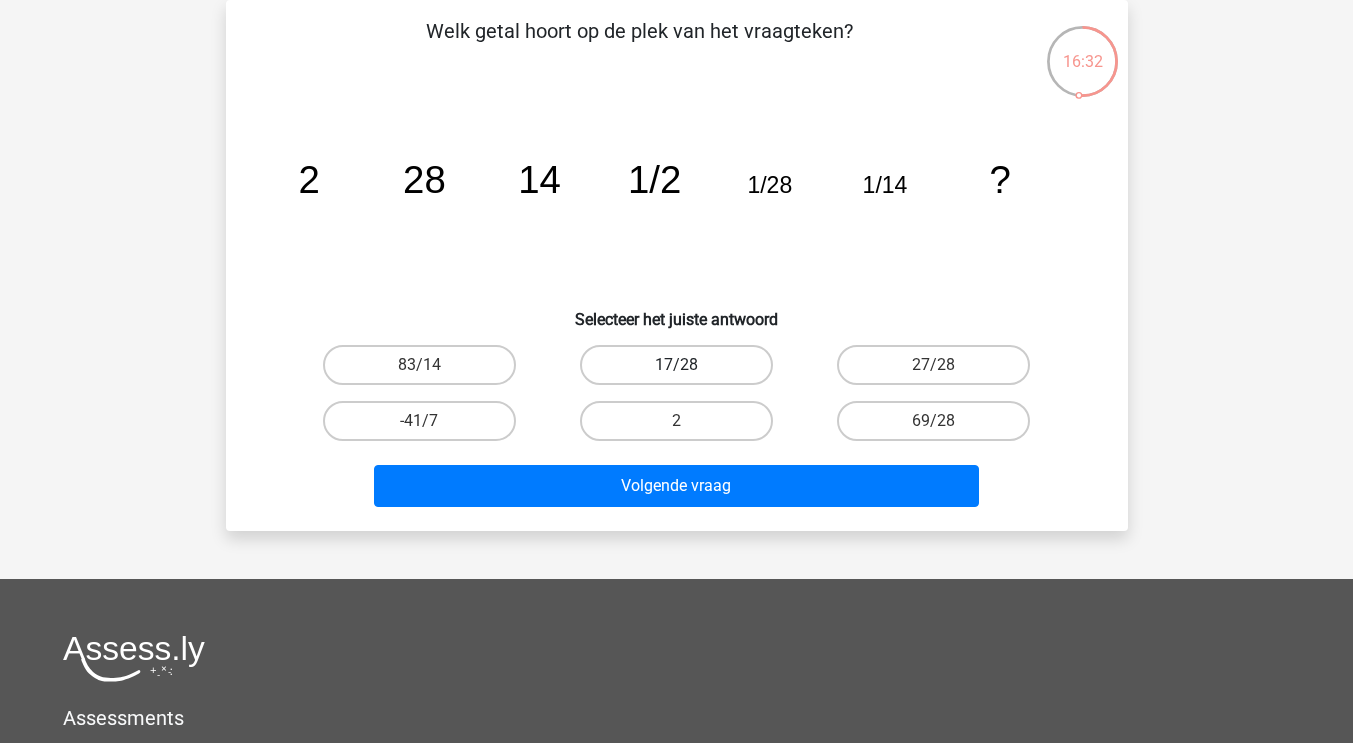 click on "17/28" at bounding box center [676, 365] 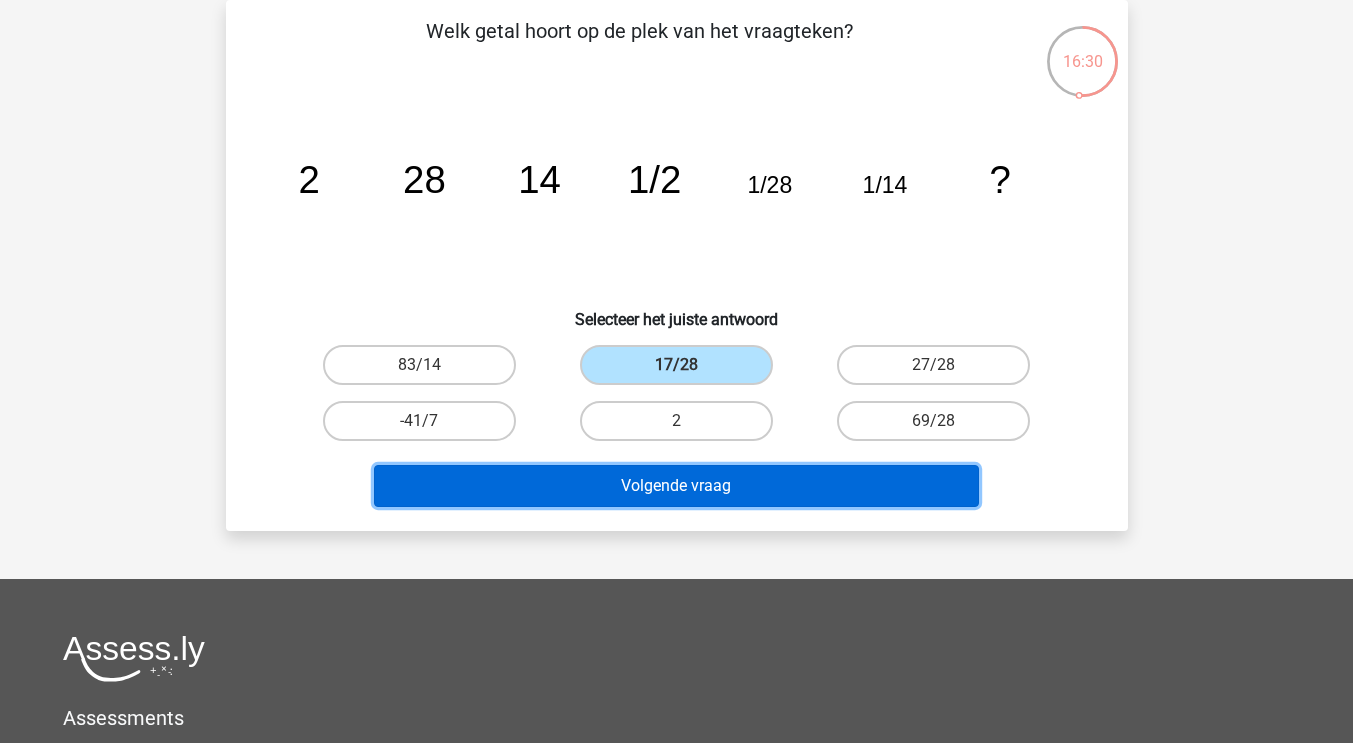 click on "Volgende vraag" at bounding box center [676, 486] 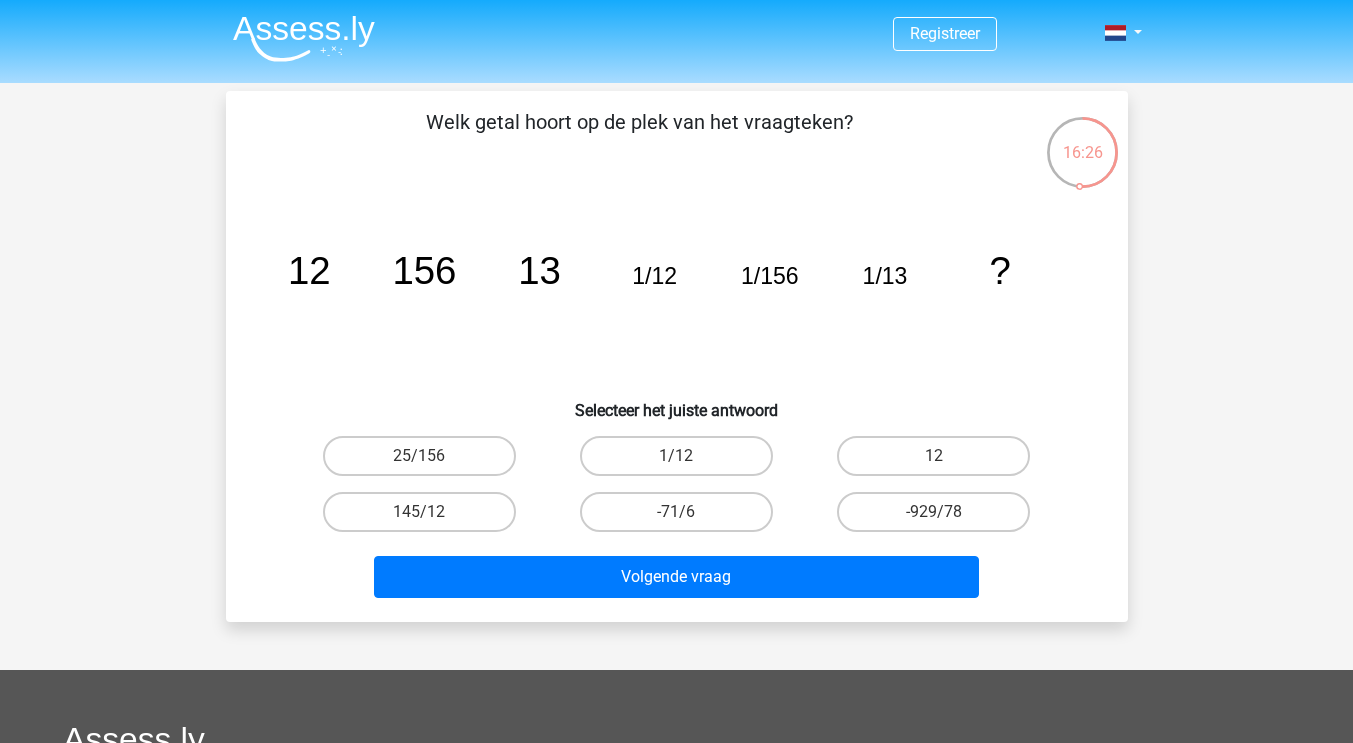 scroll, scrollTop: 0, scrollLeft: 0, axis: both 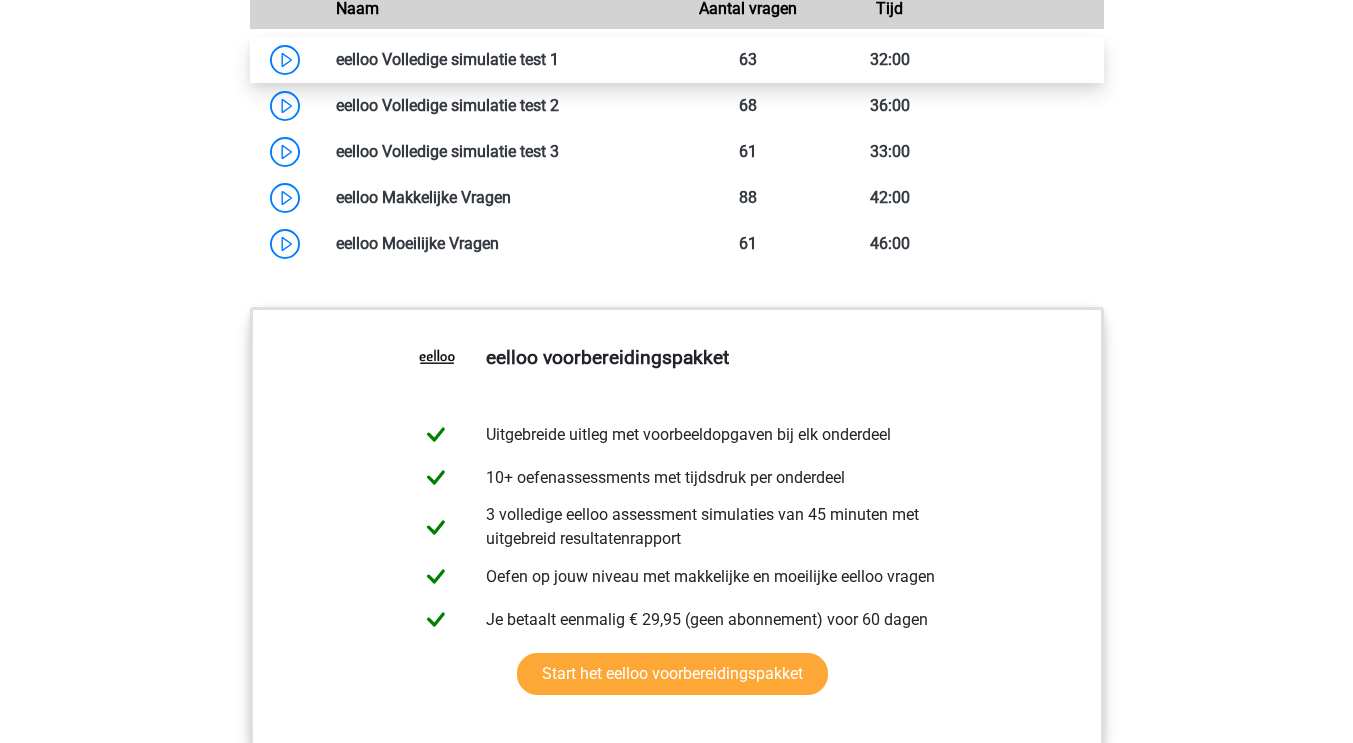 click at bounding box center [559, 59] 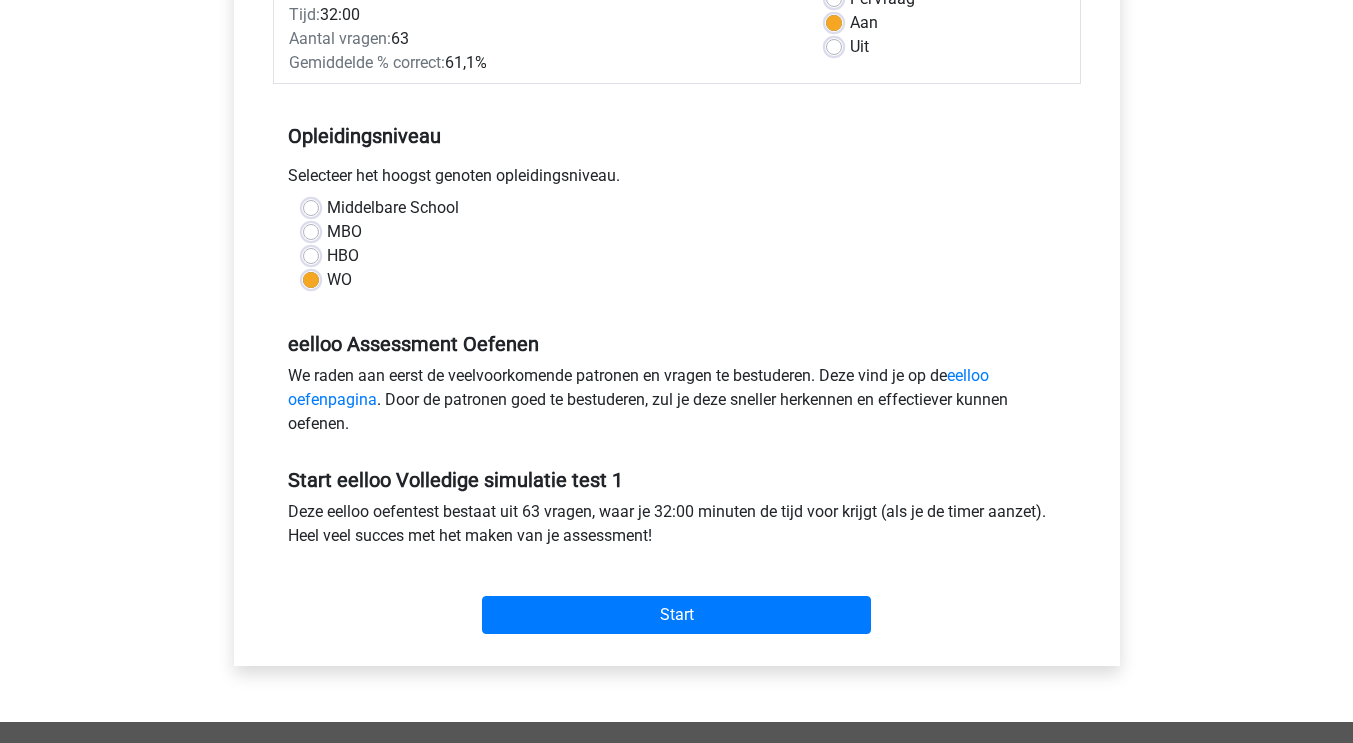 scroll, scrollTop: 325, scrollLeft: 0, axis: vertical 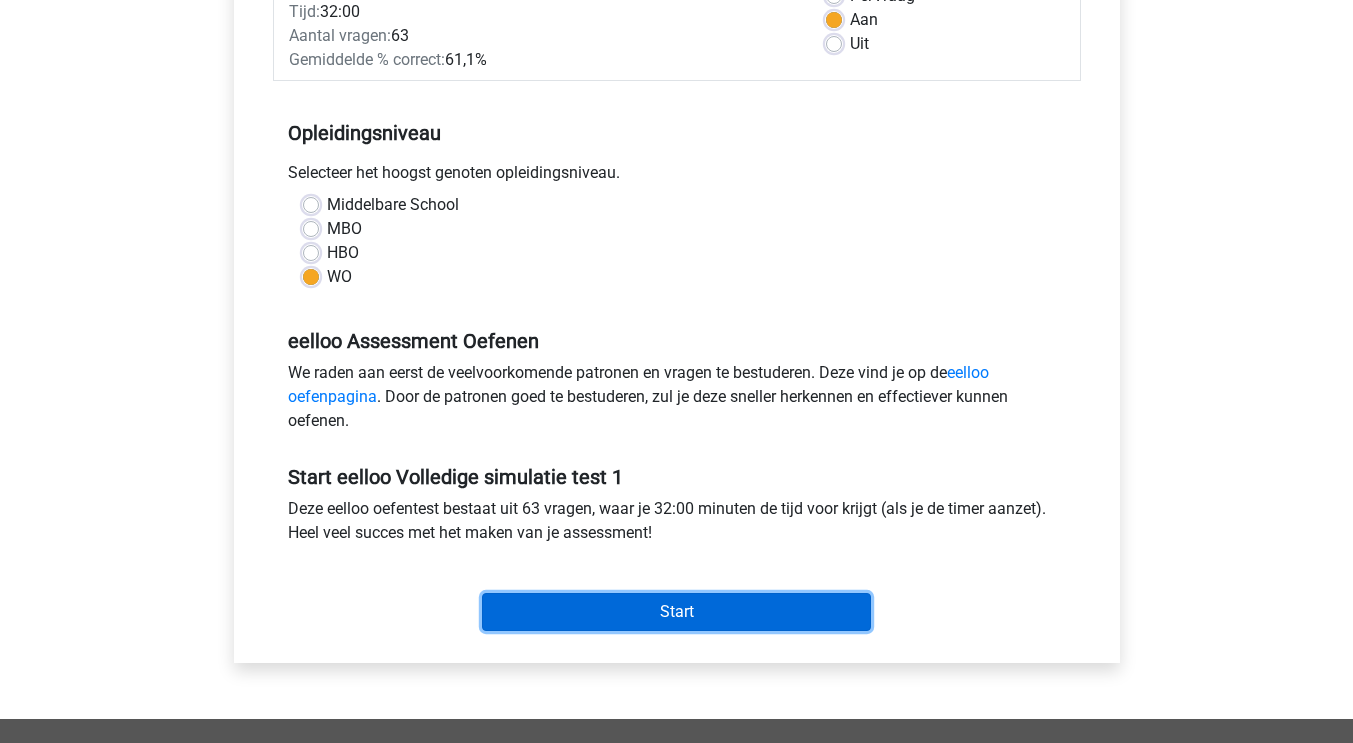 click on "Start" at bounding box center (676, 612) 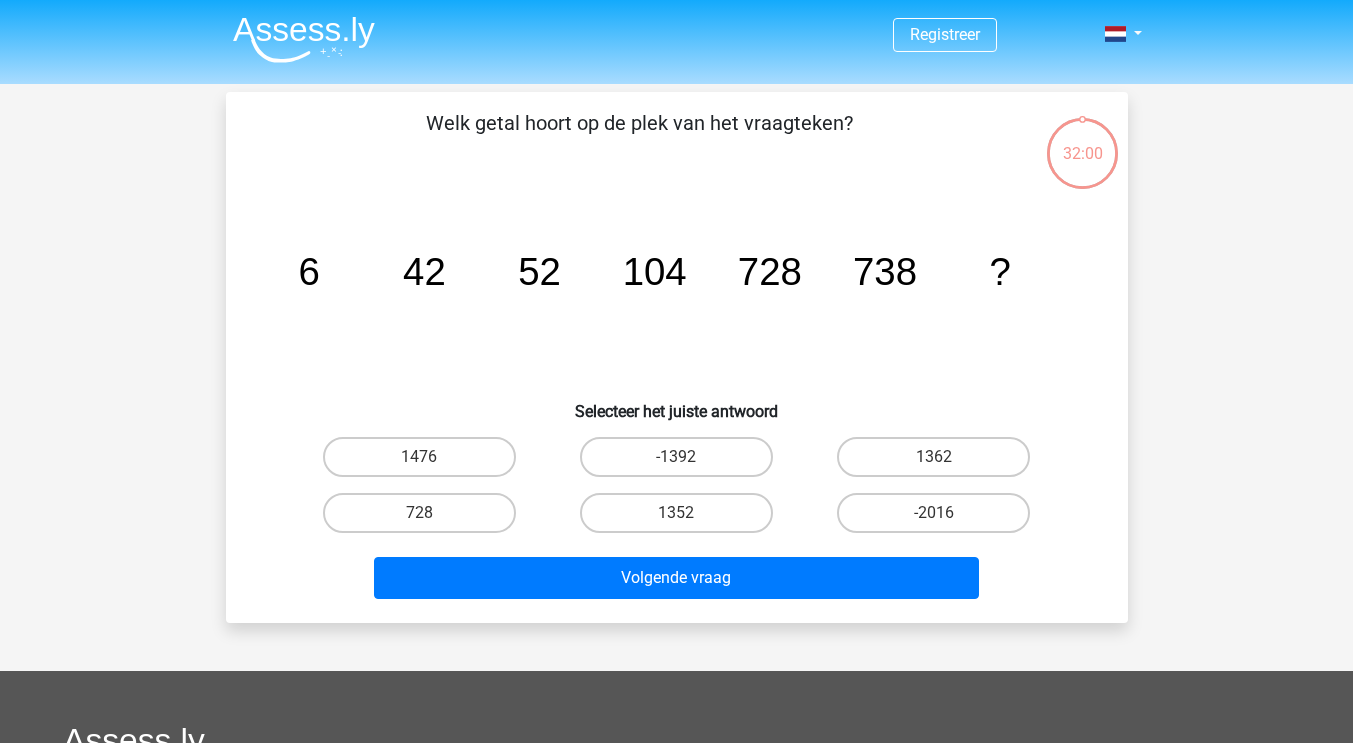 scroll, scrollTop: 0, scrollLeft: 0, axis: both 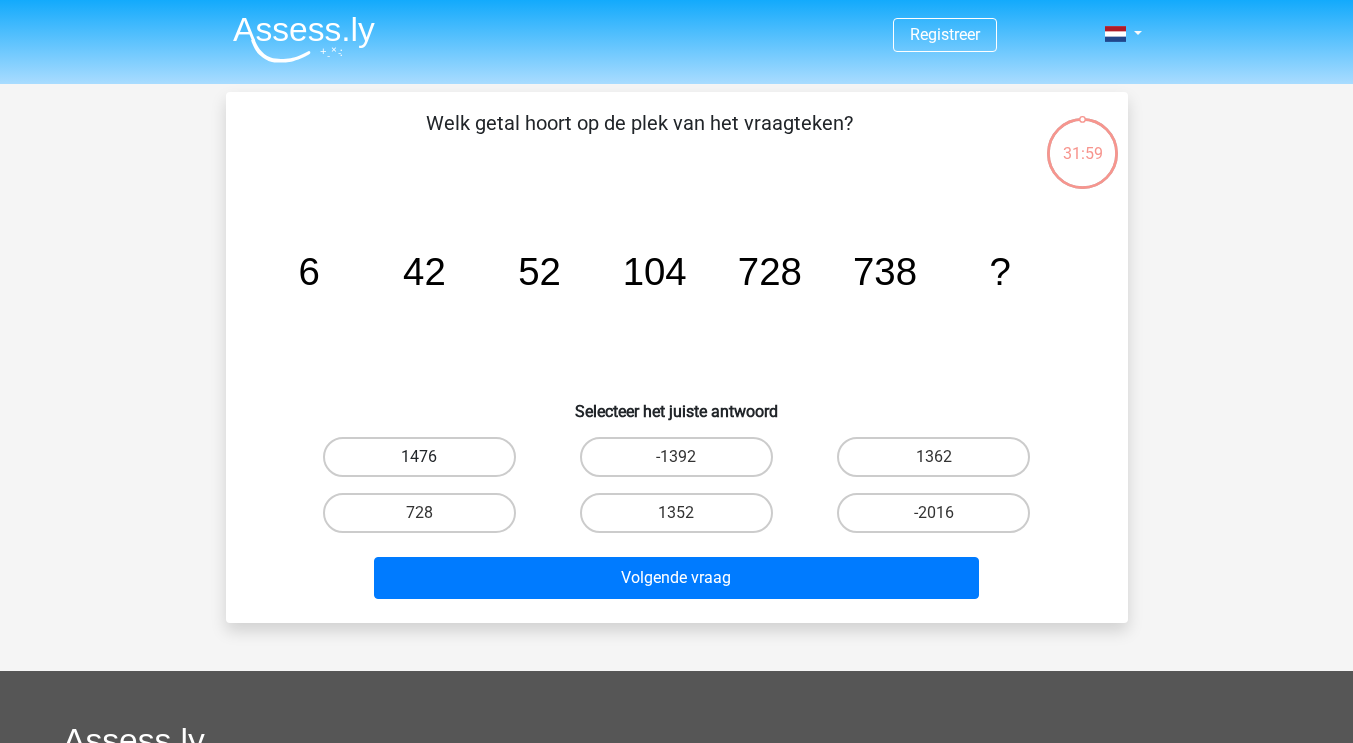 click on "1476" at bounding box center [419, 457] 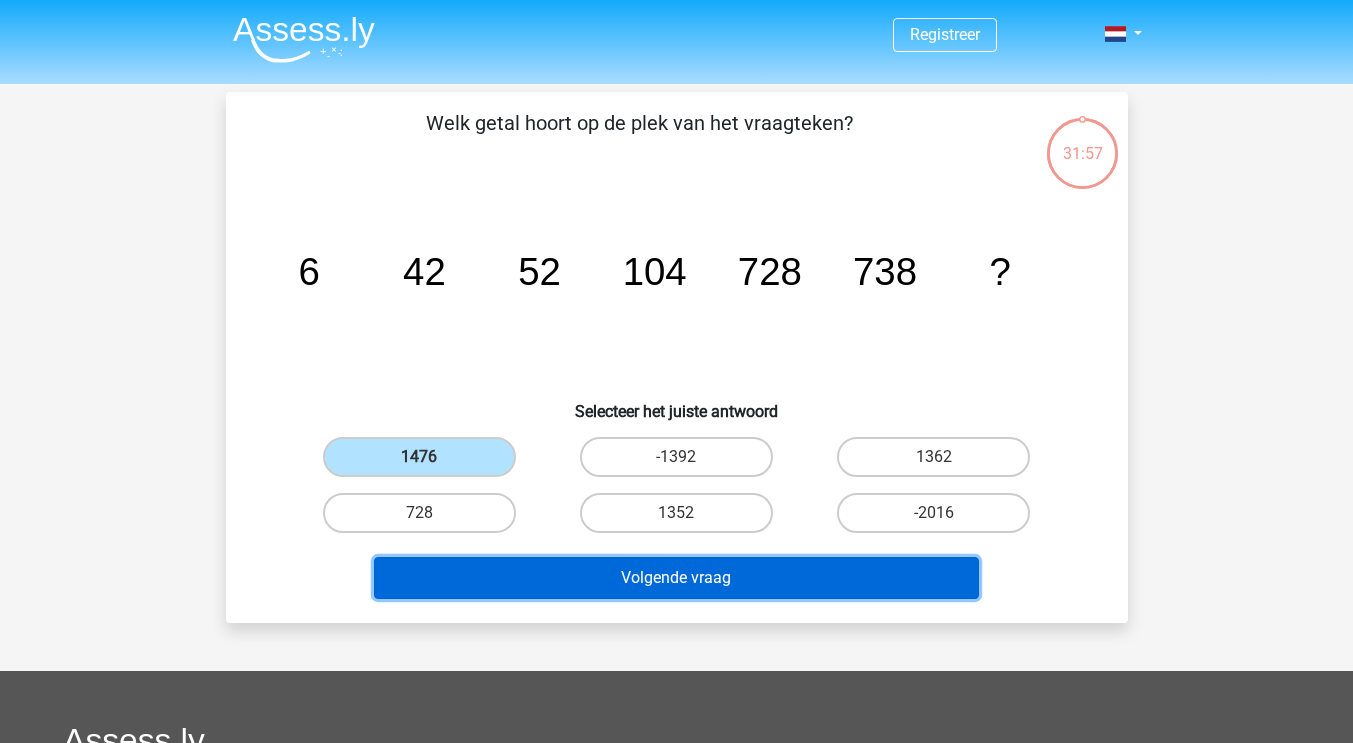 click on "Volgende vraag" at bounding box center [676, 578] 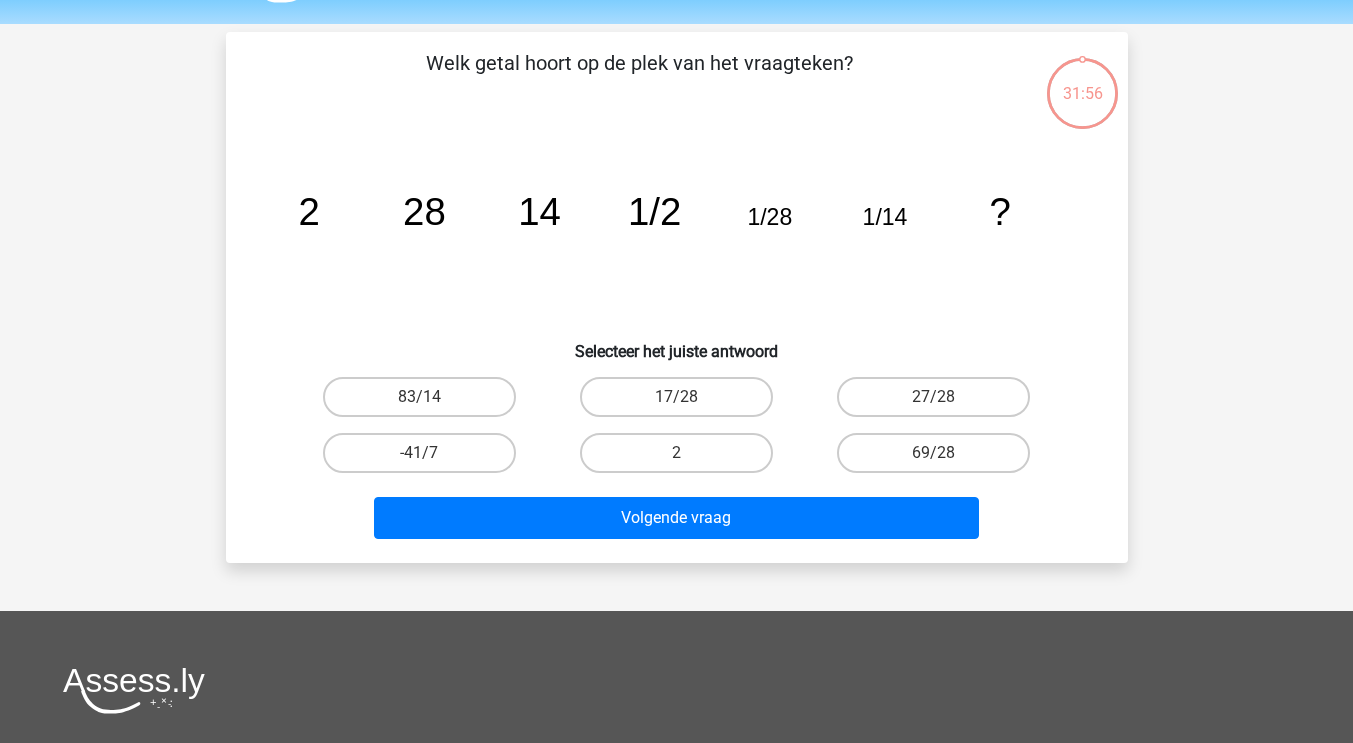 scroll, scrollTop: 92, scrollLeft: 0, axis: vertical 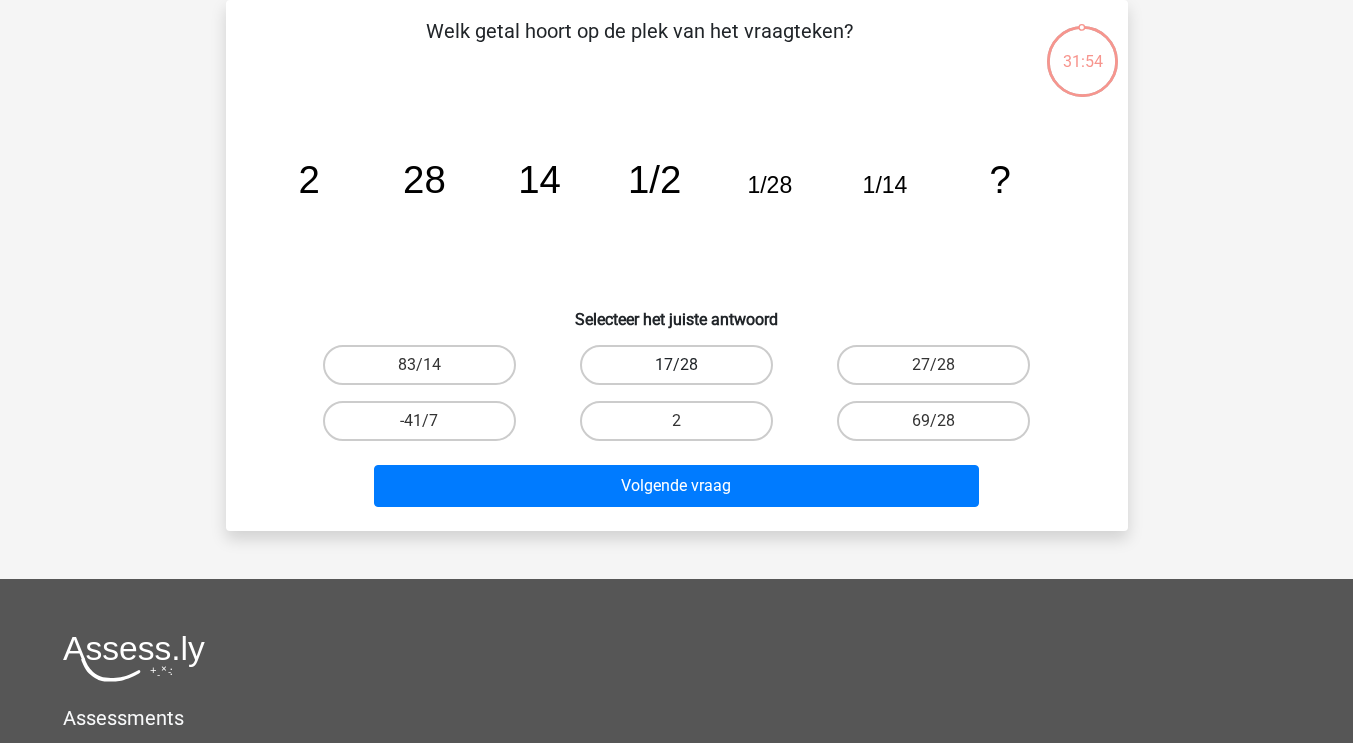 click on "17/28" at bounding box center [676, 365] 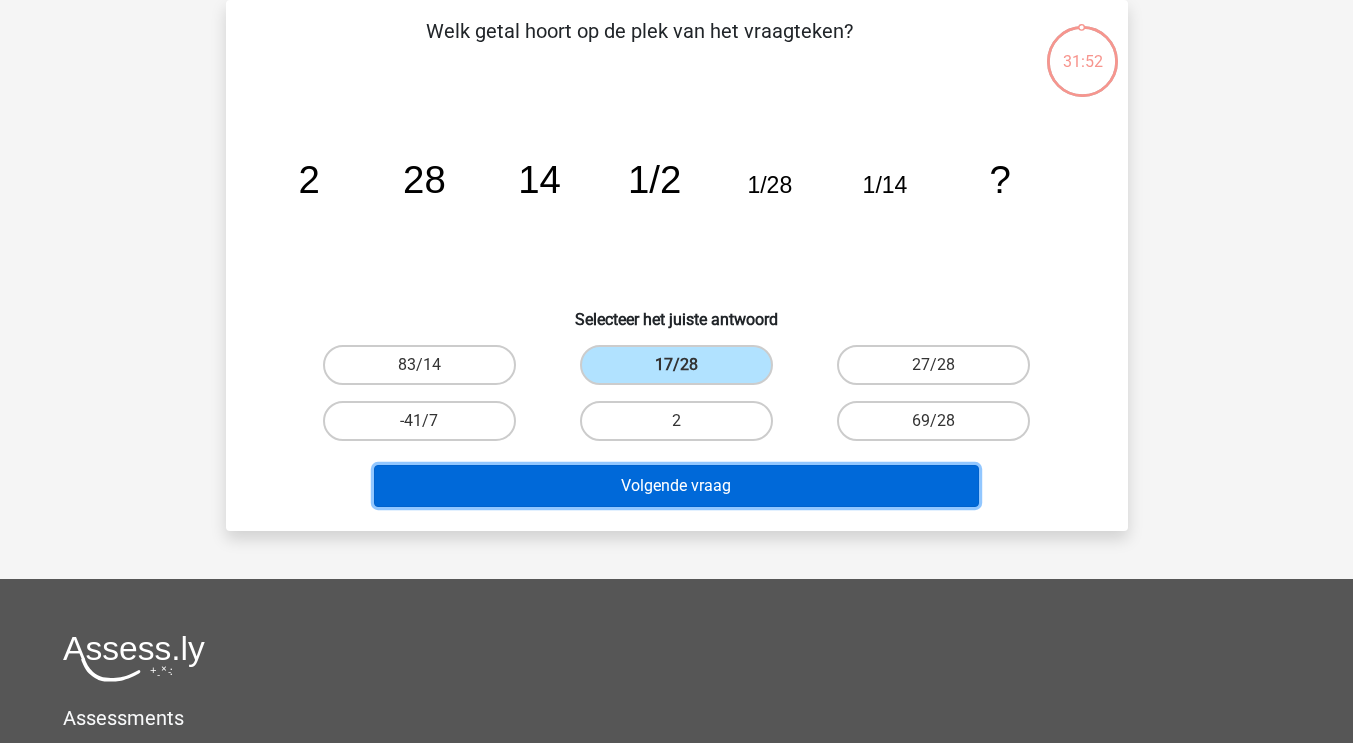 click on "Volgende vraag" at bounding box center [676, 486] 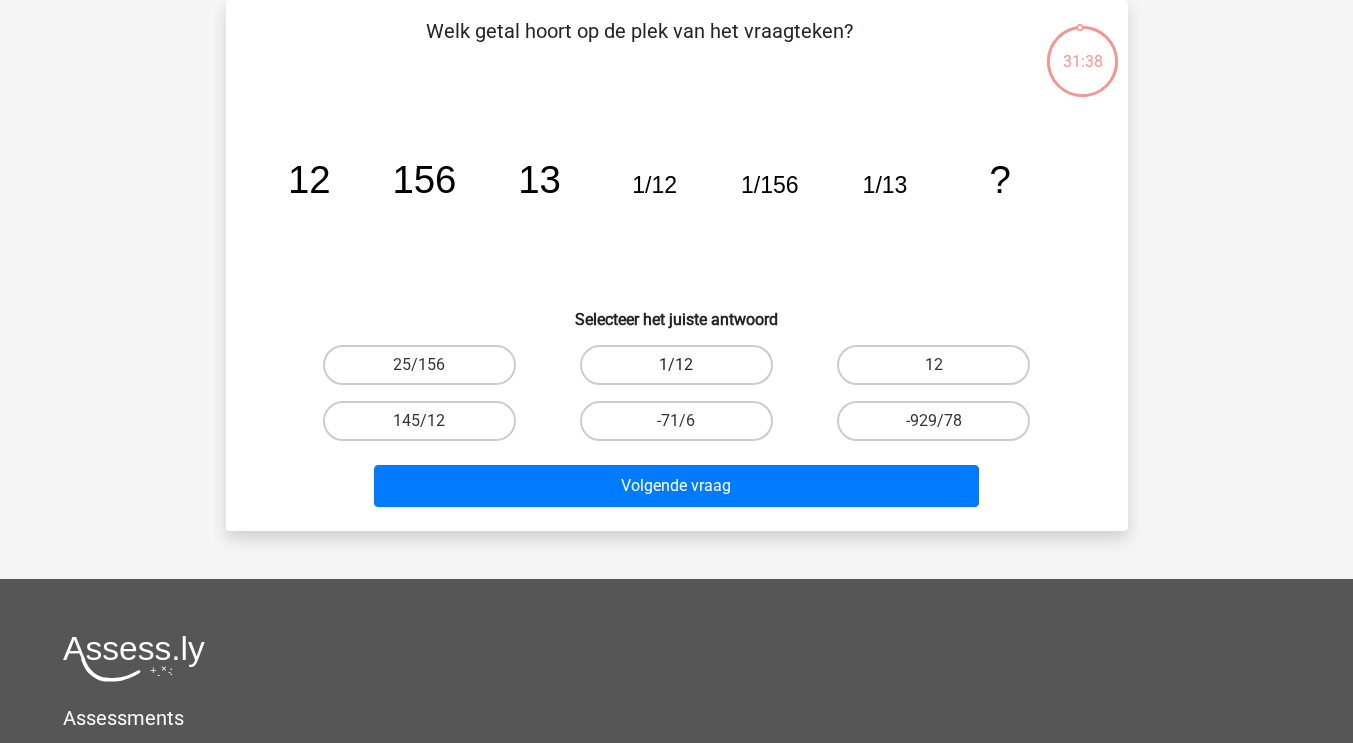 click on "1/12" at bounding box center (676, 365) 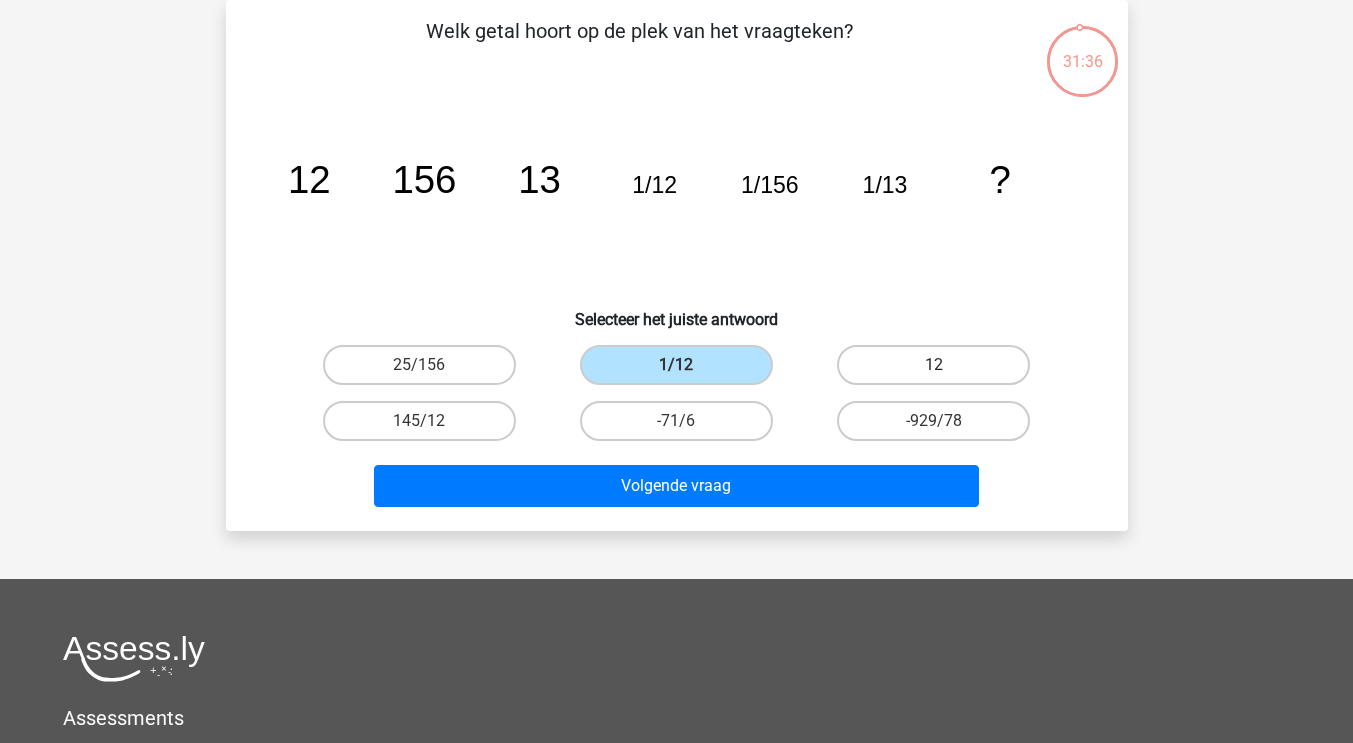click on "12" at bounding box center (933, 365) 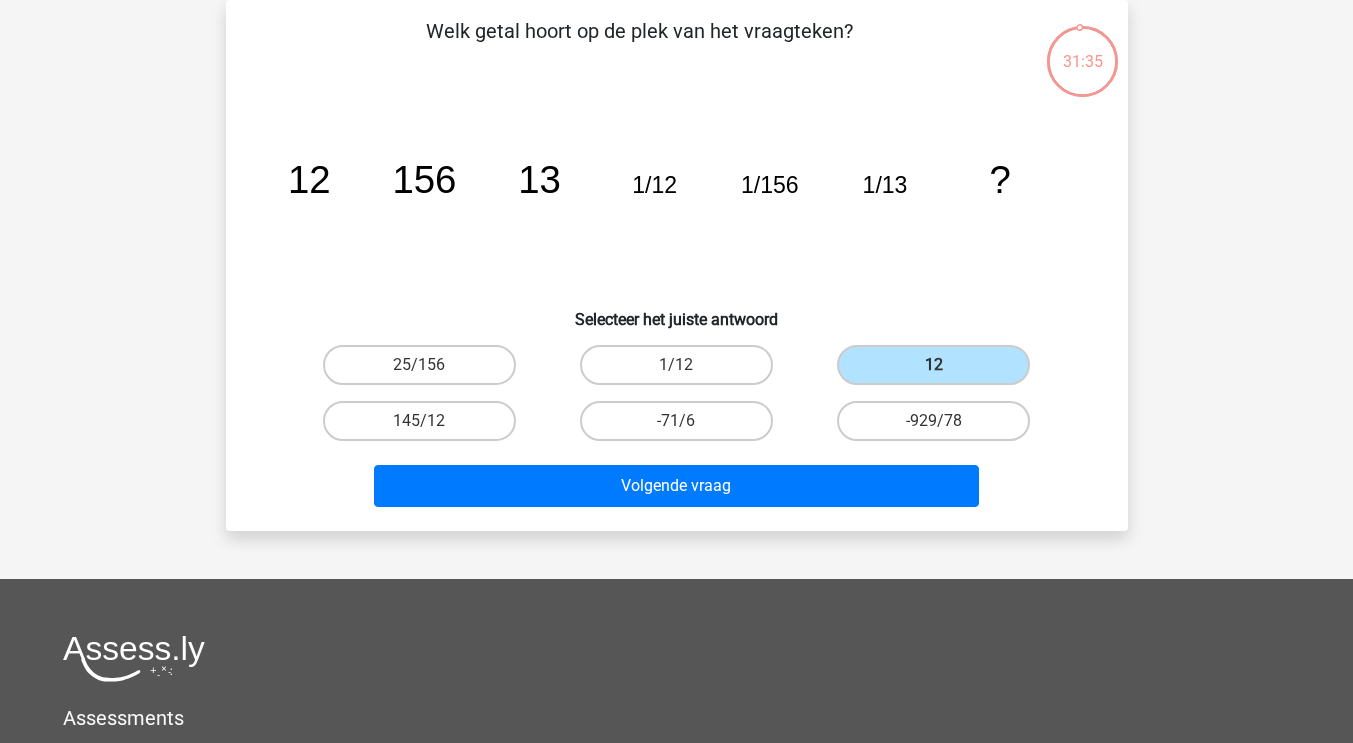 click on "Welk getal hoort op de plek van het vraagteken?
image/svg+xml
12
156
13
1/12
1/156
1/13
?
Selecteer het juiste antwoord" at bounding box center (677, 265) 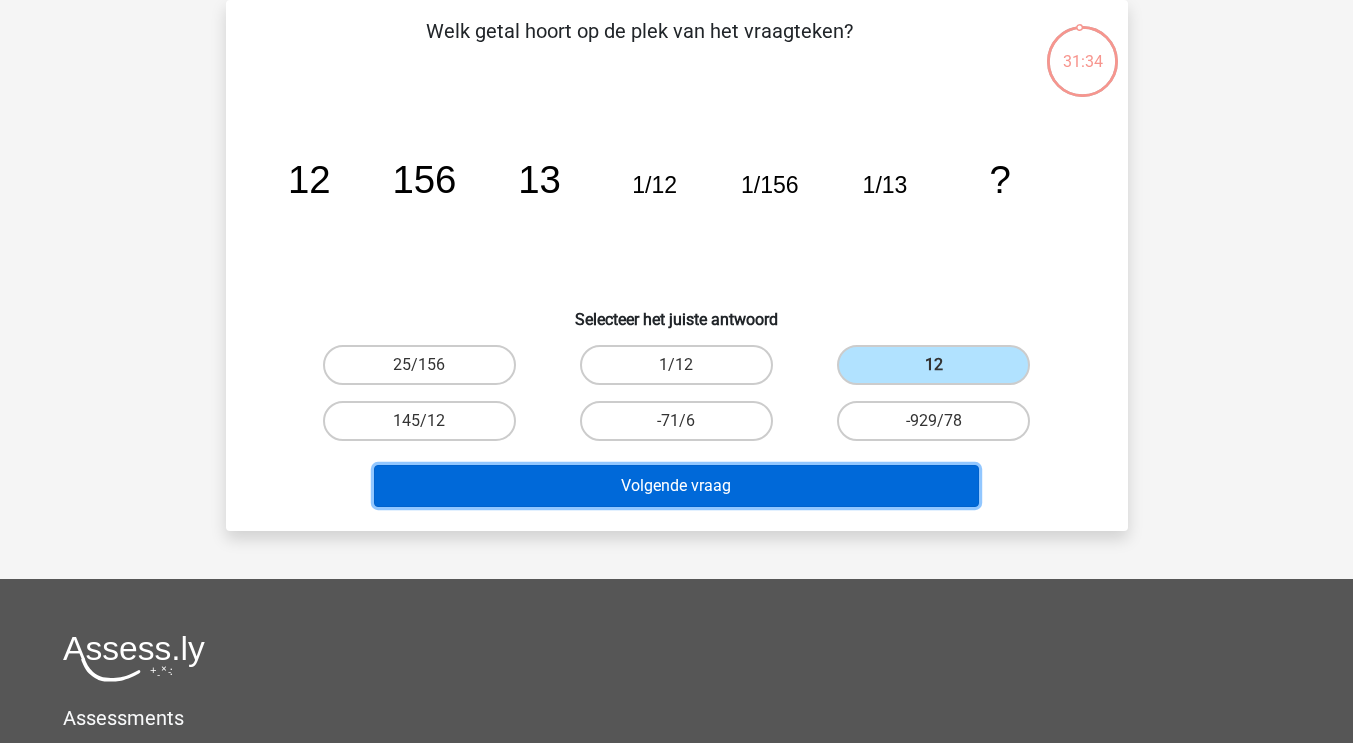 click on "Volgende vraag" at bounding box center [676, 486] 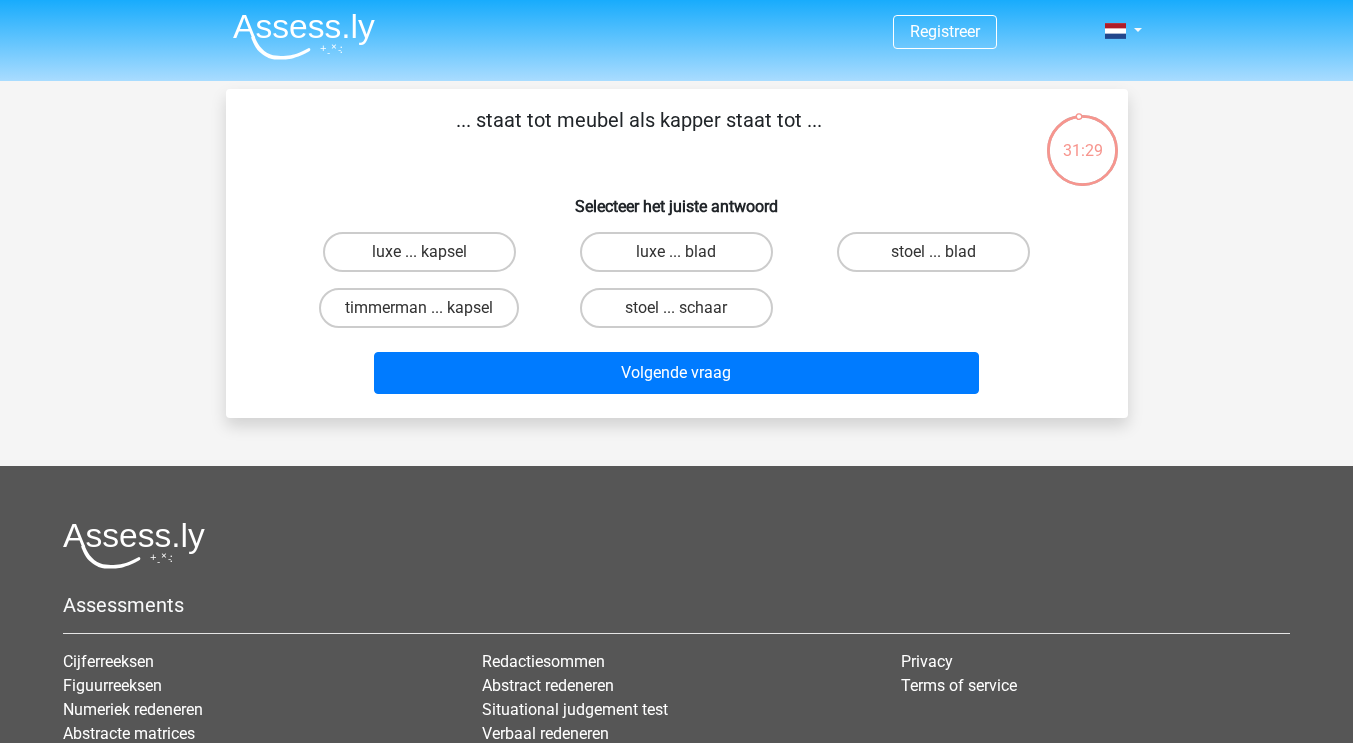 scroll, scrollTop: 0, scrollLeft: 0, axis: both 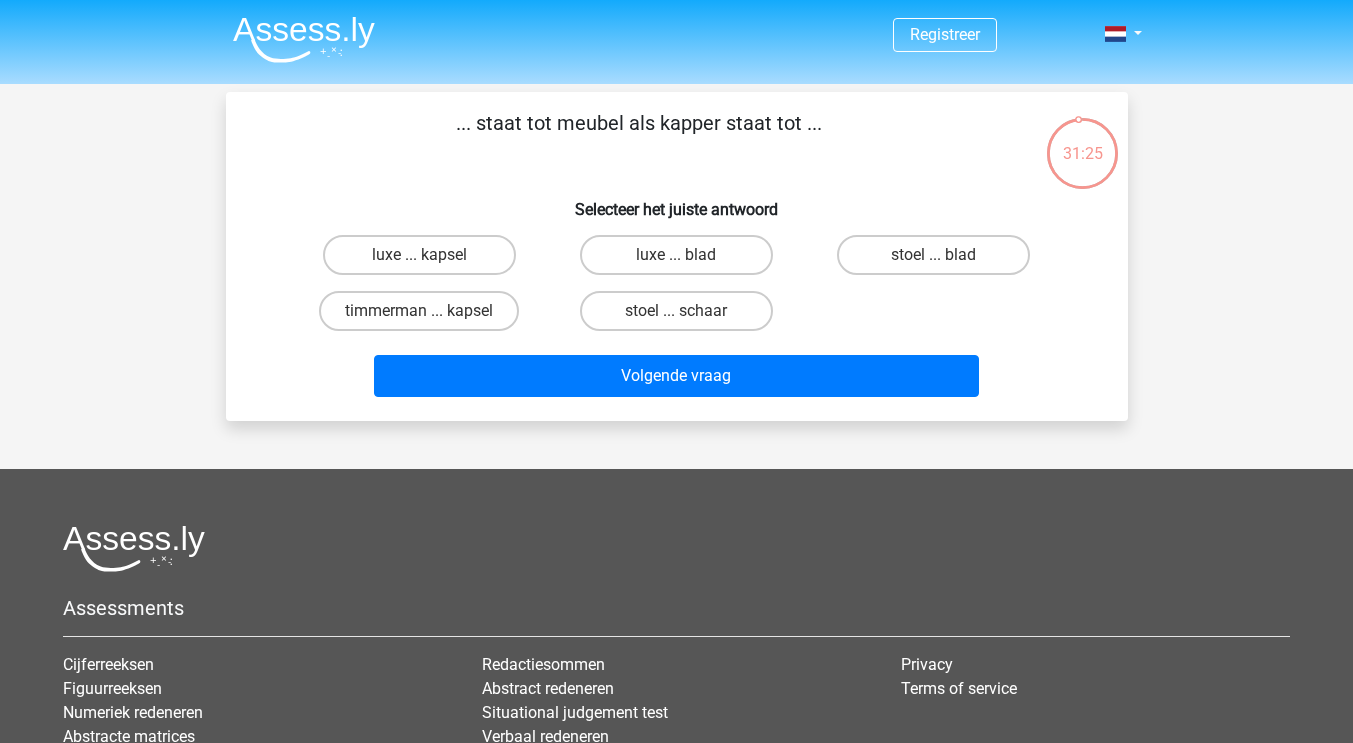 drag, startPoint x: 487, startPoint y: 337, endPoint x: 386, endPoint y: 347, distance: 101.49384 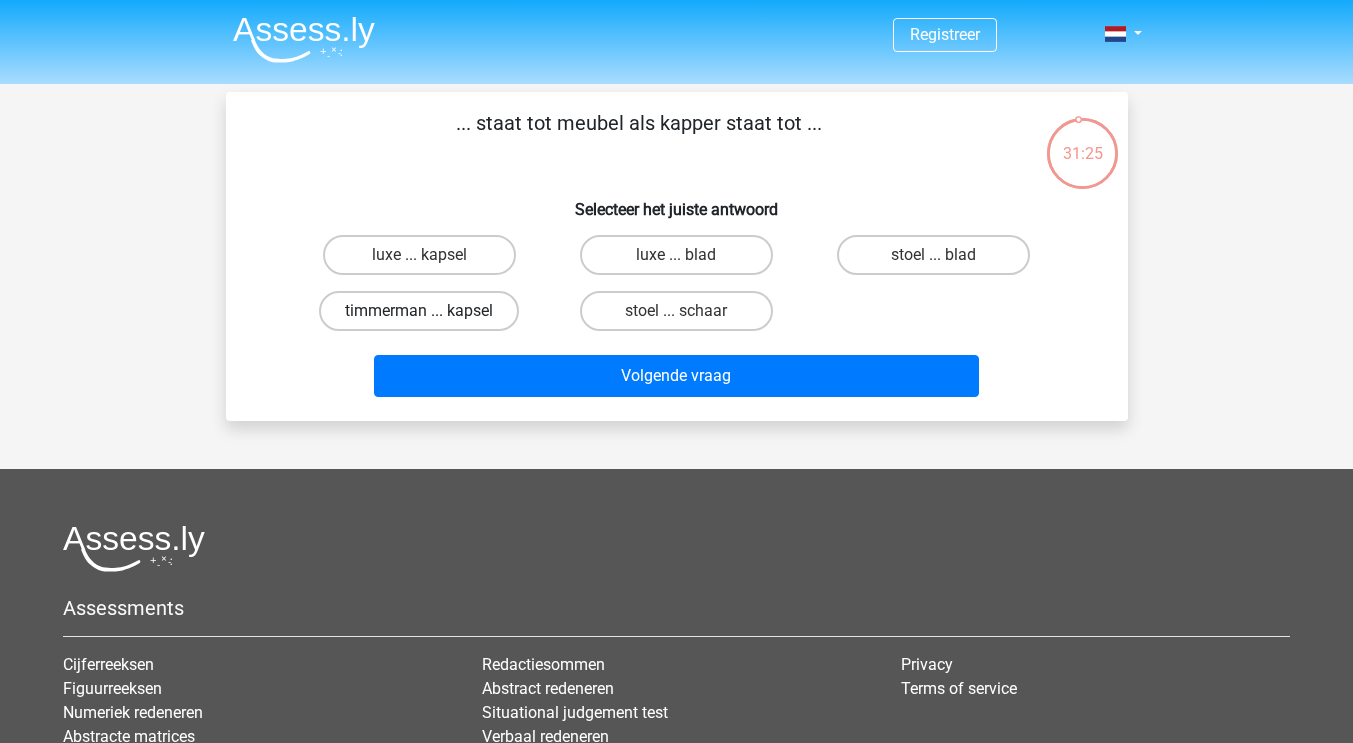 click on "timmerman ... kapsel" at bounding box center [419, 311] 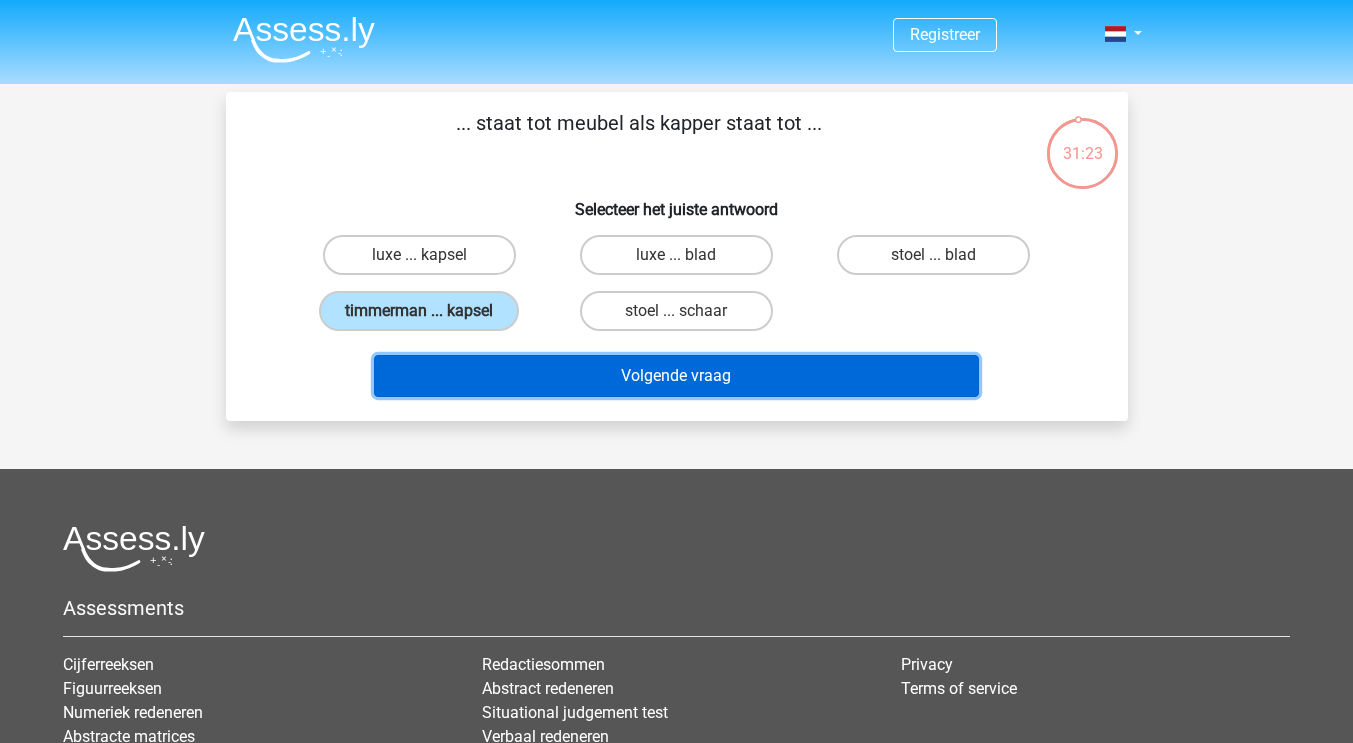 click on "Volgende vraag" at bounding box center [676, 376] 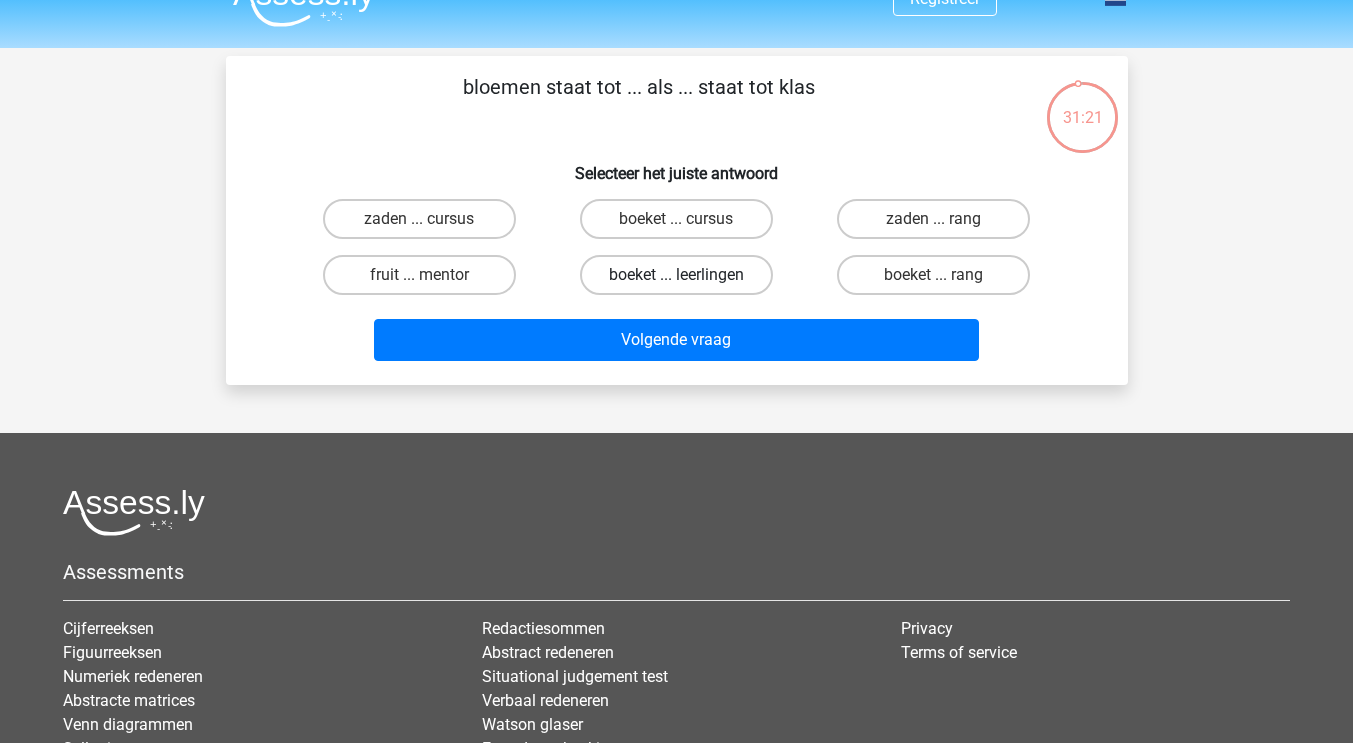 scroll, scrollTop: 35, scrollLeft: 0, axis: vertical 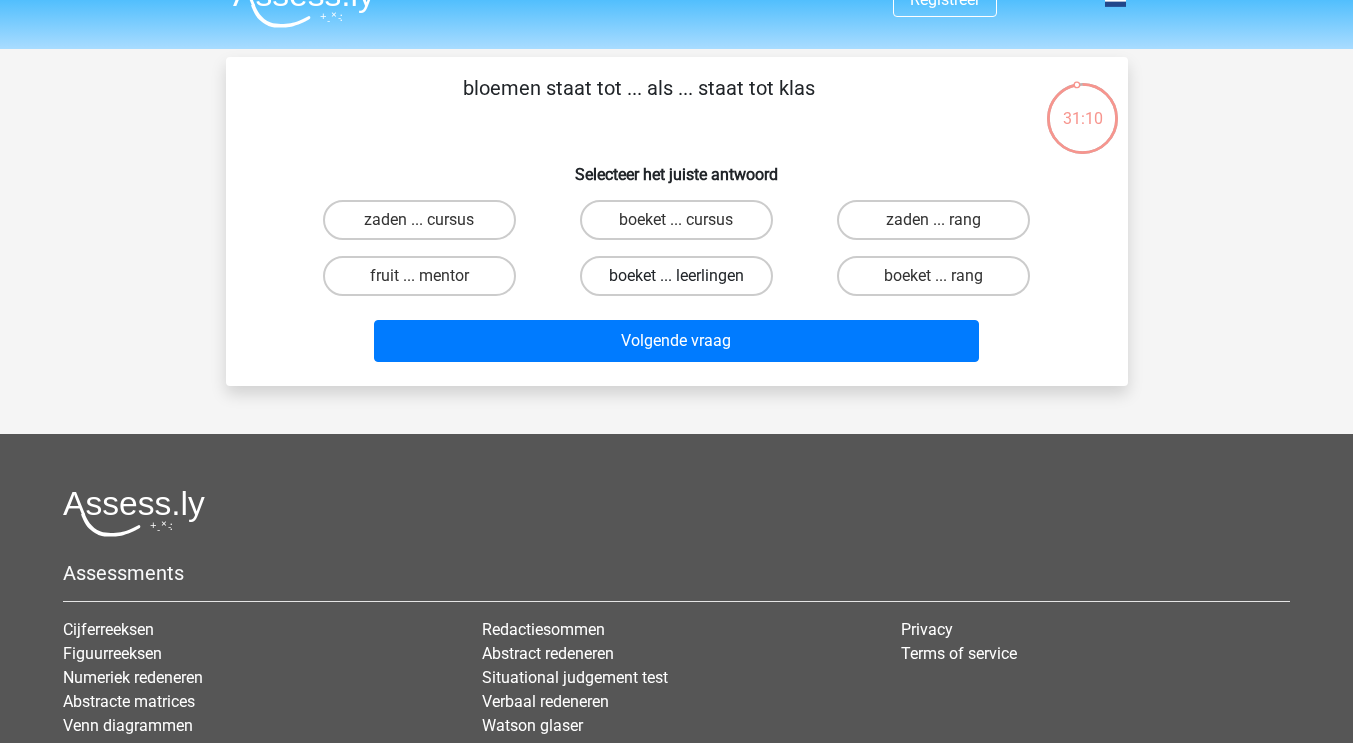click on "boeket ... leerlingen" at bounding box center [676, 276] 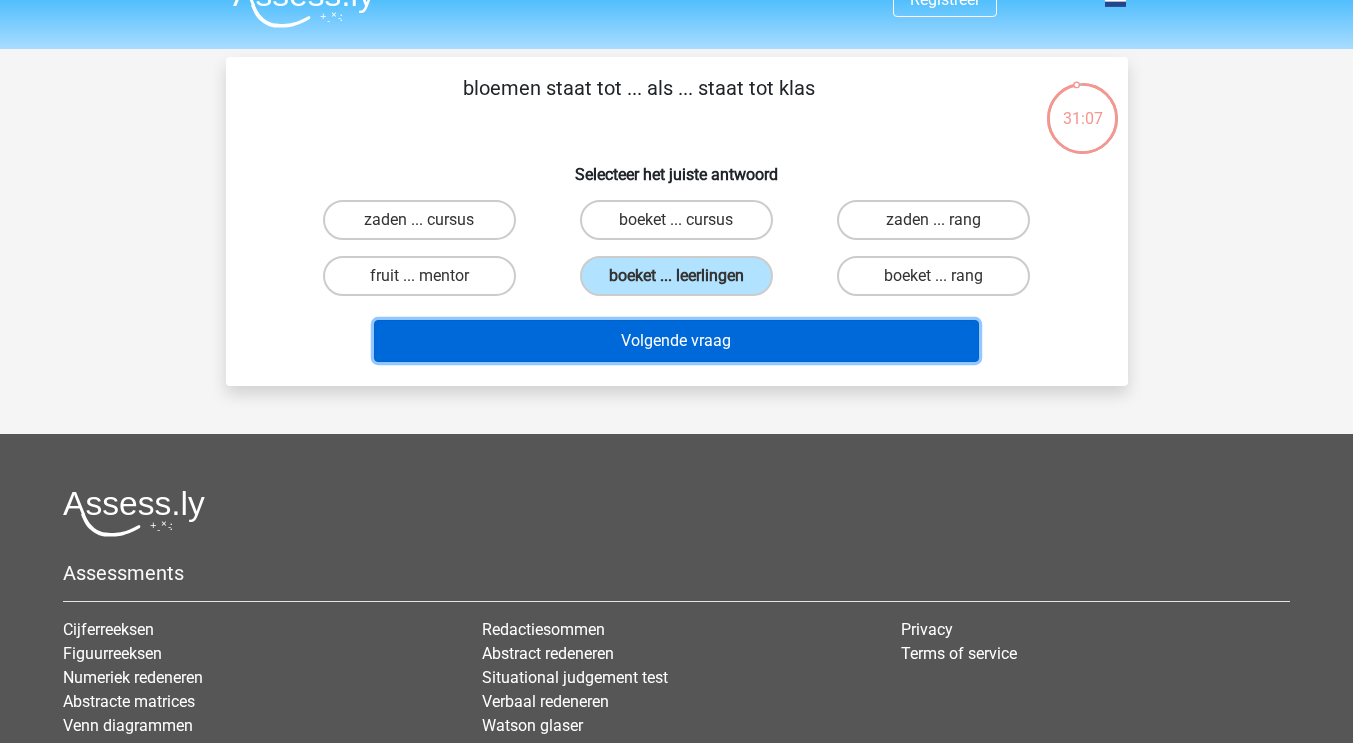 click on "Volgende vraag" at bounding box center (676, 341) 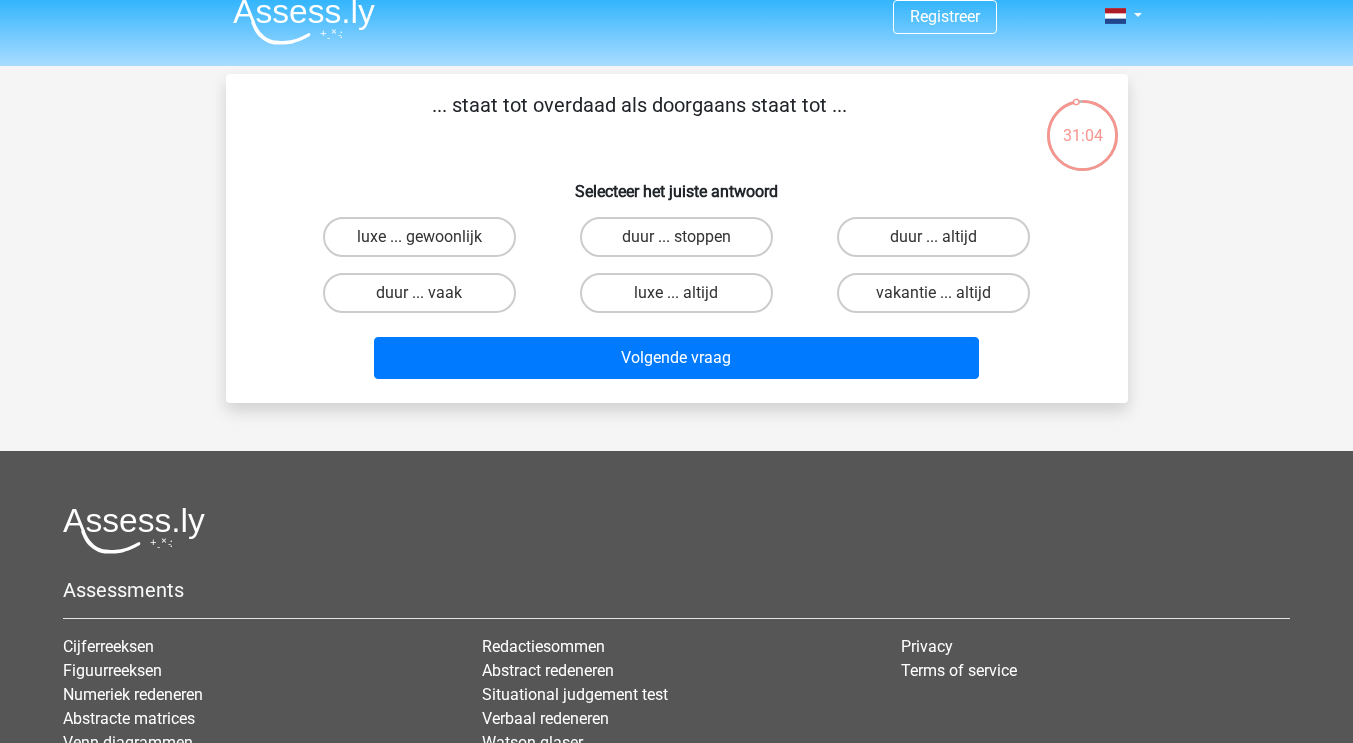 scroll, scrollTop: 17, scrollLeft: 0, axis: vertical 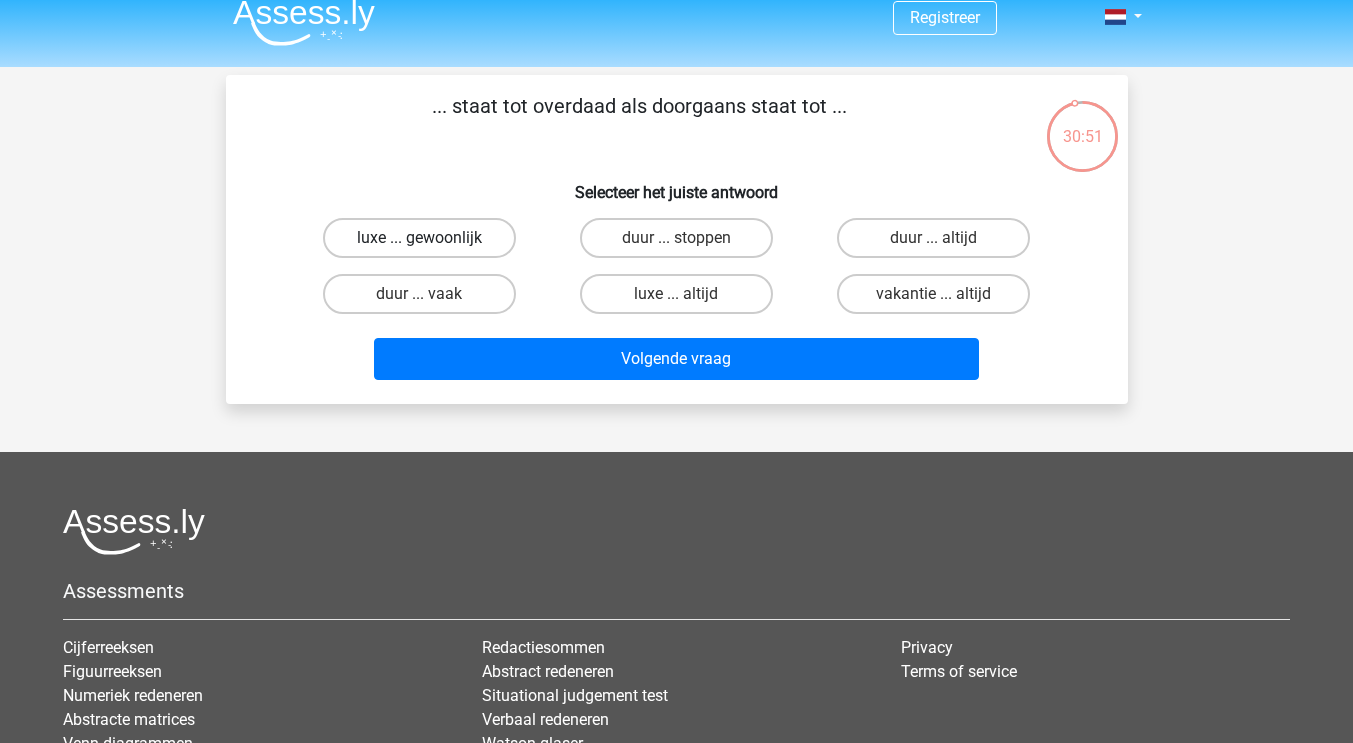 click on "luxe ... gewoonlijk" at bounding box center (419, 238) 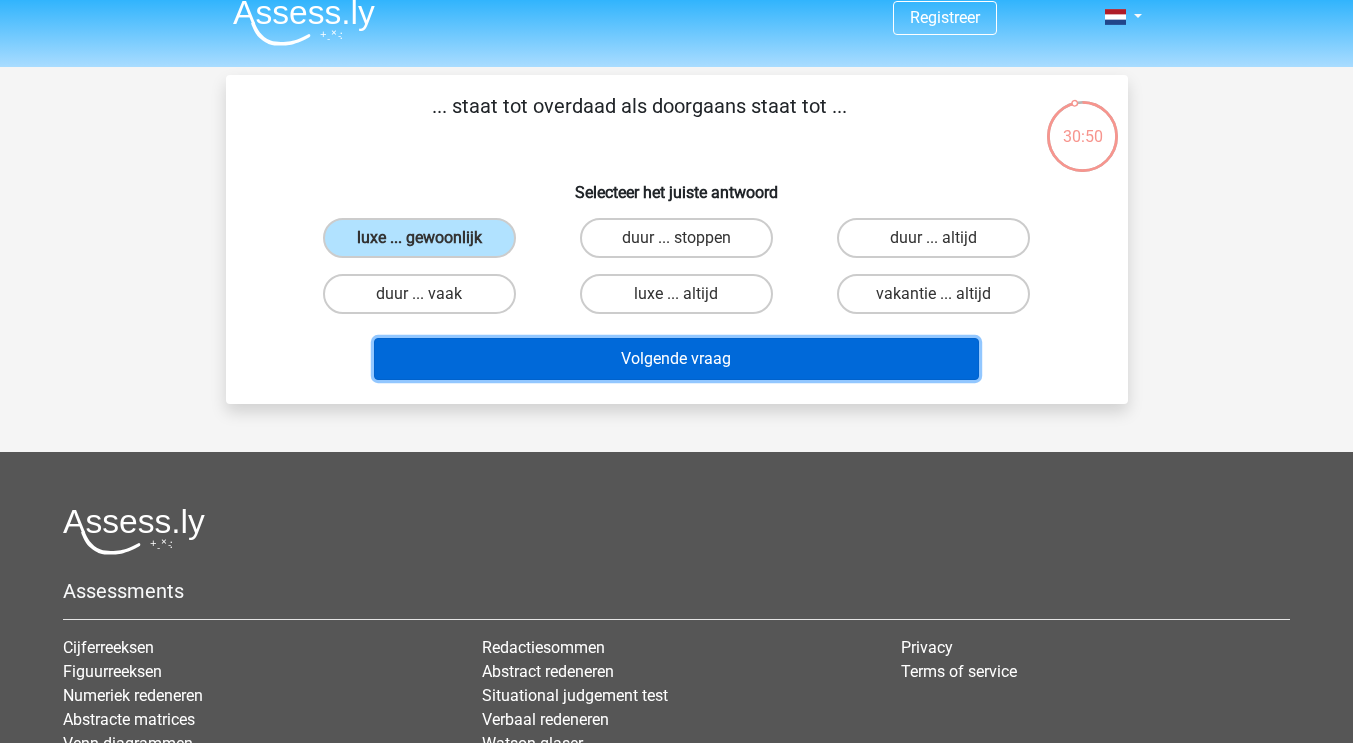 click on "Volgende vraag" at bounding box center (676, 359) 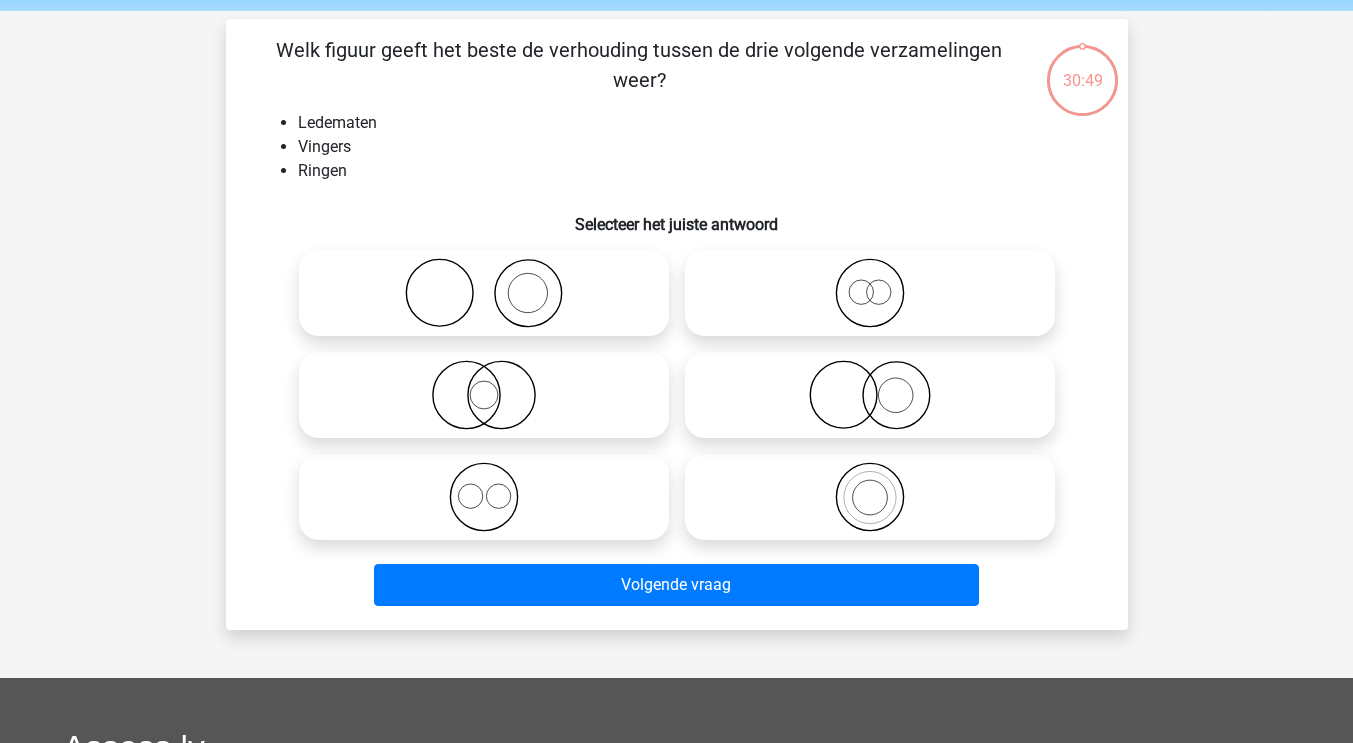 scroll, scrollTop: 92, scrollLeft: 0, axis: vertical 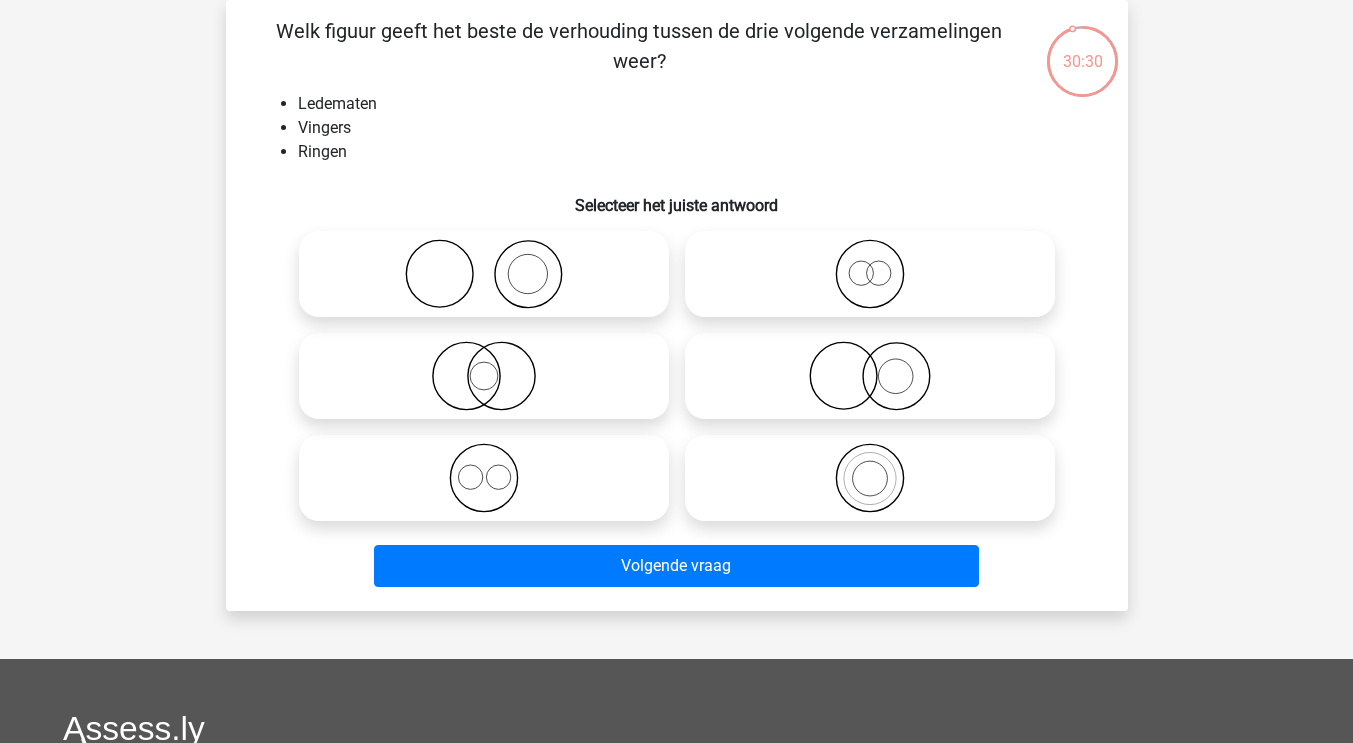 click 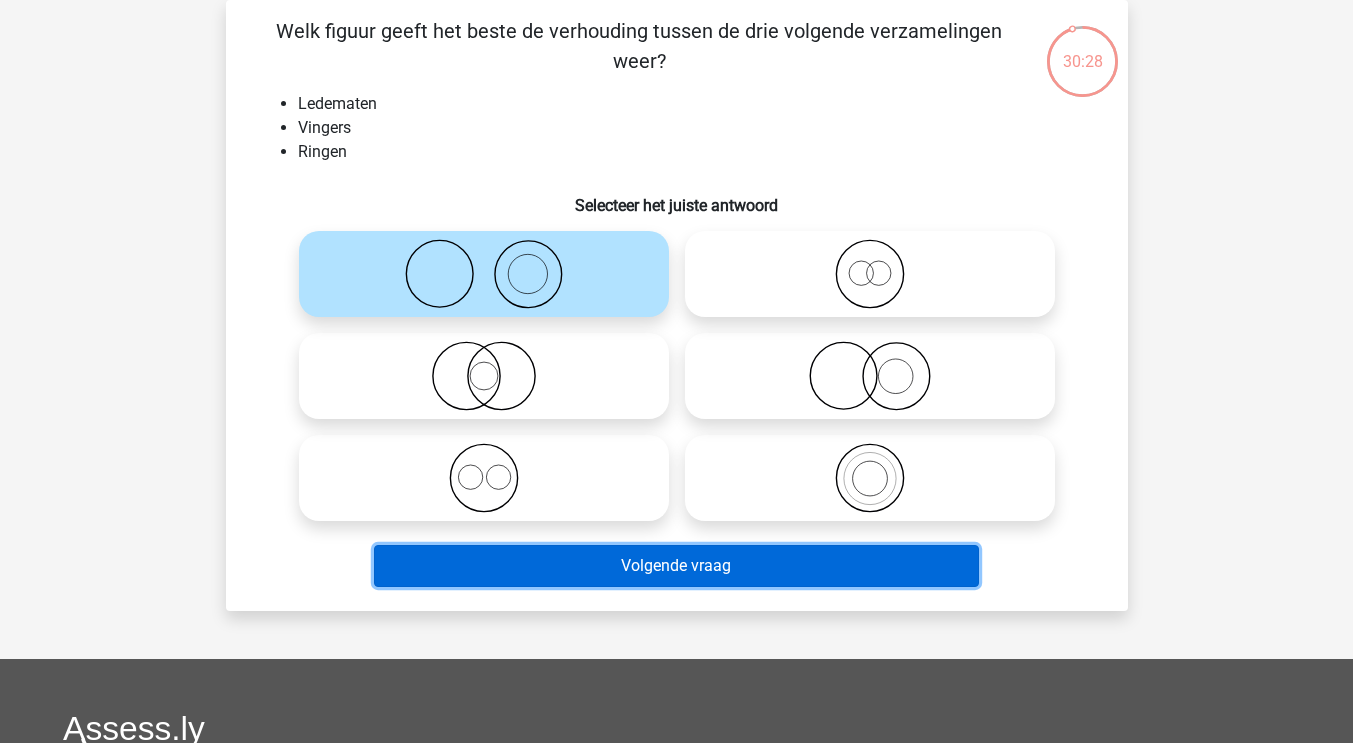click on "Volgende vraag" at bounding box center [676, 566] 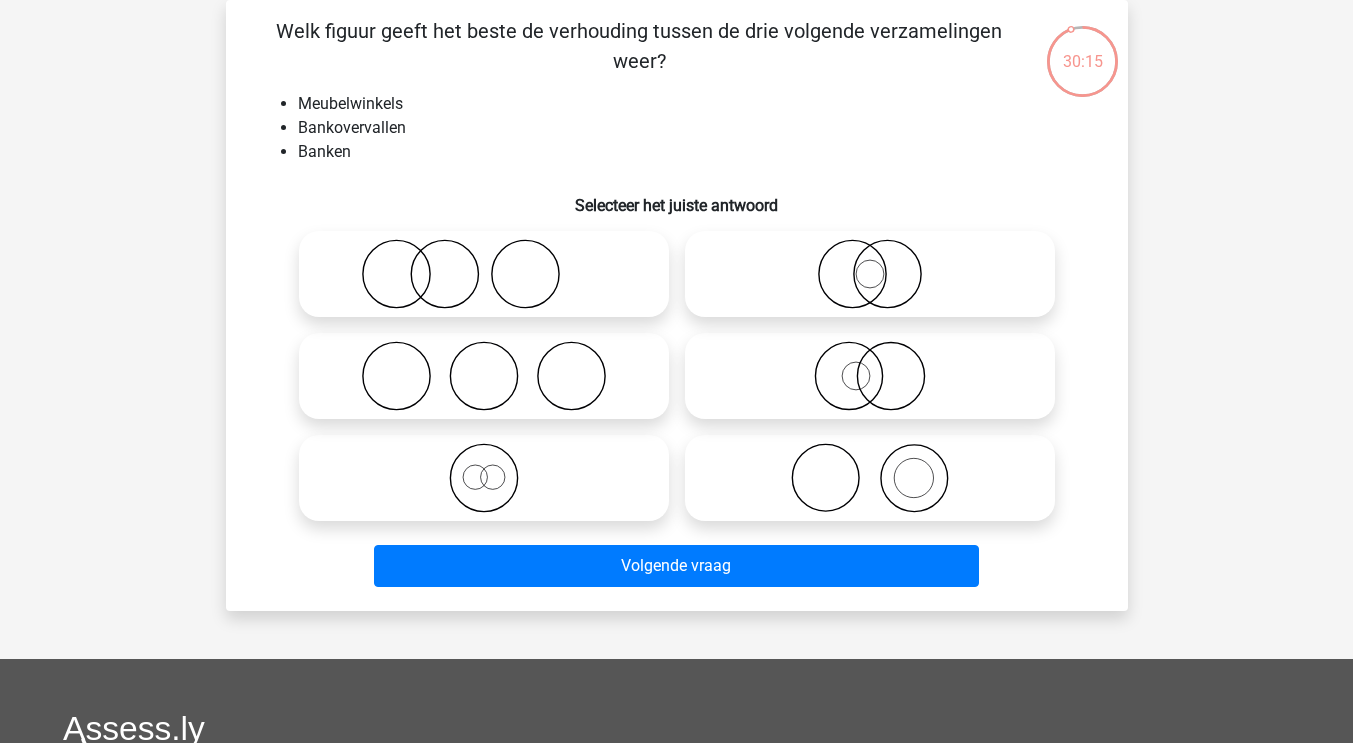click 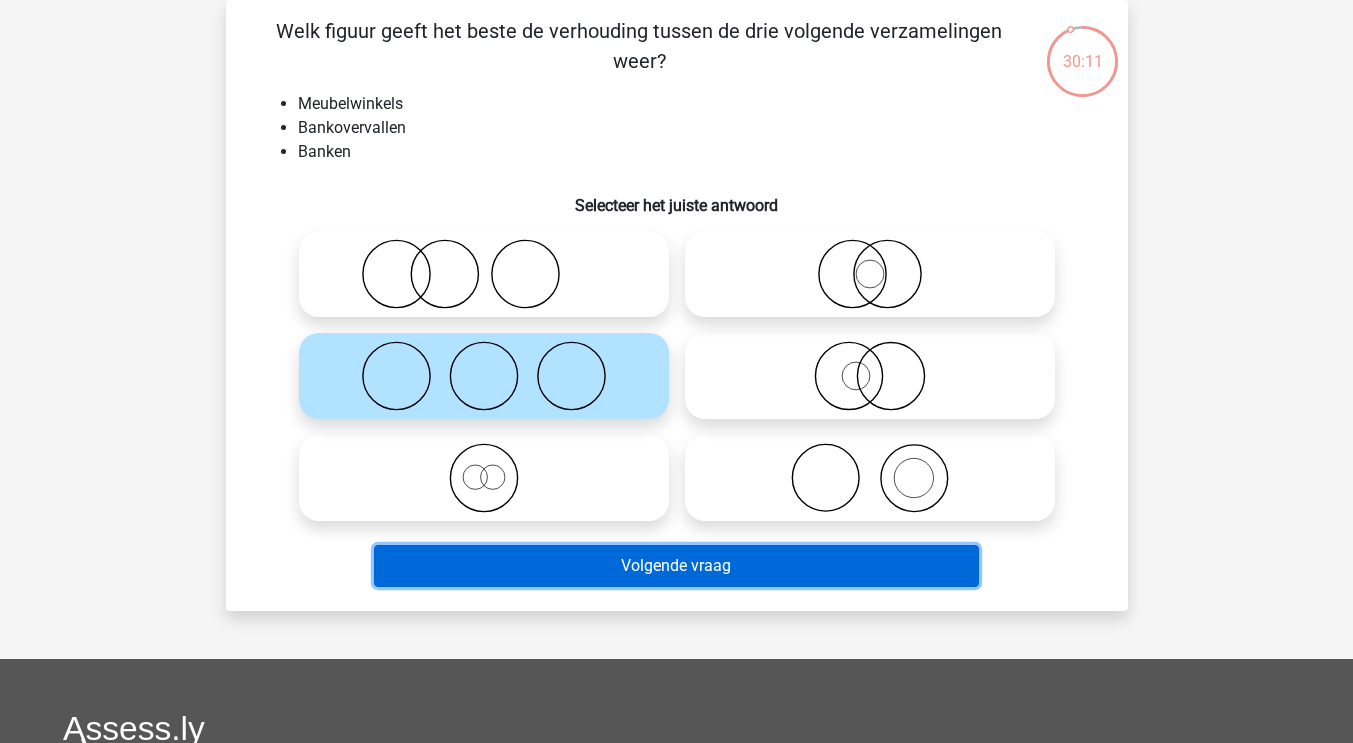 click on "Volgende vraag" at bounding box center (676, 566) 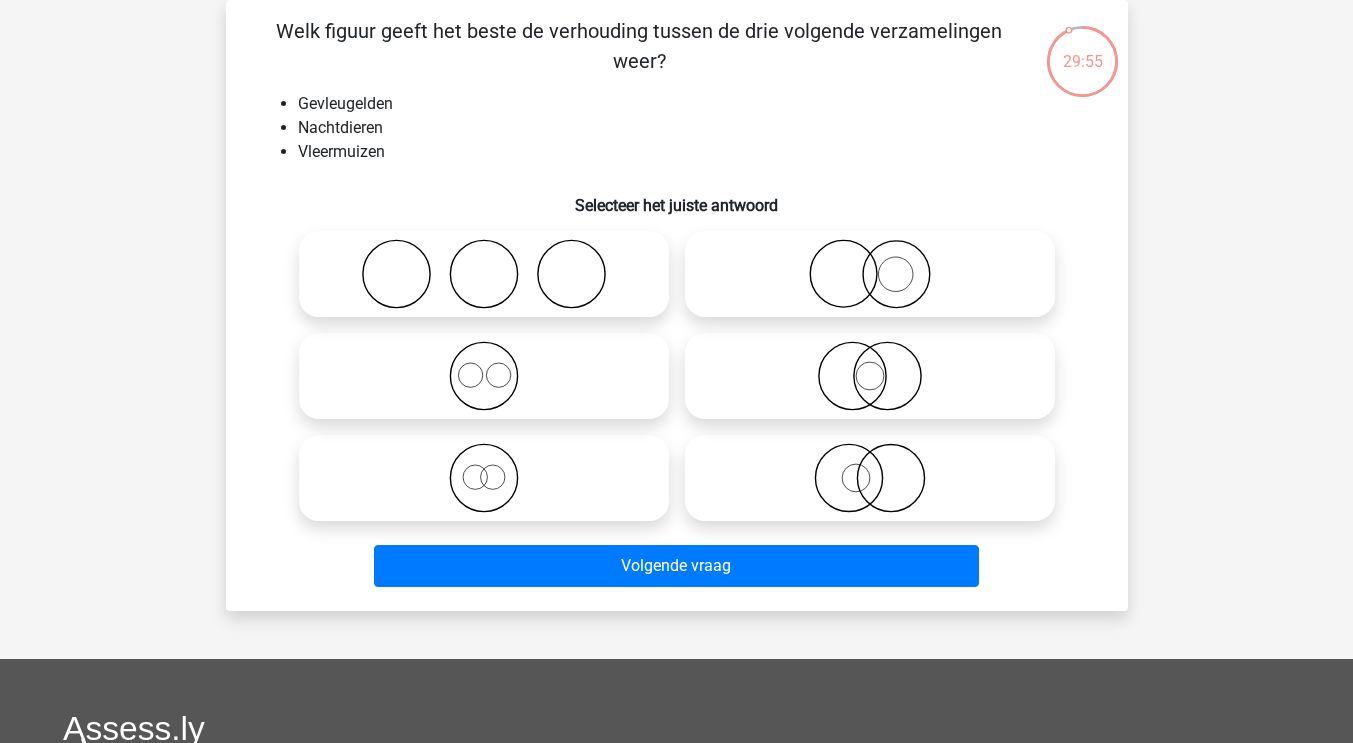 click 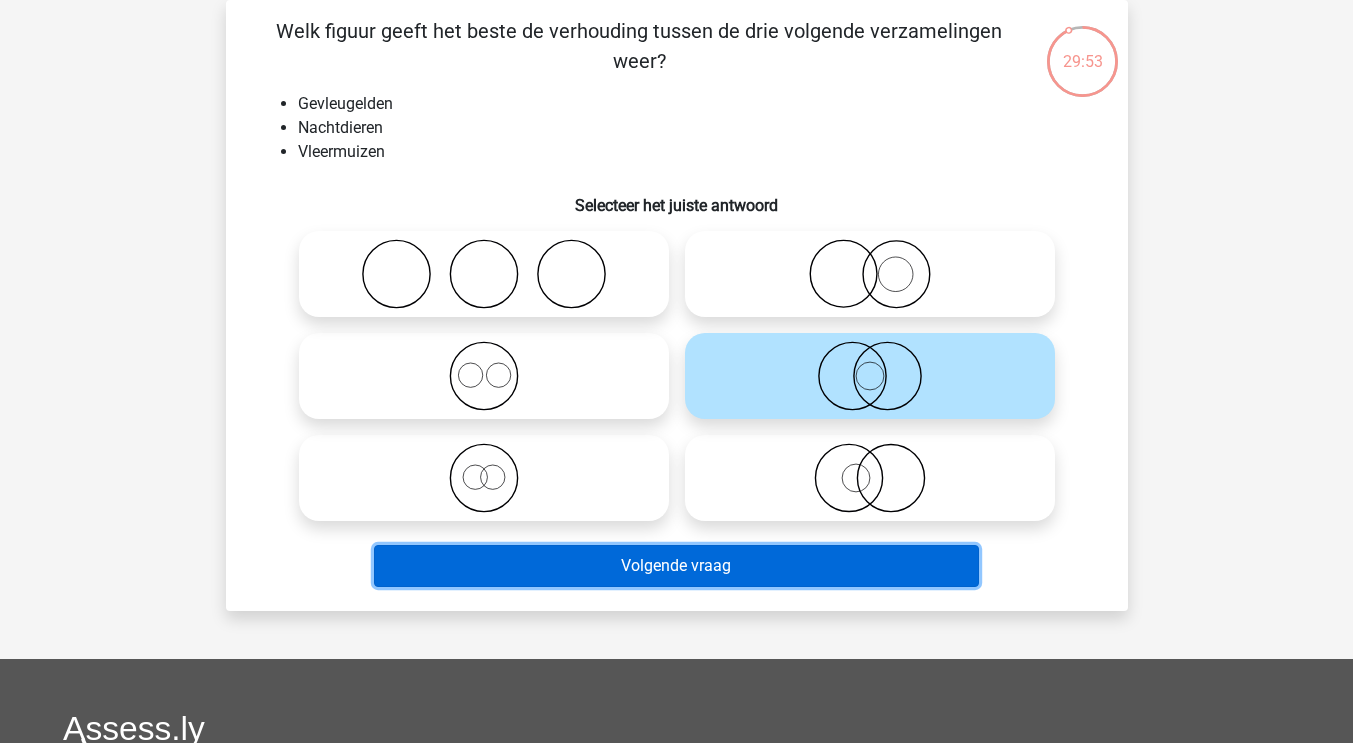 click on "Volgende vraag" at bounding box center [676, 566] 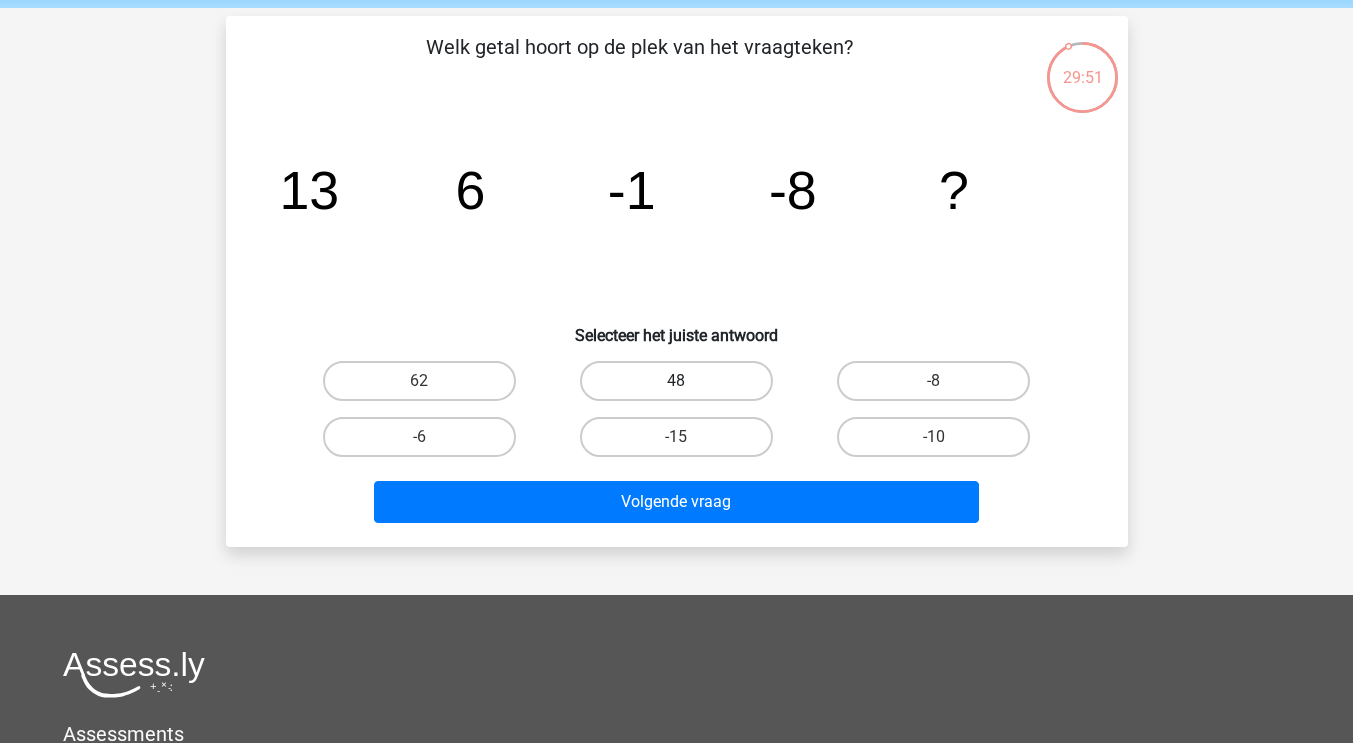 scroll, scrollTop: 75, scrollLeft: 0, axis: vertical 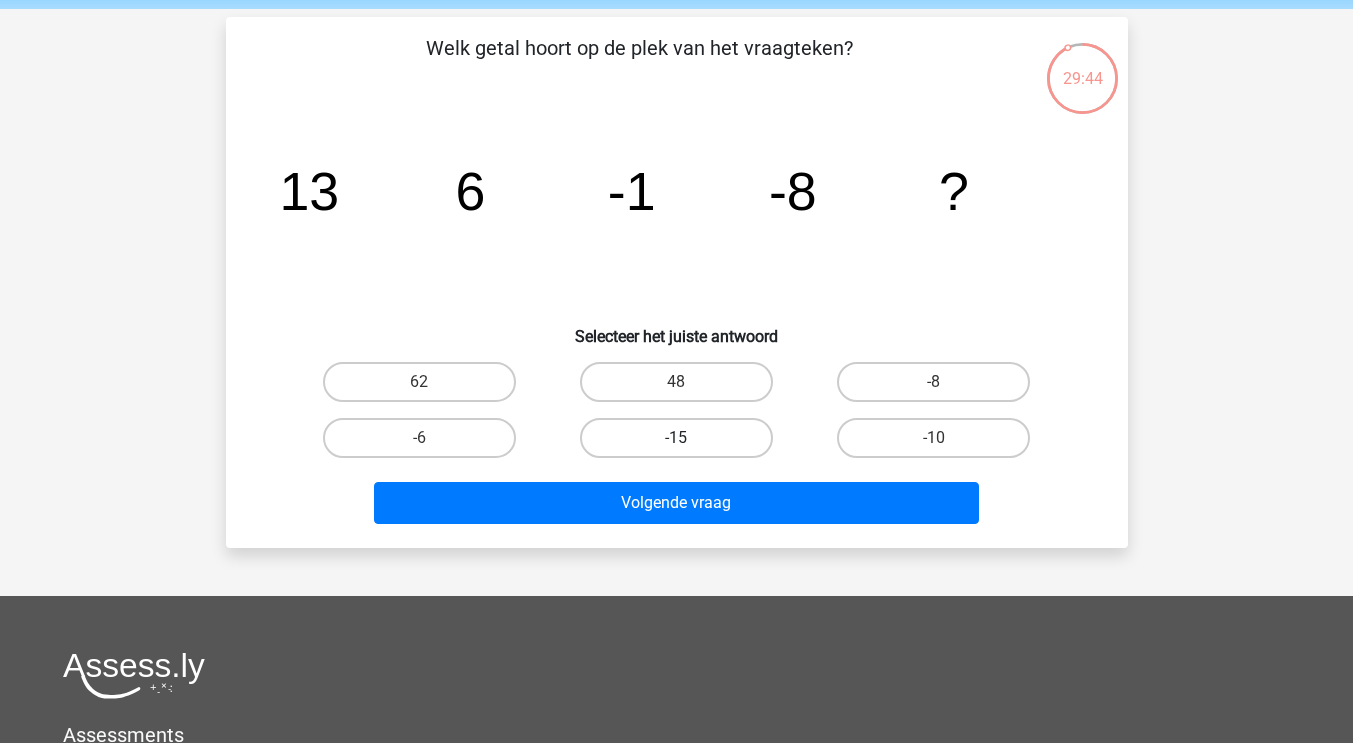 click on "-15" at bounding box center [676, 438] 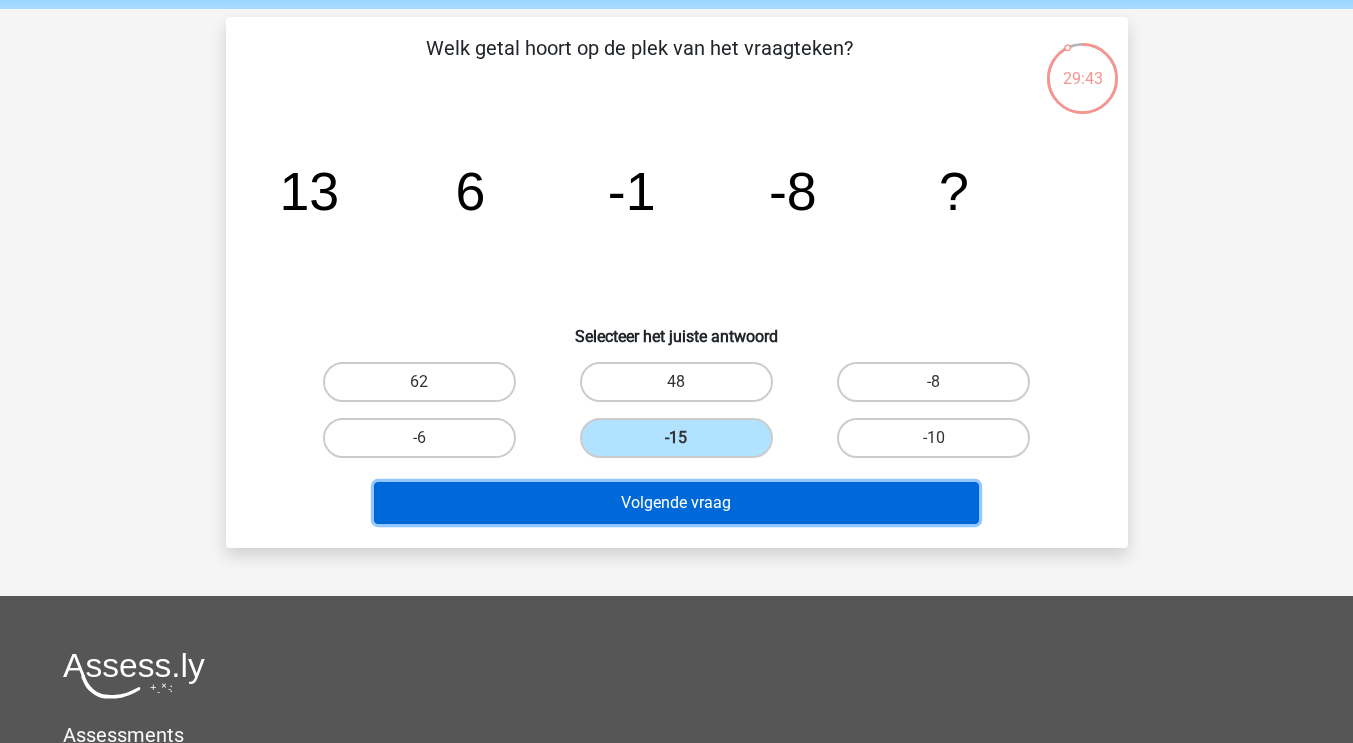click on "Volgende vraag" at bounding box center (676, 503) 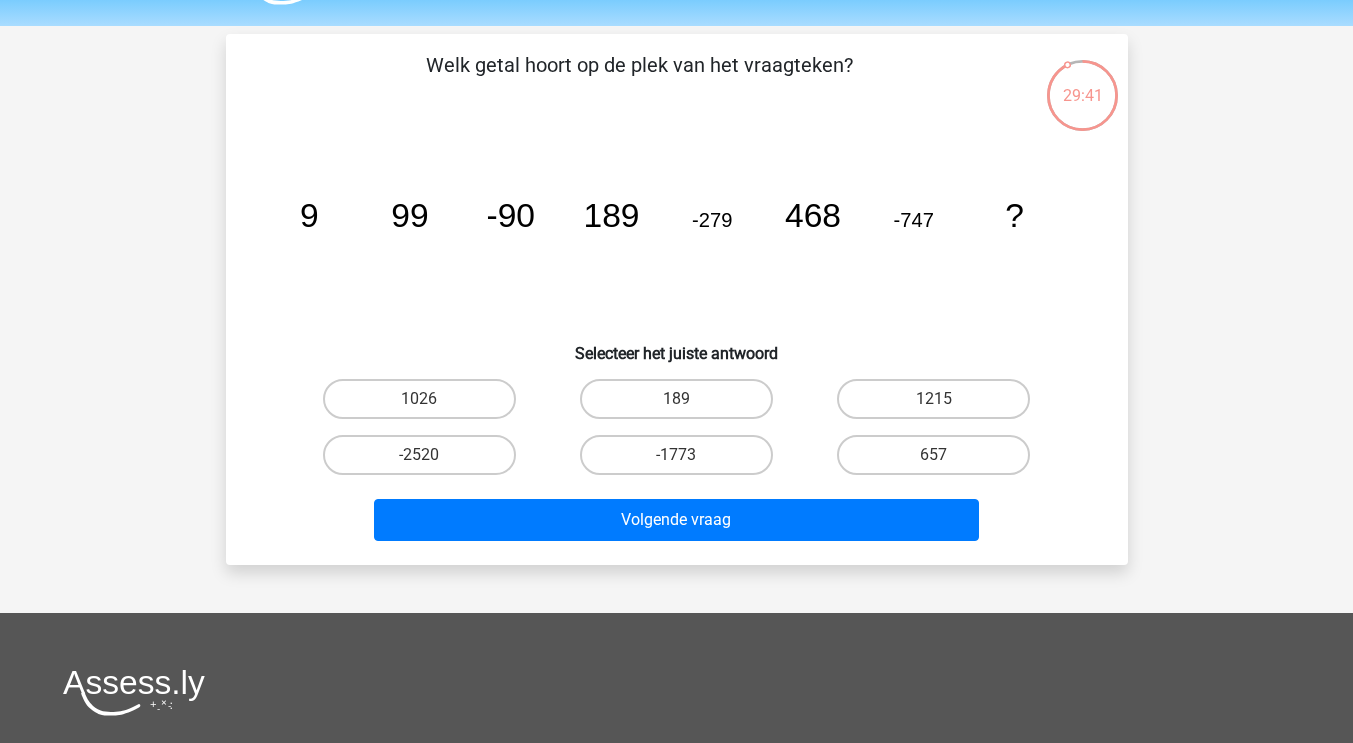 scroll, scrollTop: 57, scrollLeft: 0, axis: vertical 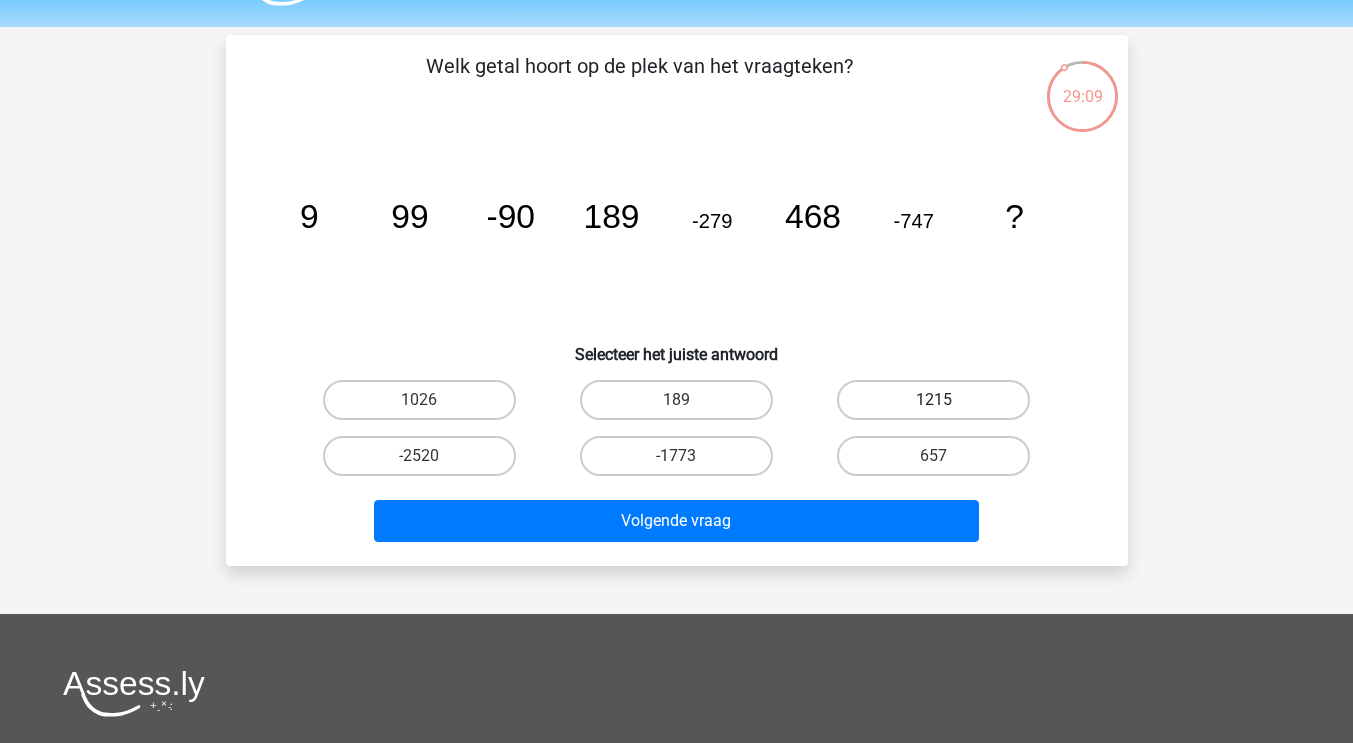 click on "1215" at bounding box center [933, 400] 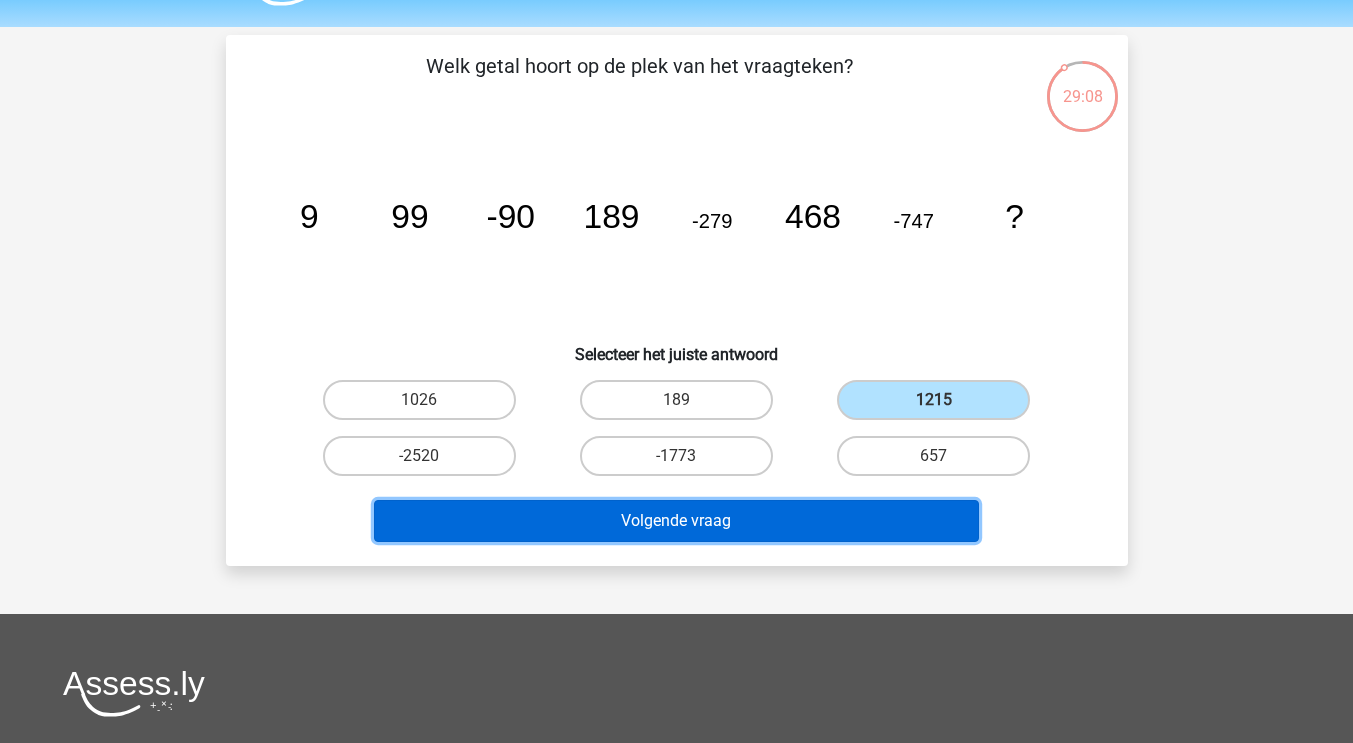 click on "Volgende vraag" at bounding box center [676, 521] 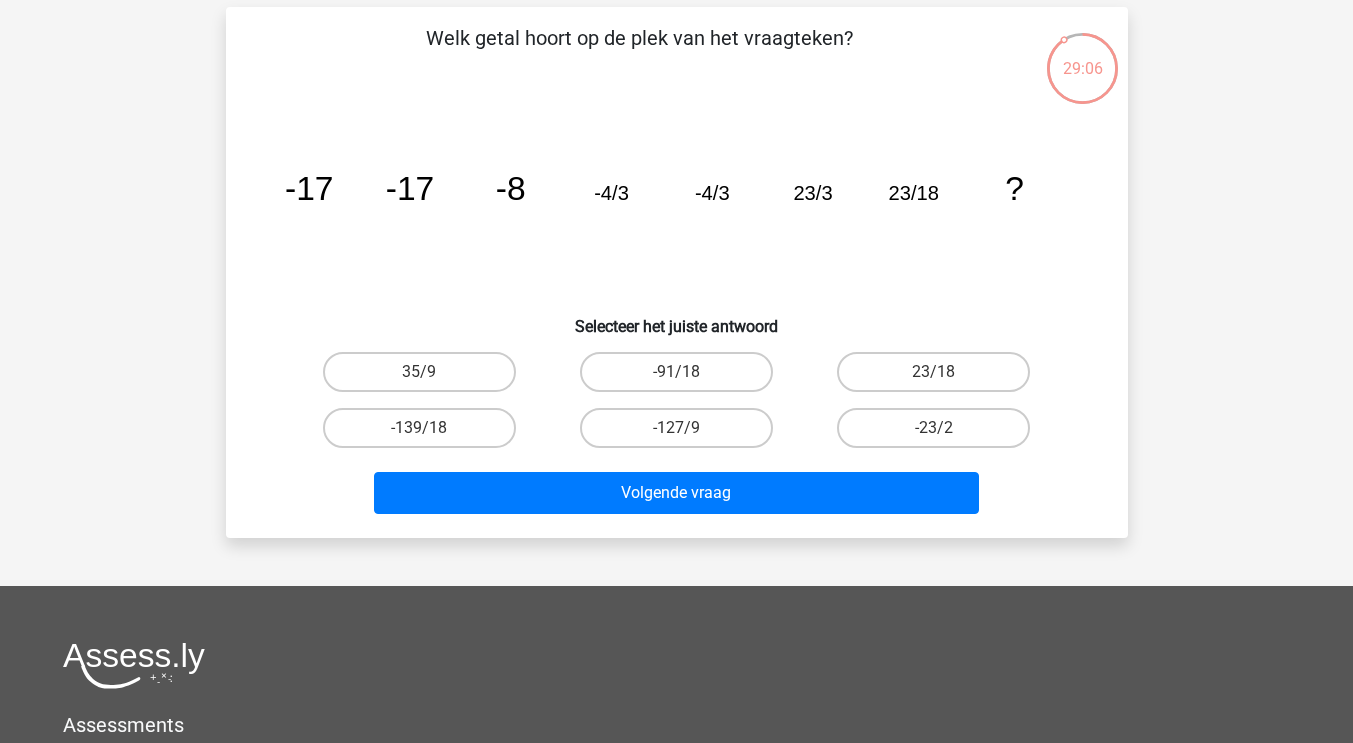 scroll, scrollTop: 84, scrollLeft: 0, axis: vertical 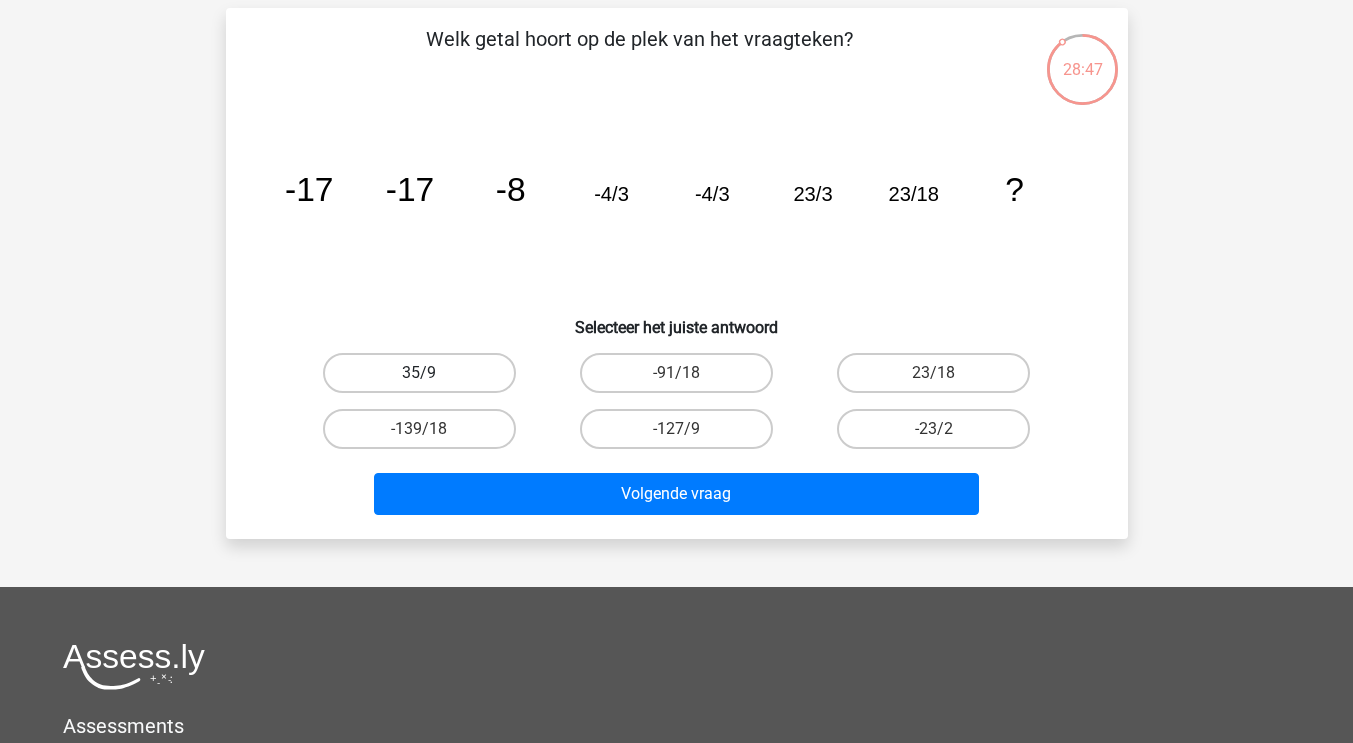 click on "35/9" at bounding box center [419, 373] 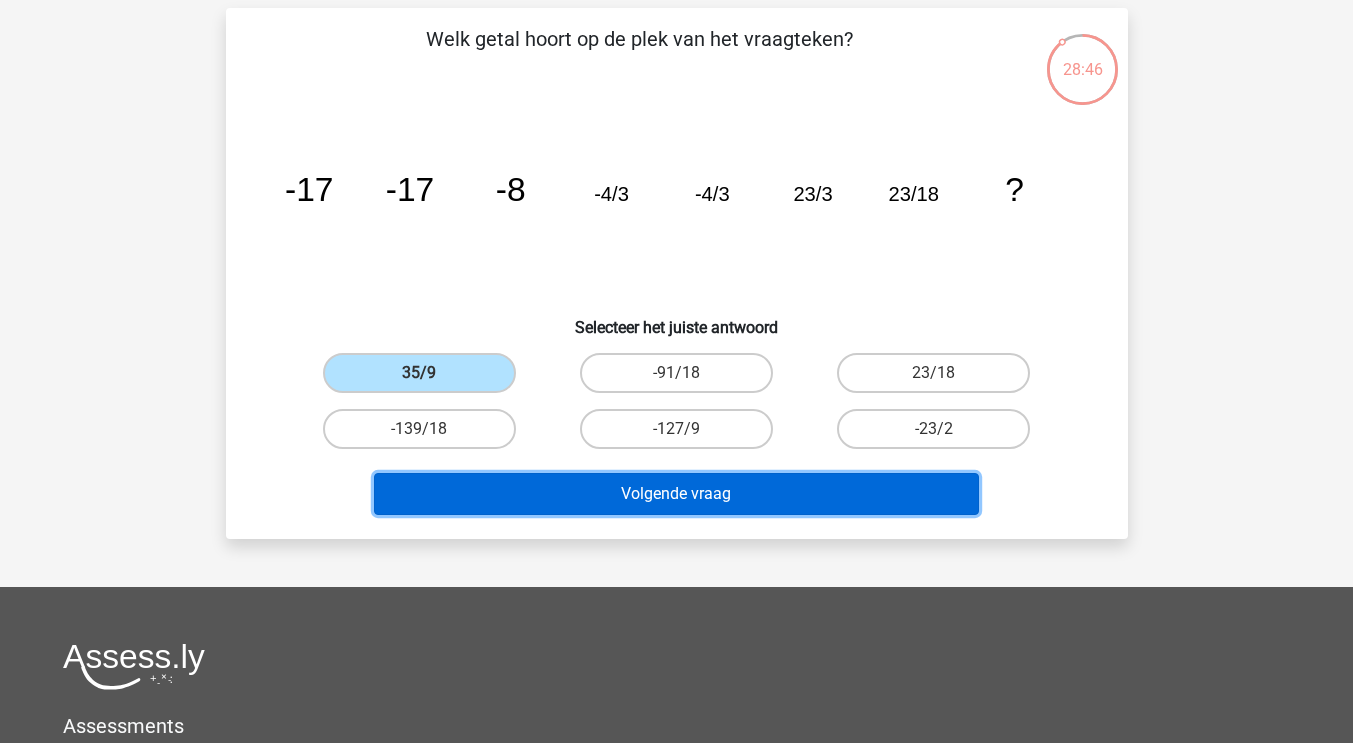 click on "Volgende vraag" at bounding box center [676, 494] 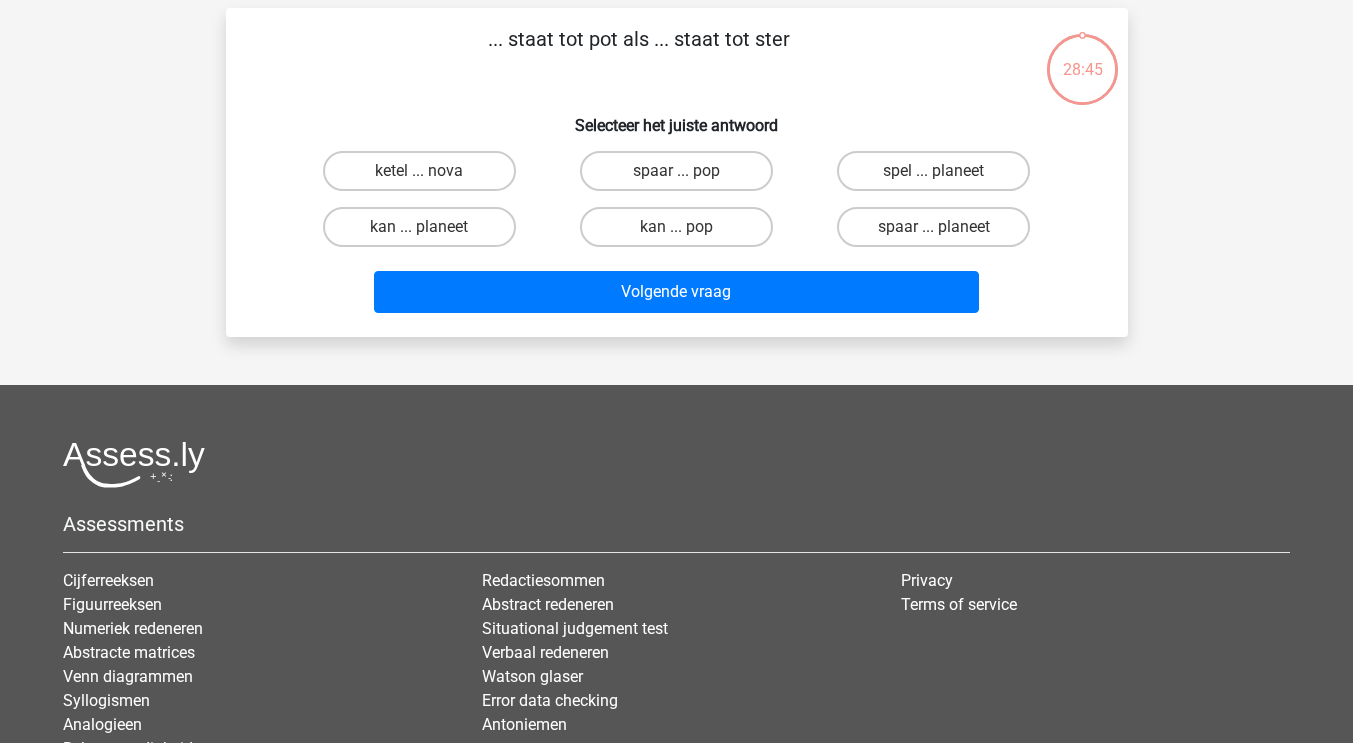 scroll, scrollTop: 92, scrollLeft: 0, axis: vertical 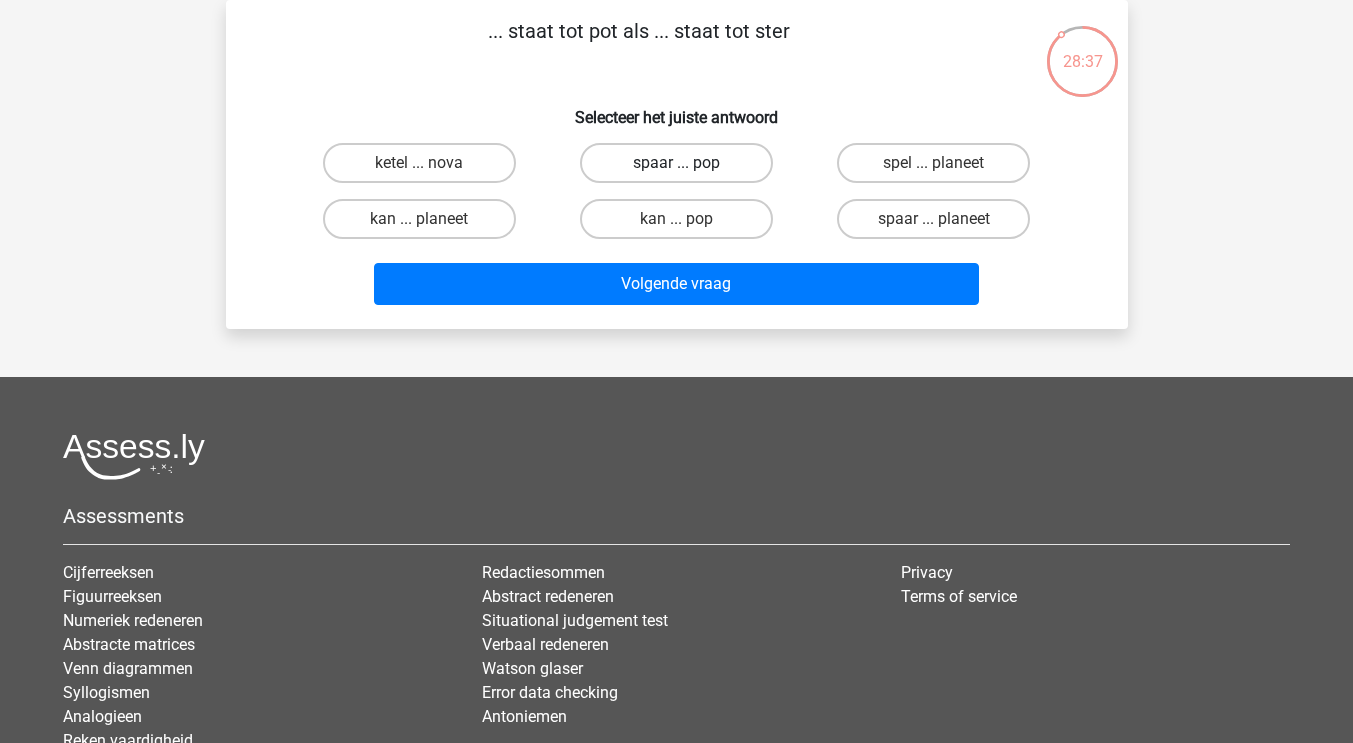 click on "spaar ... pop" at bounding box center (676, 163) 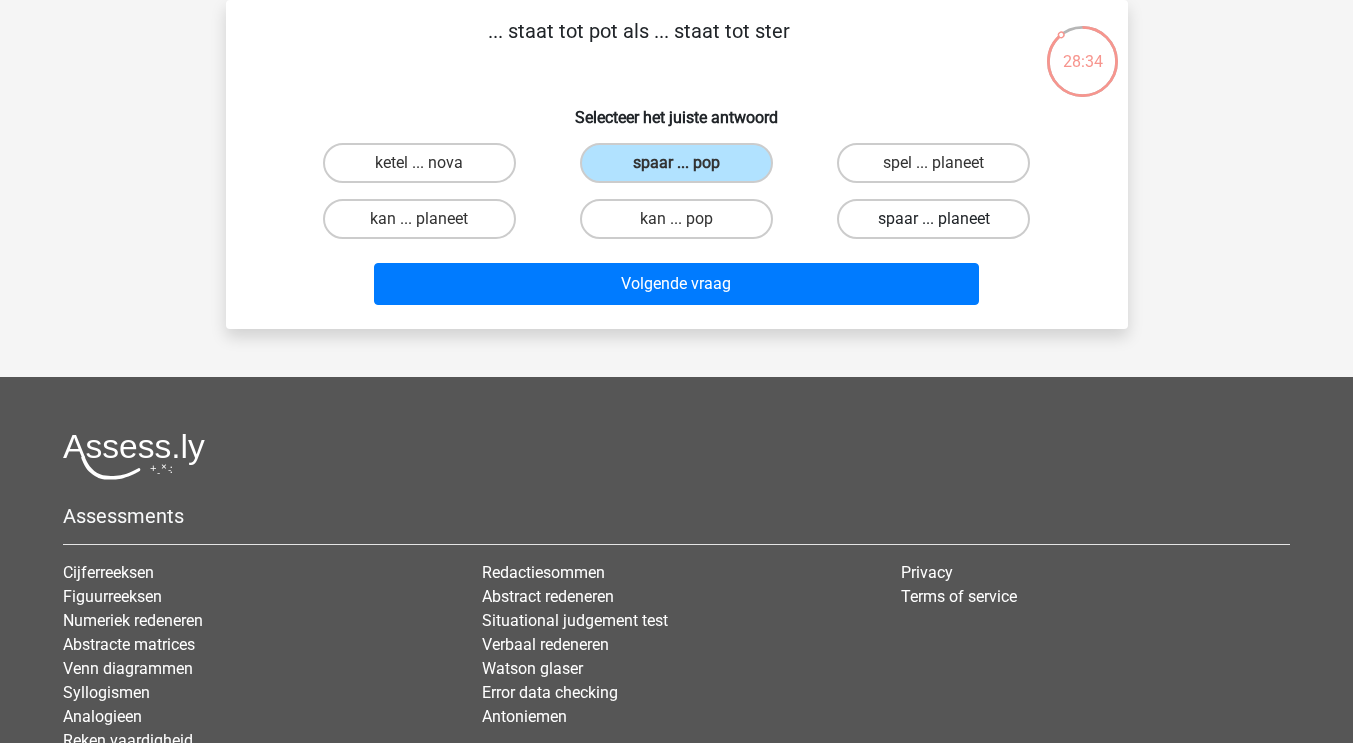 click on "spaar ... planeet" at bounding box center (933, 219) 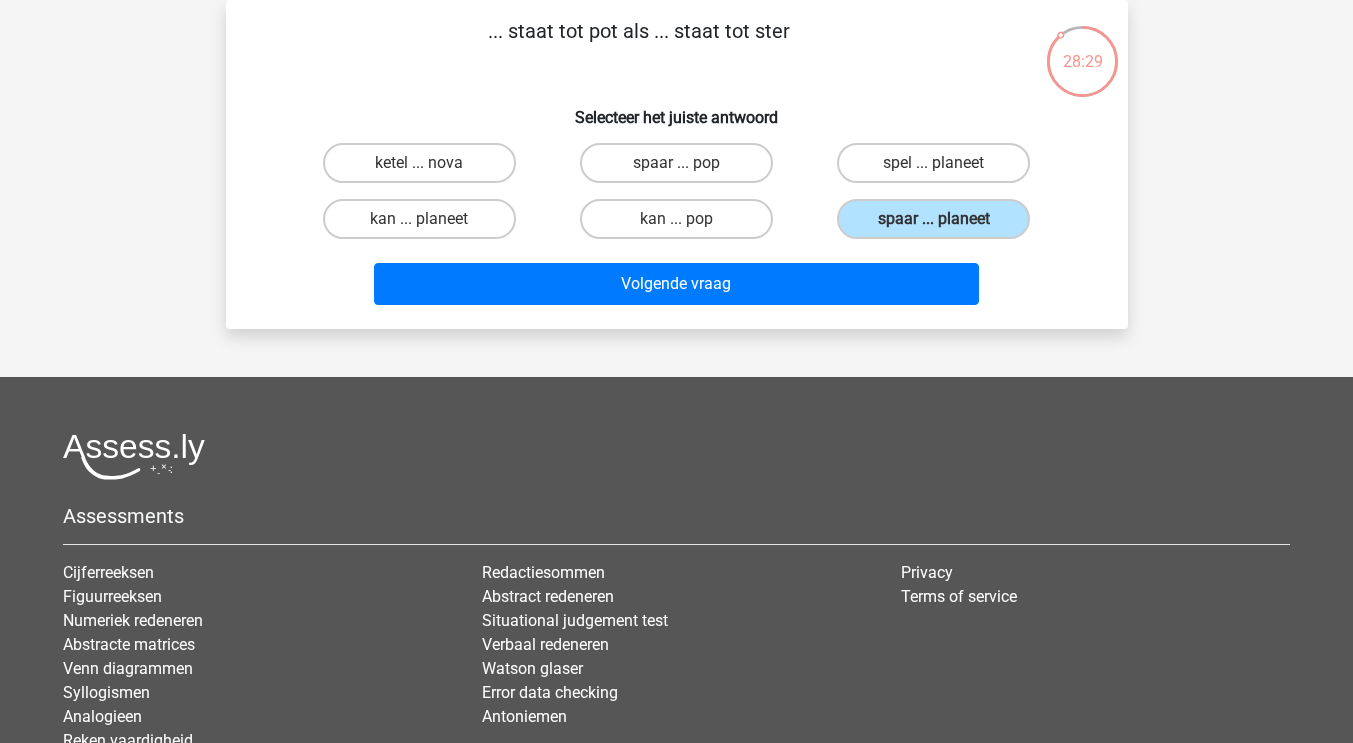 click on "Selecteer het juiste antwoord" at bounding box center (677, 109) 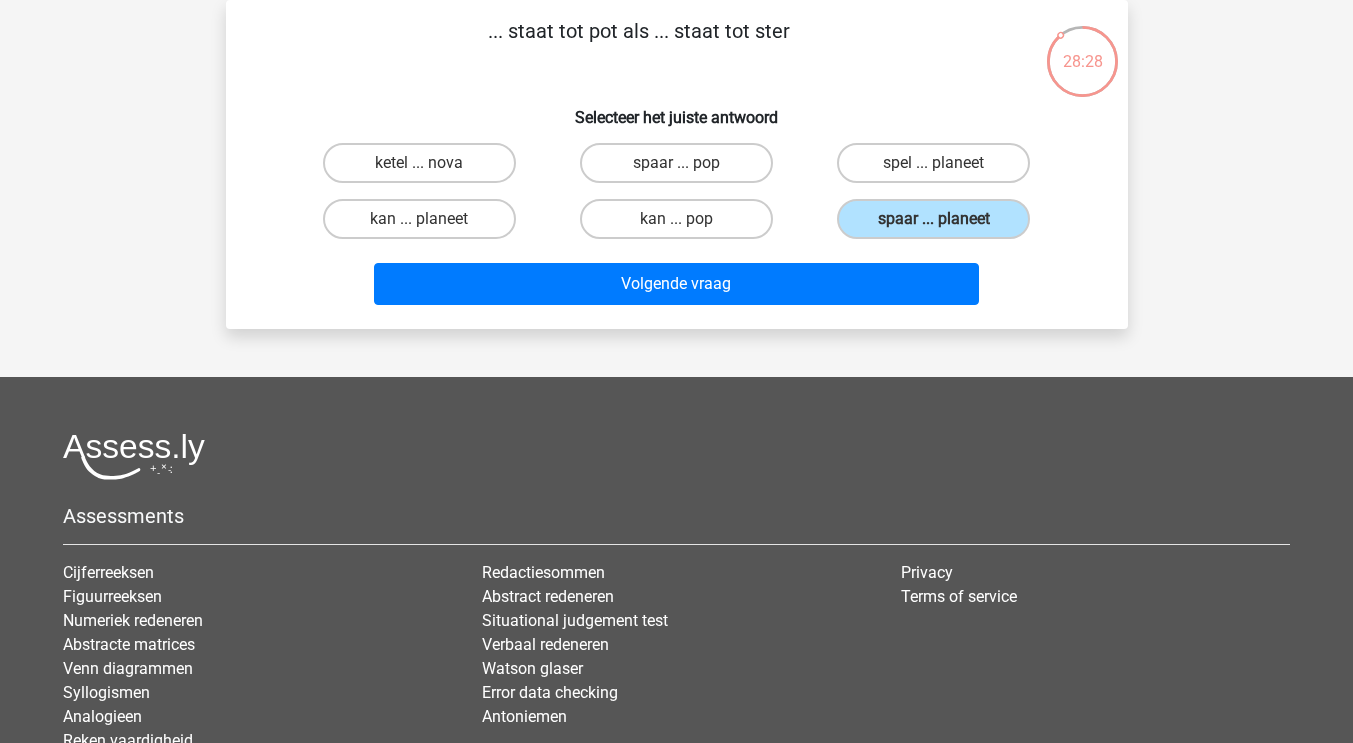 click on "spaar ... pop" at bounding box center (676, 163) 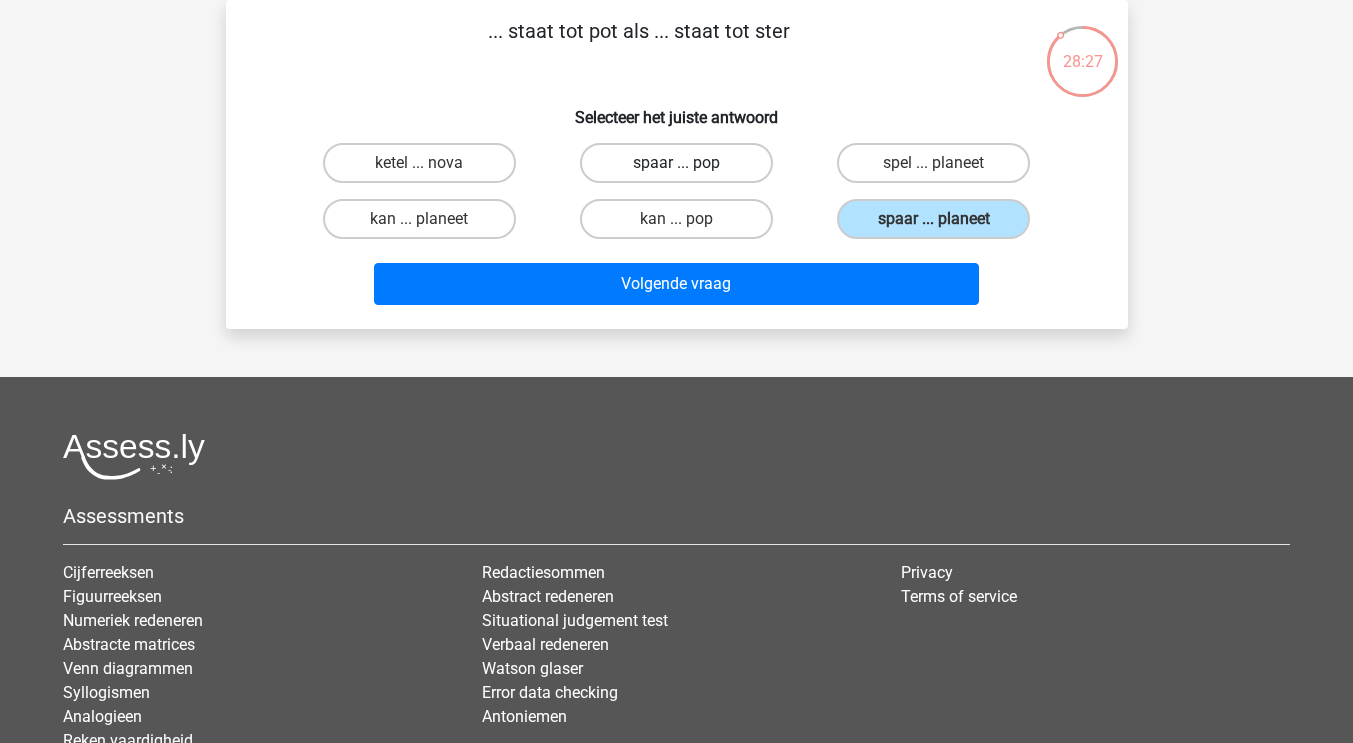 click on "spaar ... pop" at bounding box center (676, 163) 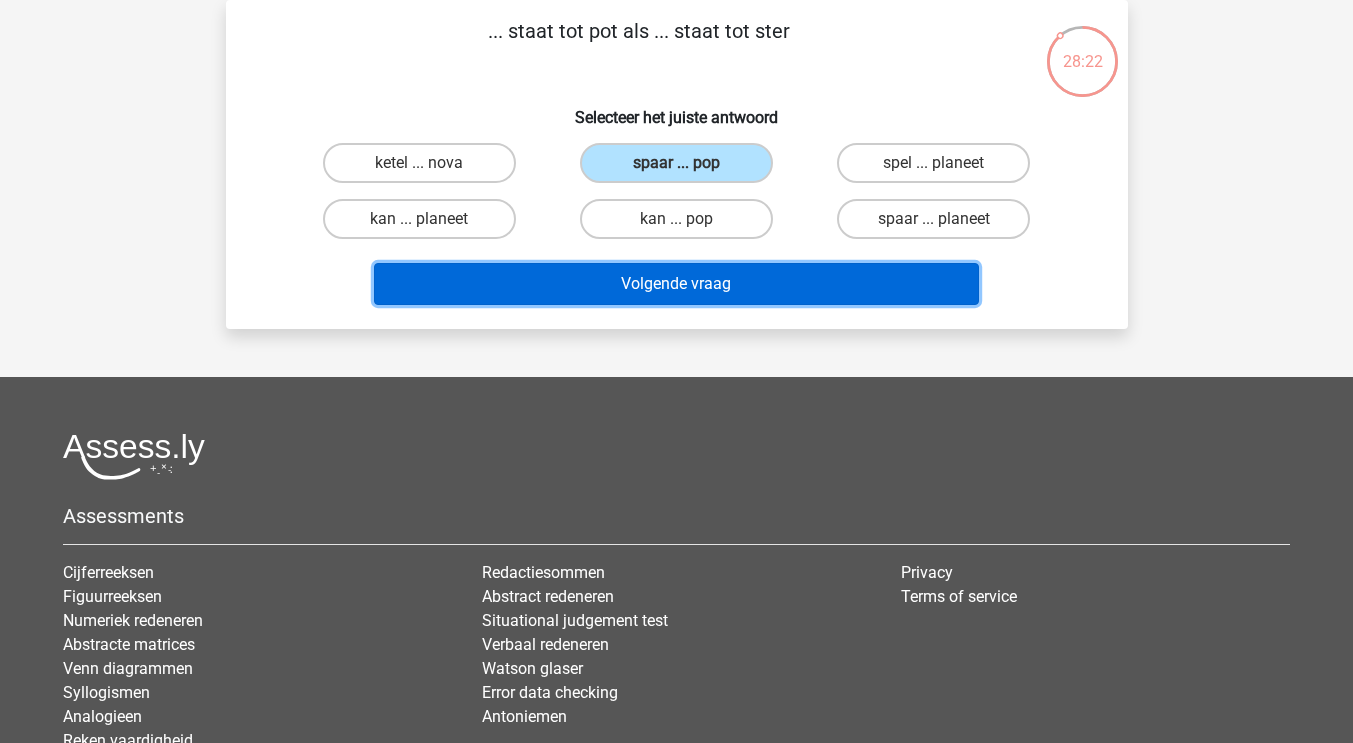 click on "Volgende vraag" at bounding box center [676, 284] 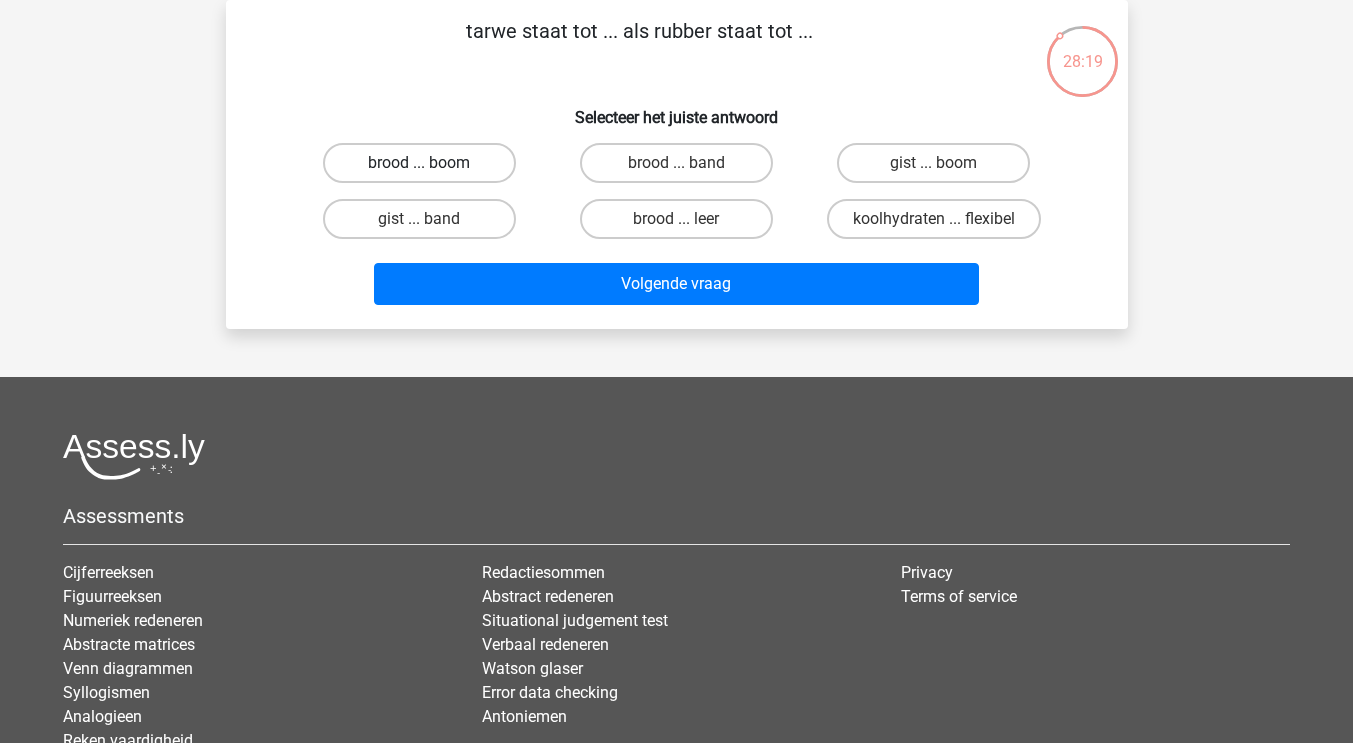 click on "brood ... boom" at bounding box center (419, 163) 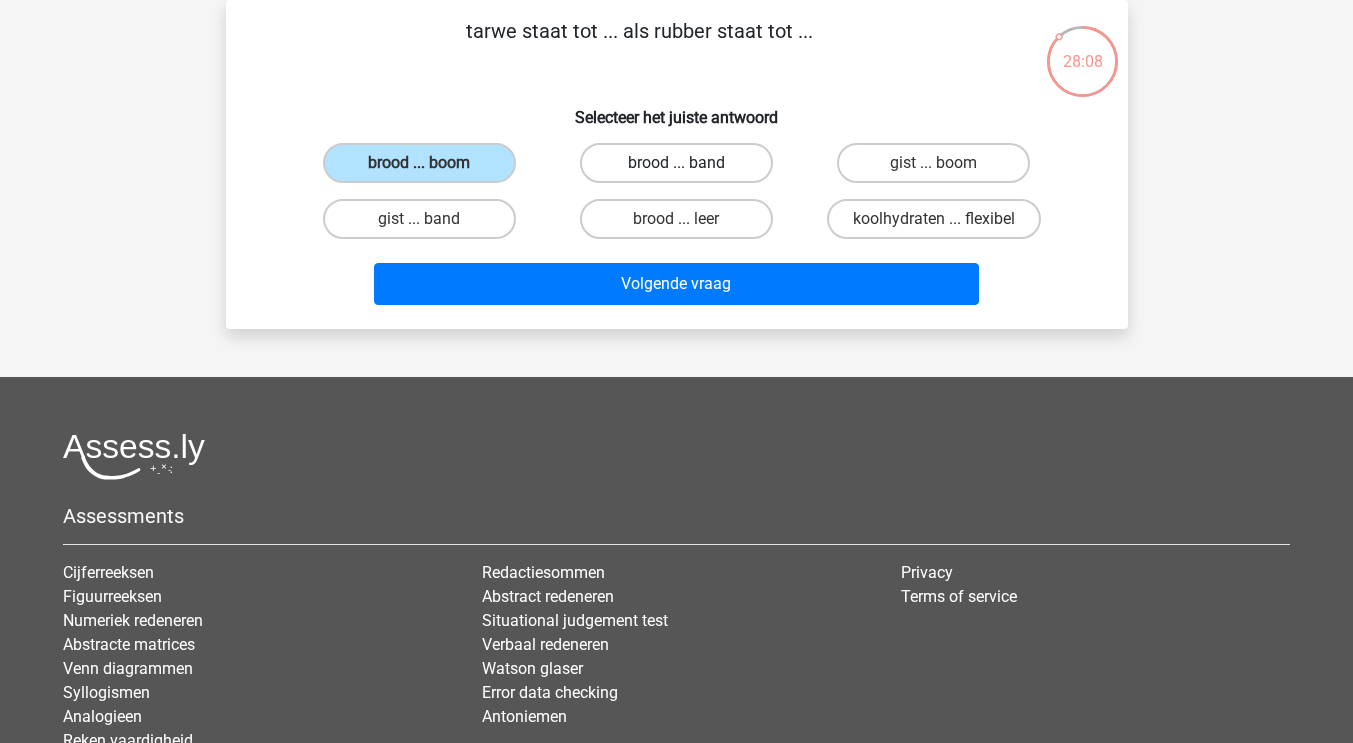 click on "brood ... band" at bounding box center (676, 163) 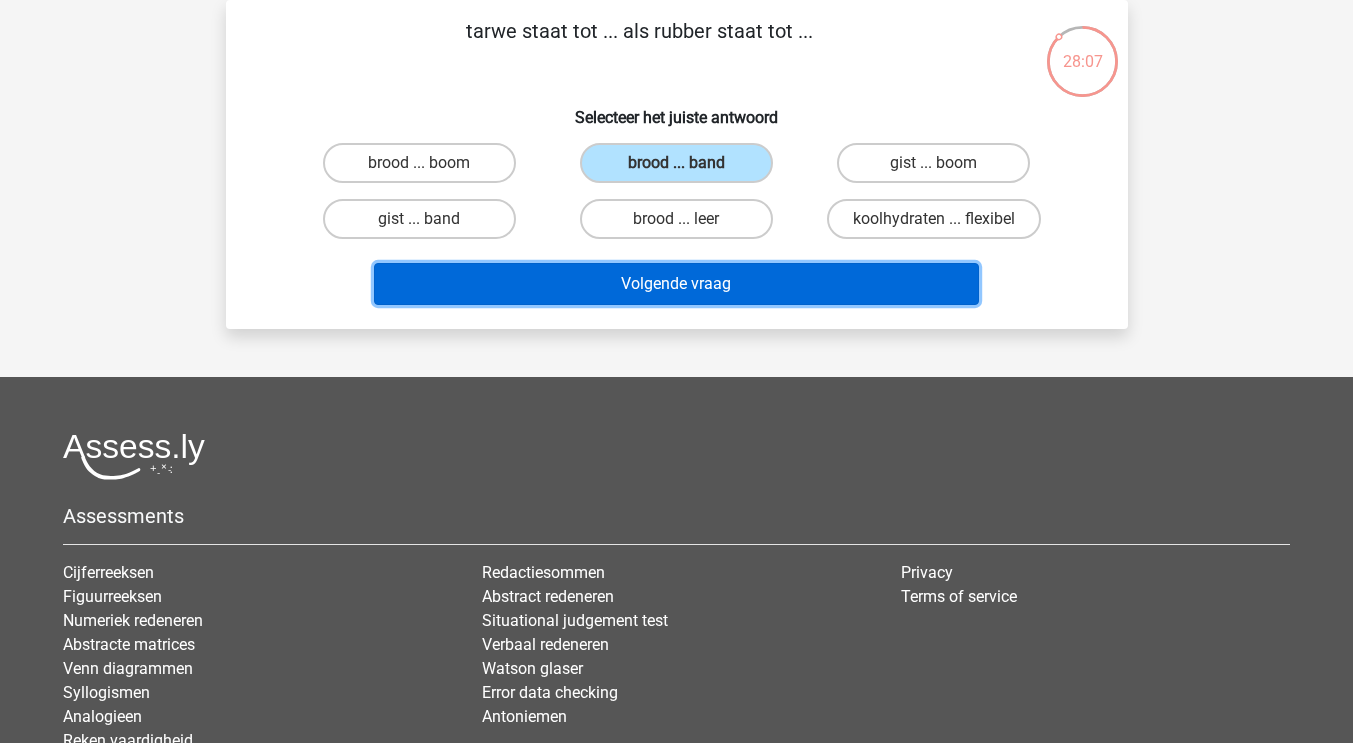 click on "Volgende vraag" at bounding box center (676, 284) 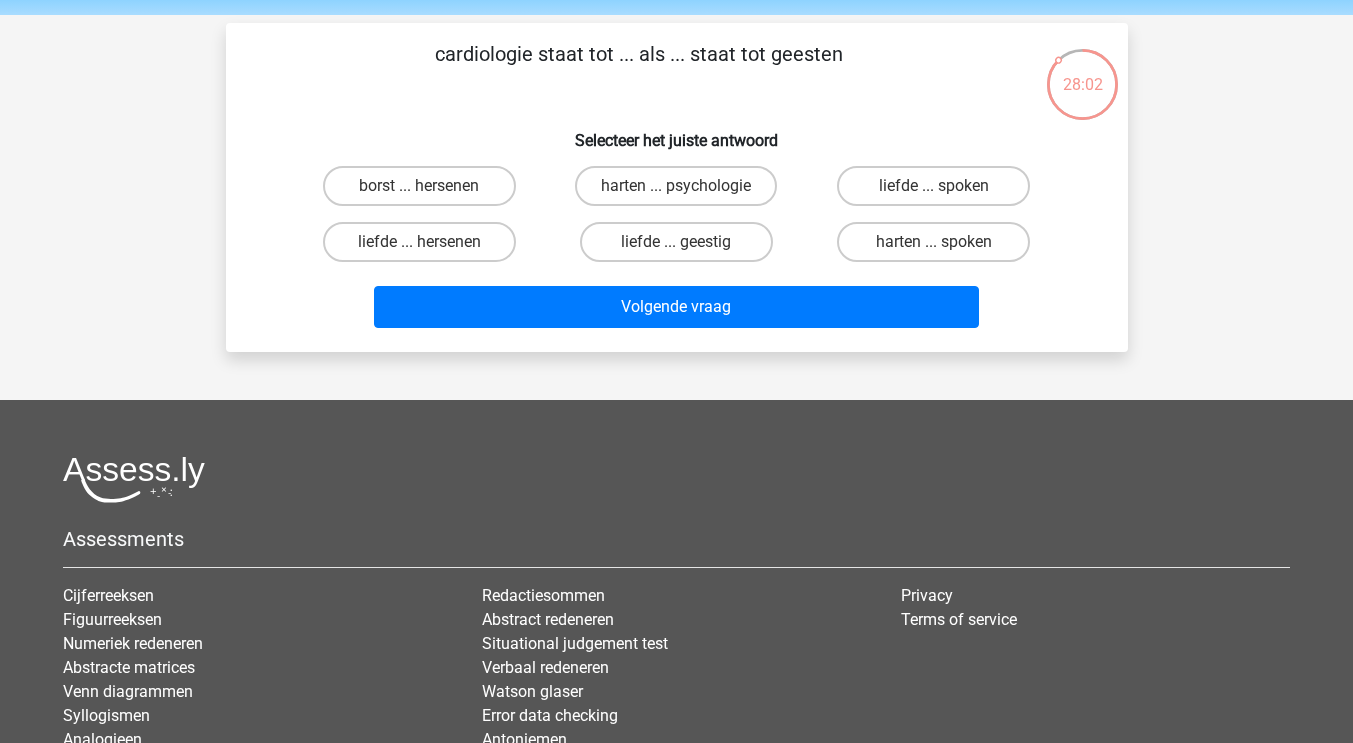 scroll, scrollTop: 66, scrollLeft: 0, axis: vertical 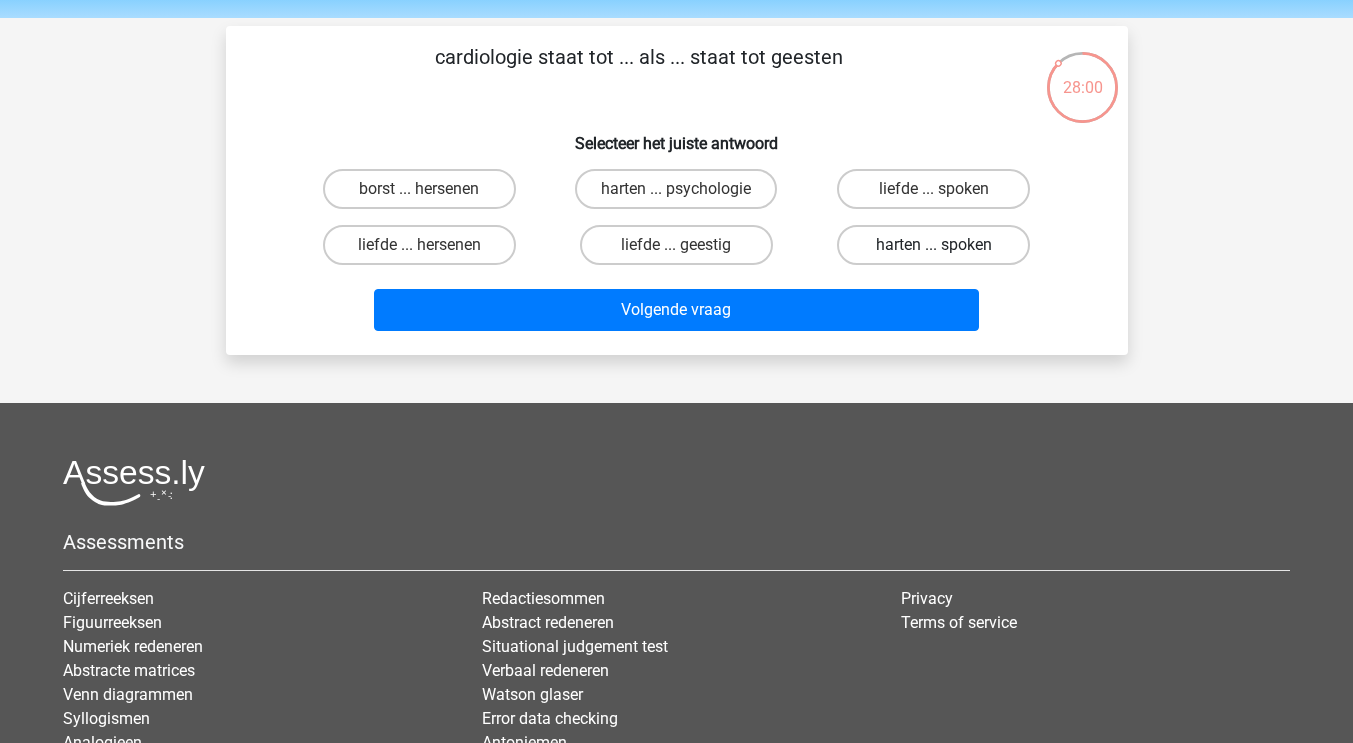 click on "harten ... spoken" at bounding box center (933, 245) 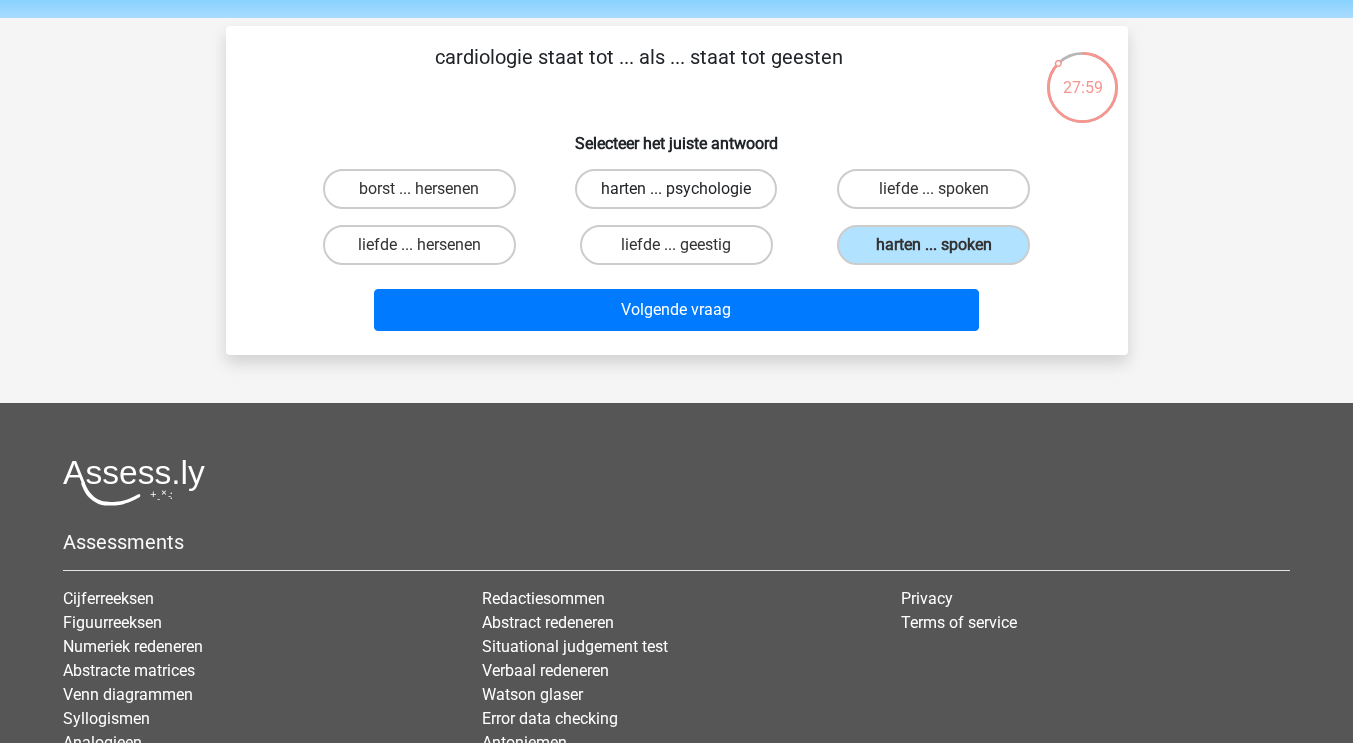 click on "harten ... psychologie" at bounding box center [676, 189] 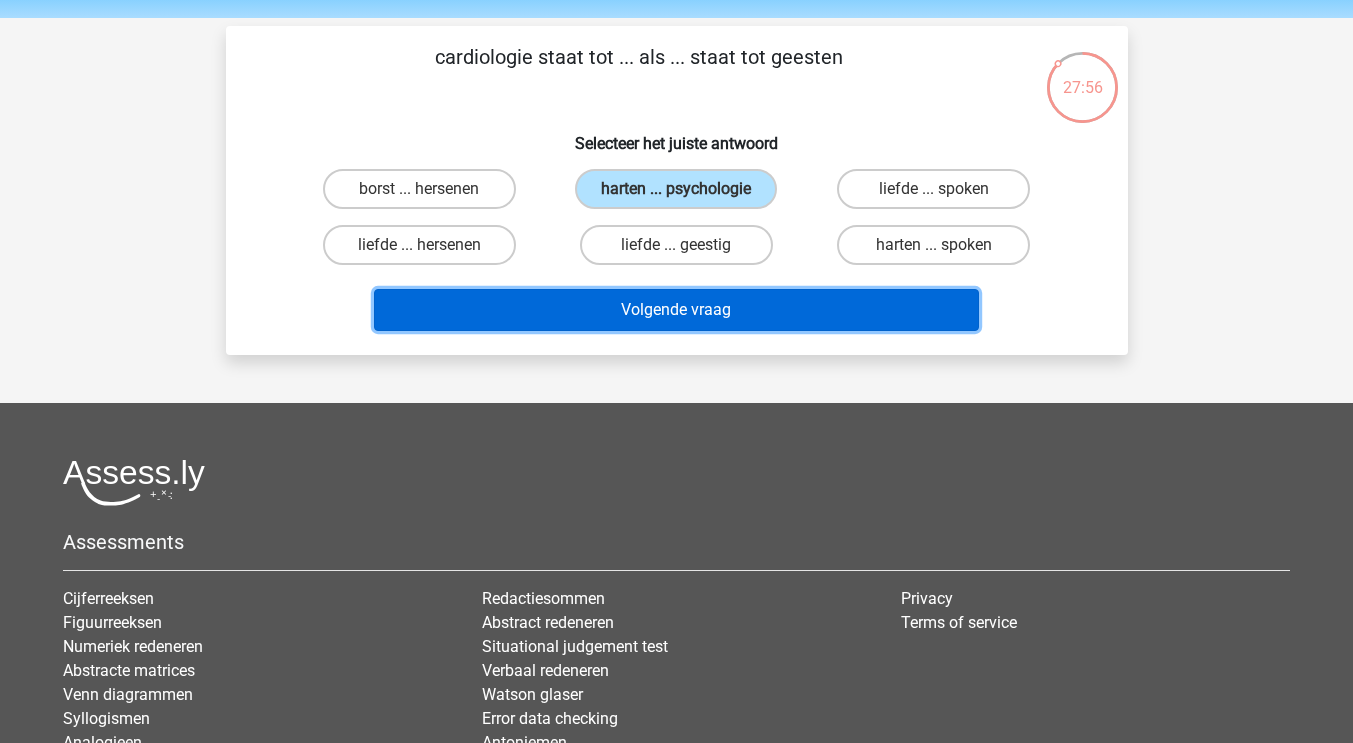 click on "Volgende vraag" at bounding box center [676, 310] 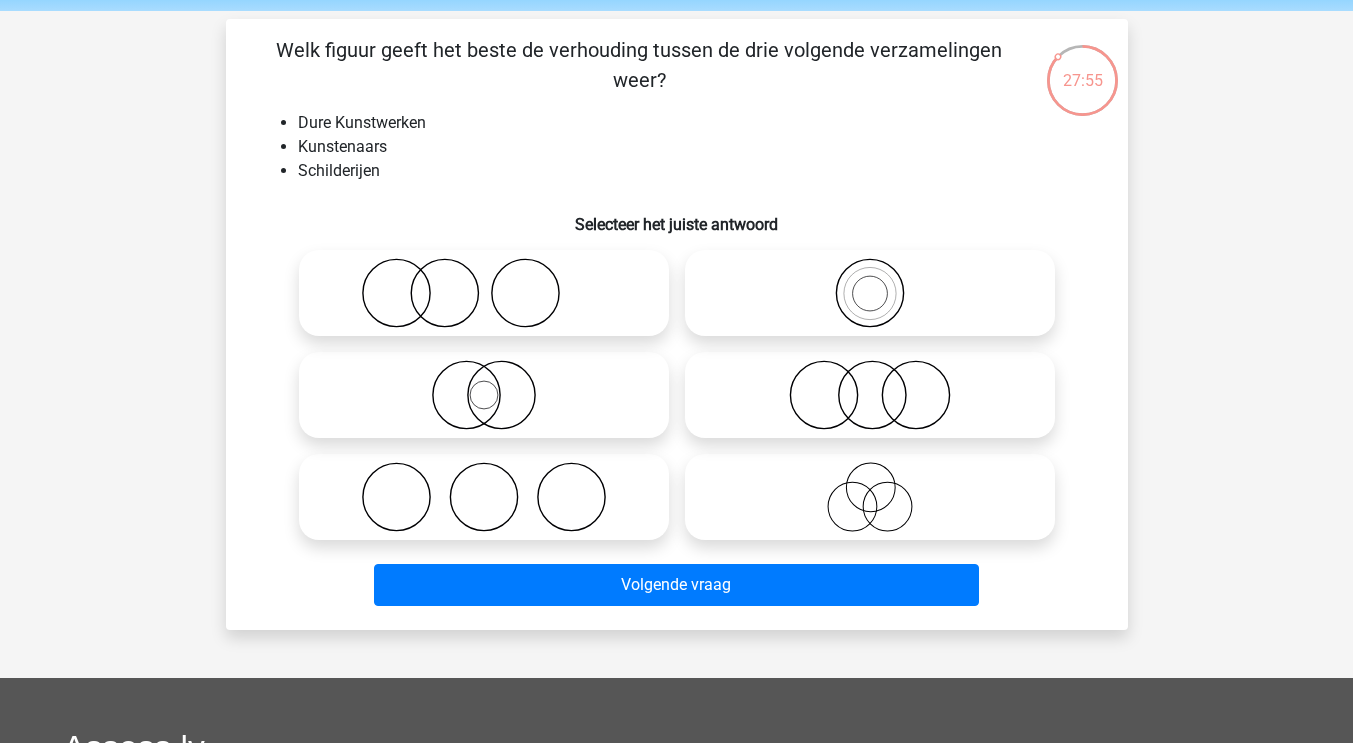 scroll, scrollTop: 72, scrollLeft: 0, axis: vertical 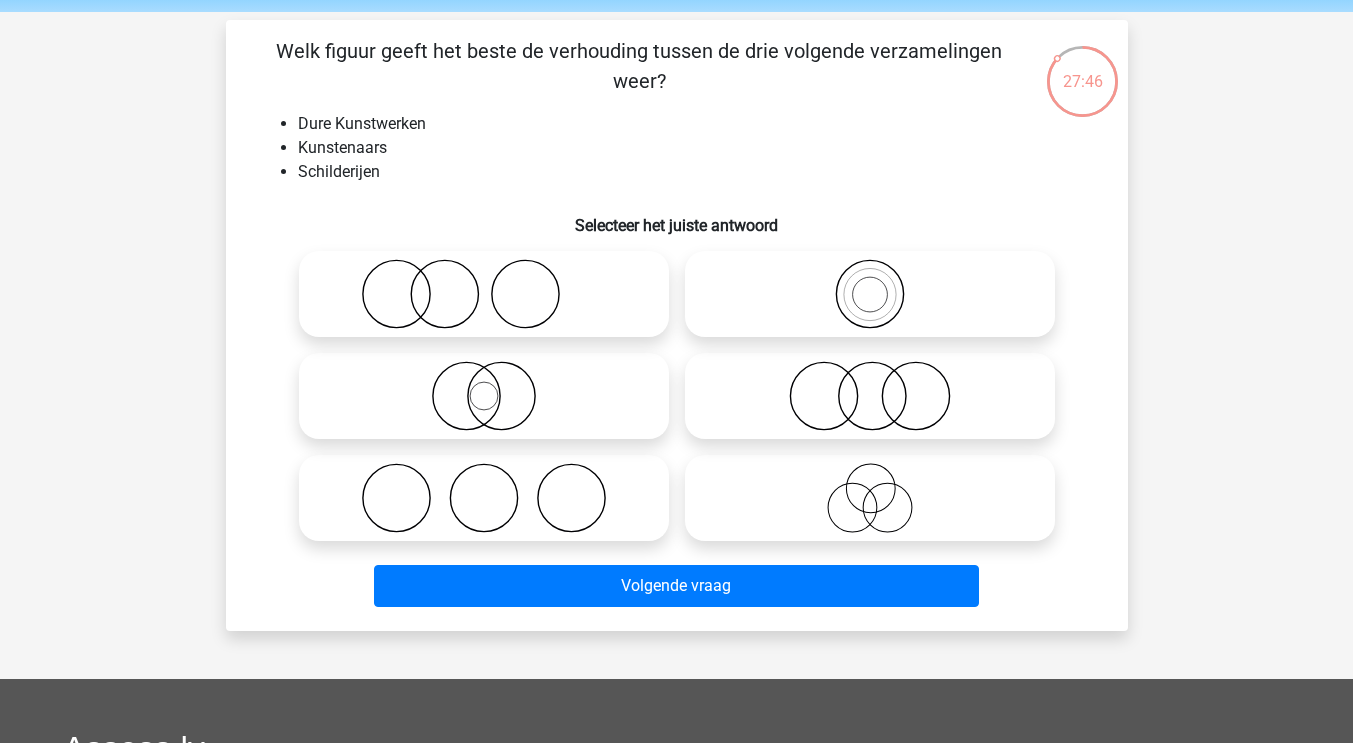 click 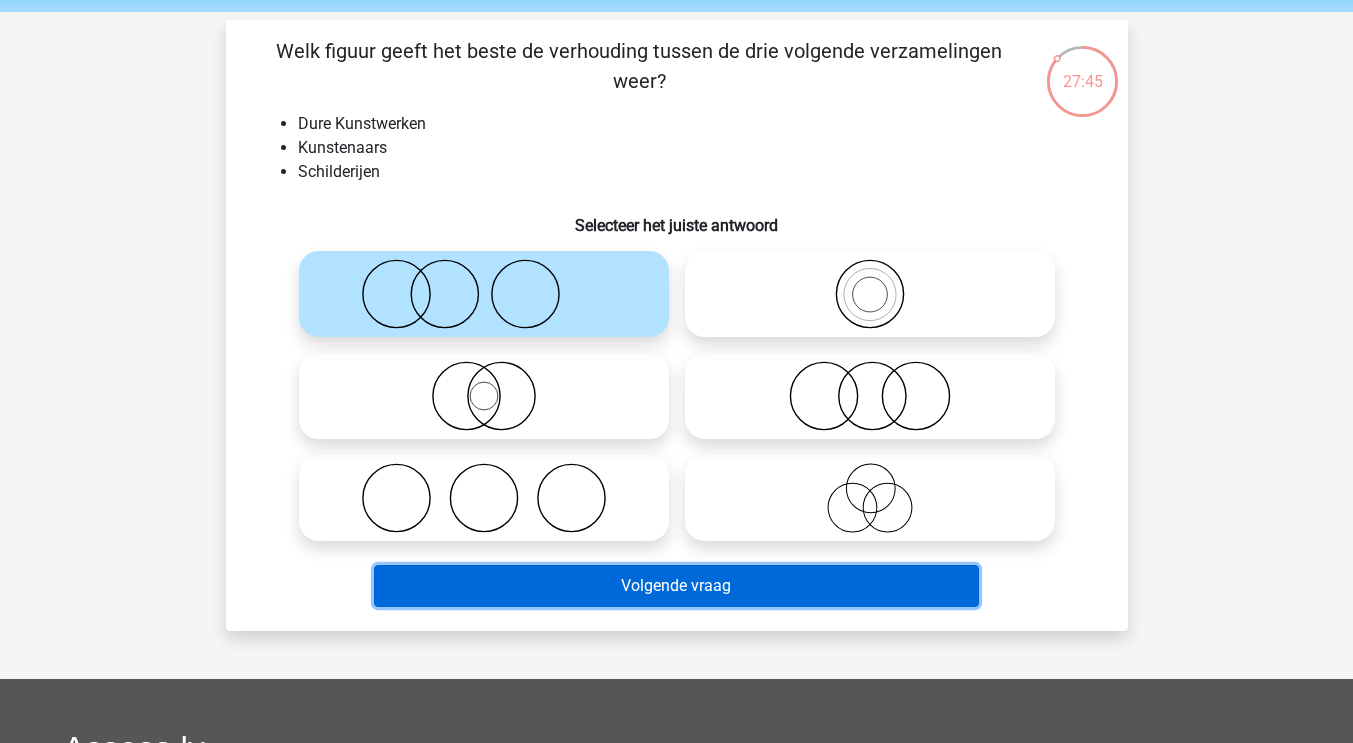 click on "Volgende vraag" at bounding box center [676, 586] 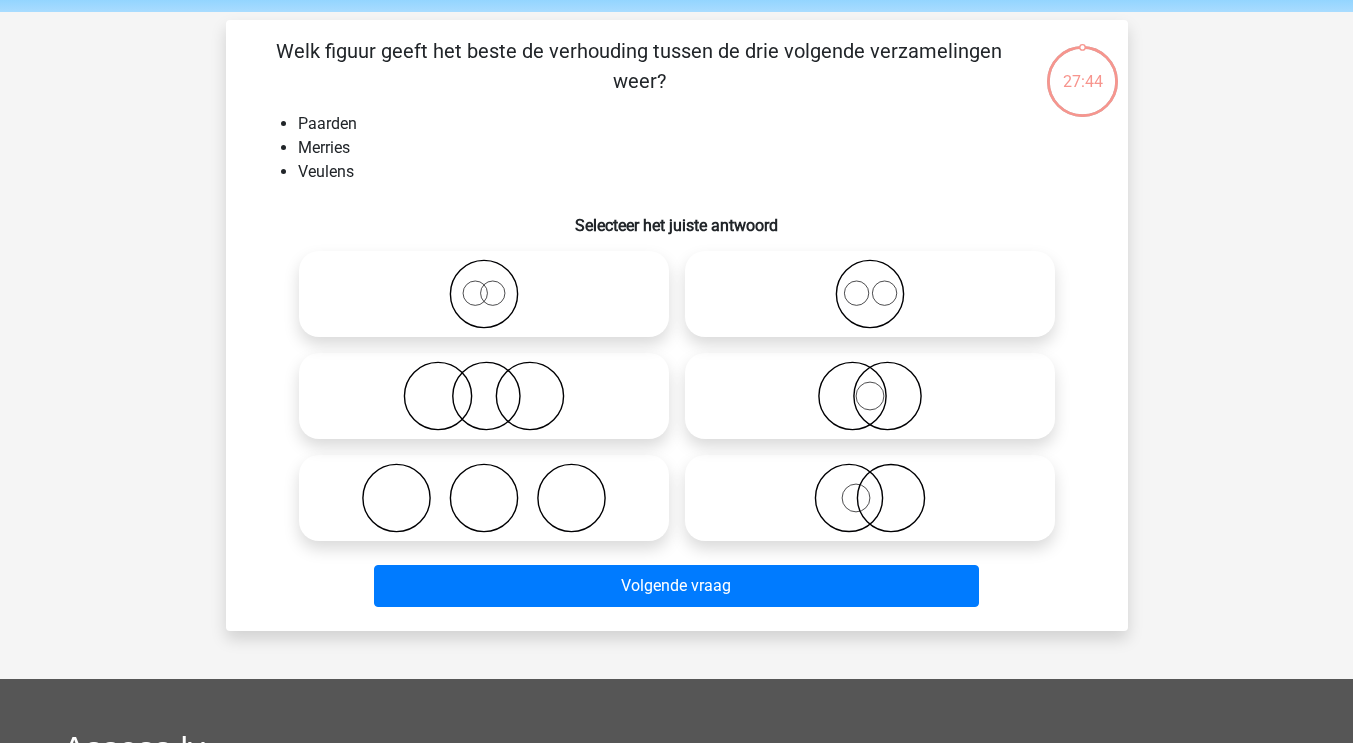 scroll, scrollTop: 92, scrollLeft: 0, axis: vertical 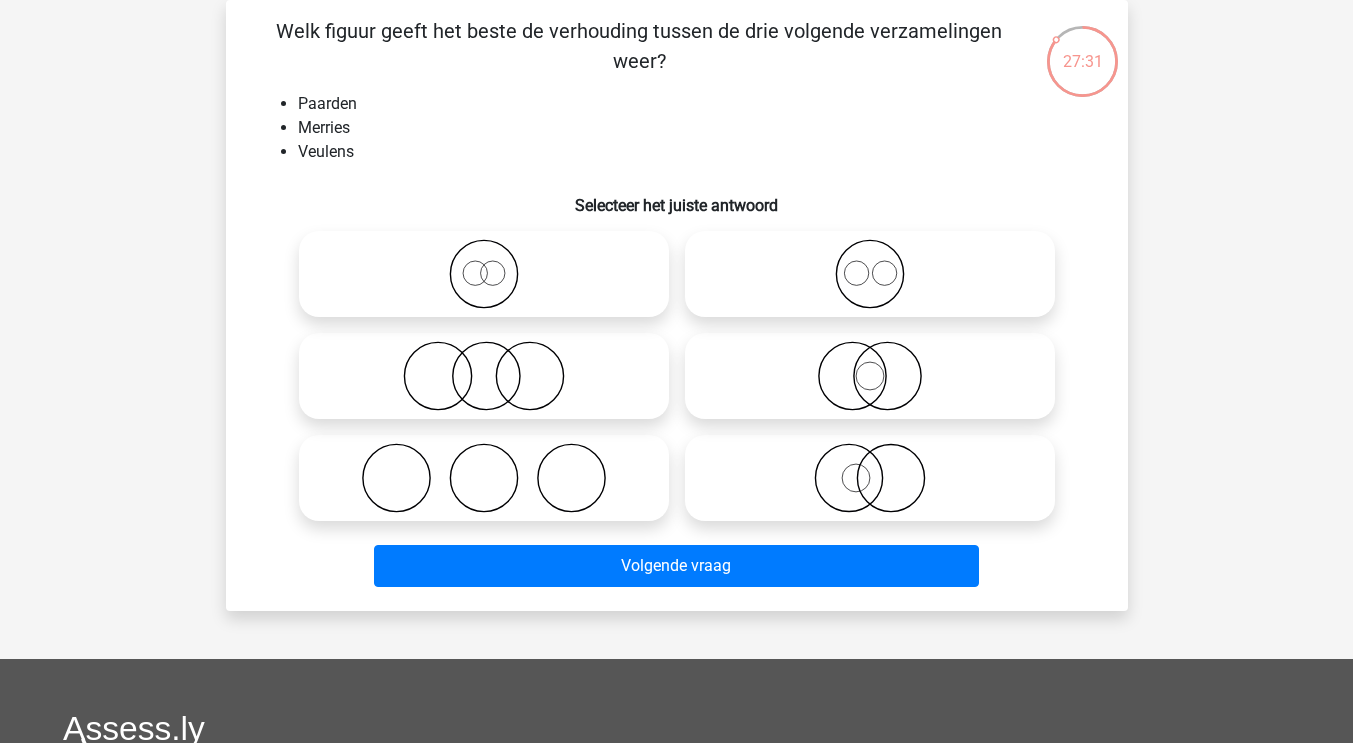 click 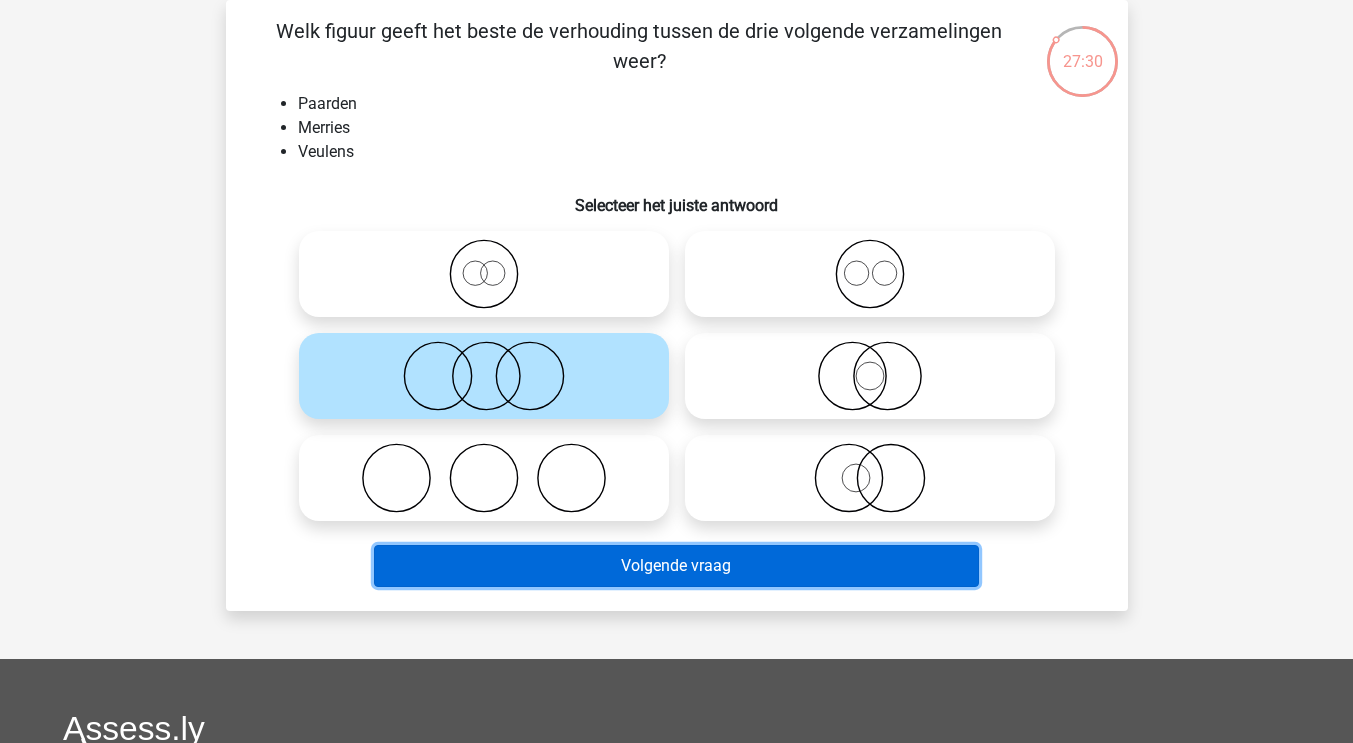click on "Volgende vraag" at bounding box center [676, 566] 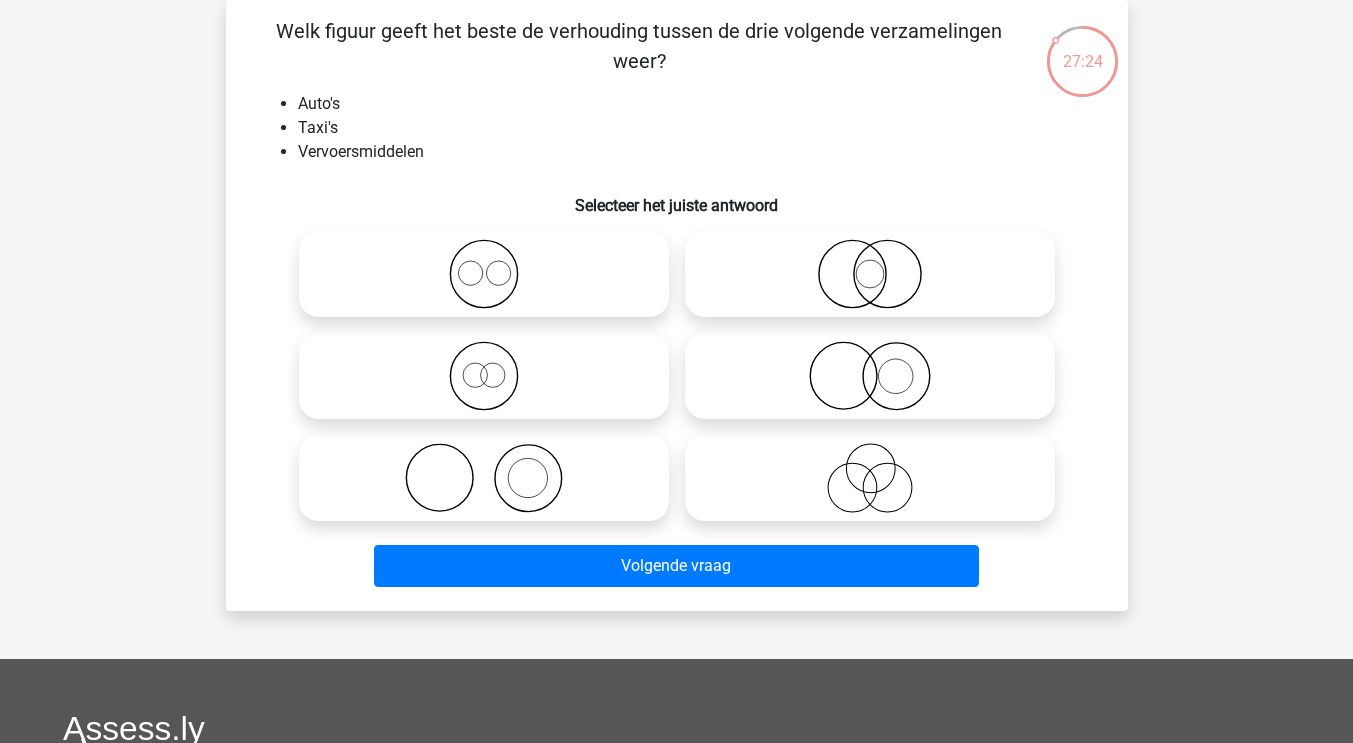 click at bounding box center [484, 274] 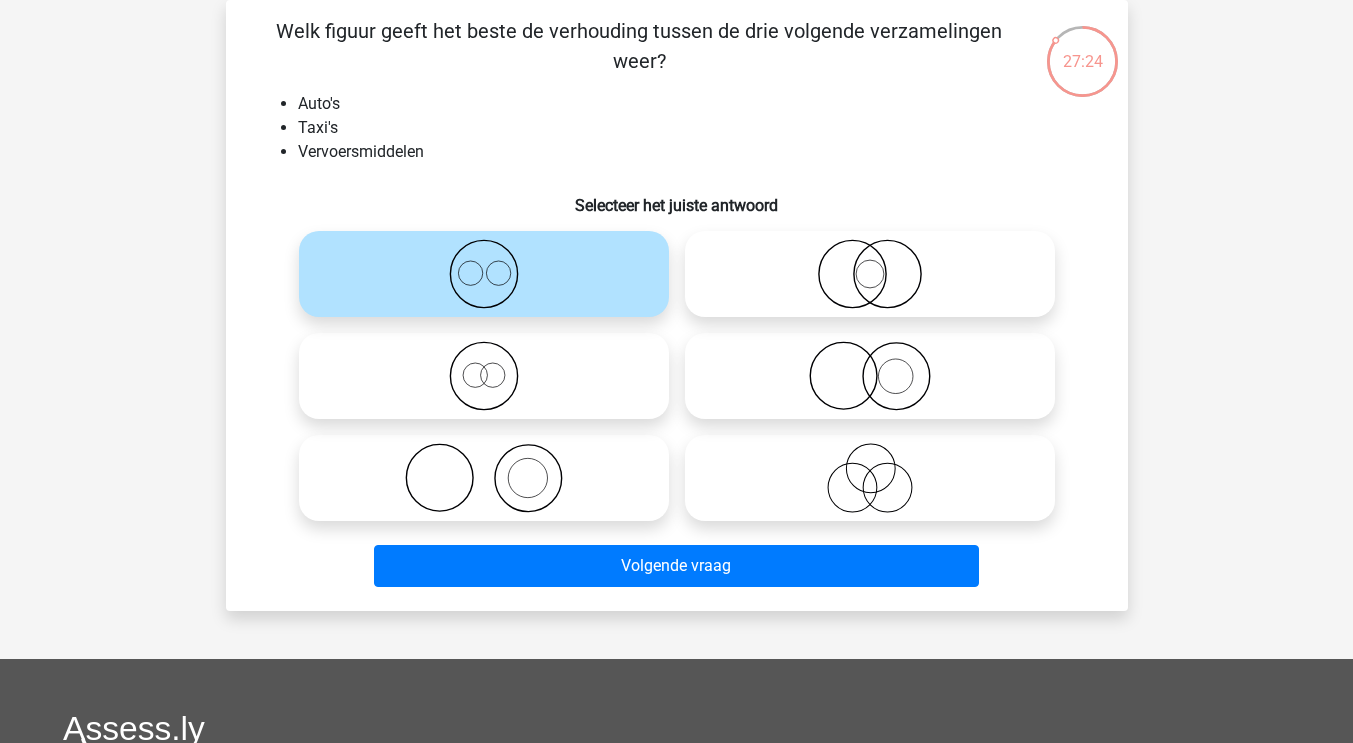 click 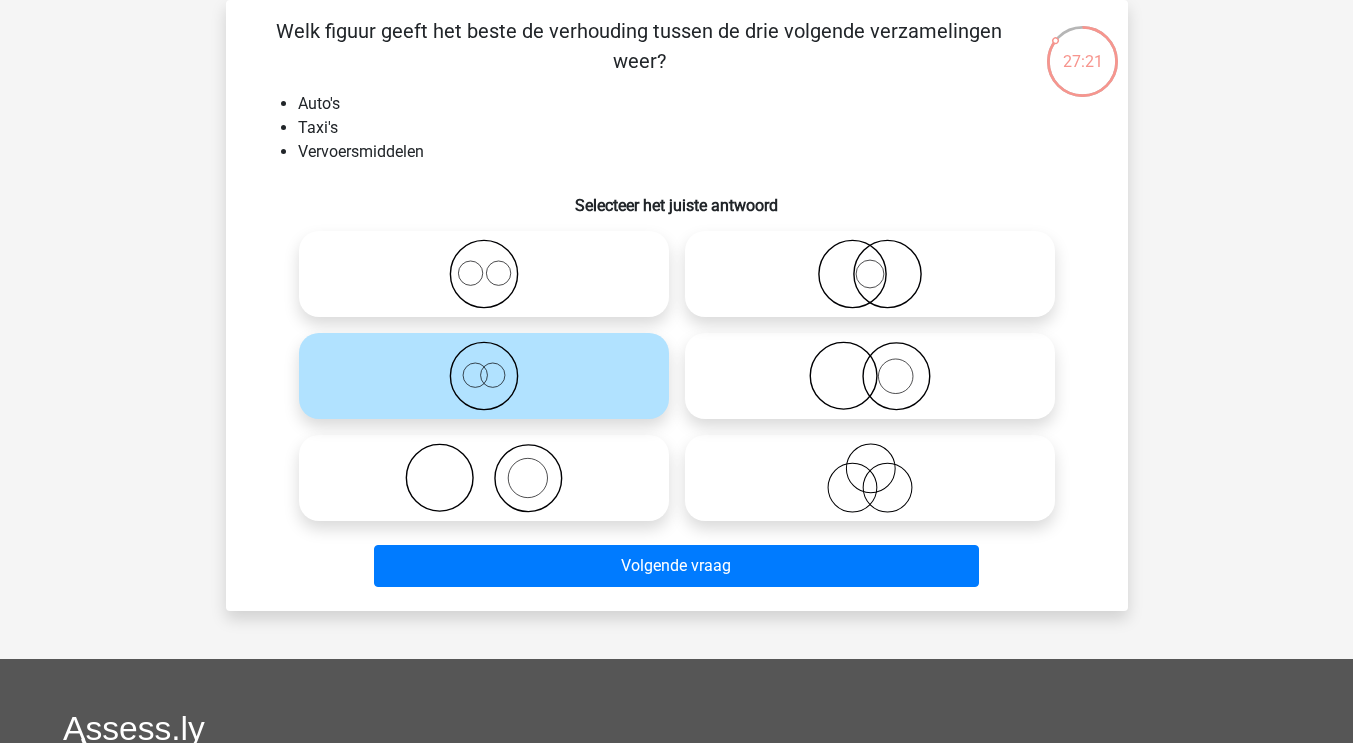click on "Volgende vraag" at bounding box center [677, 570] 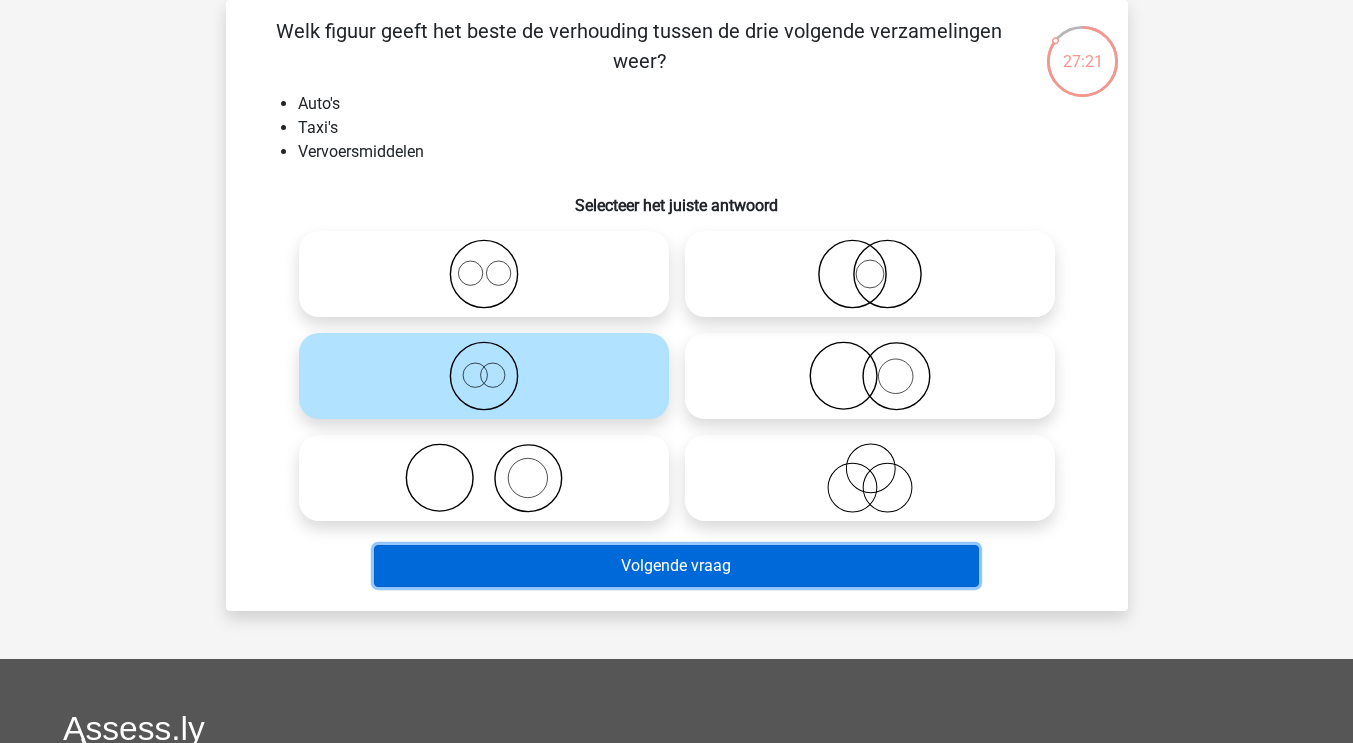 click on "Volgende vraag" at bounding box center [676, 566] 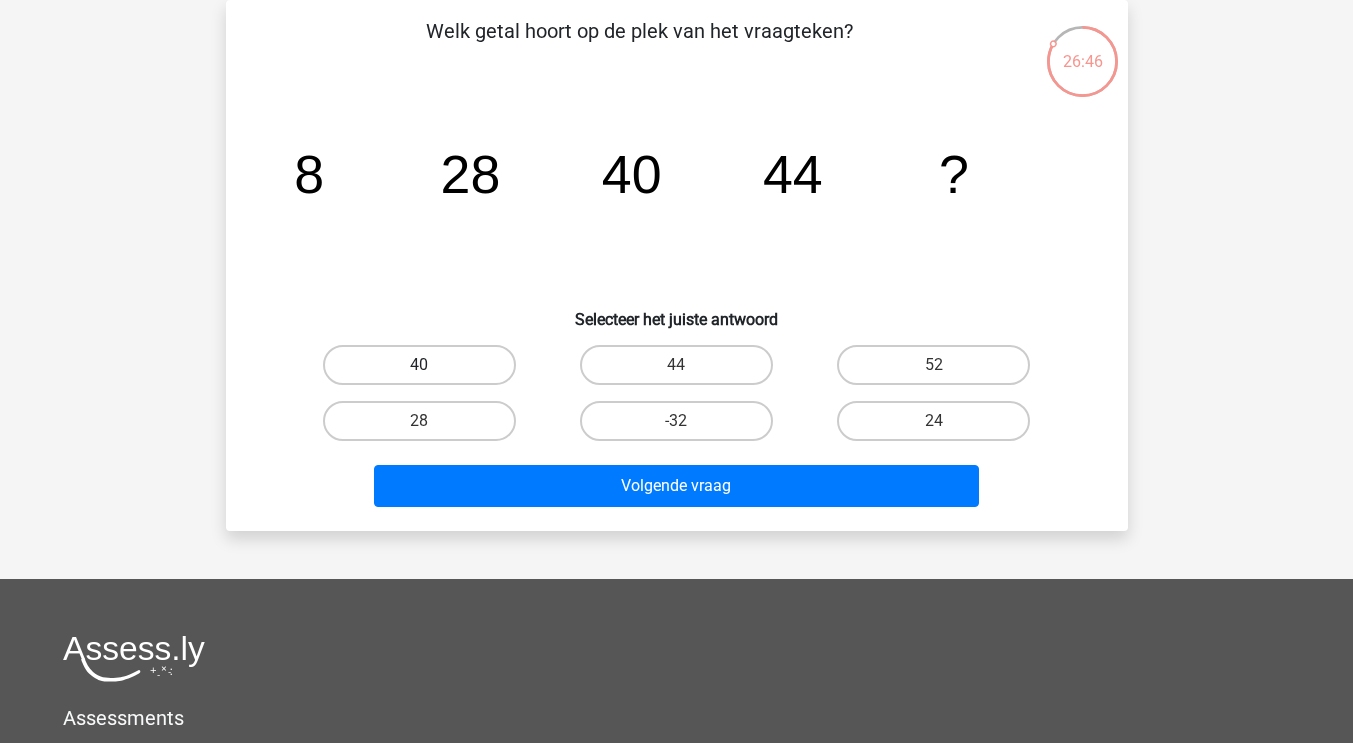 click on "40" at bounding box center (419, 365) 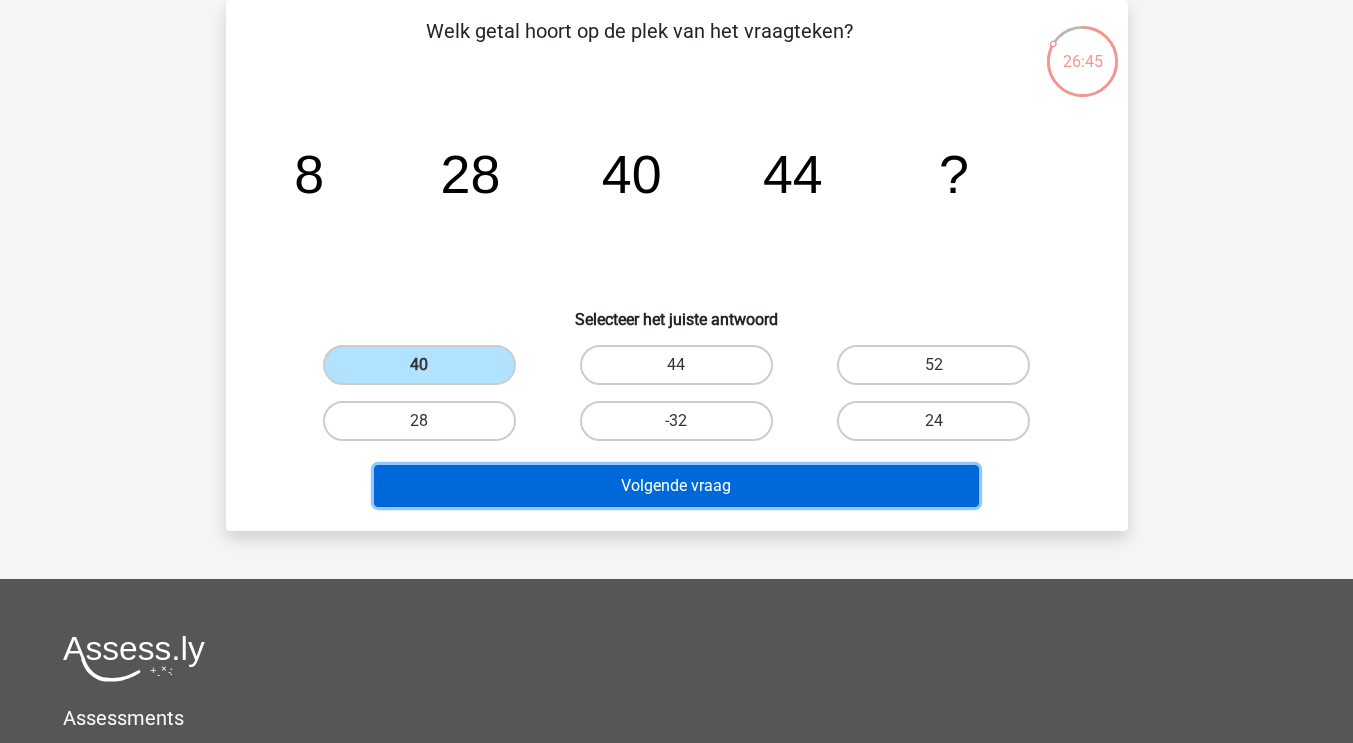 click on "Volgende vraag" at bounding box center (676, 486) 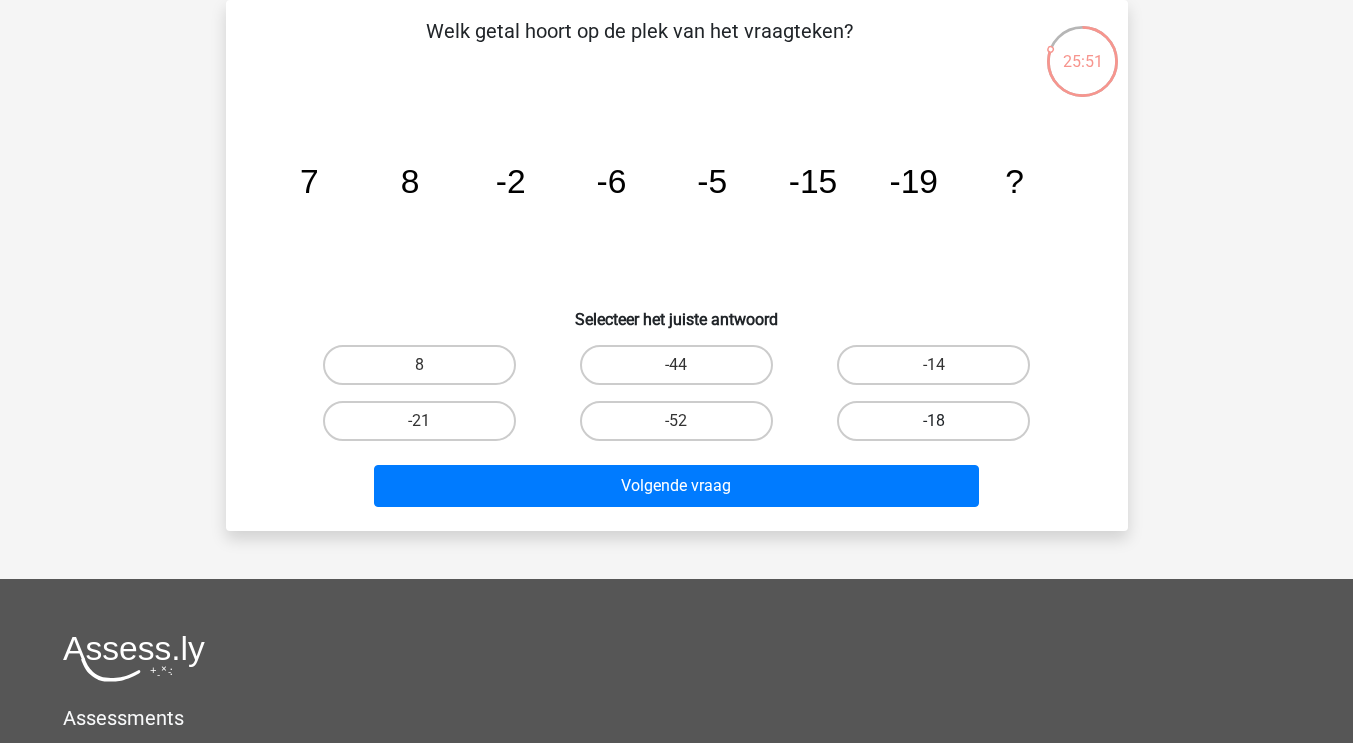 click on "-18" at bounding box center (933, 421) 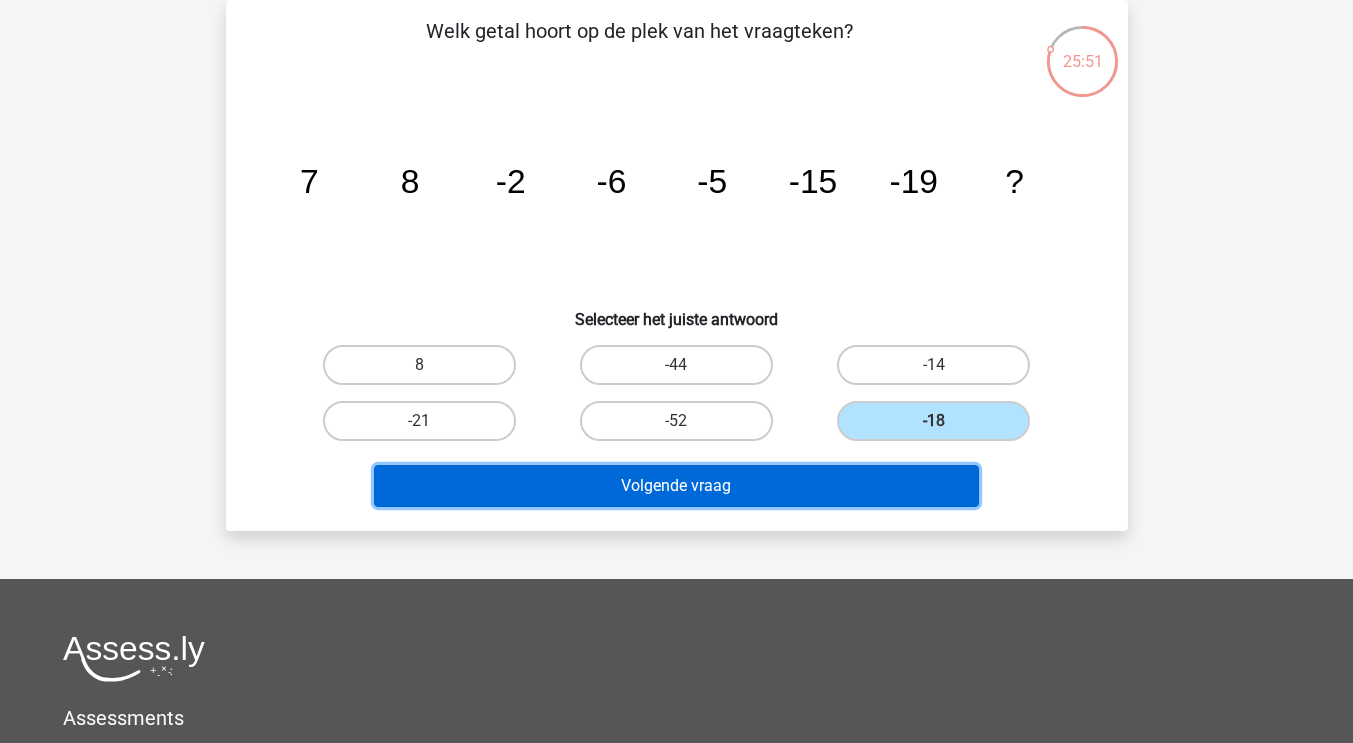 click on "Volgende vraag" at bounding box center [676, 486] 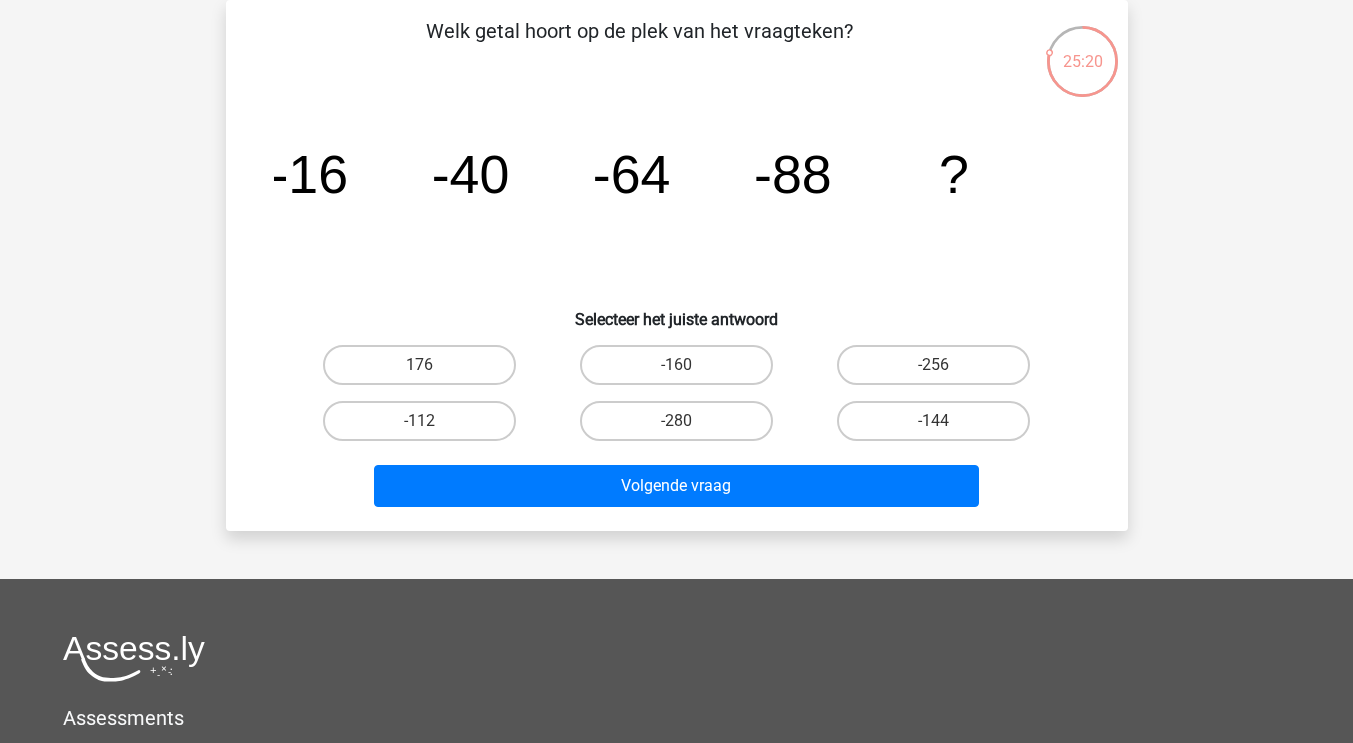 click on "-112" at bounding box center [419, 421] 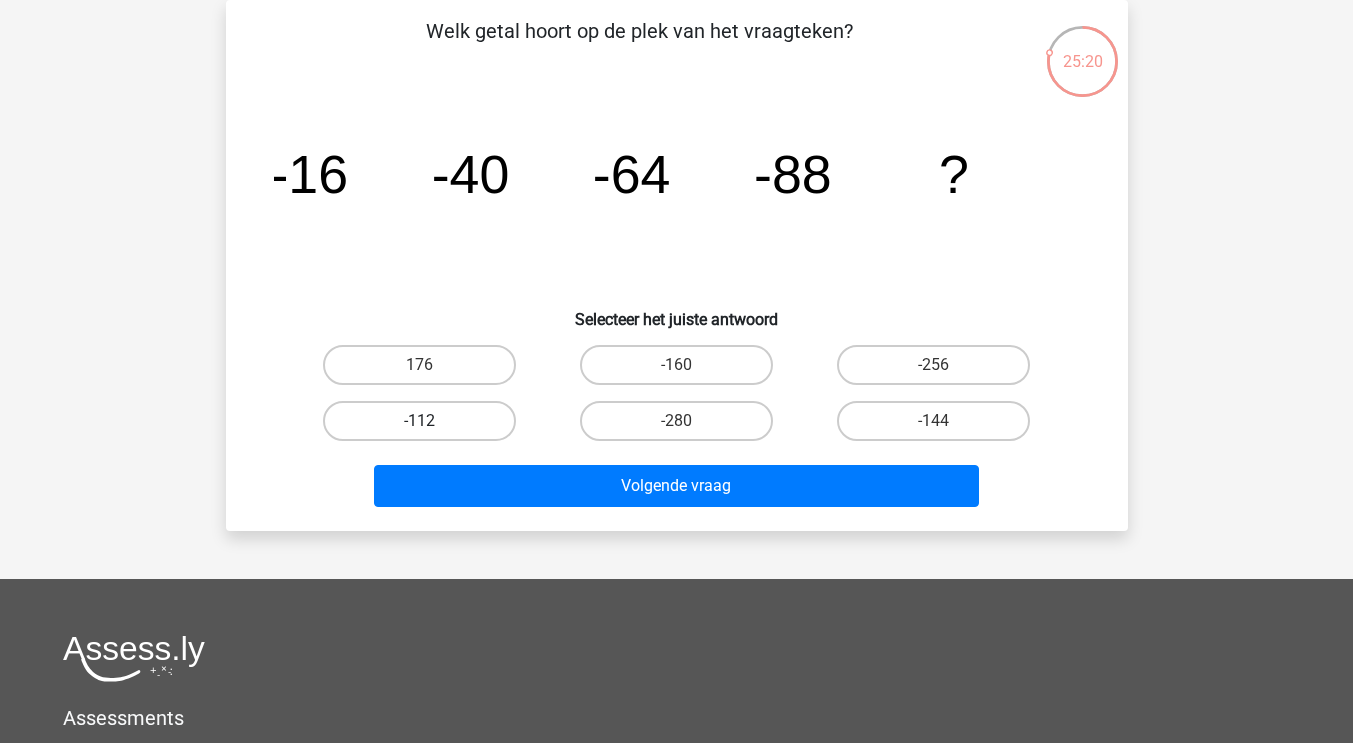 click on "-112" at bounding box center (425, 427) 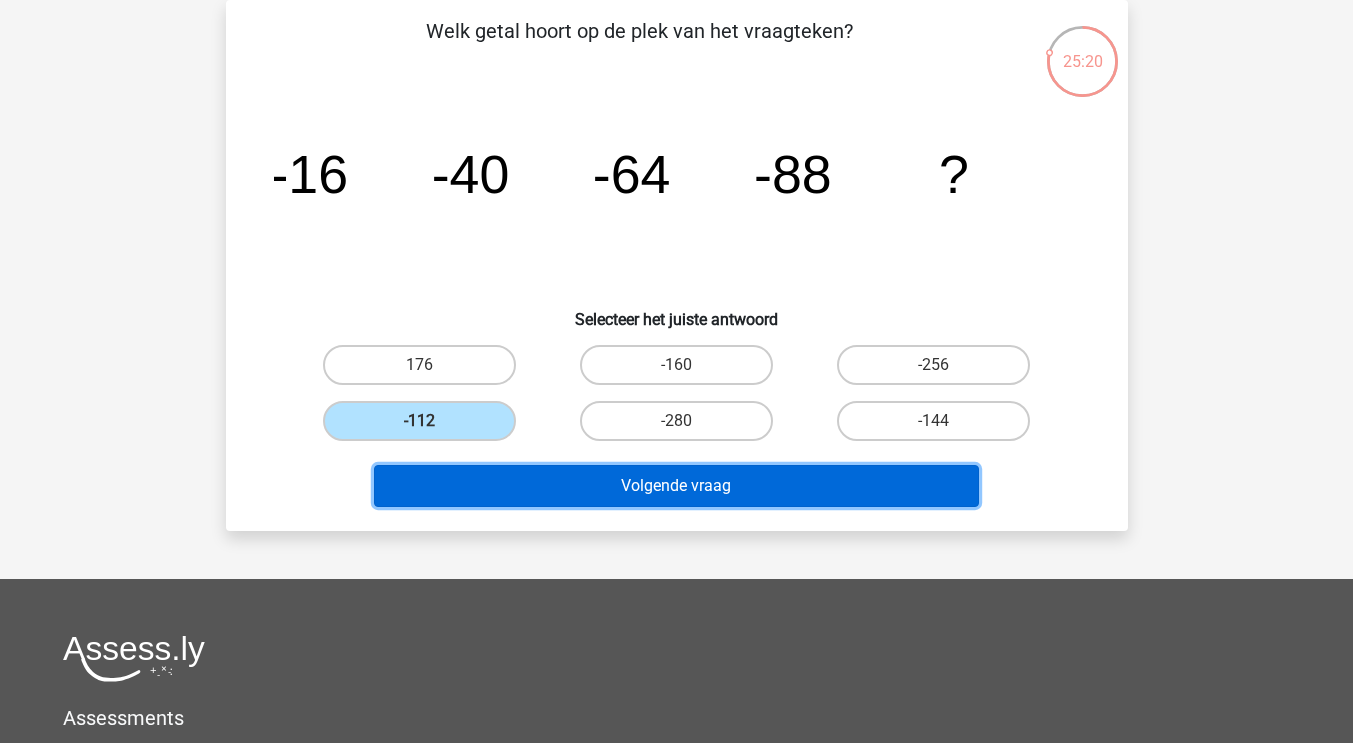 click on "Volgende vraag" at bounding box center [676, 486] 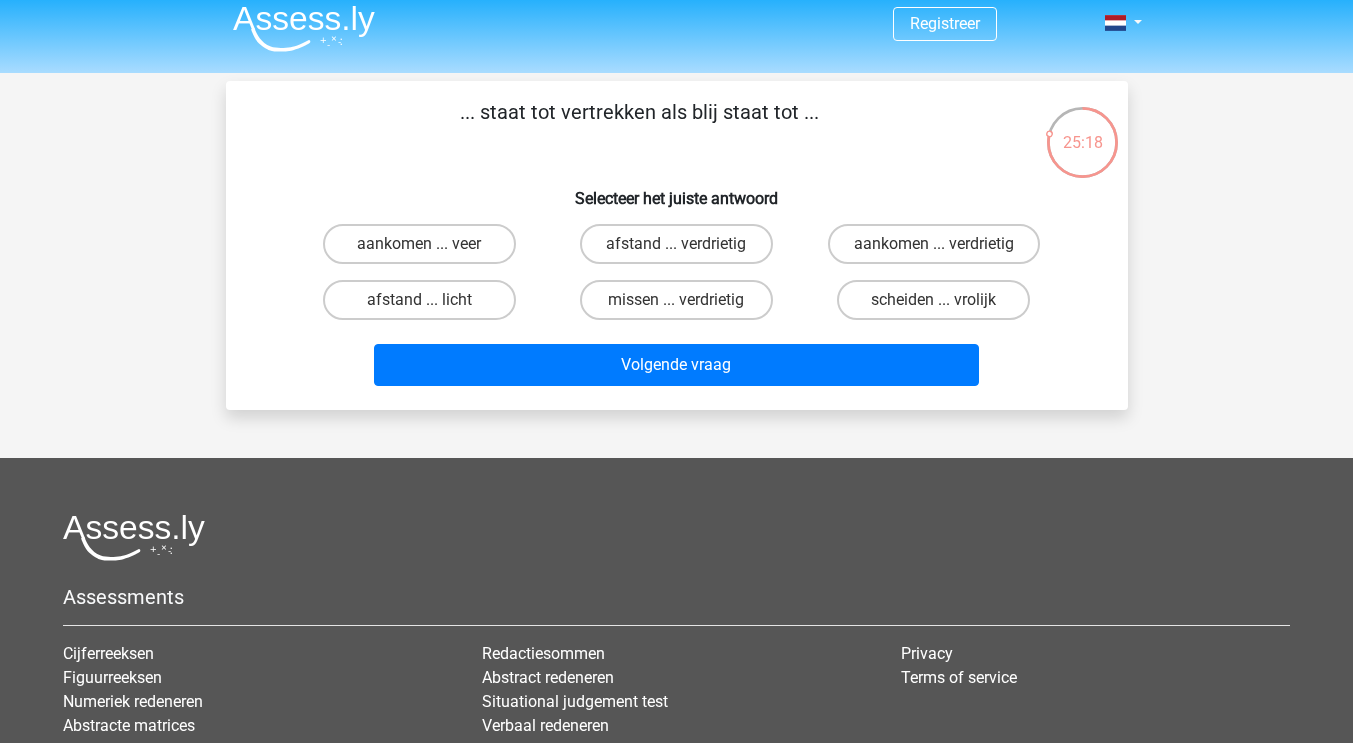 scroll, scrollTop: 19, scrollLeft: 0, axis: vertical 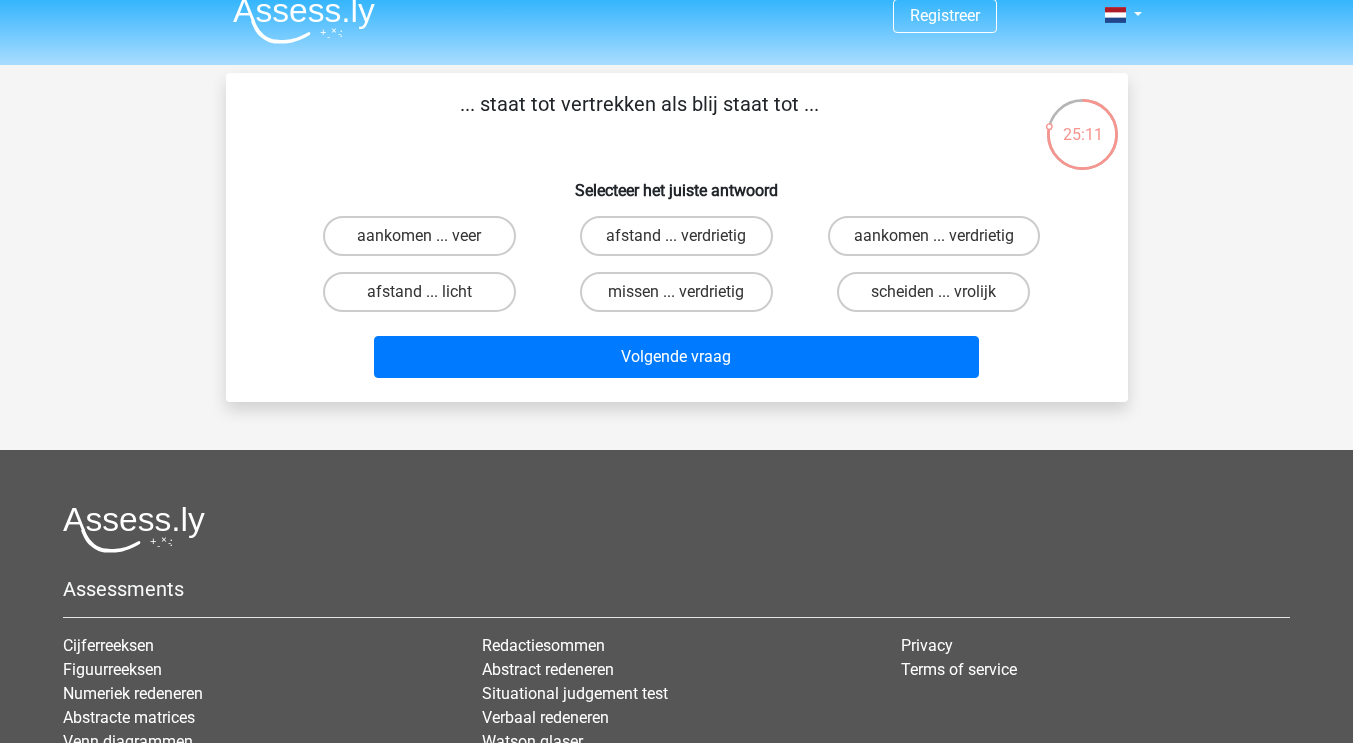 click on "aankomen ... verdrietig" at bounding box center [940, 242] 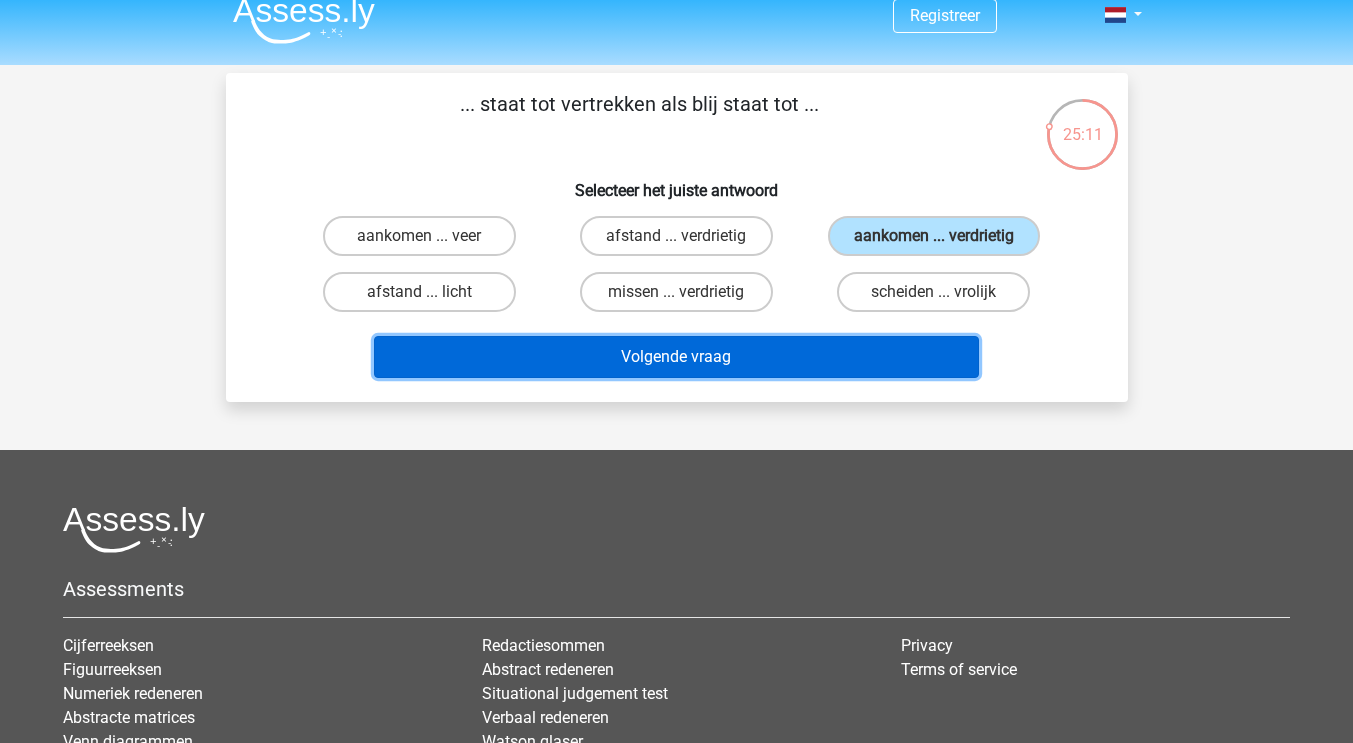 click on "Volgende vraag" at bounding box center (676, 357) 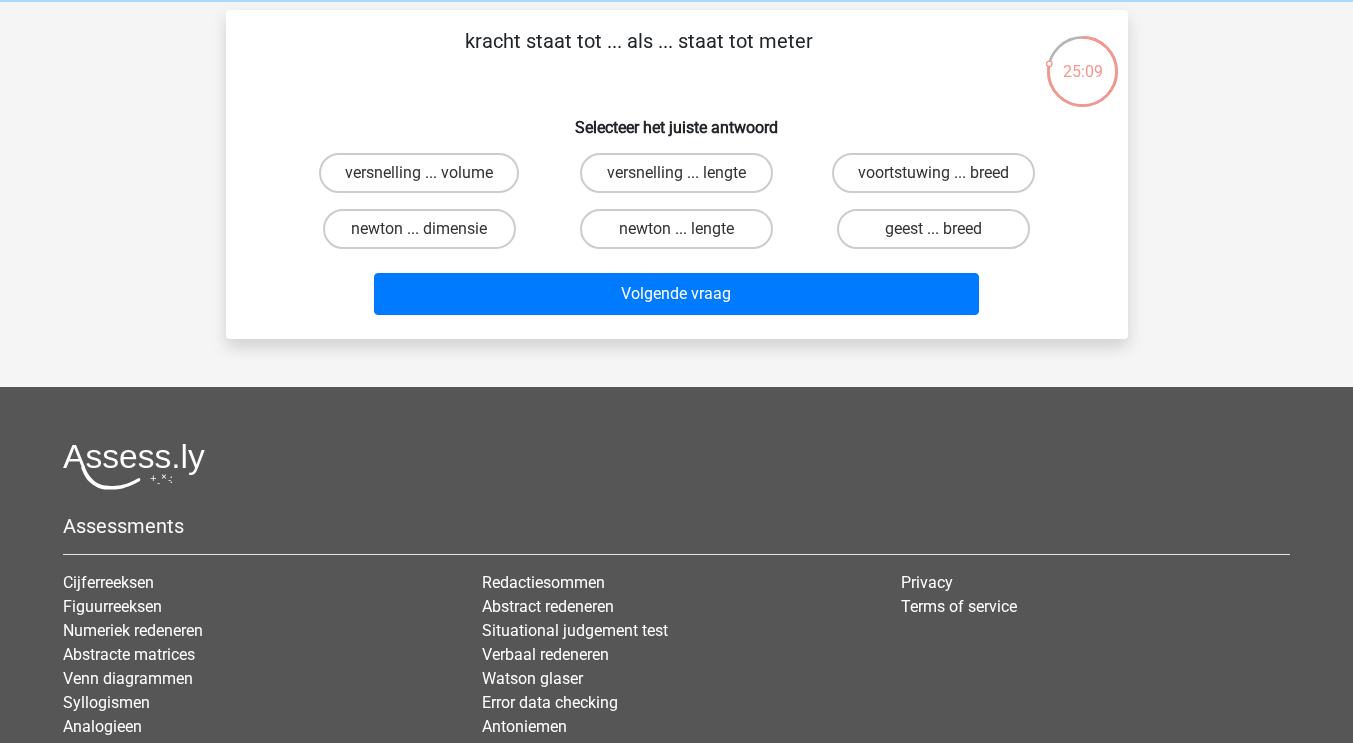 scroll, scrollTop: 62, scrollLeft: 0, axis: vertical 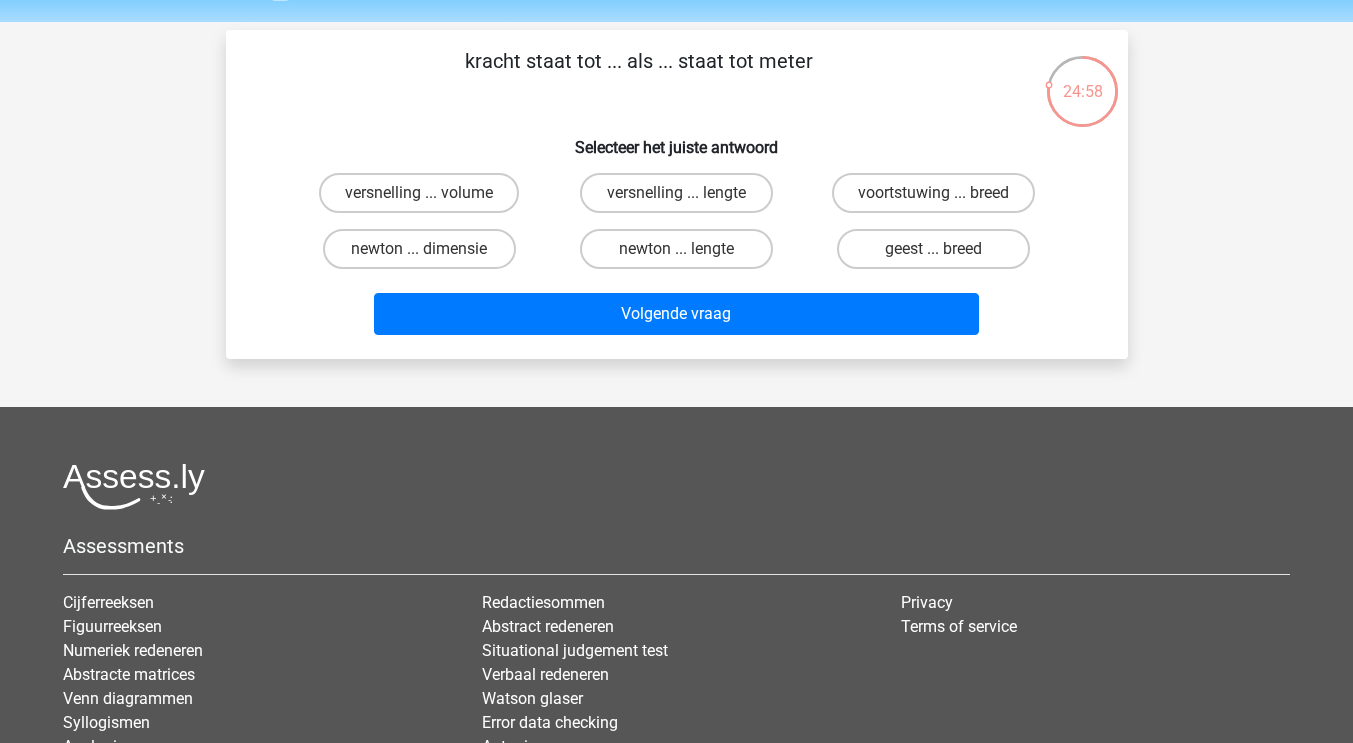 click on "newton ... lengte" at bounding box center [676, 249] 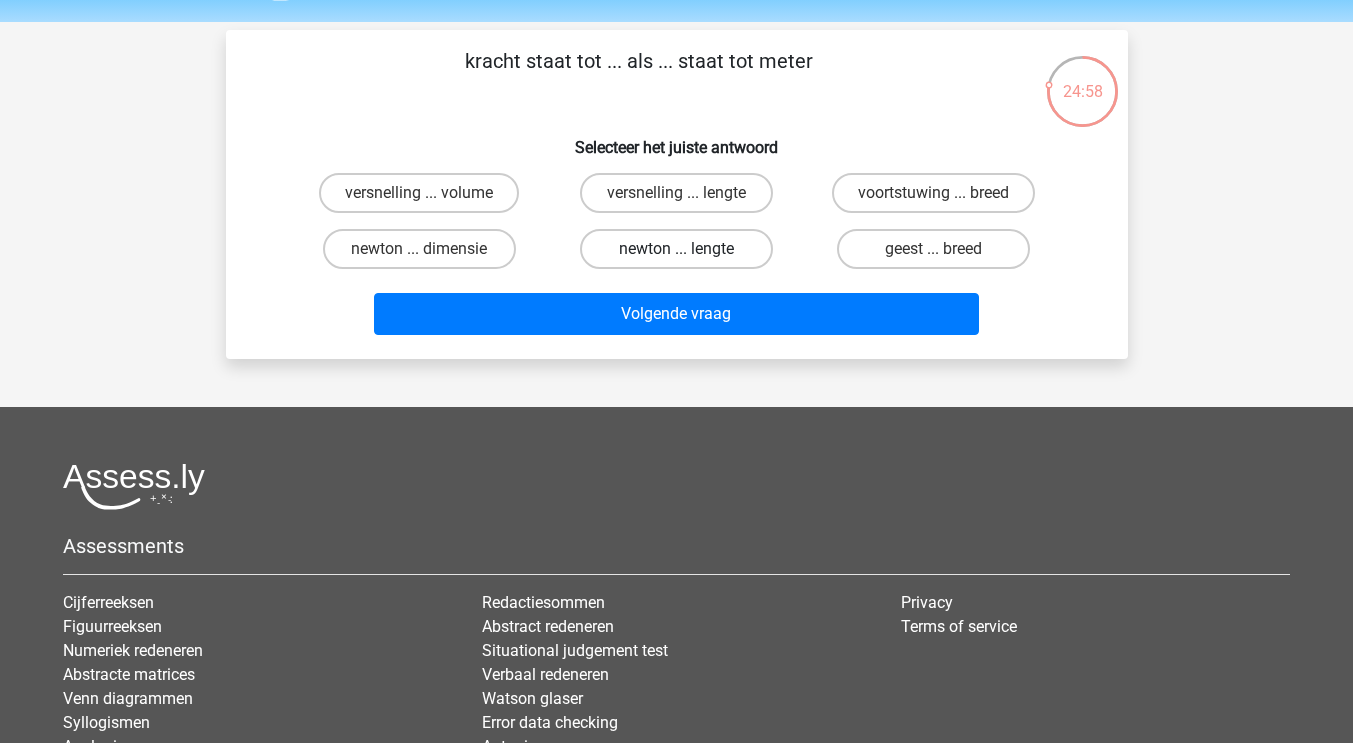 click on "newton ... lengte" at bounding box center [682, 255] 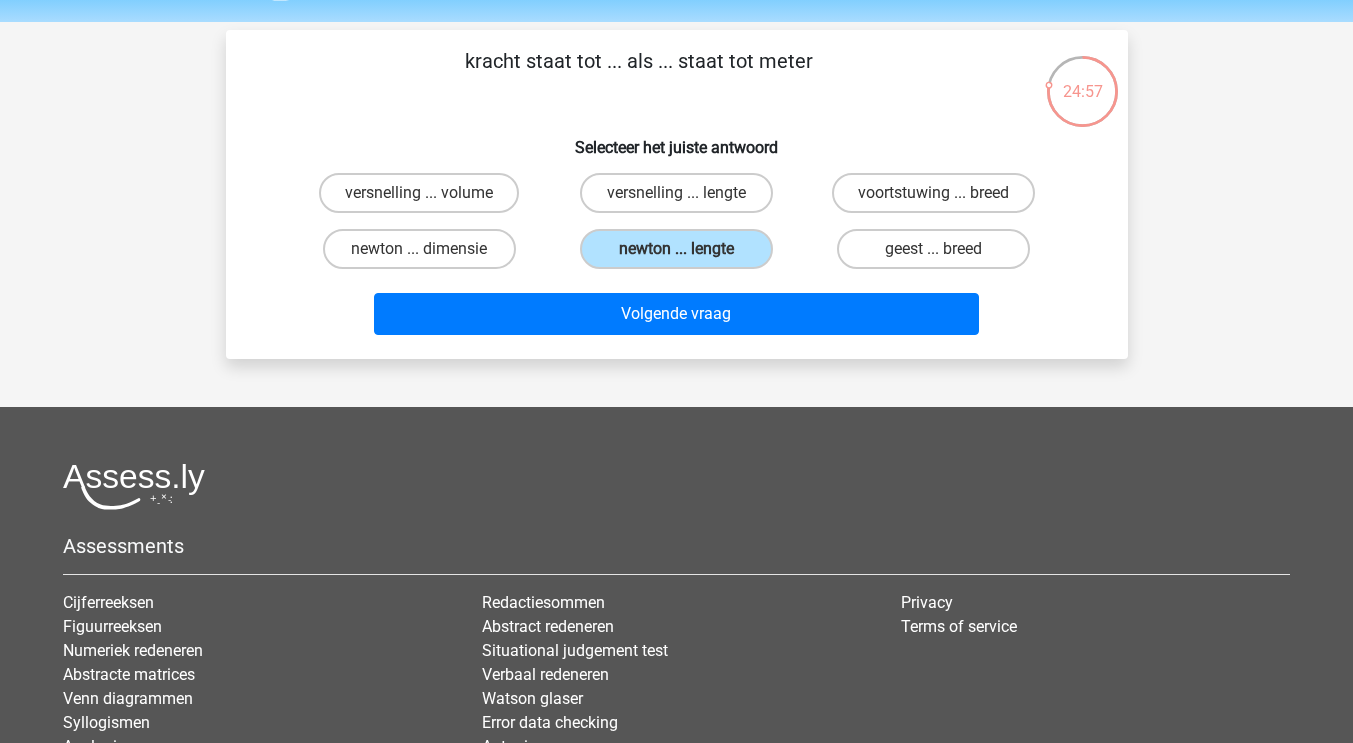 click on "kracht staat tot ... als ... staat tot meter
Selecteer het juiste antwoord
versnelling ... volume
versnelling ... lengte
voortstuwing ... breed" at bounding box center (677, 194) 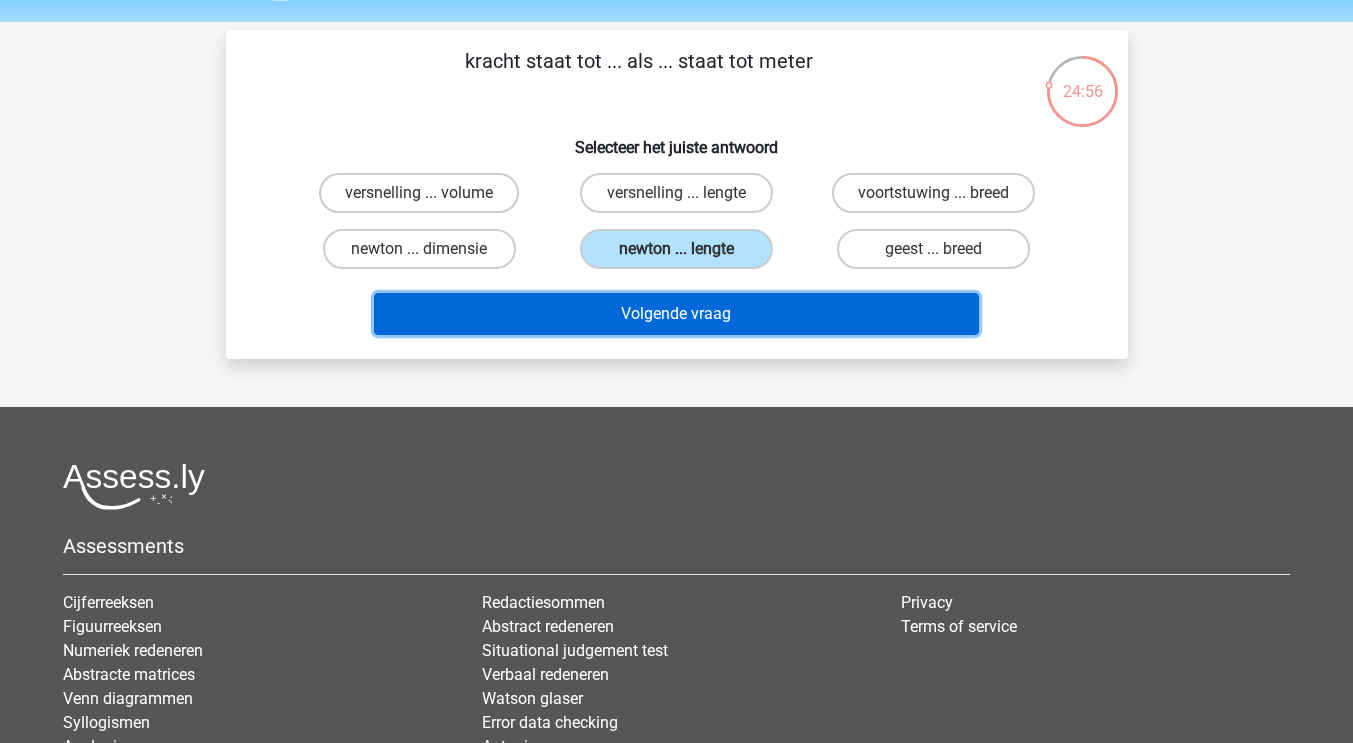 click on "Volgende vraag" at bounding box center (676, 314) 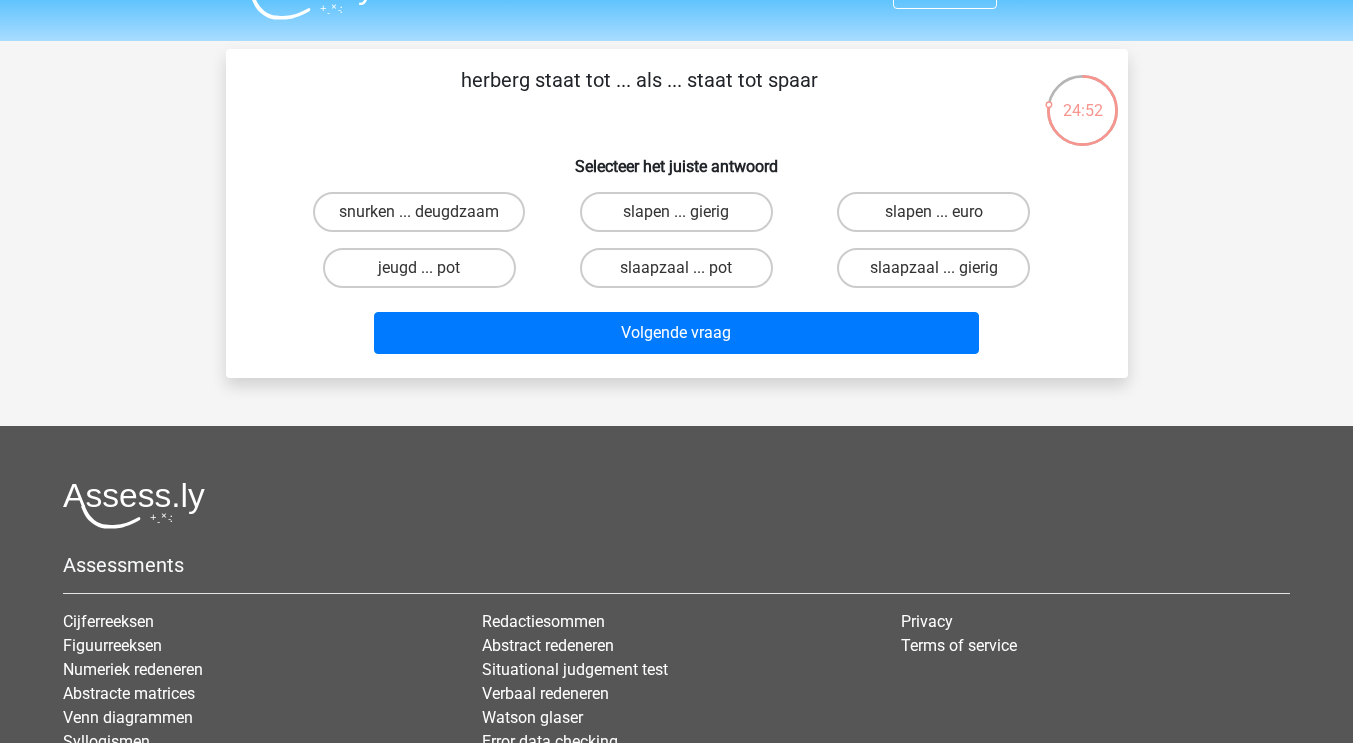 scroll, scrollTop: 44, scrollLeft: 0, axis: vertical 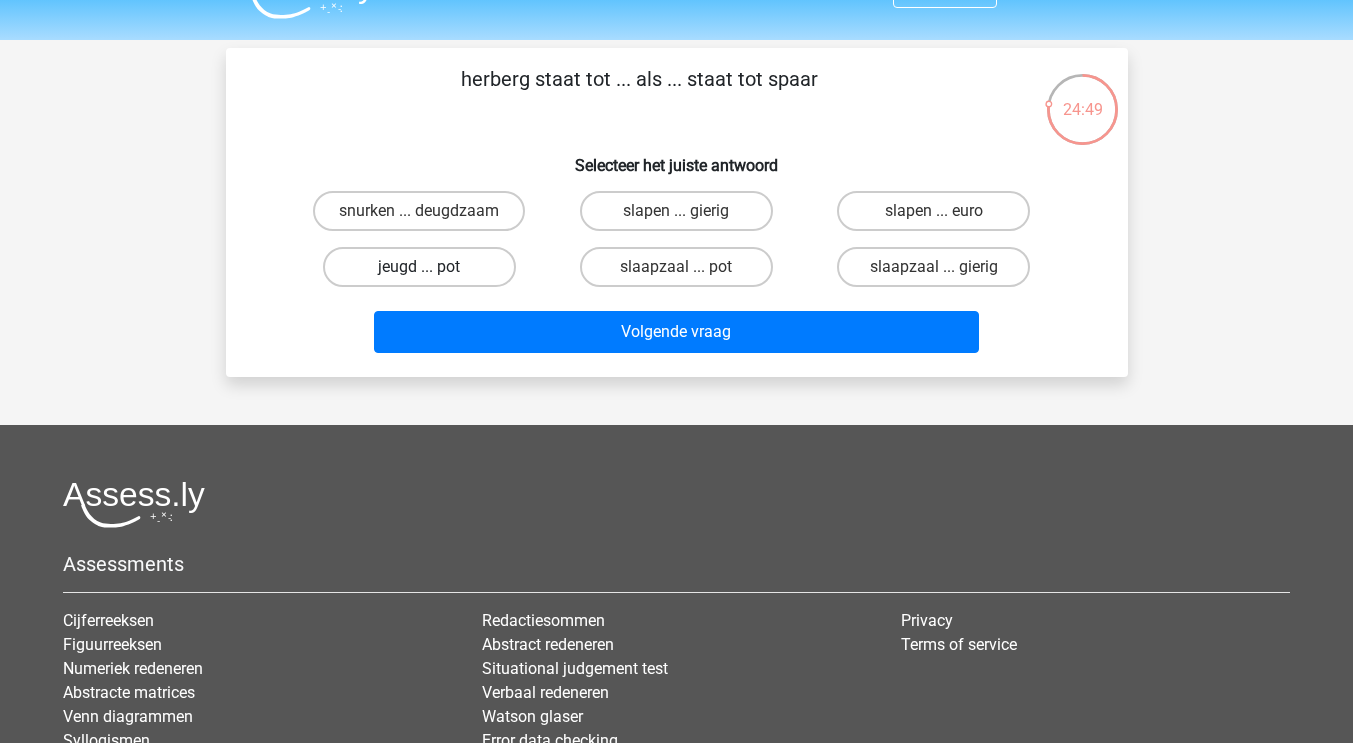 click on "jeugd ... pot" at bounding box center (419, 267) 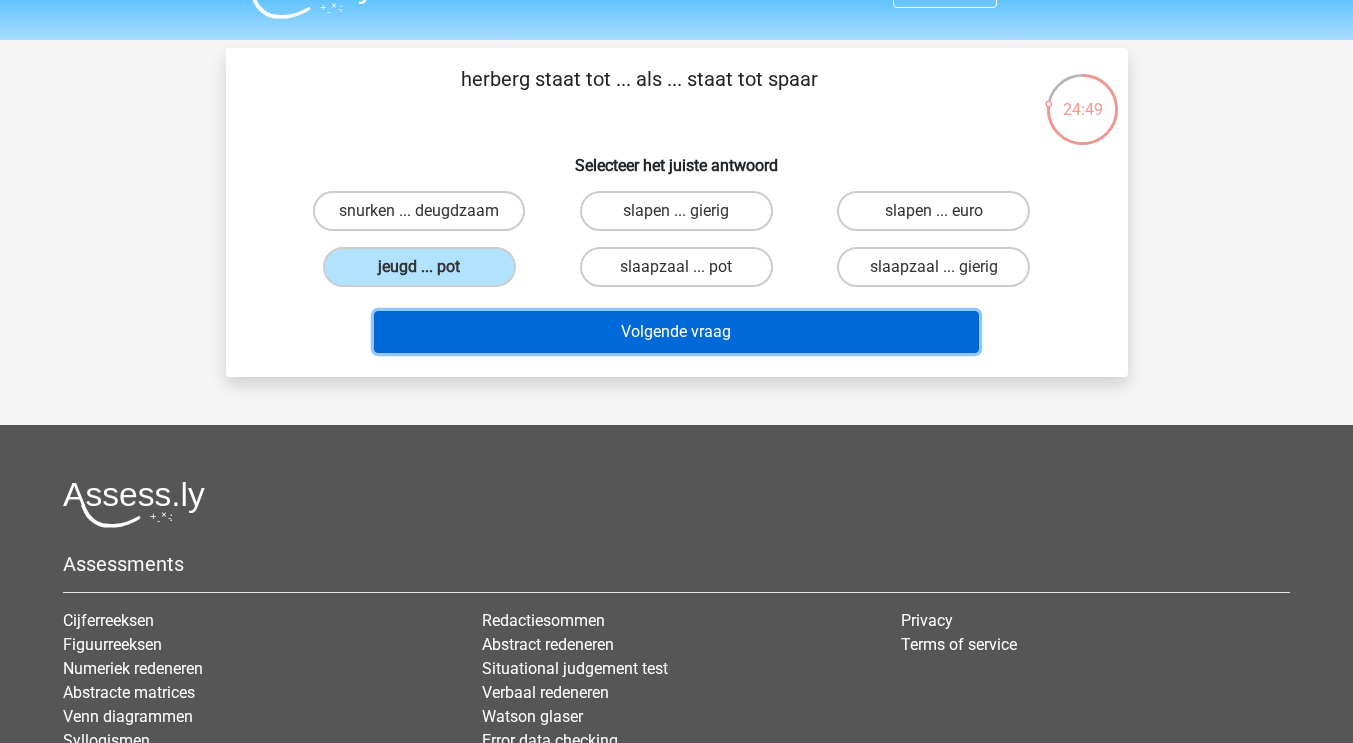 click on "Volgende vraag" at bounding box center (676, 332) 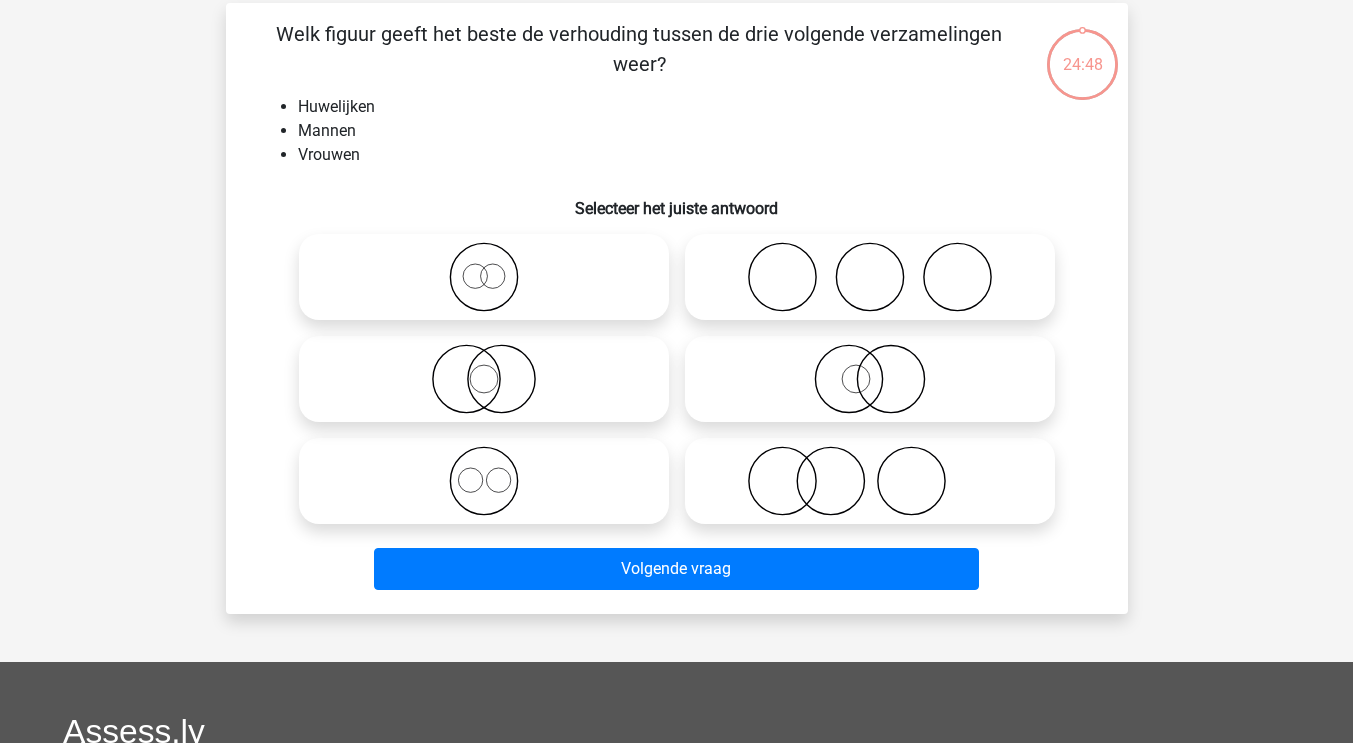 scroll, scrollTop: 92, scrollLeft: 0, axis: vertical 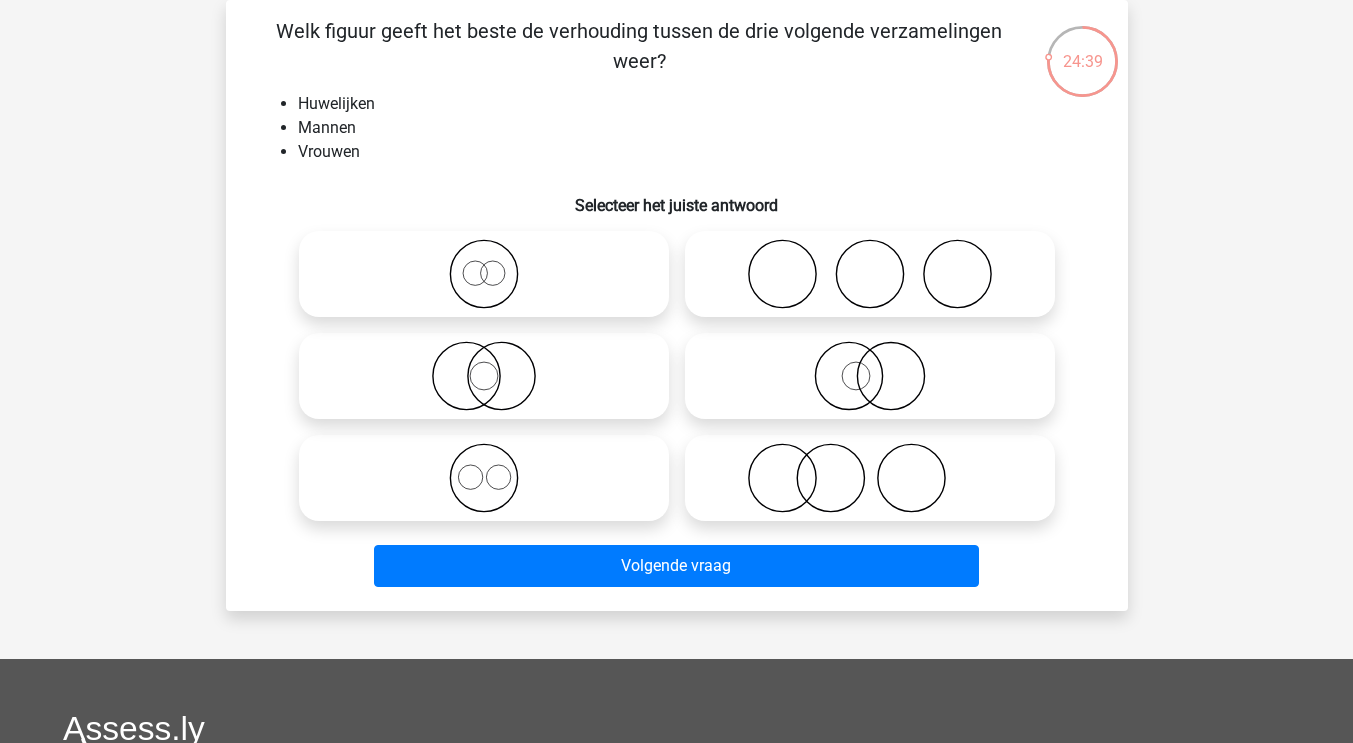 click 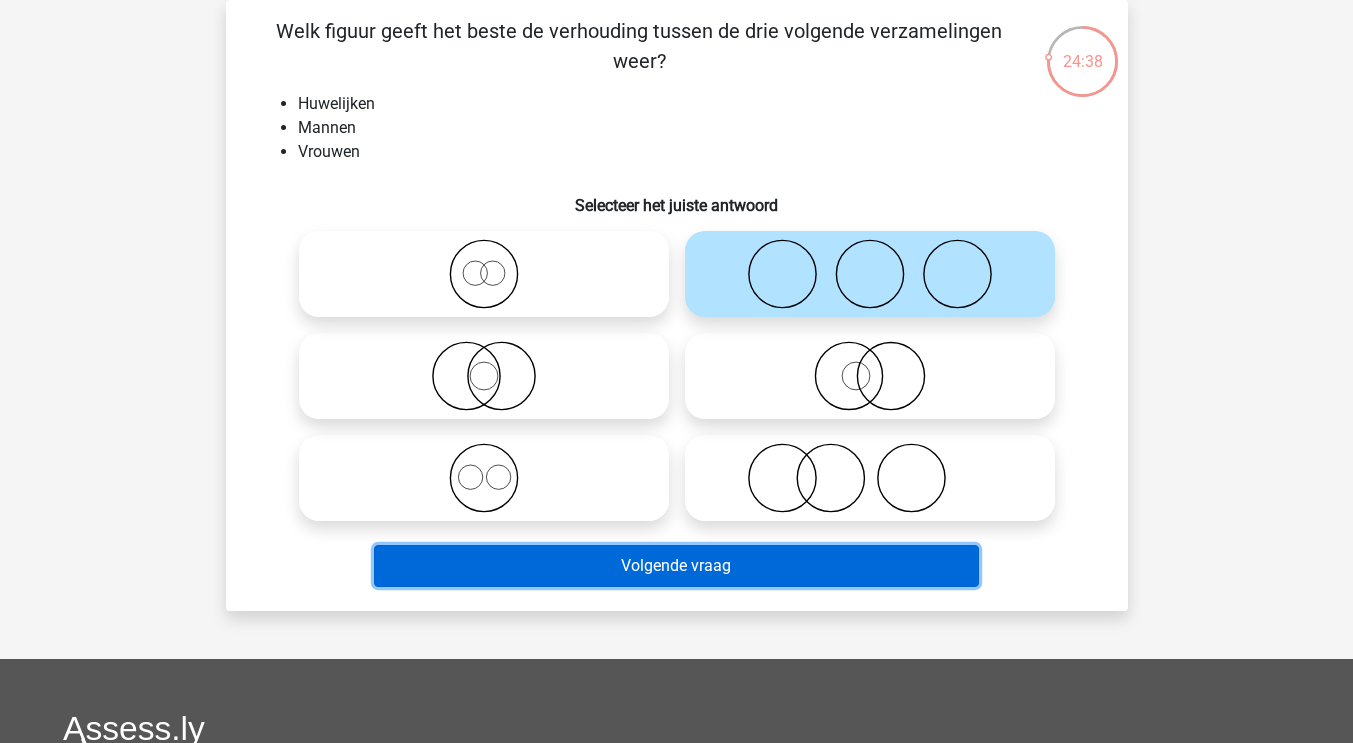 click on "Volgende vraag" at bounding box center [676, 566] 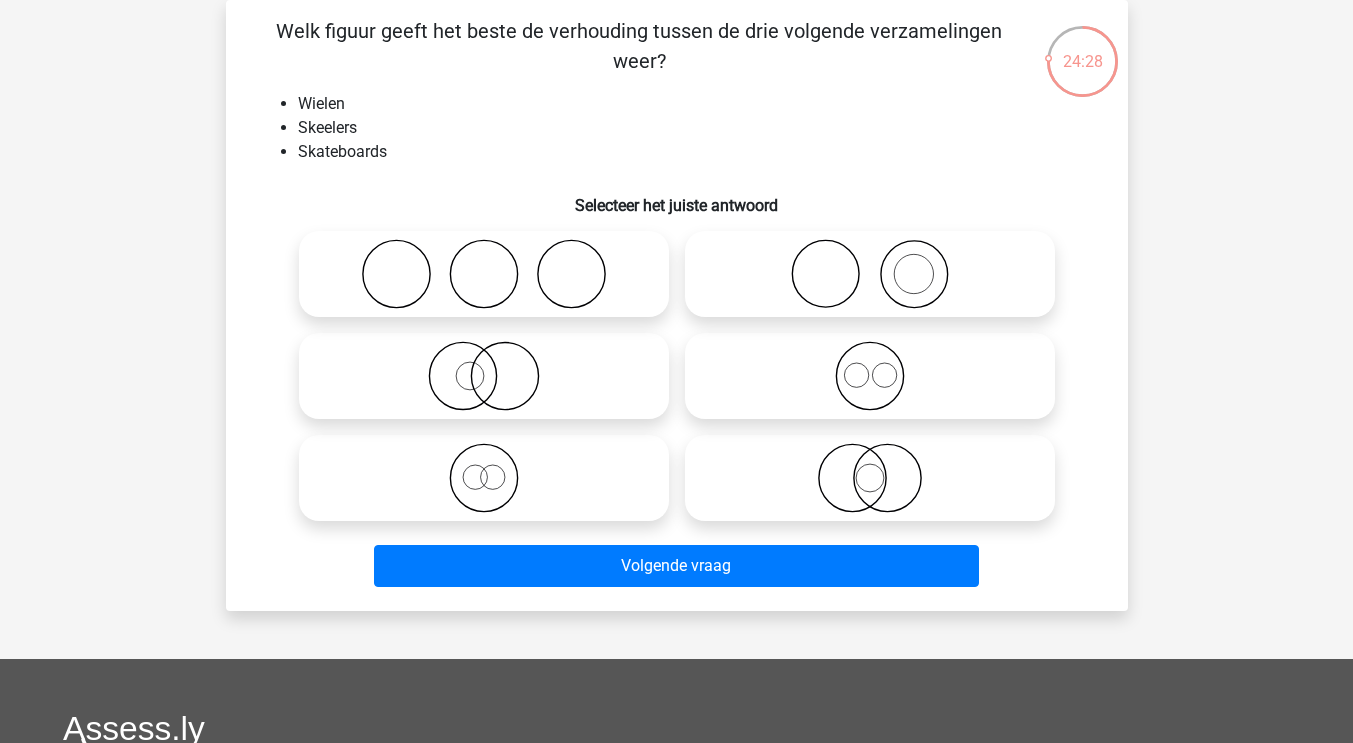 click 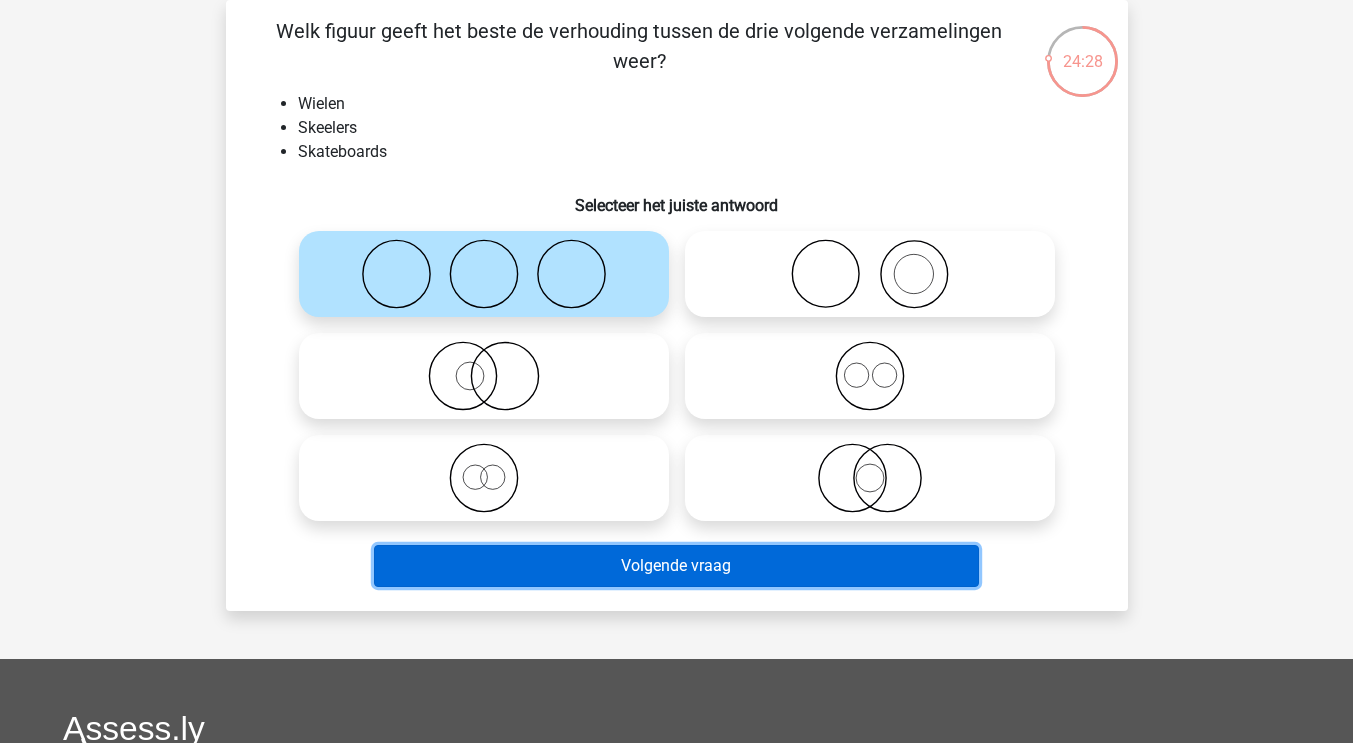 click on "Volgende vraag" at bounding box center [676, 566] 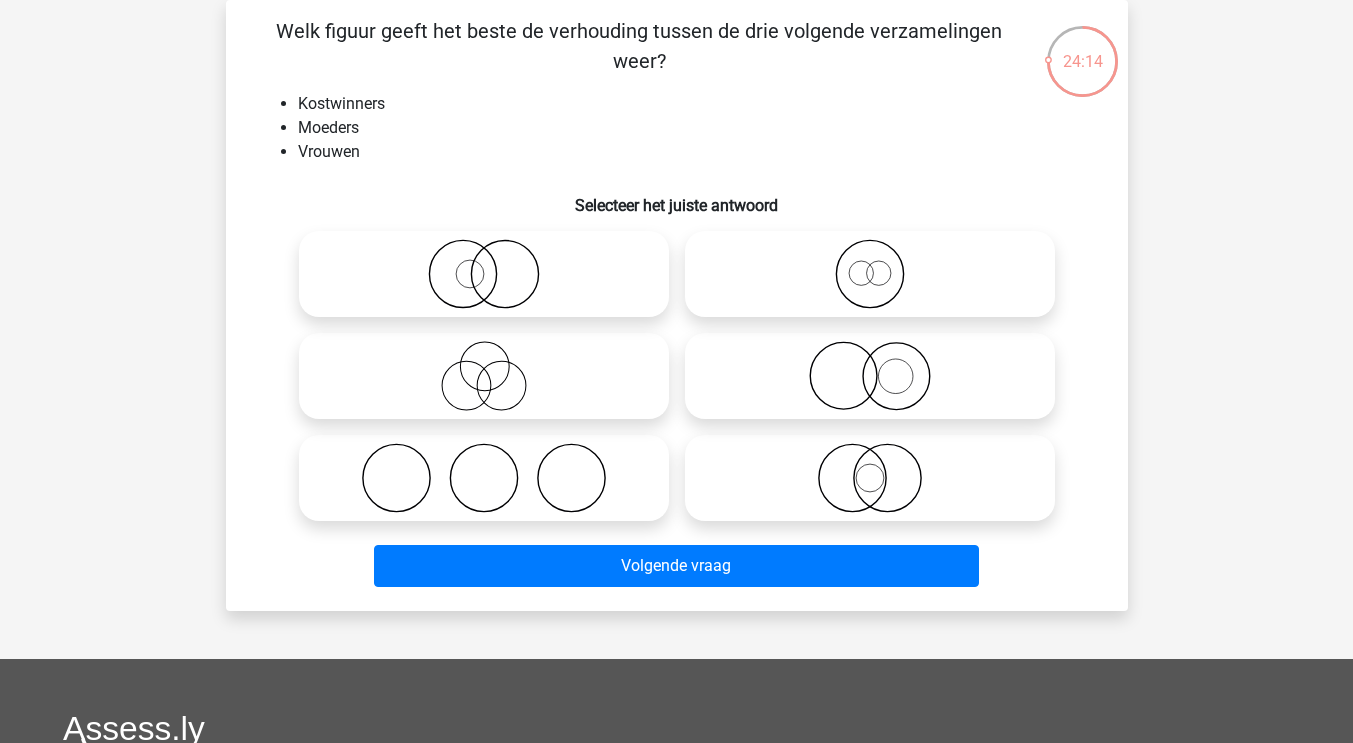 click 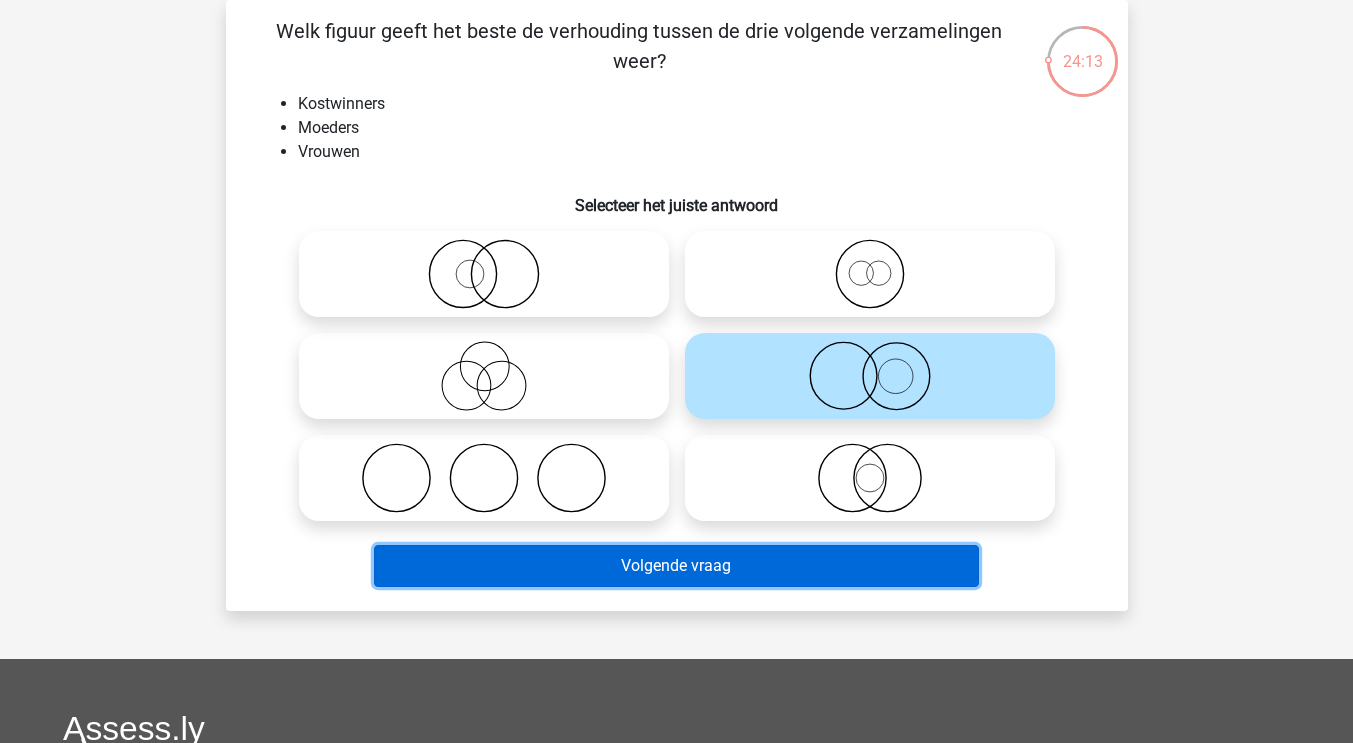 click on "Volgende vraag" at bounding box center (676, 566) 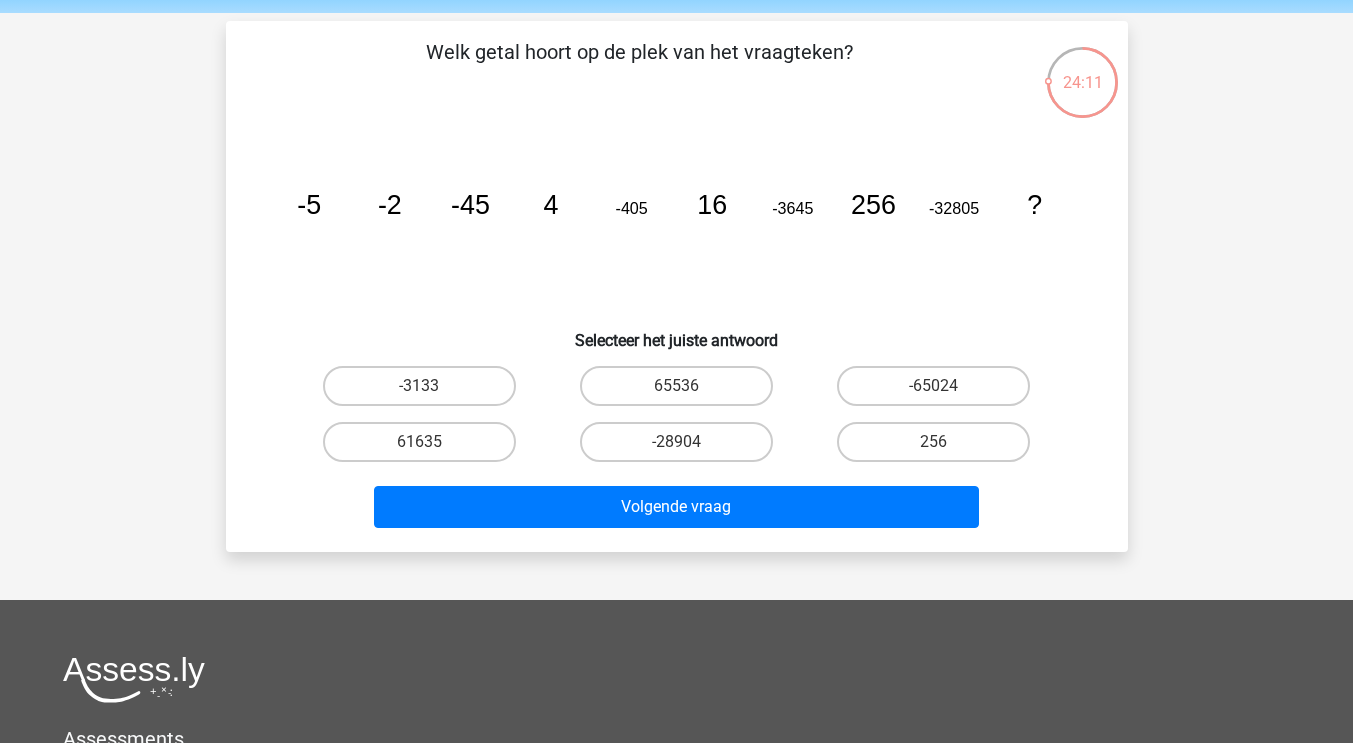 scroll, scrollTop: 73, scrollLeft: 0, axis: vertical 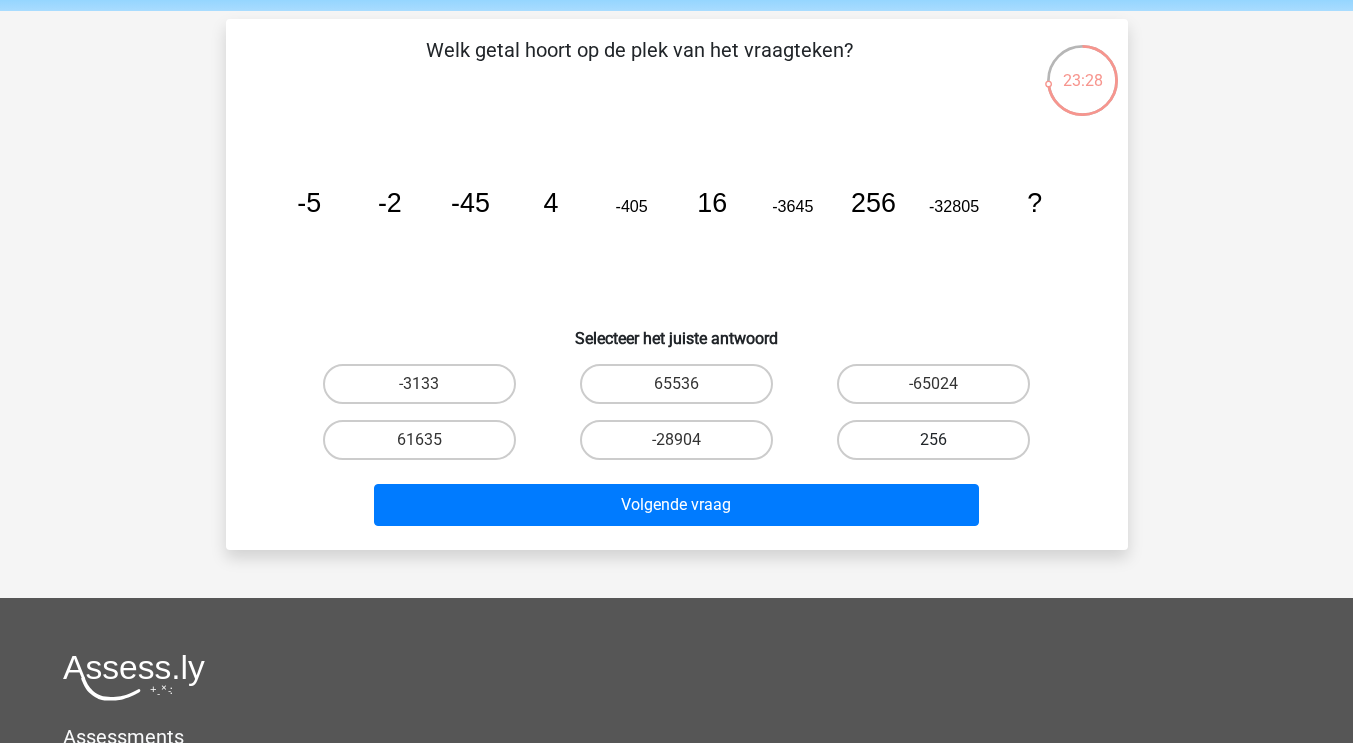 click on "256" at bounding box center [933, 440] 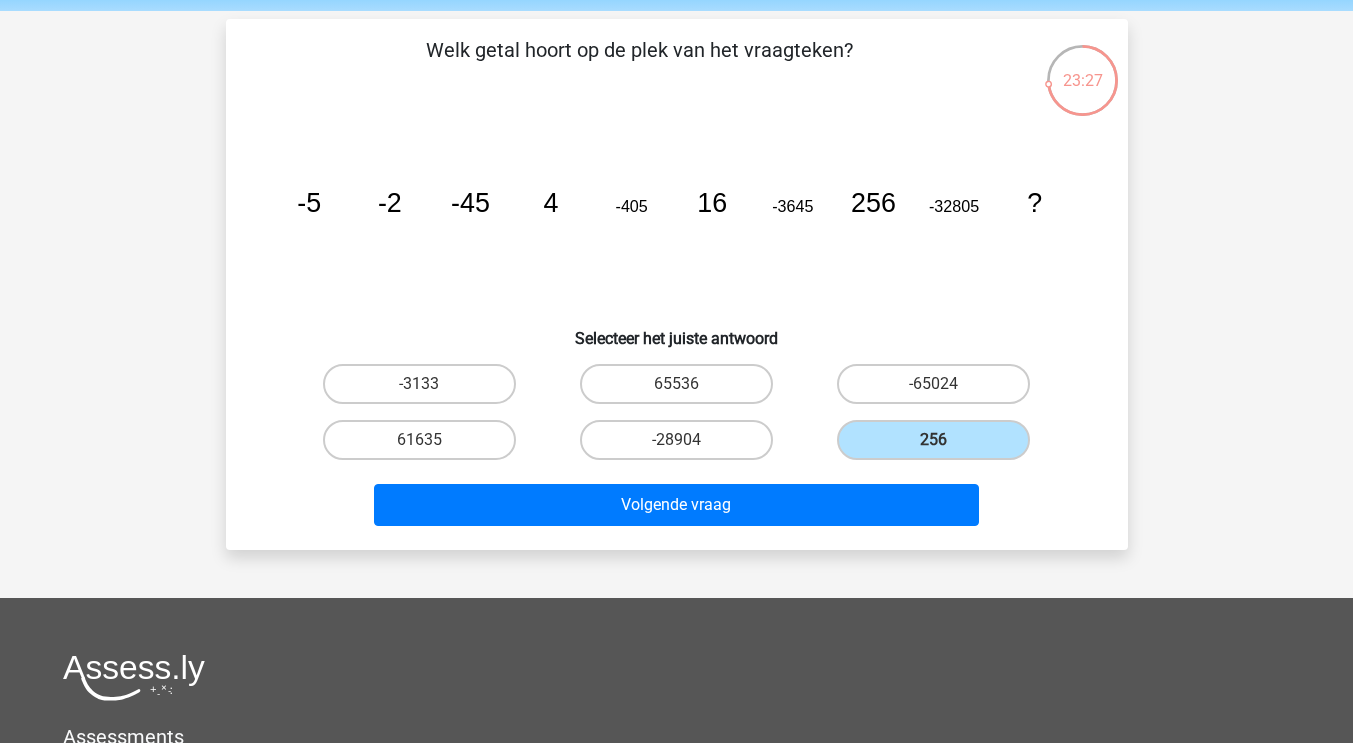 click on "61635" at bounding box center (425, 446) 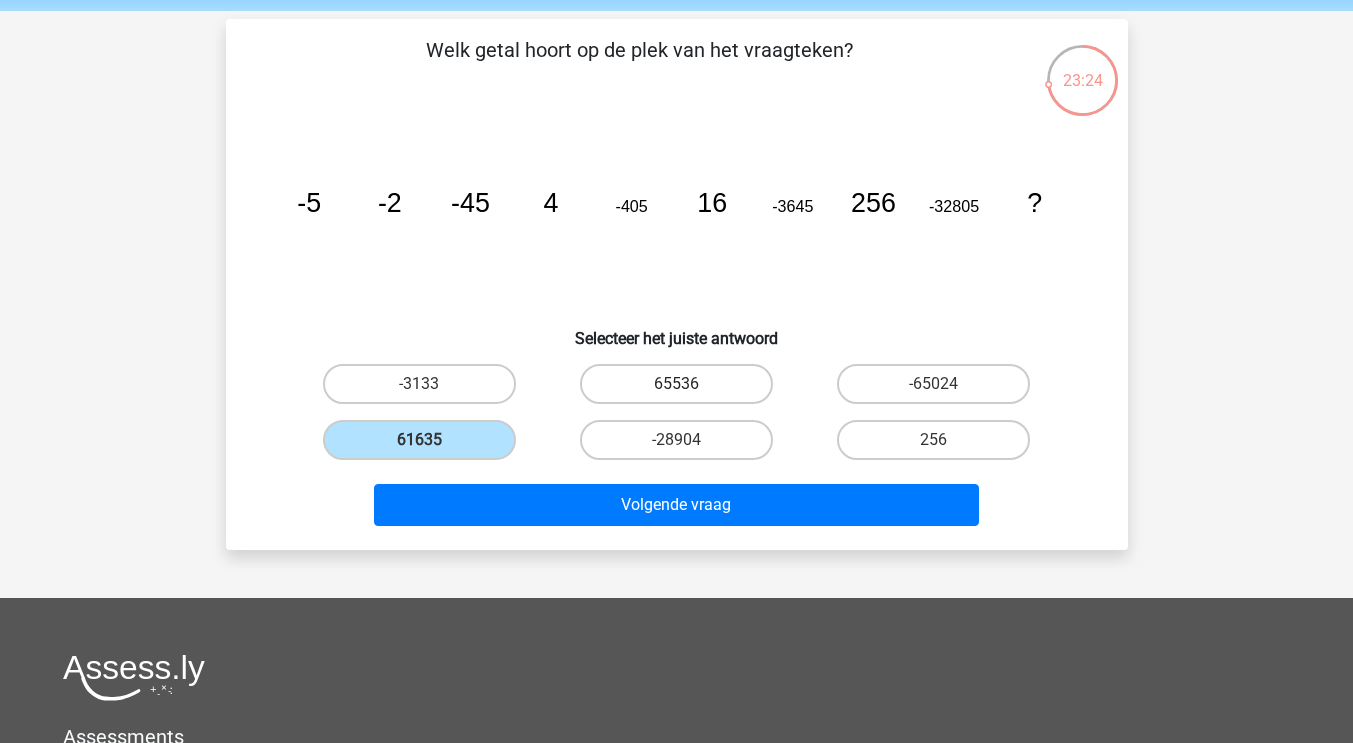 click on "65536" at bounding box center (676, 384) 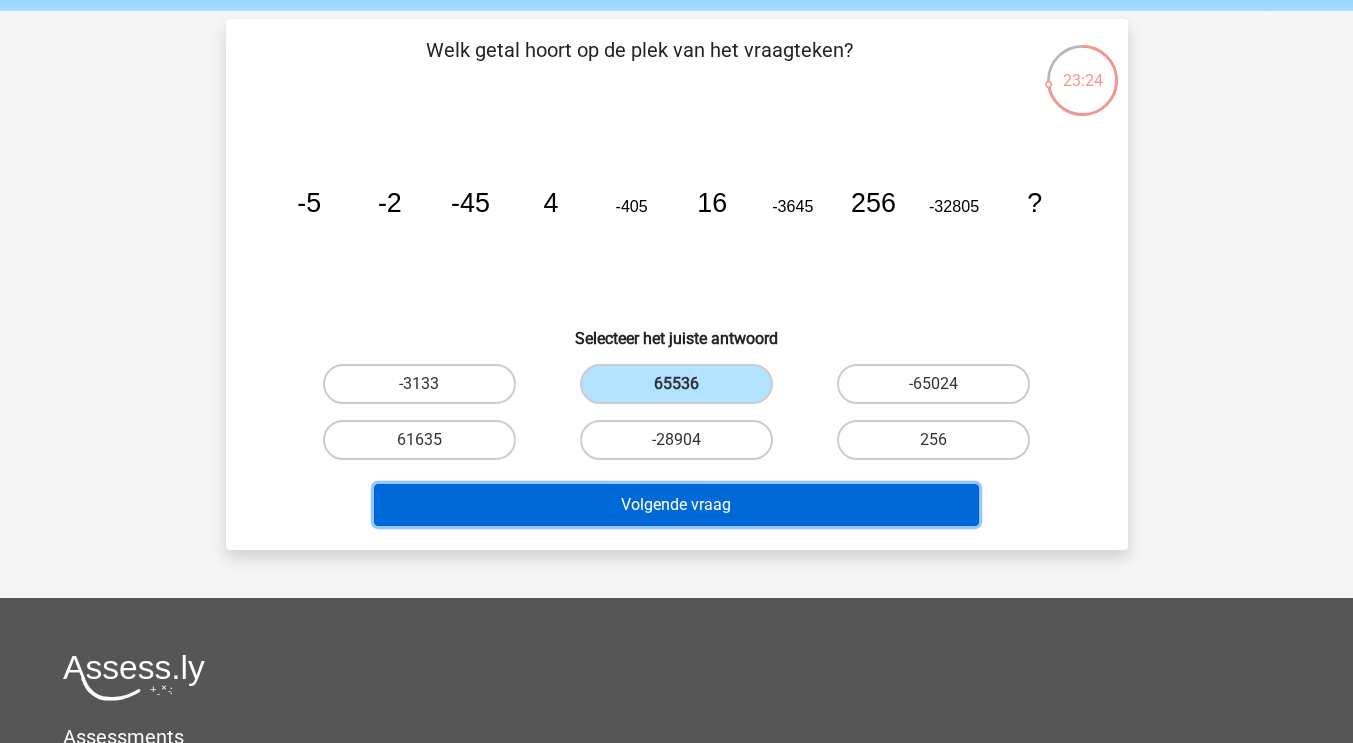 click on "Volgende vraag" at bounding box center (676, 505) 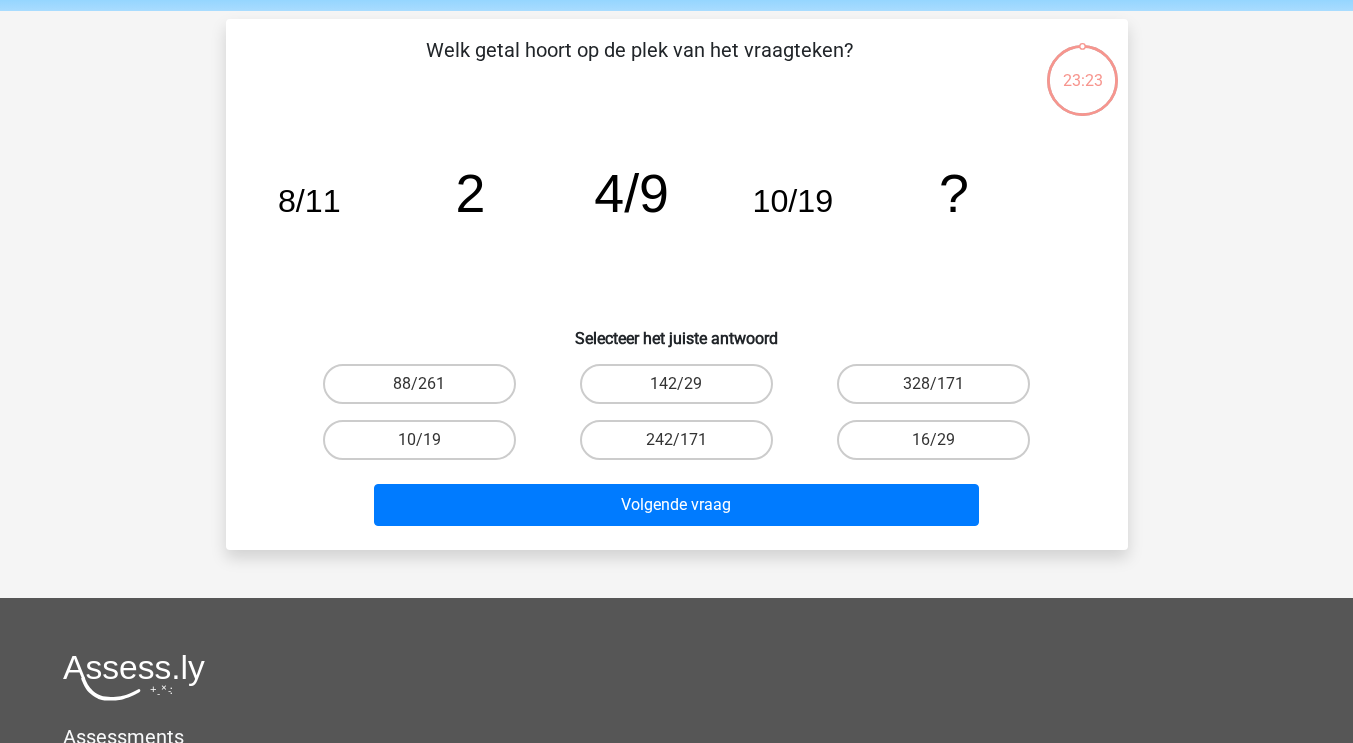 scroll, scrollTop: 92, scrollLeft: 0, axis: vertical 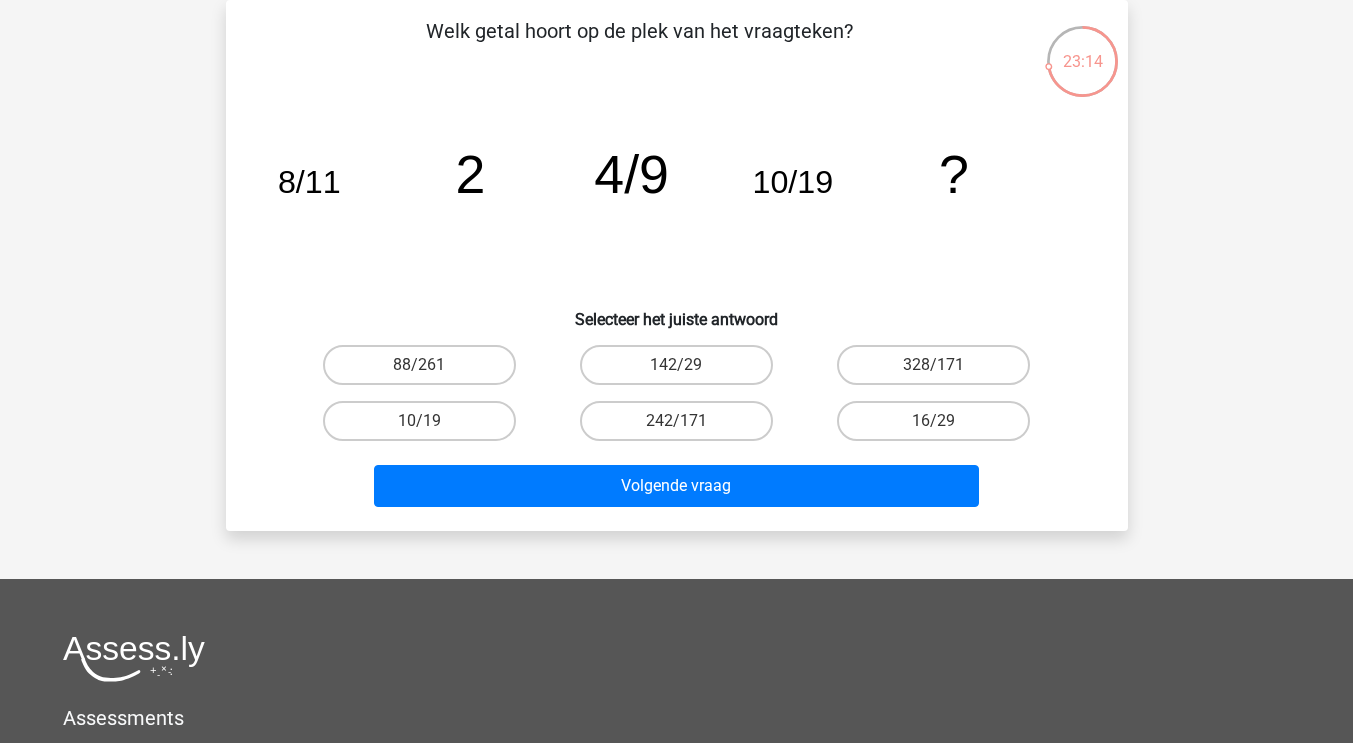 click on "142/29" at bounding box center [676, 365] 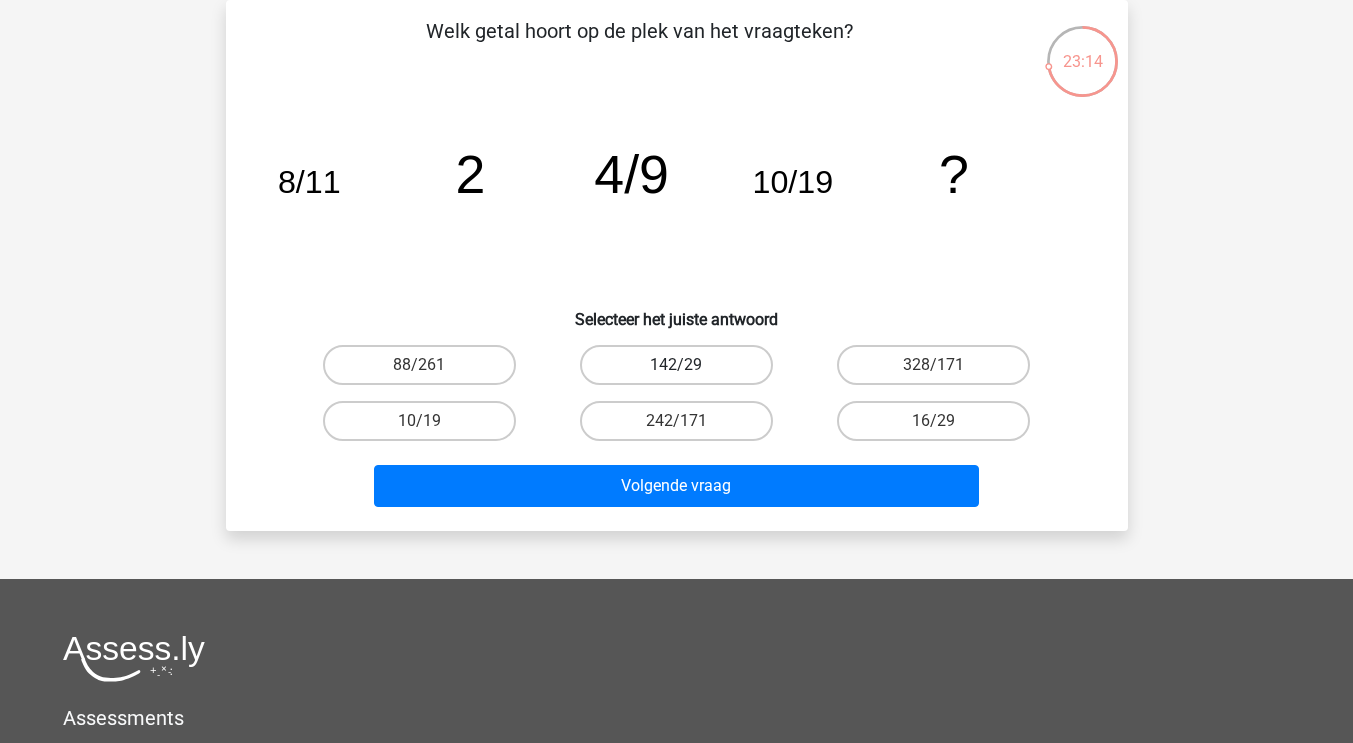 click on "142/29" at bounding box center (682, 371) 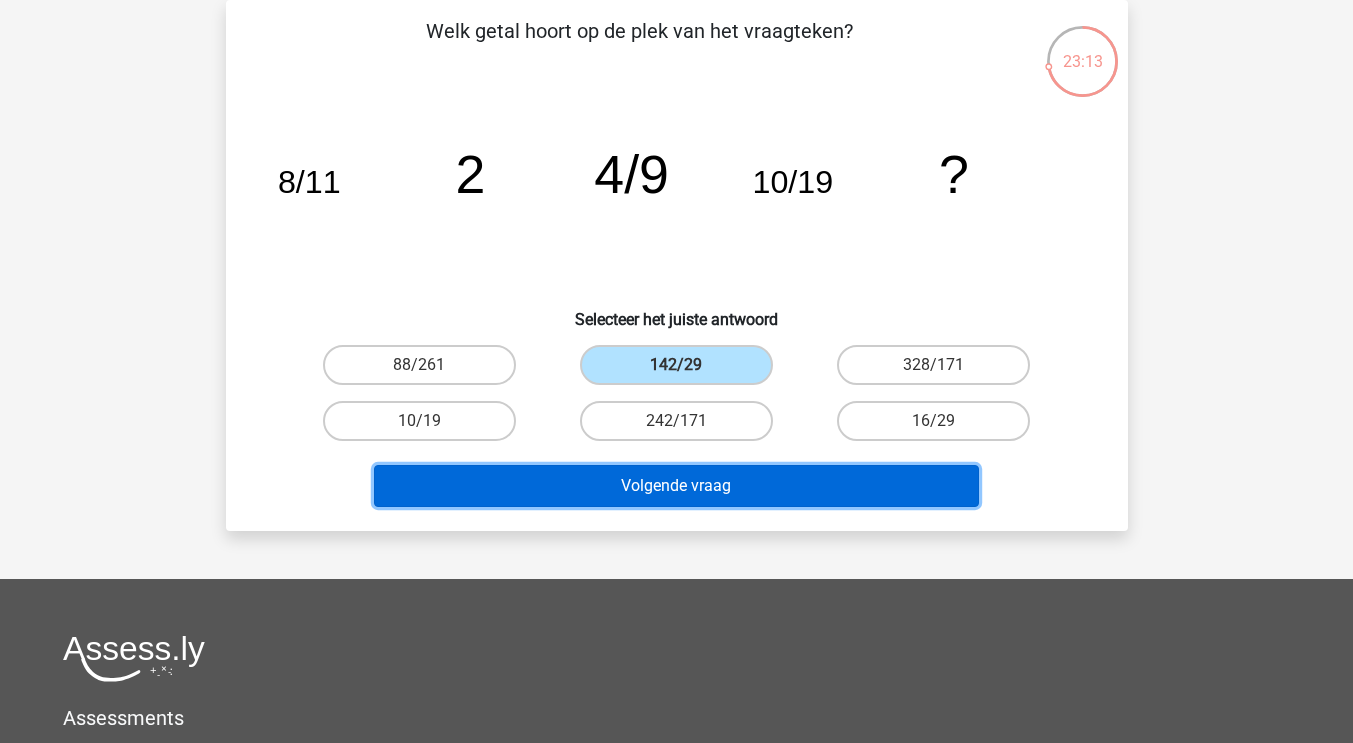 click on "Volgende vraag" at bounding box center (676, 486) 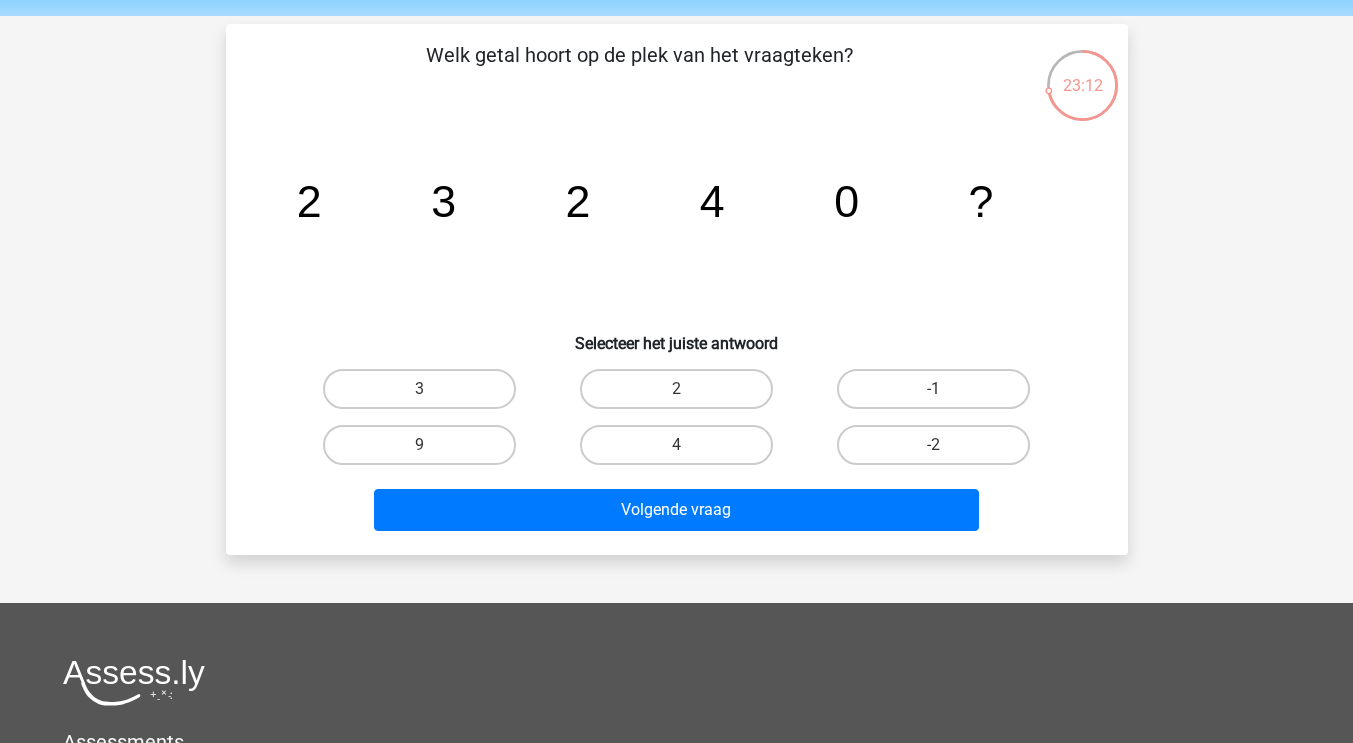 scroll, scrollTop: 71, scrollLeft: 0, axis: vertical 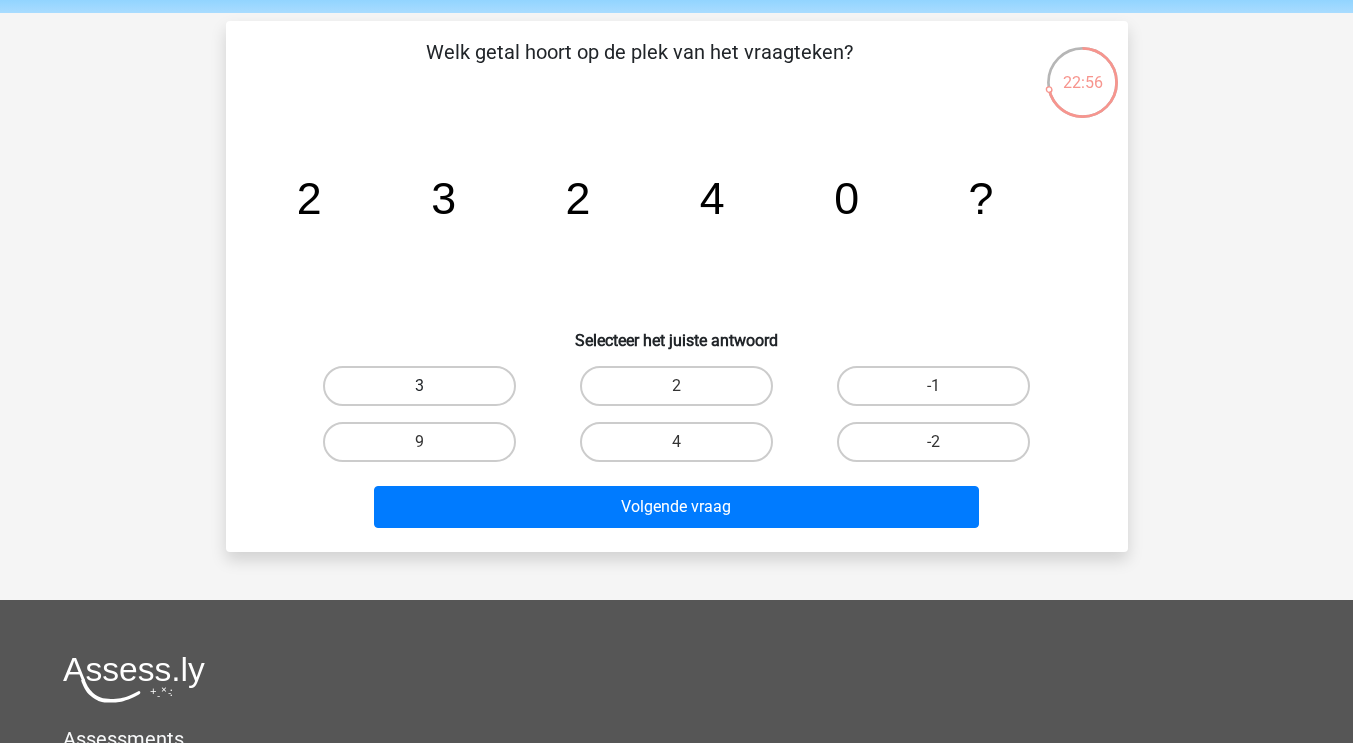 click on "3" at bounding box center [419, 386] 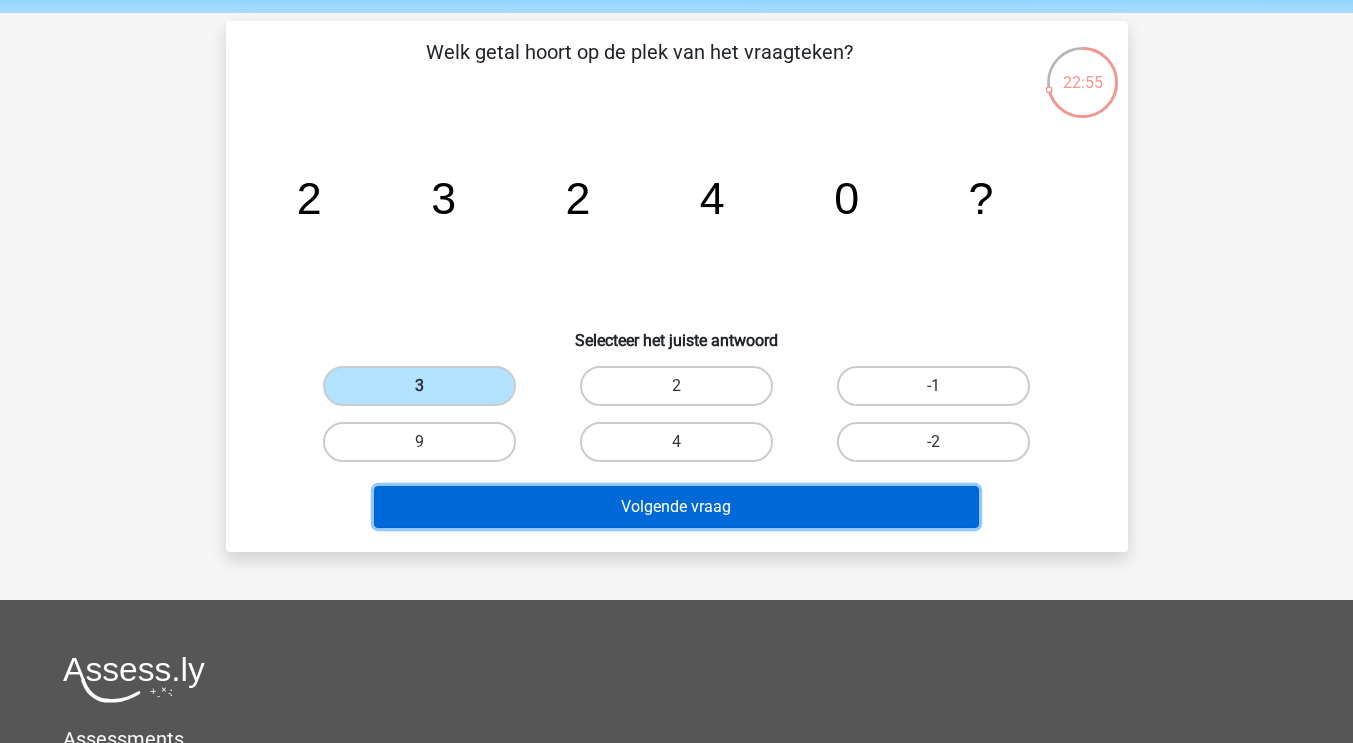 click on "Volgende vraag" at bounding box center [676, 507] 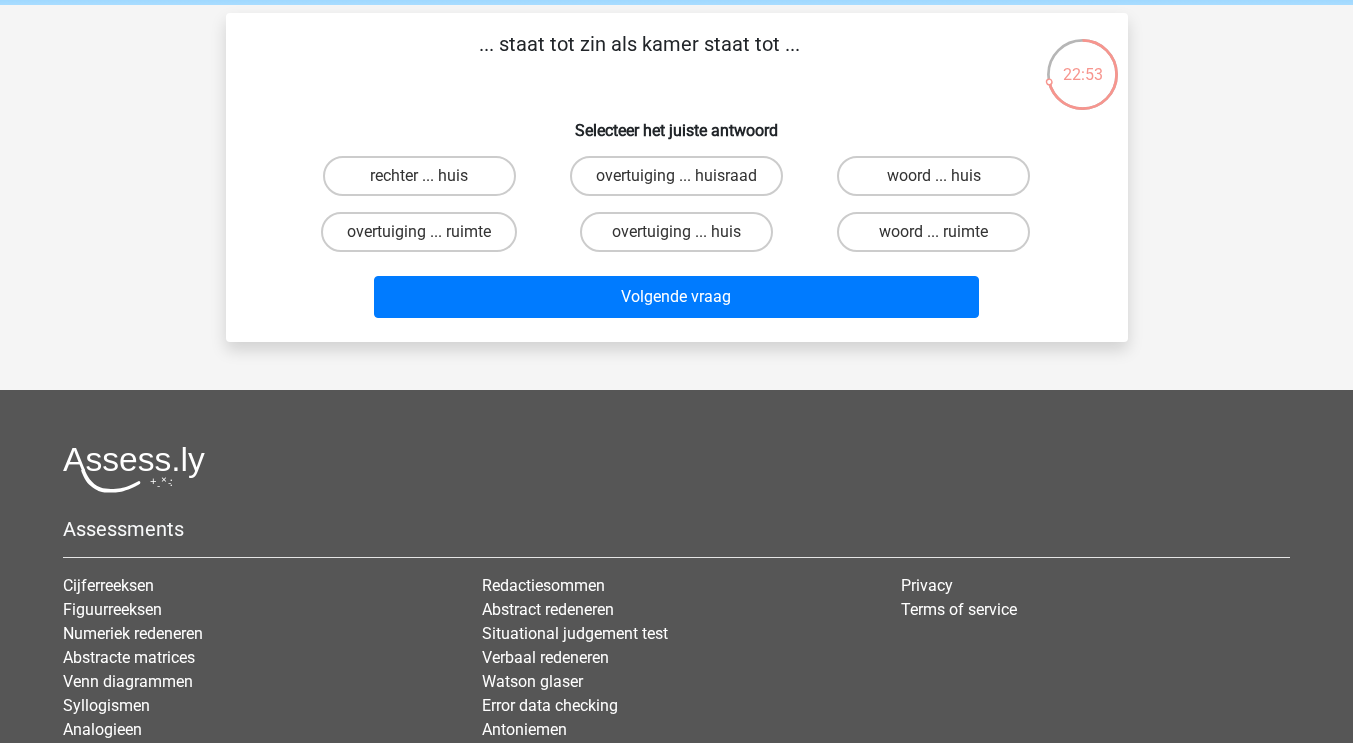 scroll, scrollTop: 0, scrollLeft: 0, axis: both 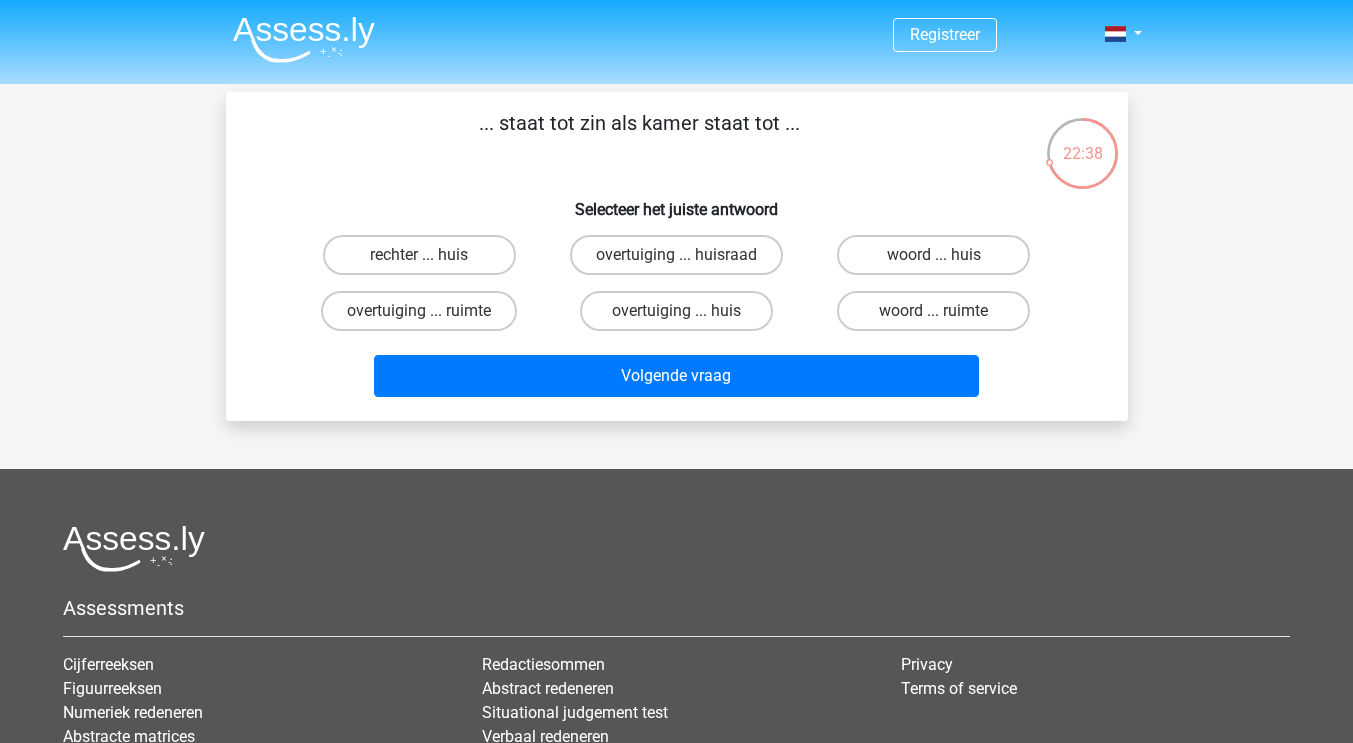 click on "woord ... ruimte" at bounding box center (940, 317) 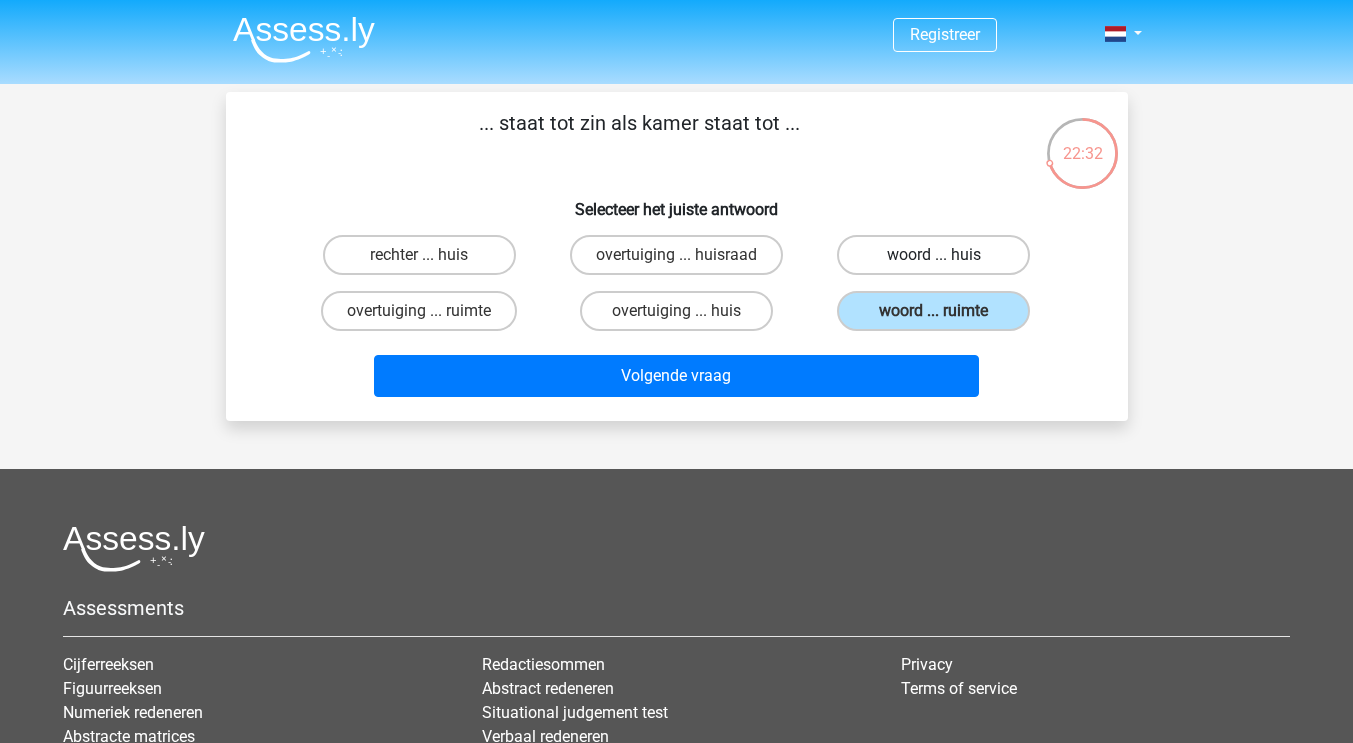 click on "woord ... huis" at bounding box center (933, 255) 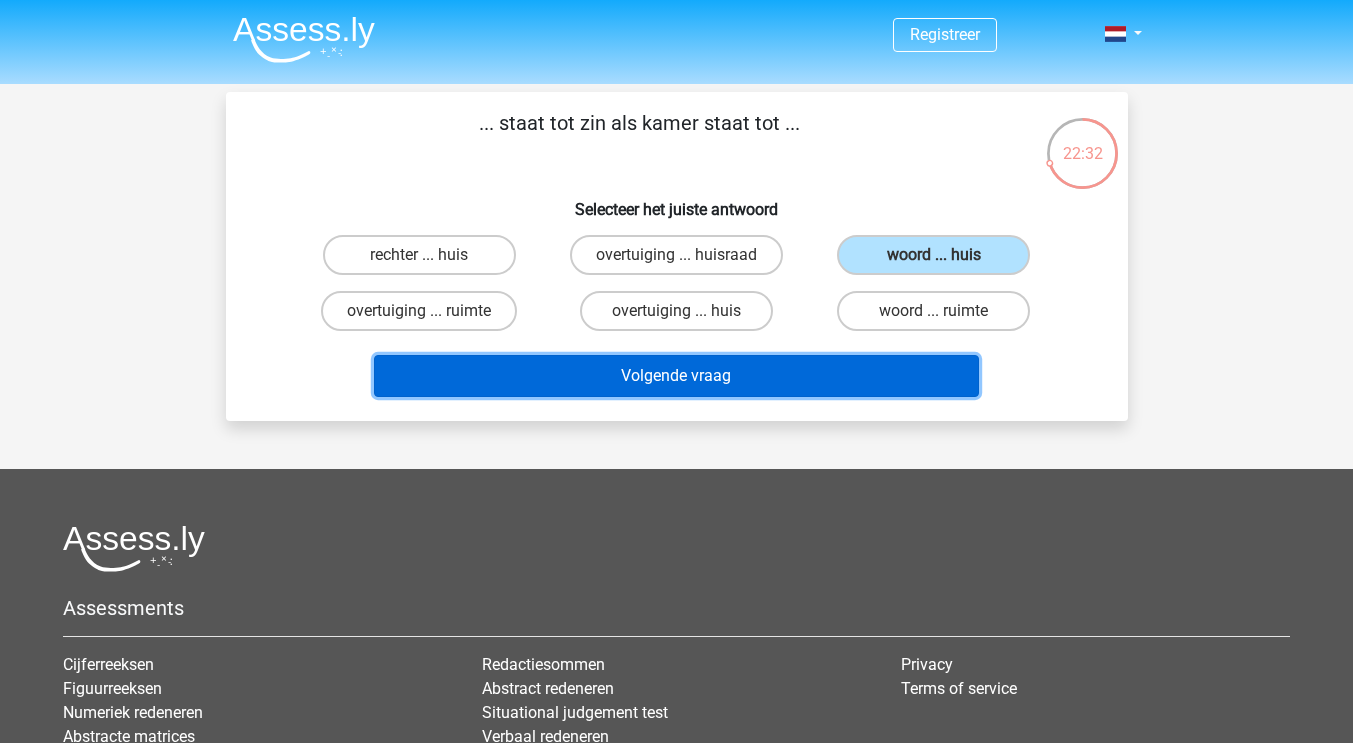 click on "Volgende vraag" at bounding box center [676, 376] 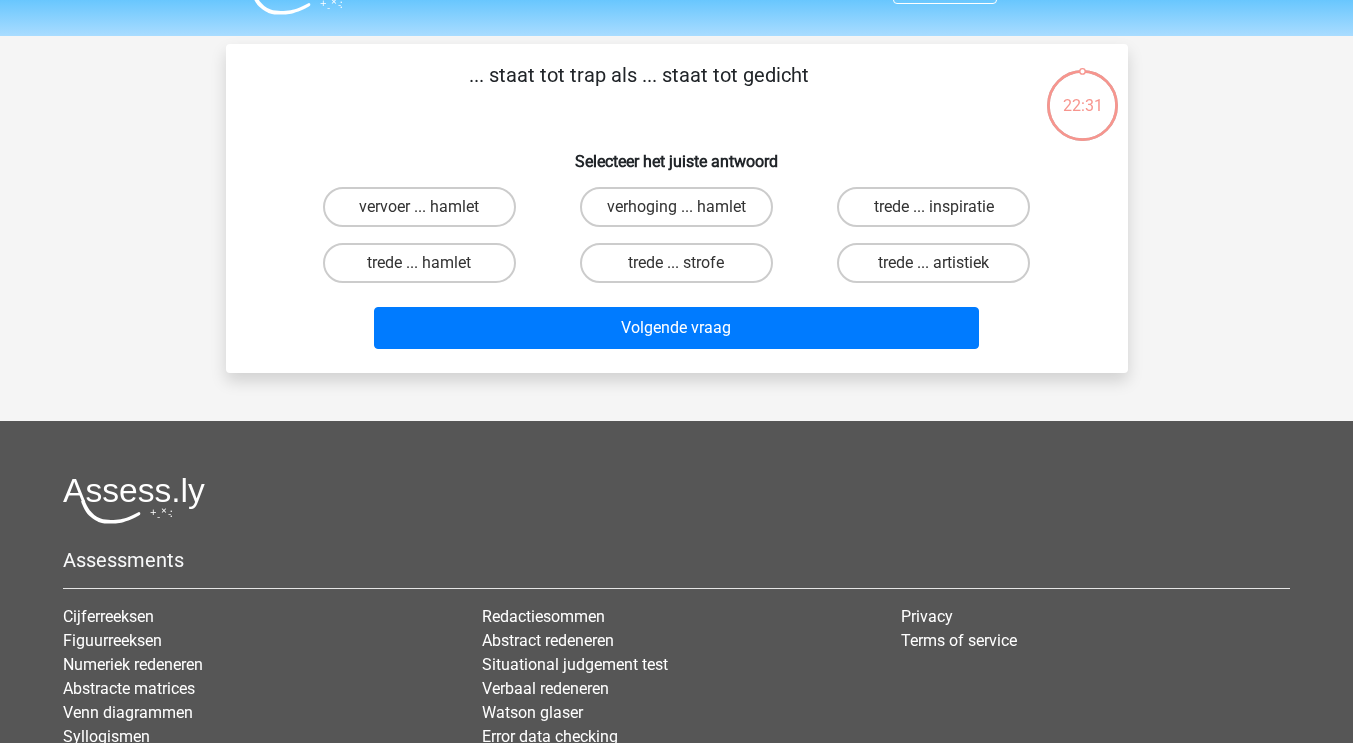 scroll, scrollTop: 92, scrollLeft: 0, axis: vertical 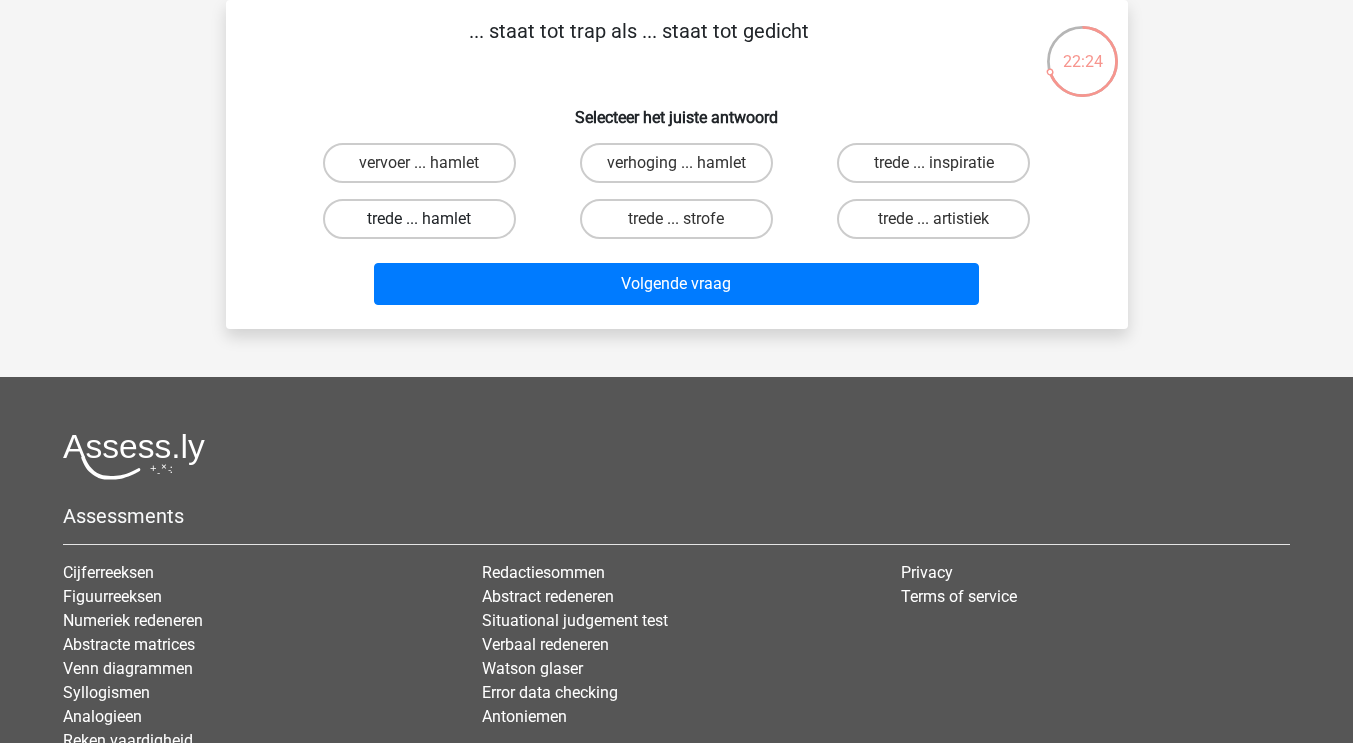 click on "trede ... hamlet" at bounding box center (419, 219) 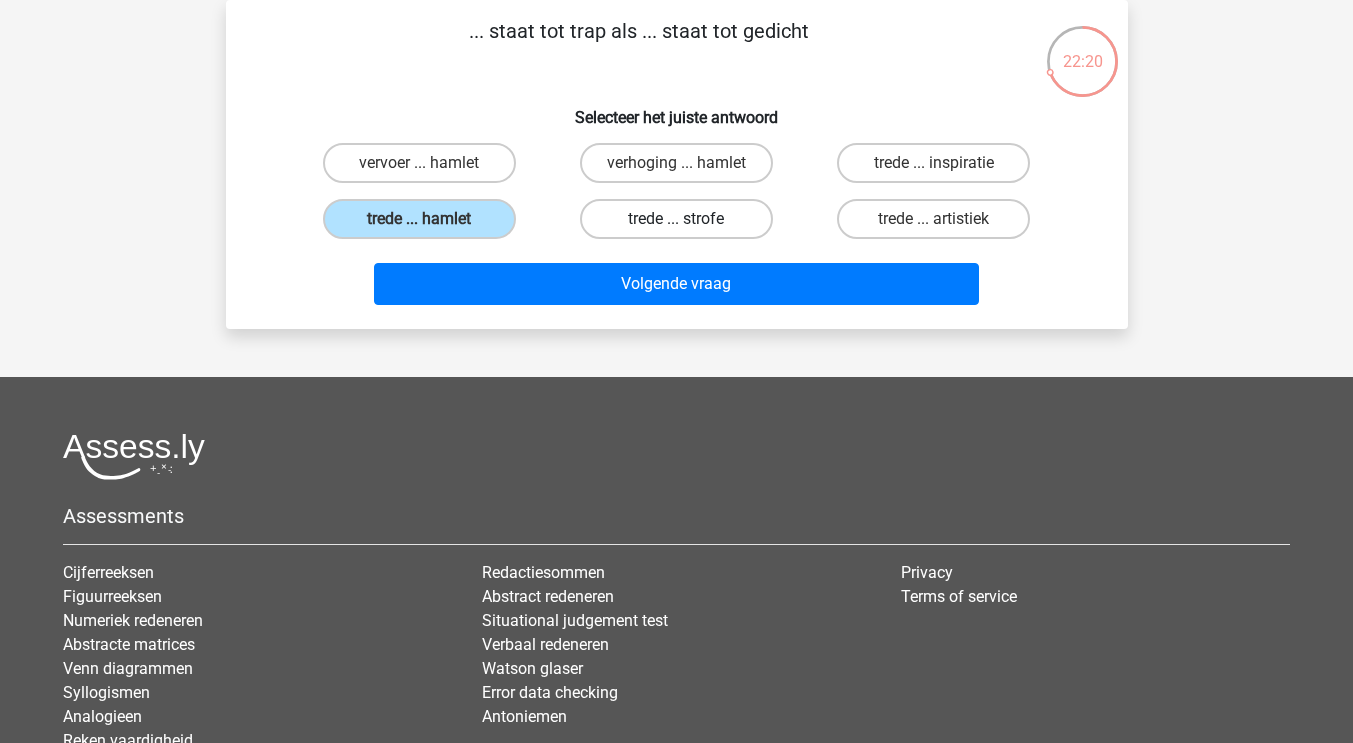 click on "trede ... strofe" at bounding box center (676, 219) 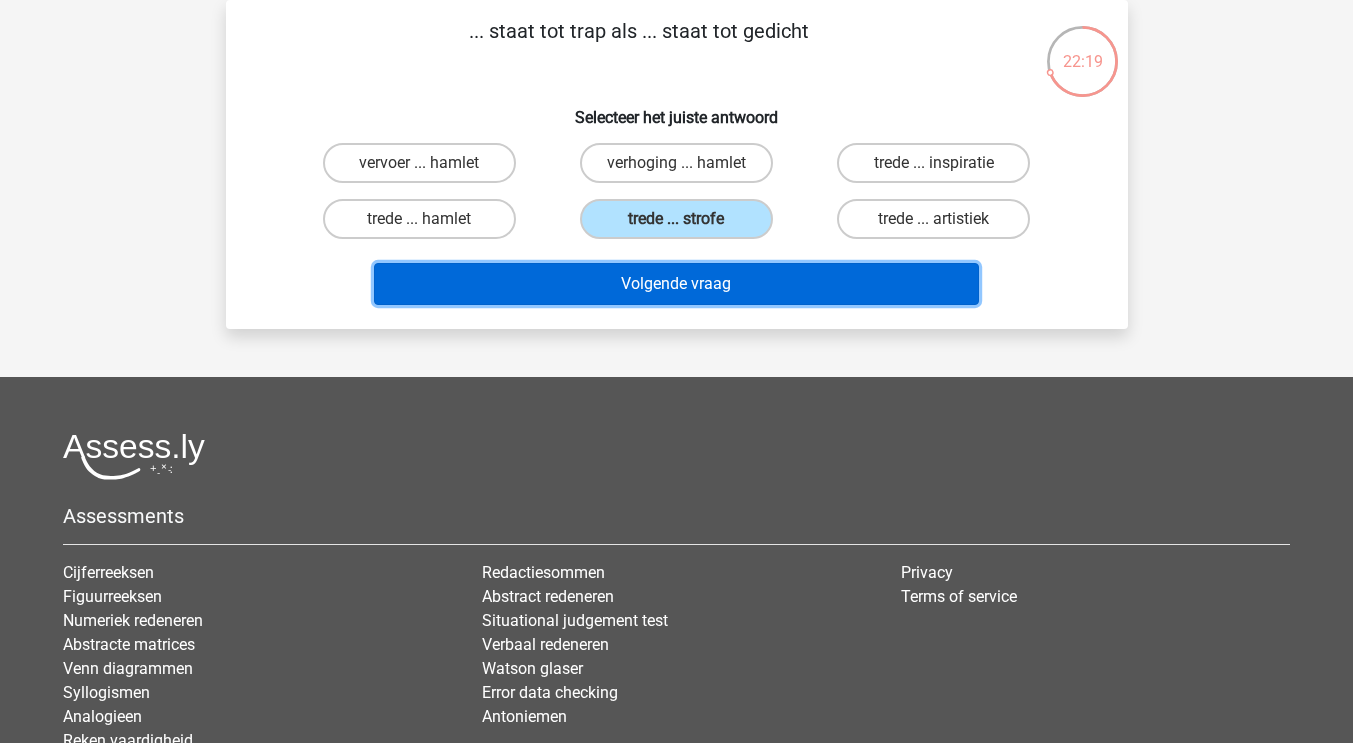 click on "Volgende vraag" at bounding box center (676, 284) 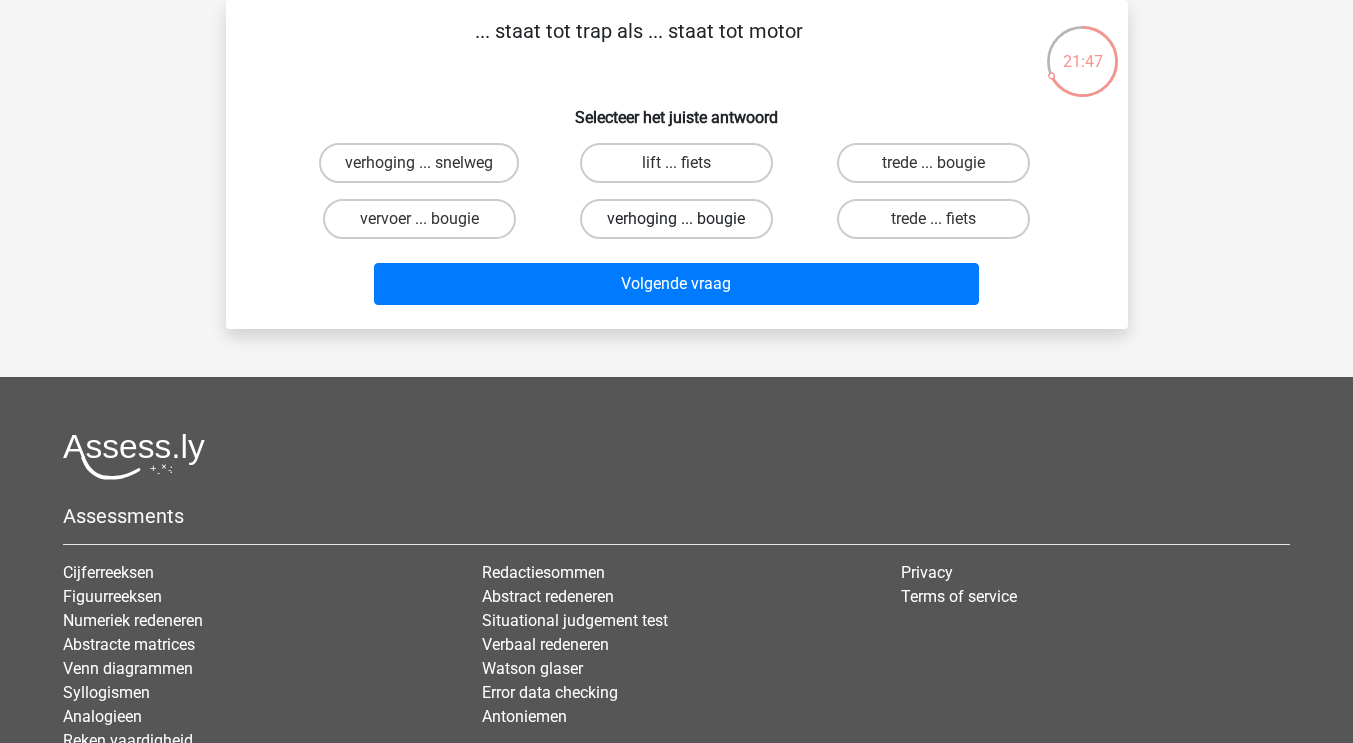 click on "verhoging ... bougie" at bounding box center [676, 219] 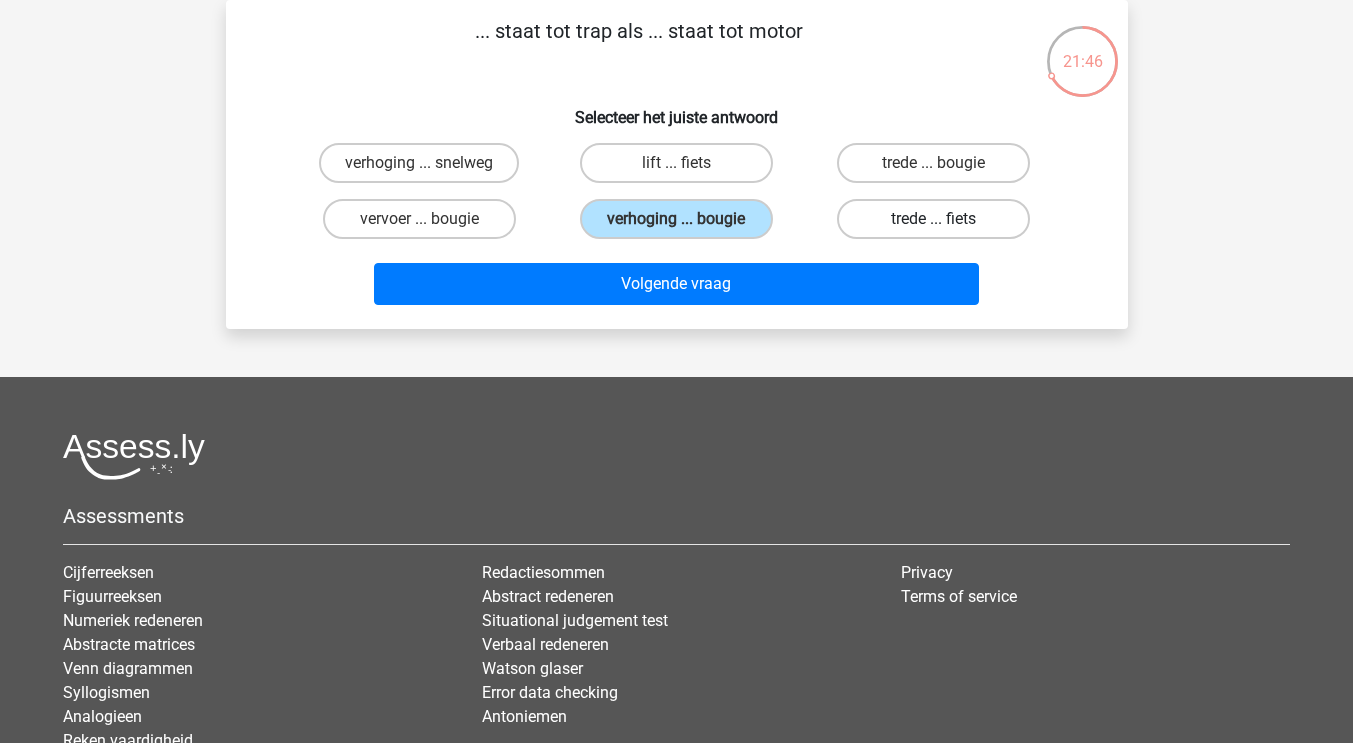 click on "trede ... fiets" at bounding box center [933, 219] 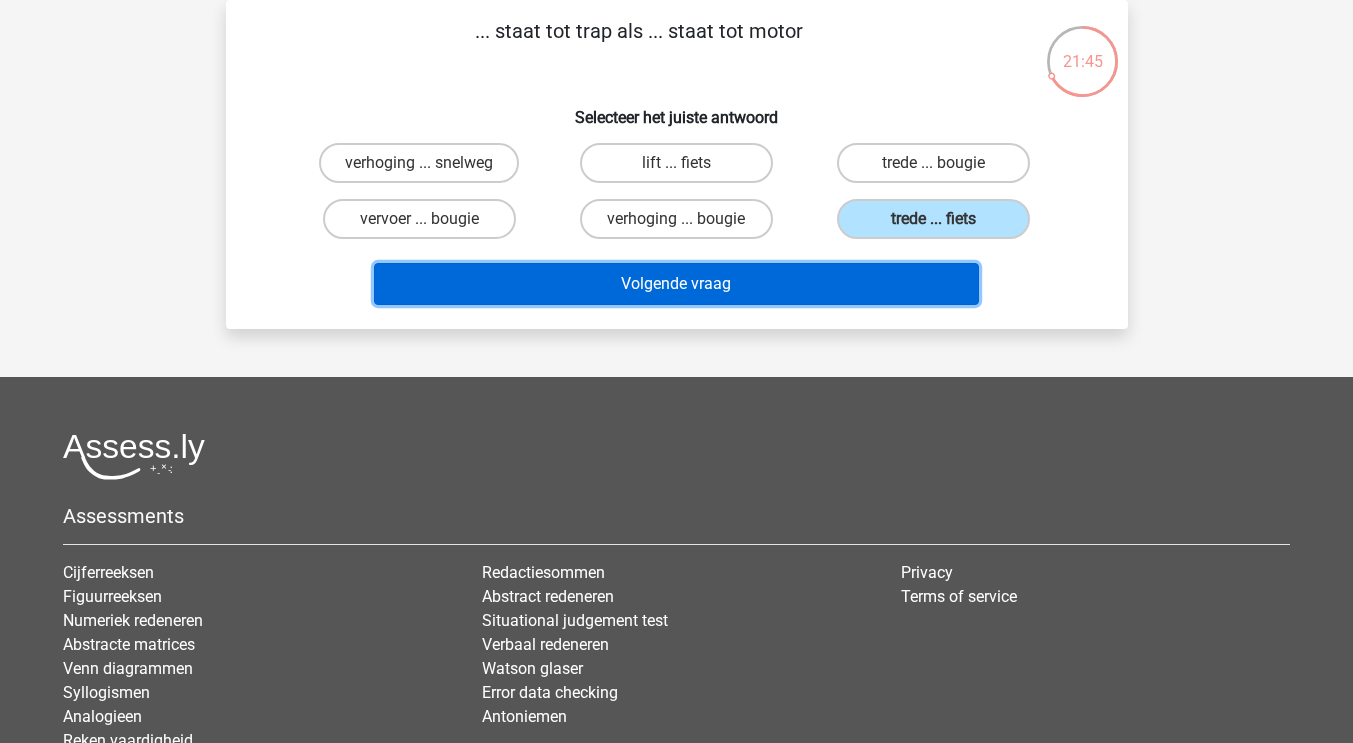 click on "Volgende vraag" at bounding box center (676, 284) 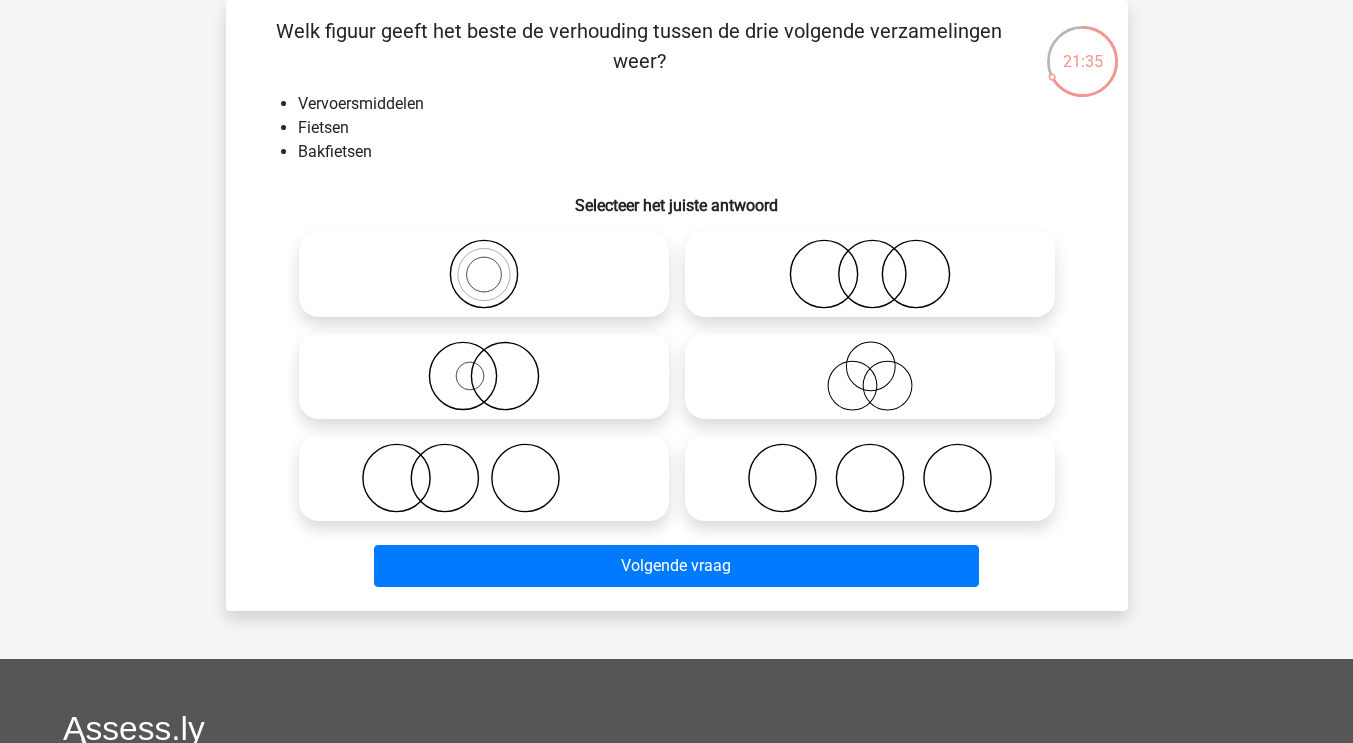 click 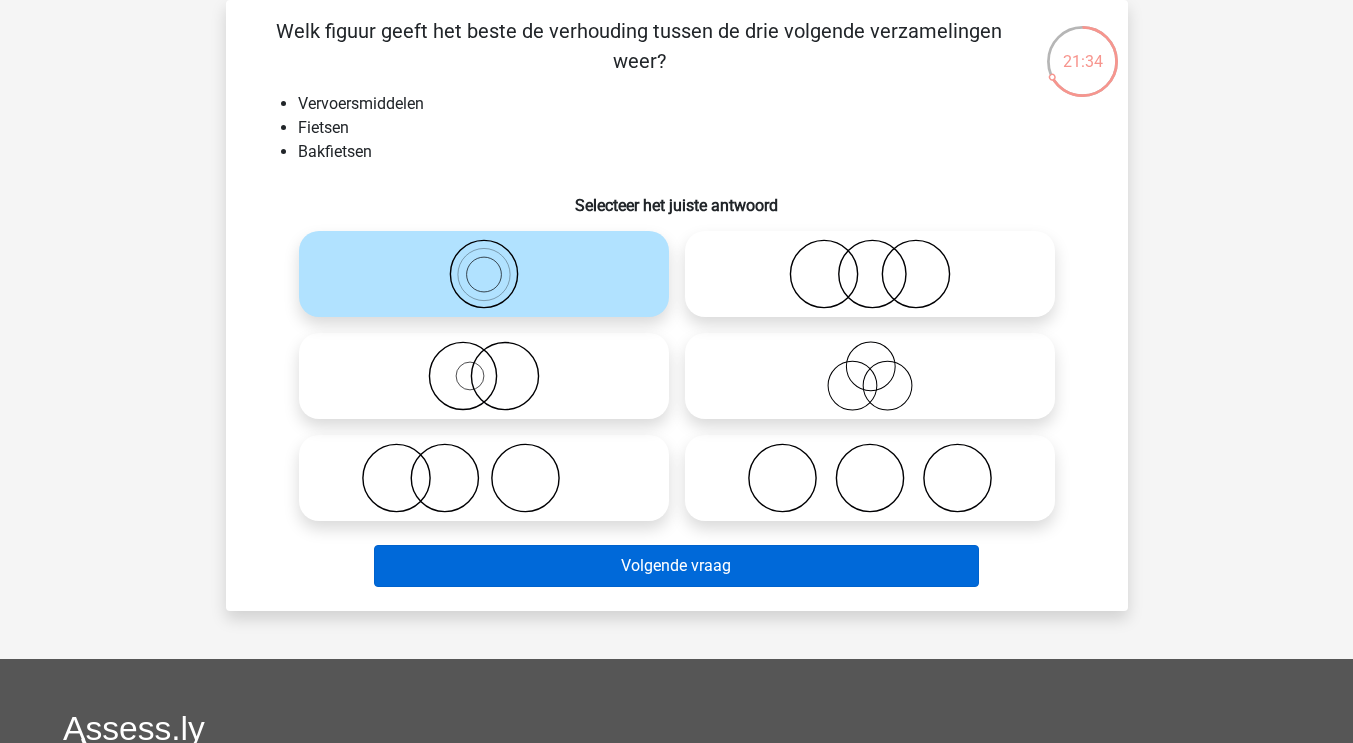 click on "Volgende vraag" at bounding box center (676, 566) 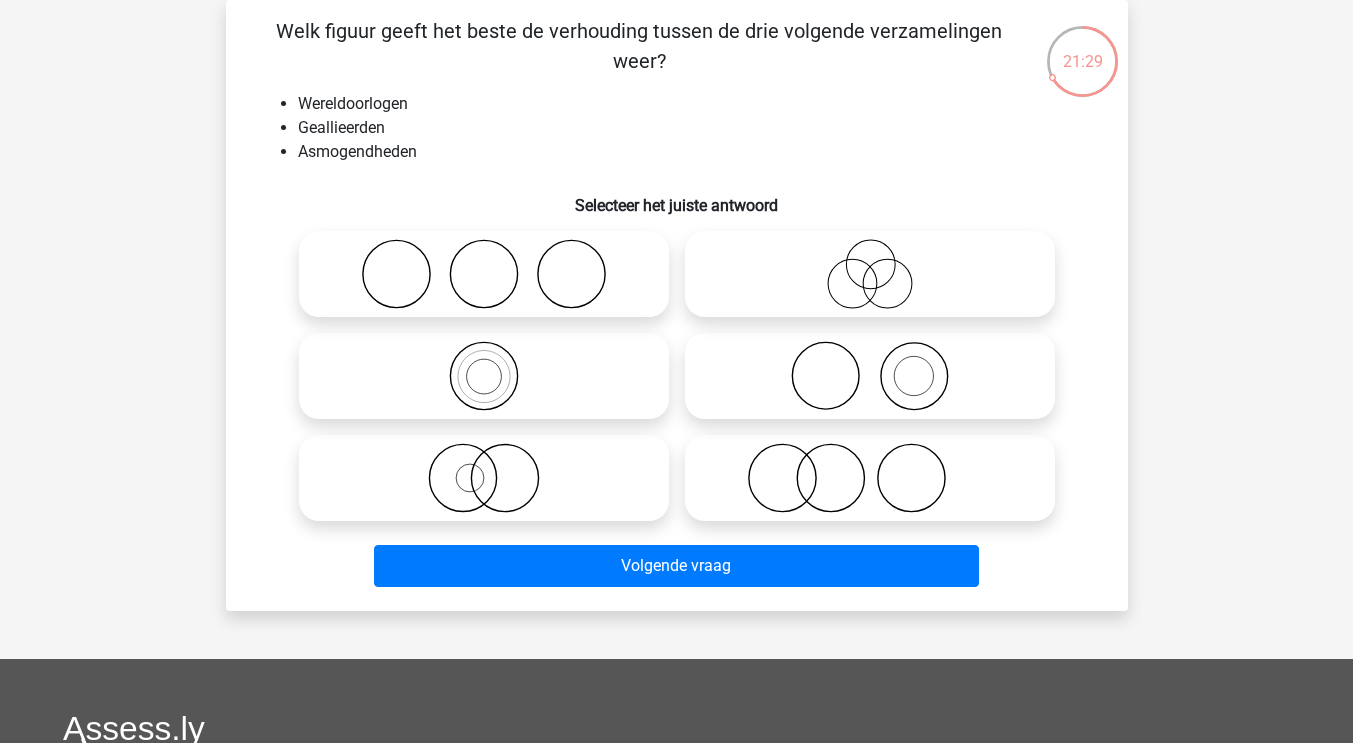 click at bounding box center (484, 274) 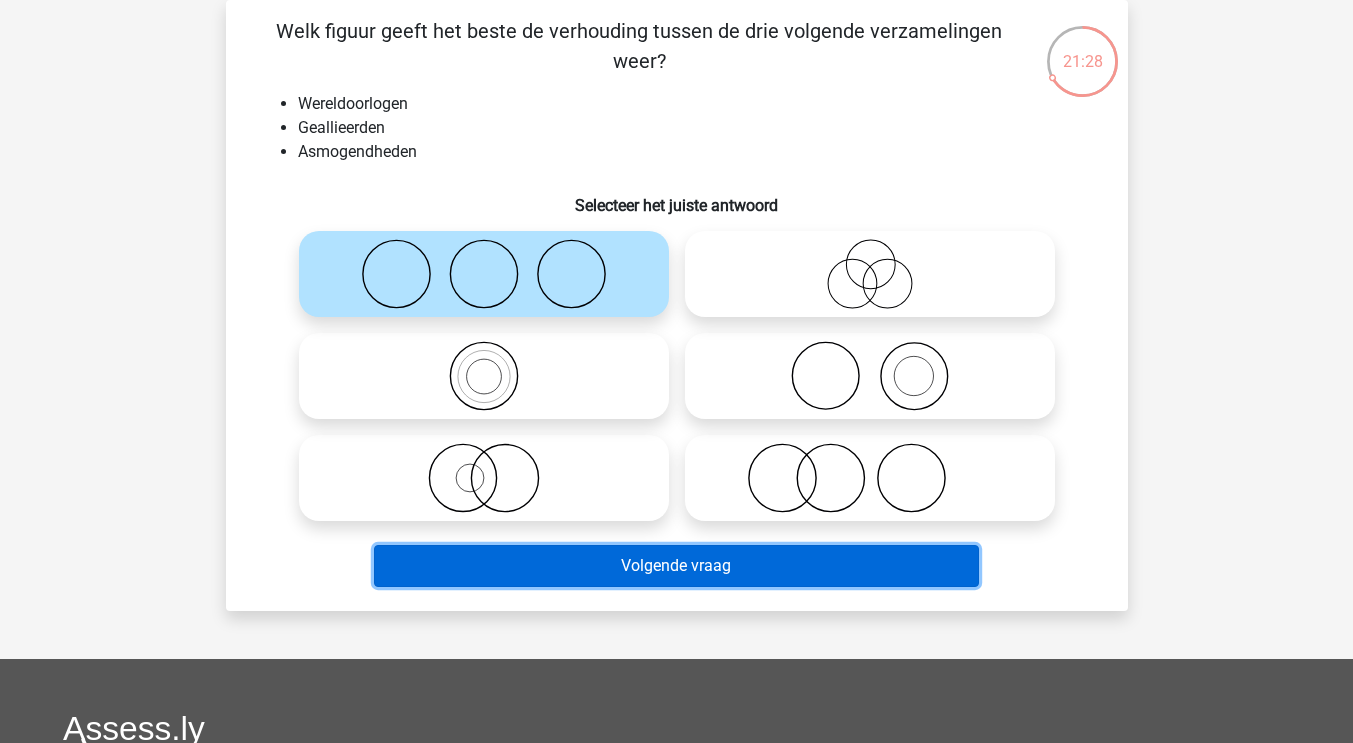 click on "Volgende vraag" at bounding box center (676, 566) 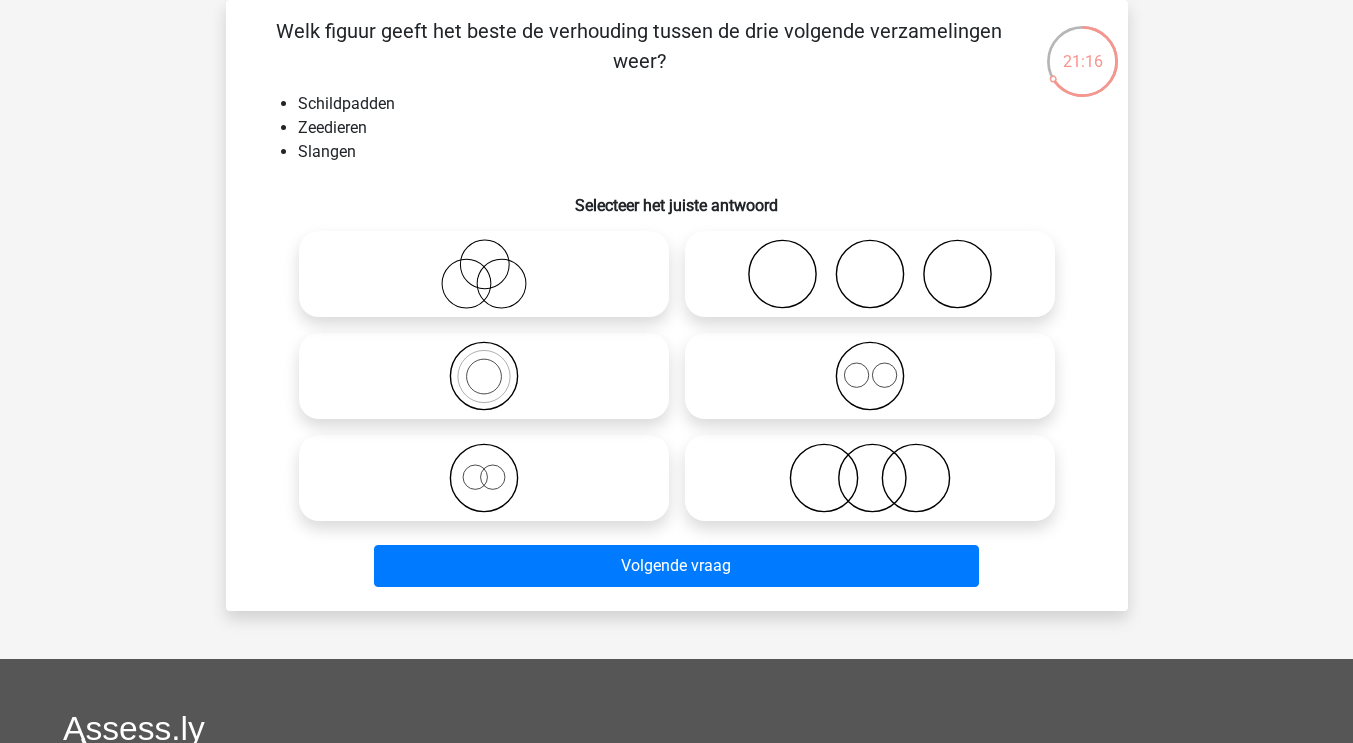 click at bounding box center (870, 376) 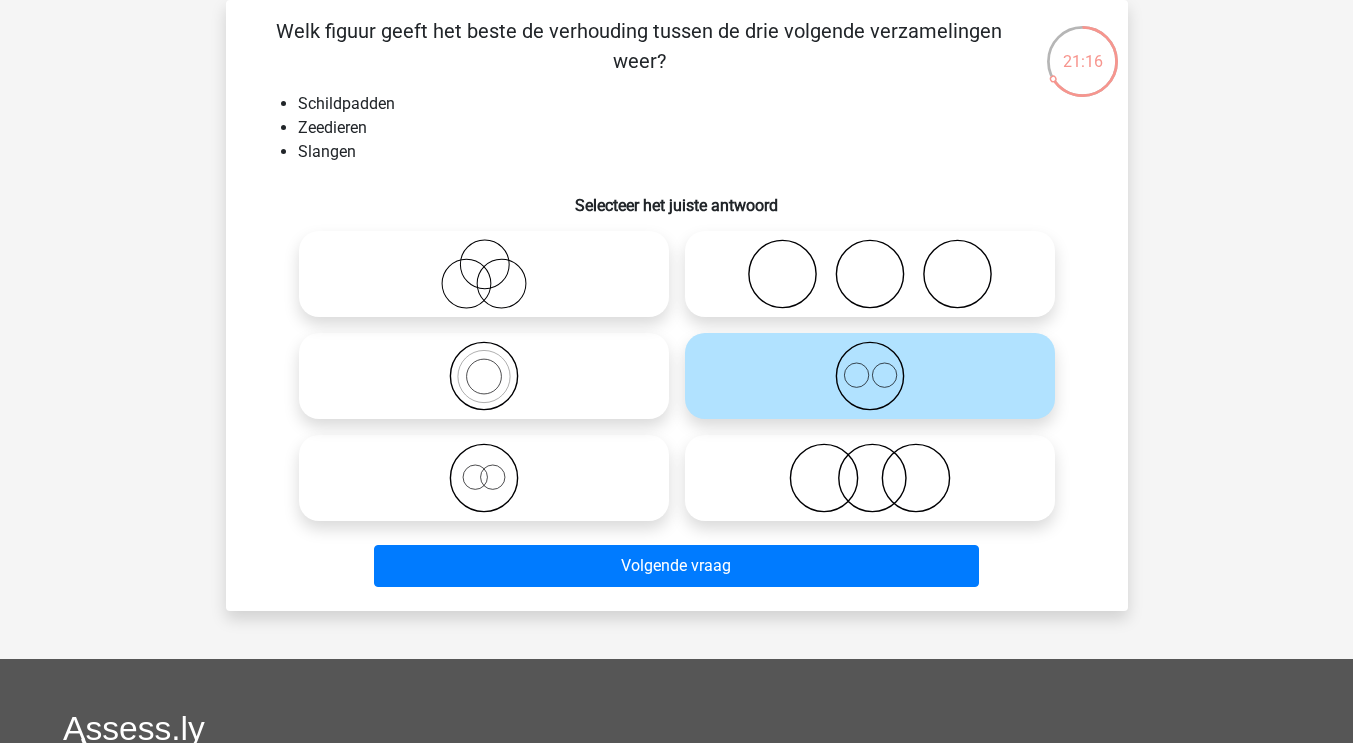 click 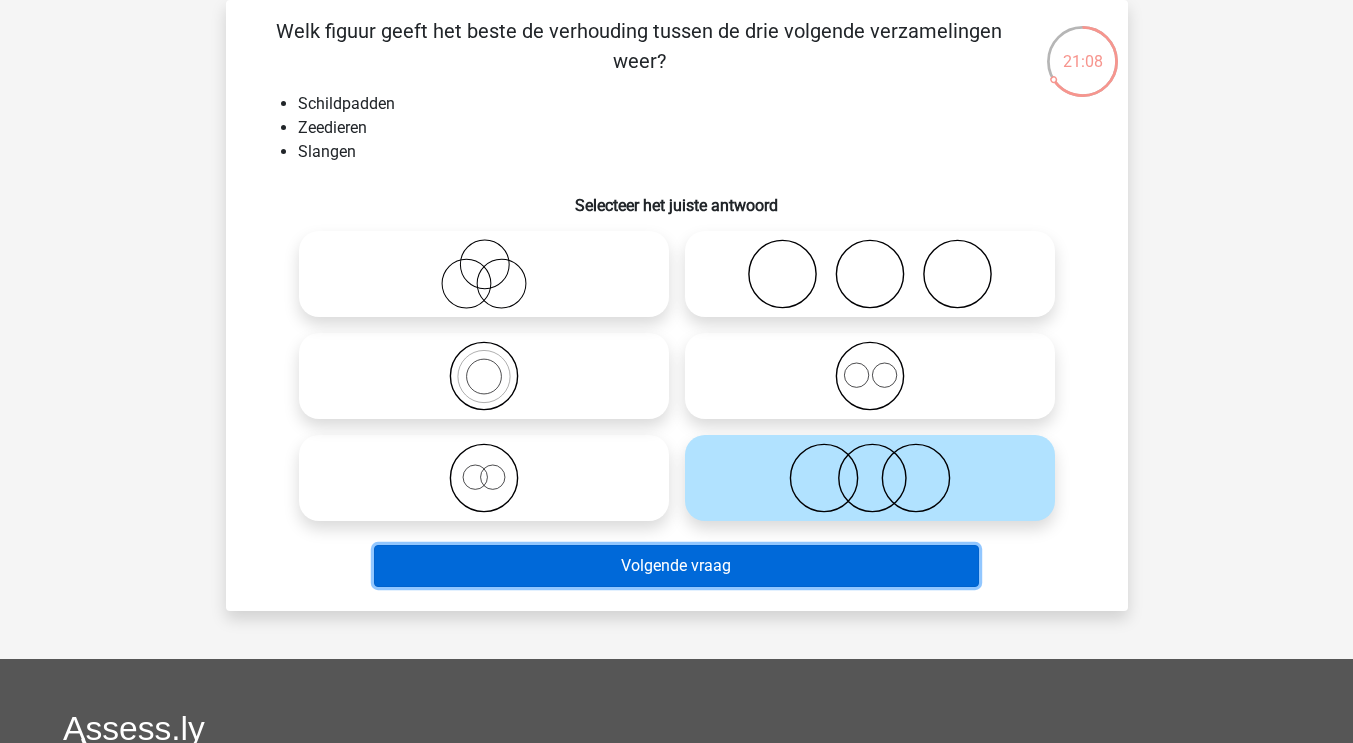 click on "Volgende vraag" at bounding box center (676, 566) 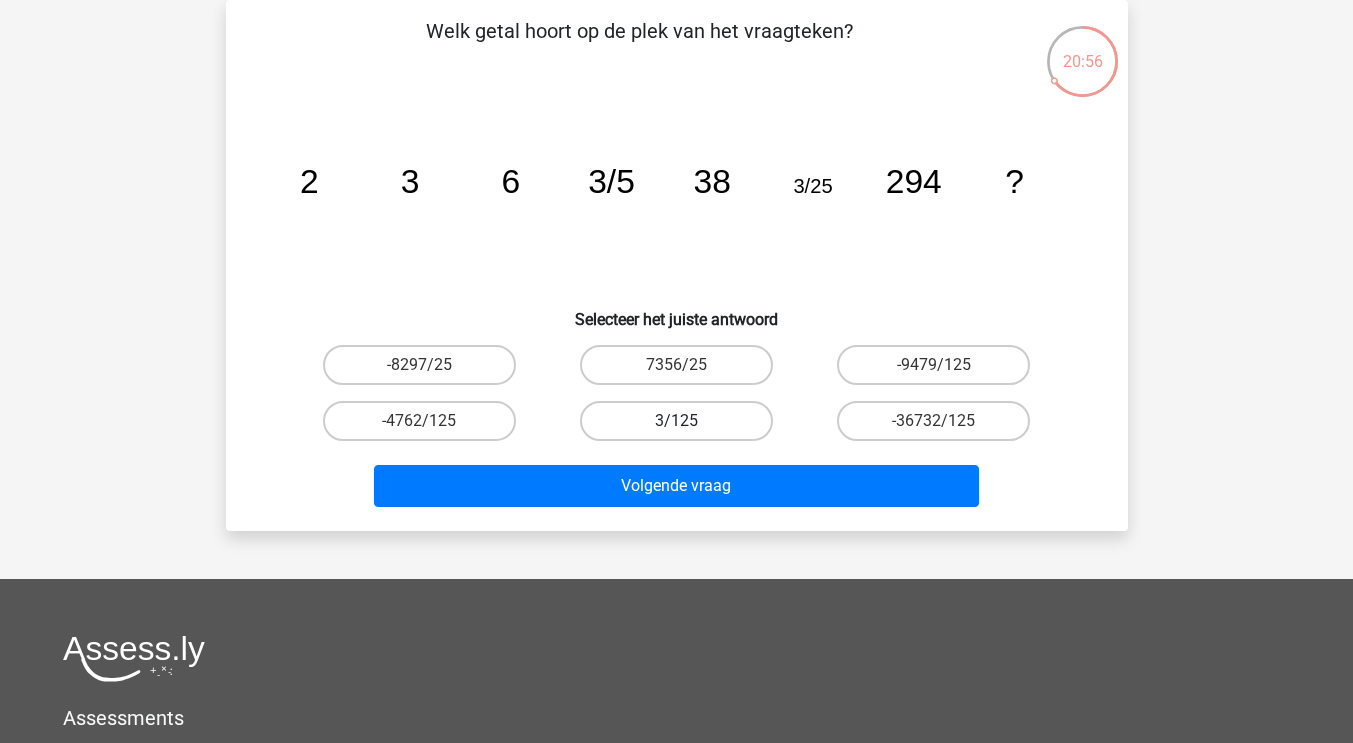 click on "3/125" at bounding box center [676, 421] 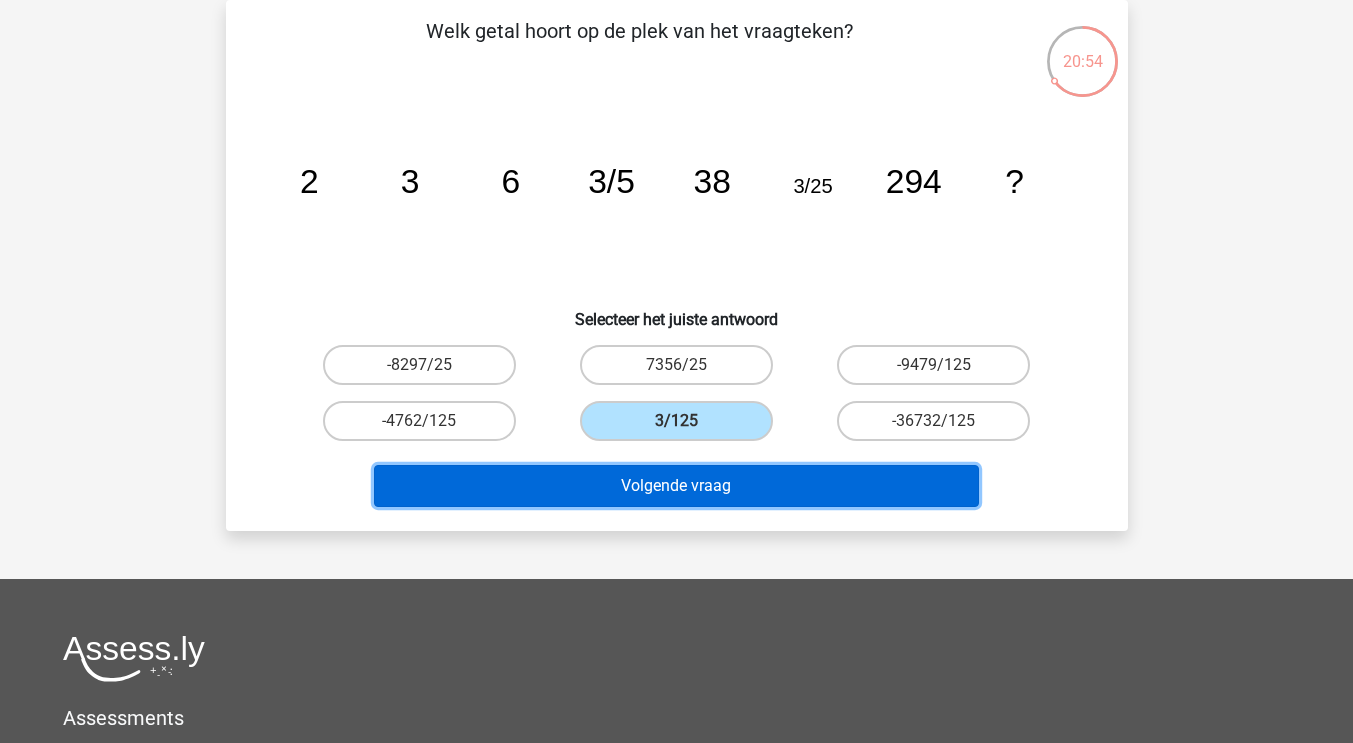 click on "Volgende vraag" at bounding box center (676, 486) 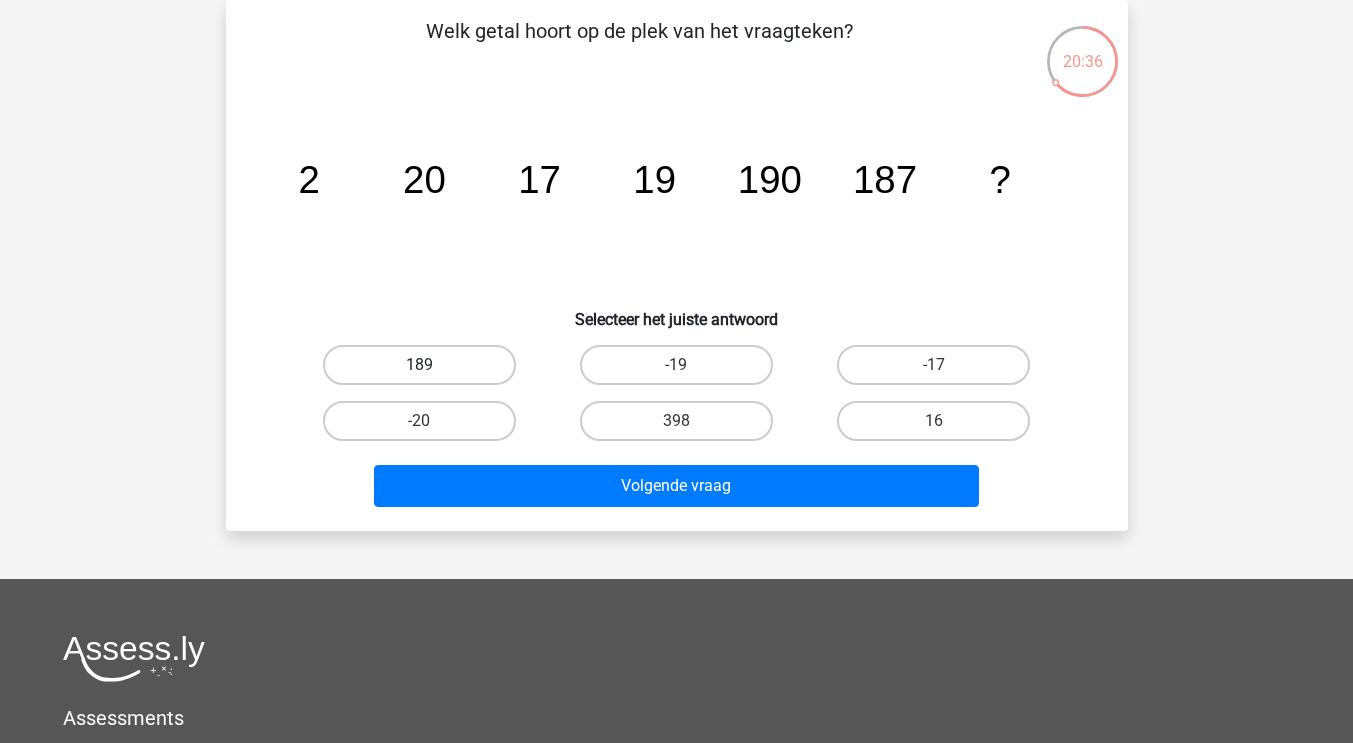 click on "189" at bounding box center (419, 365) 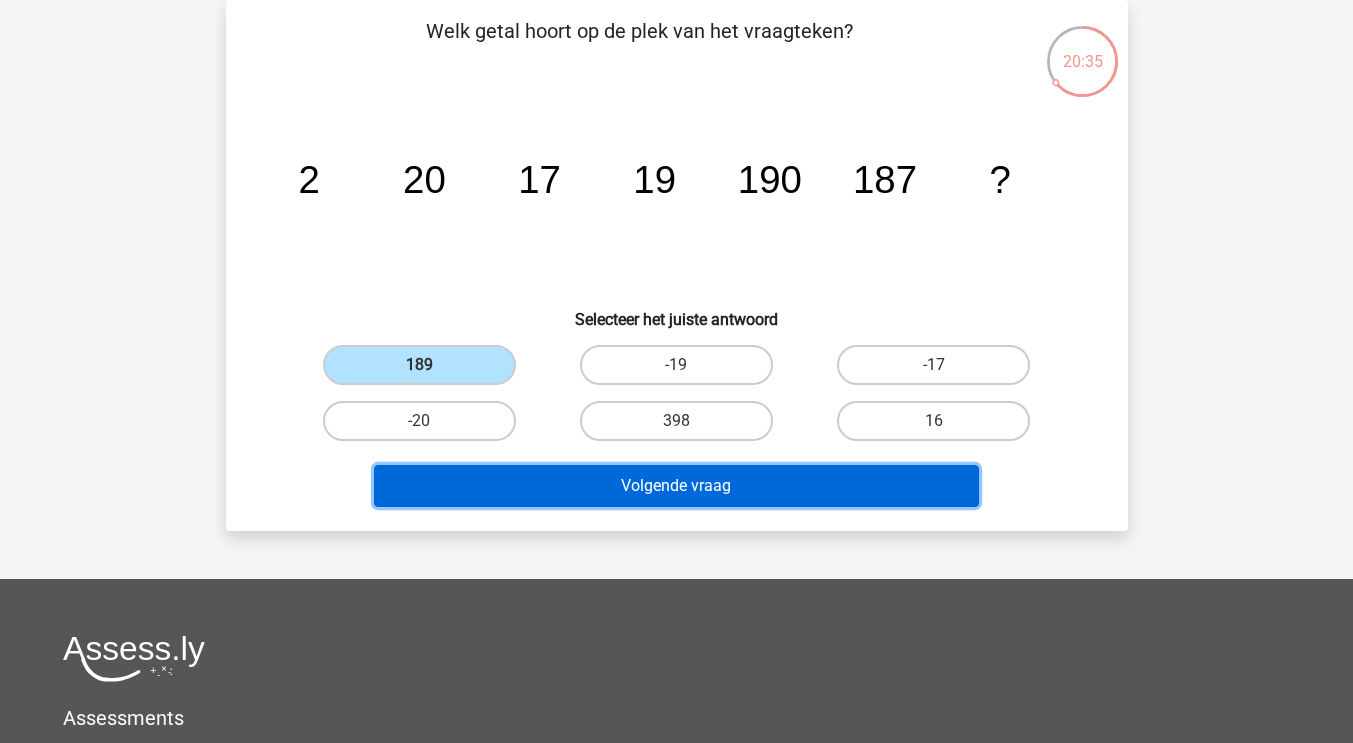 click on "Volgende vraag" at bounding box center (676, 486) 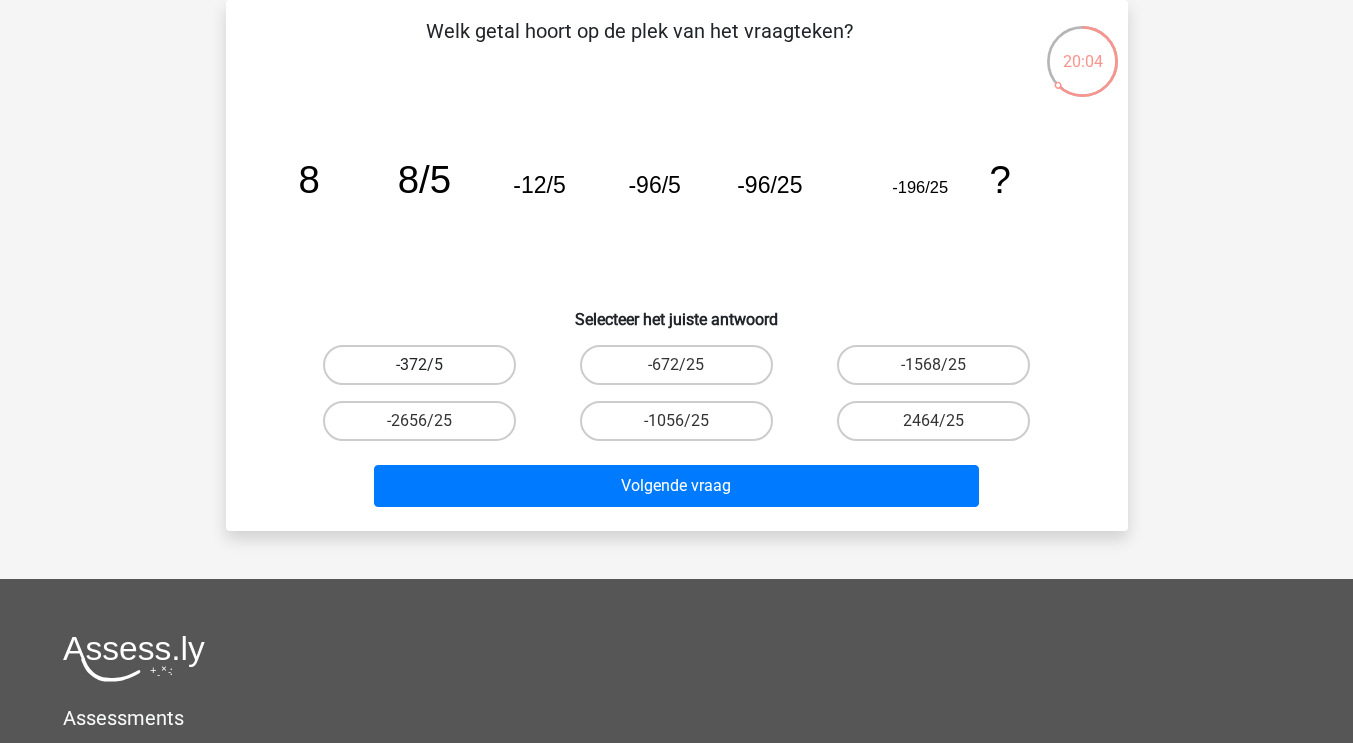 click on "-372/5" at bounding box center (419, 365) 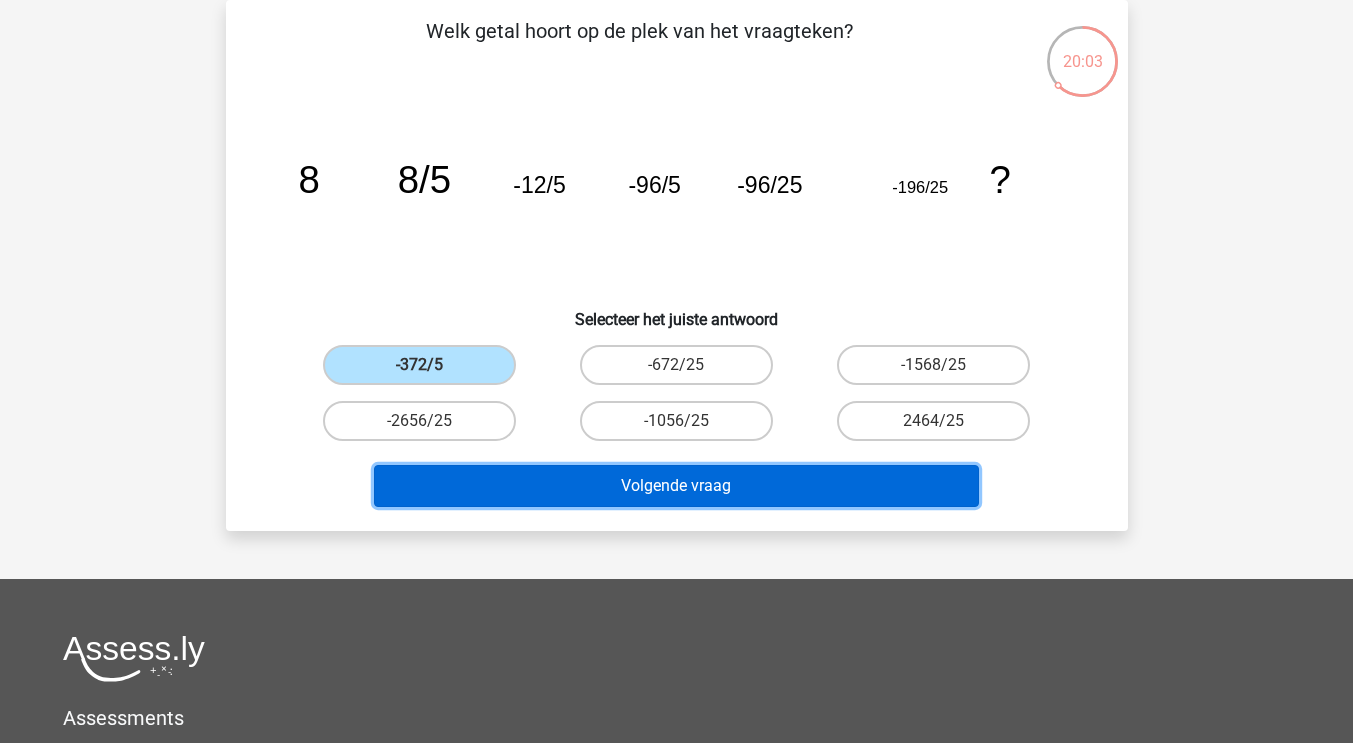 click on "Volgende vraag" at bounding box center [676, 486] 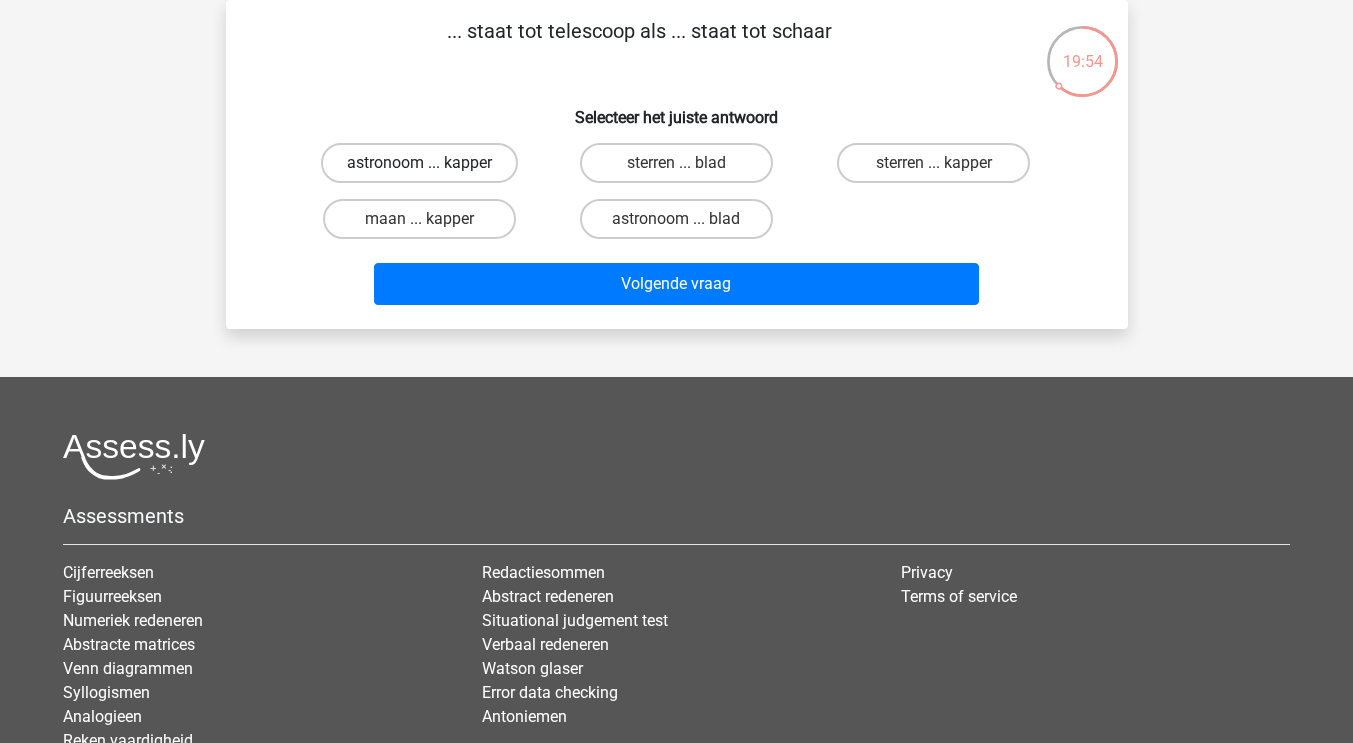 click on "astronoom ... kapper" at bounding box center (419, 163) 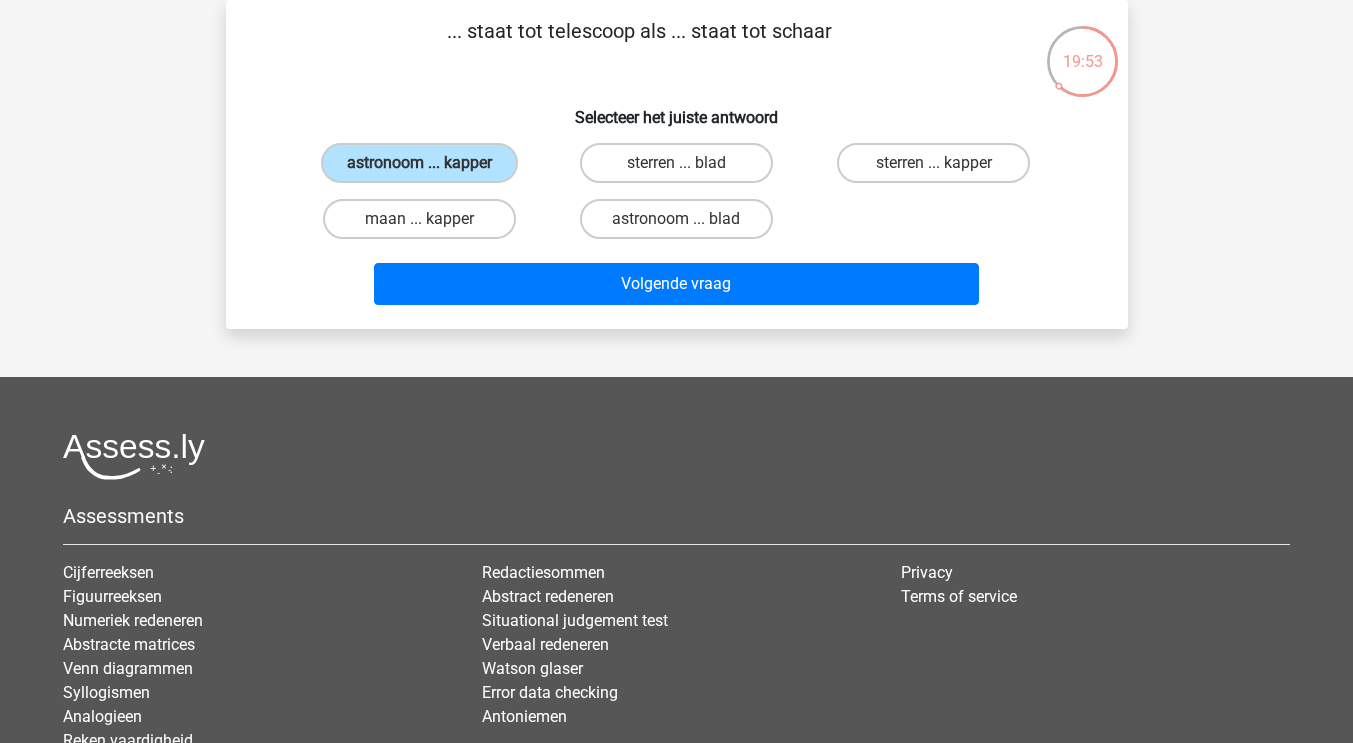 click on "... staat tot telescoop als ... staat tot schaar
Selecteer het juiste antwoord
astronoom ... kapper
sterren ... blad
sterren ... kapper" at bounding box center (677, 164) 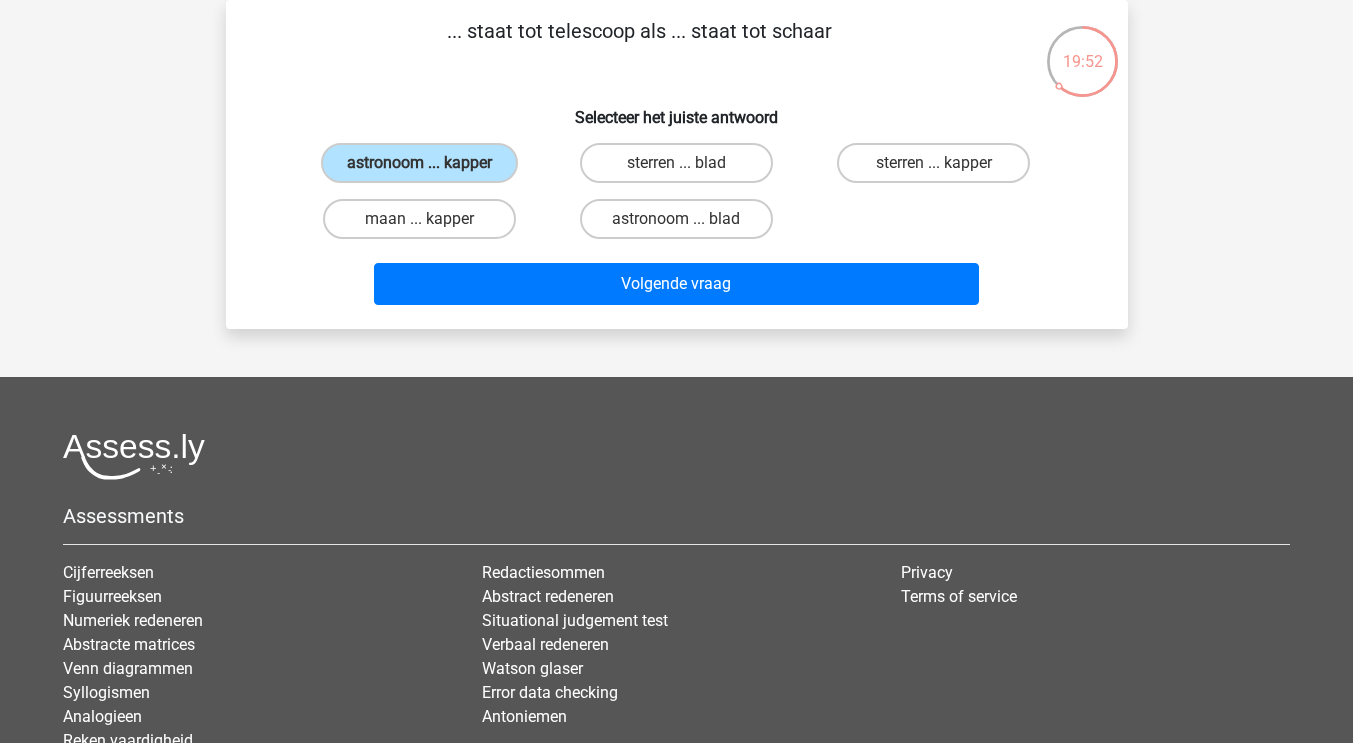 click on "... staat tot telescoop als ... staat tot schaar
Selecteer het juiste antwoord
astronoom ... kapper
sterren ... blad
sterren ... kapper" at bounding box center (677, 164) 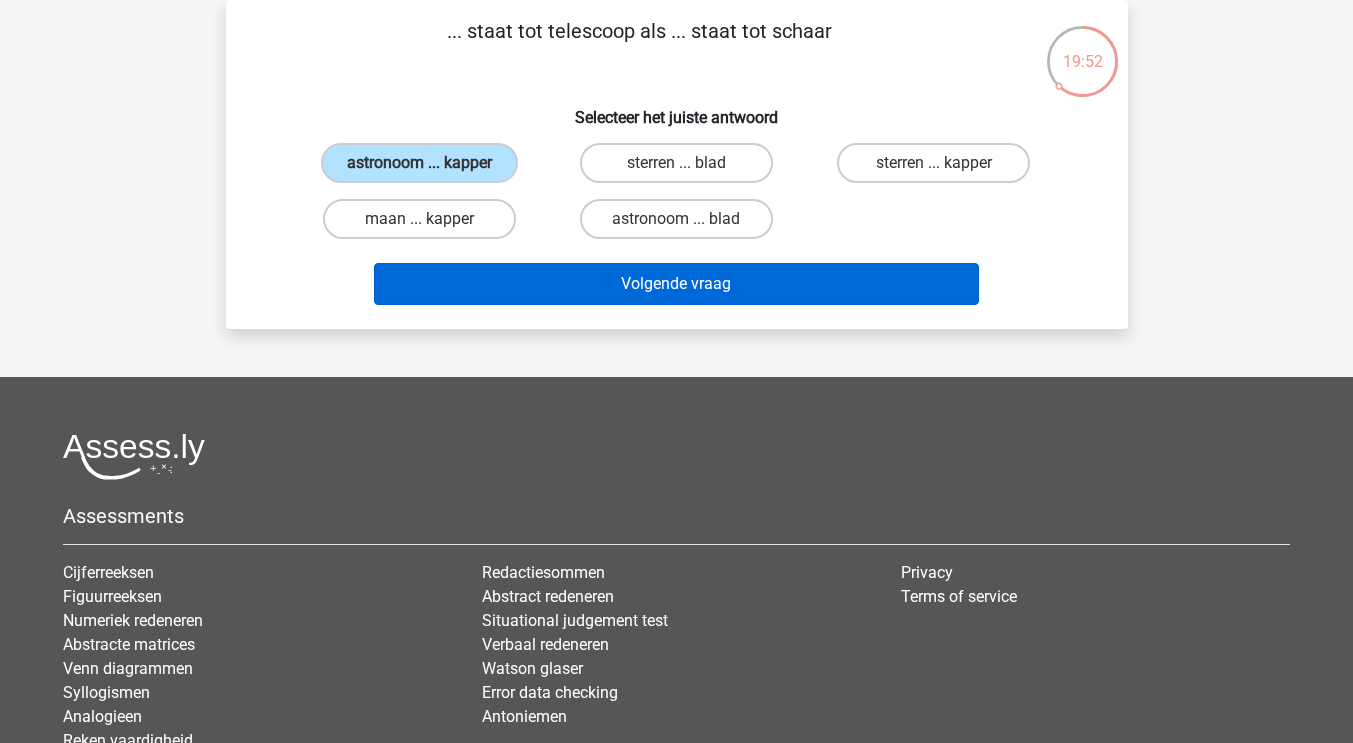 click on "Volgende vraag" at bounding box center (676, 284) 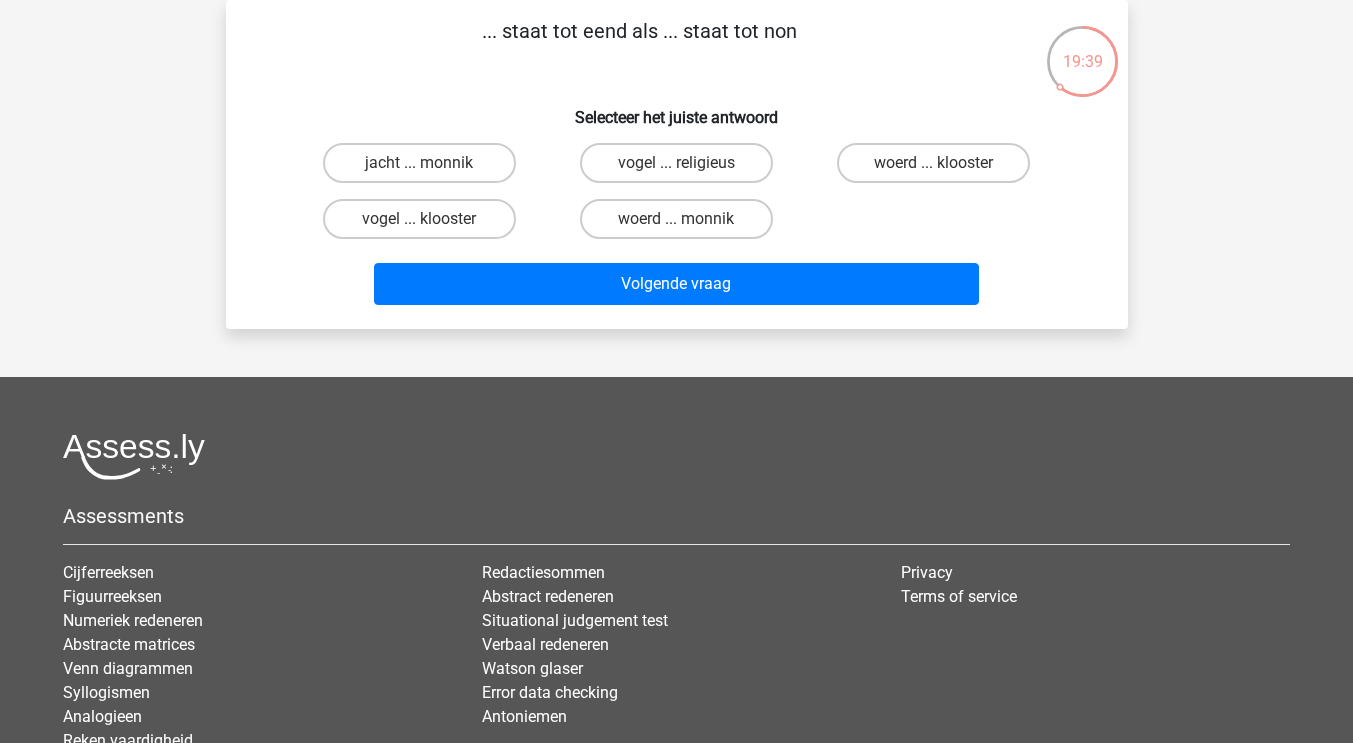click on "Volgende vraag" at bounding box center [677, 280] 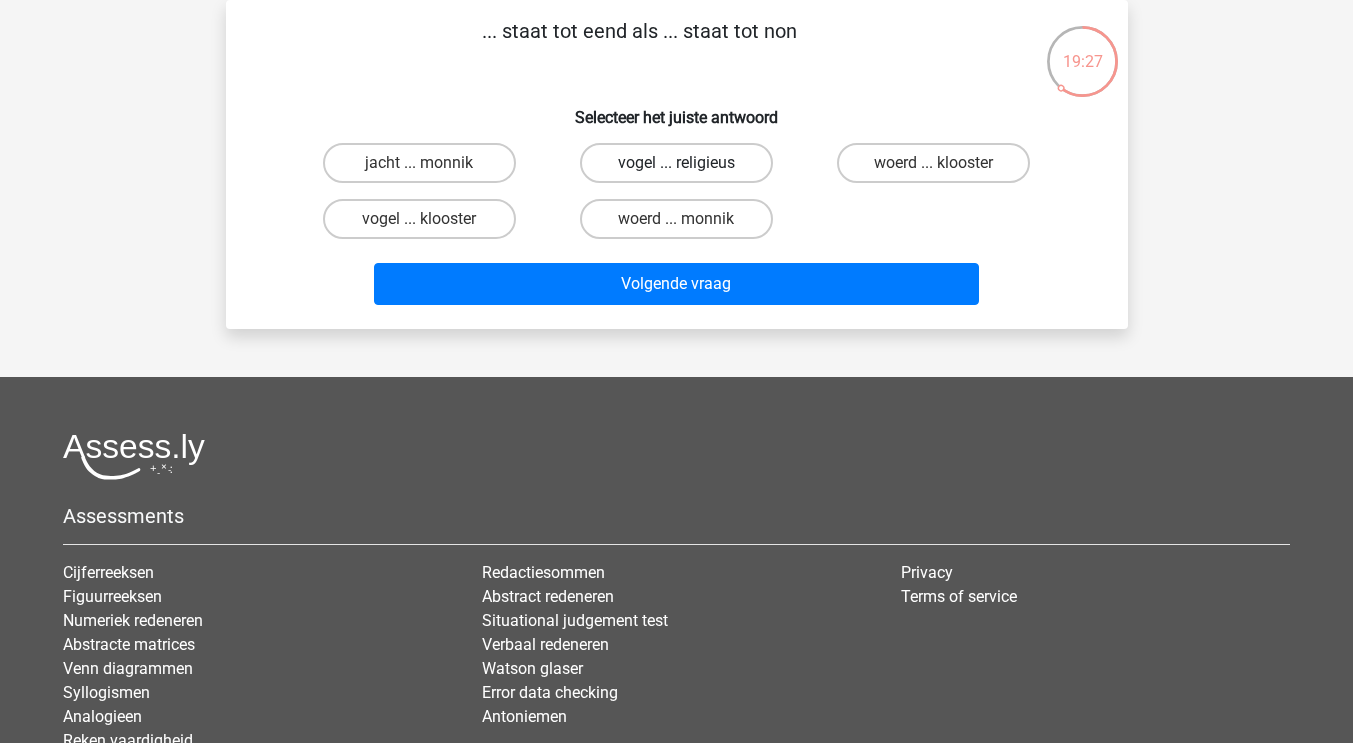 click on "vogel ... religieus" at bounding box center (676, 163) 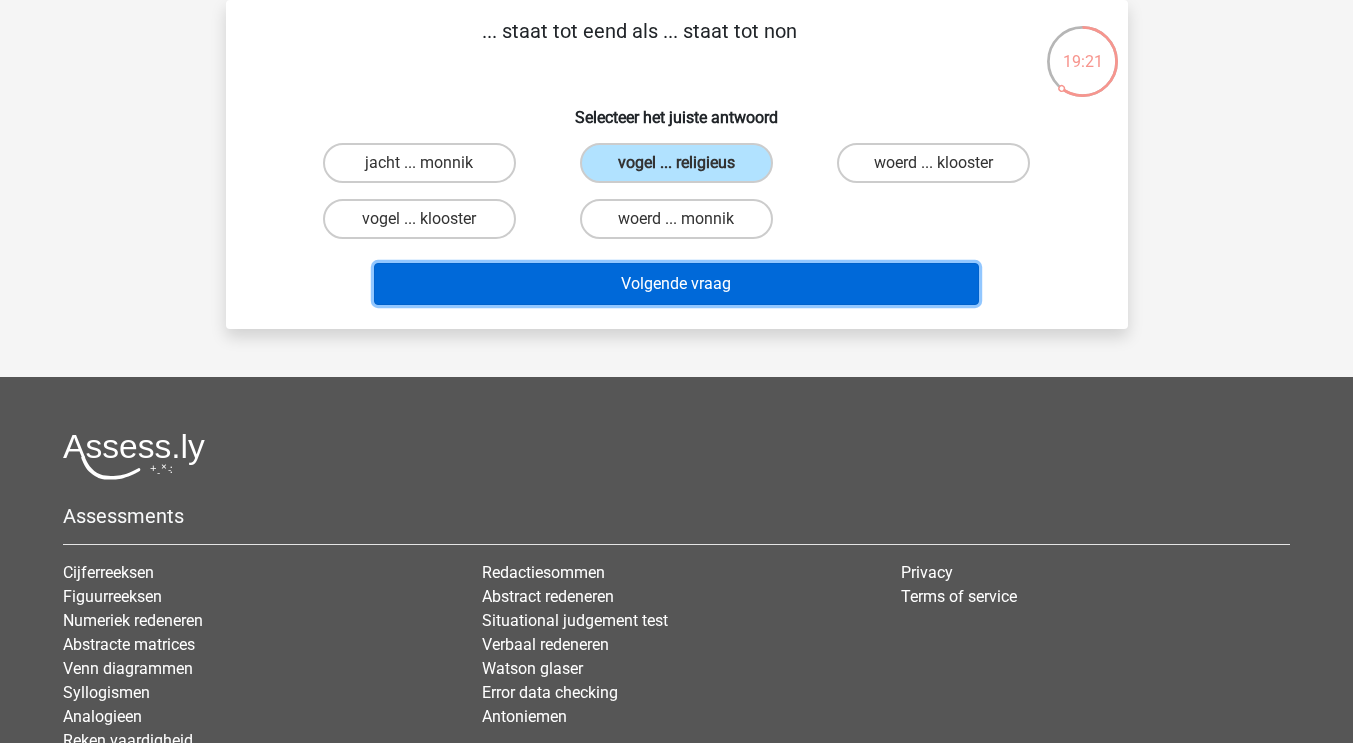 click on "Volgende vraag" at bounding box center (676, 284) 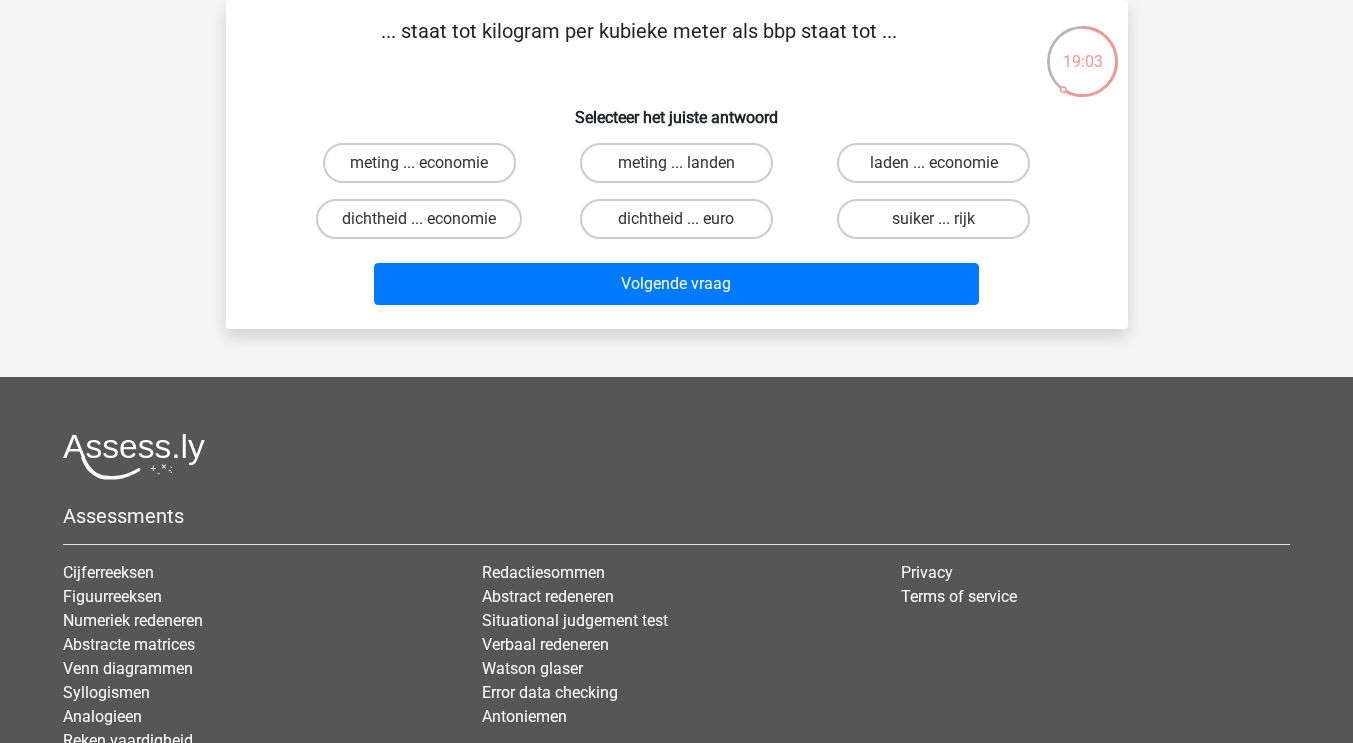 click on "laden ... economie" at bounding box center [933, 163] 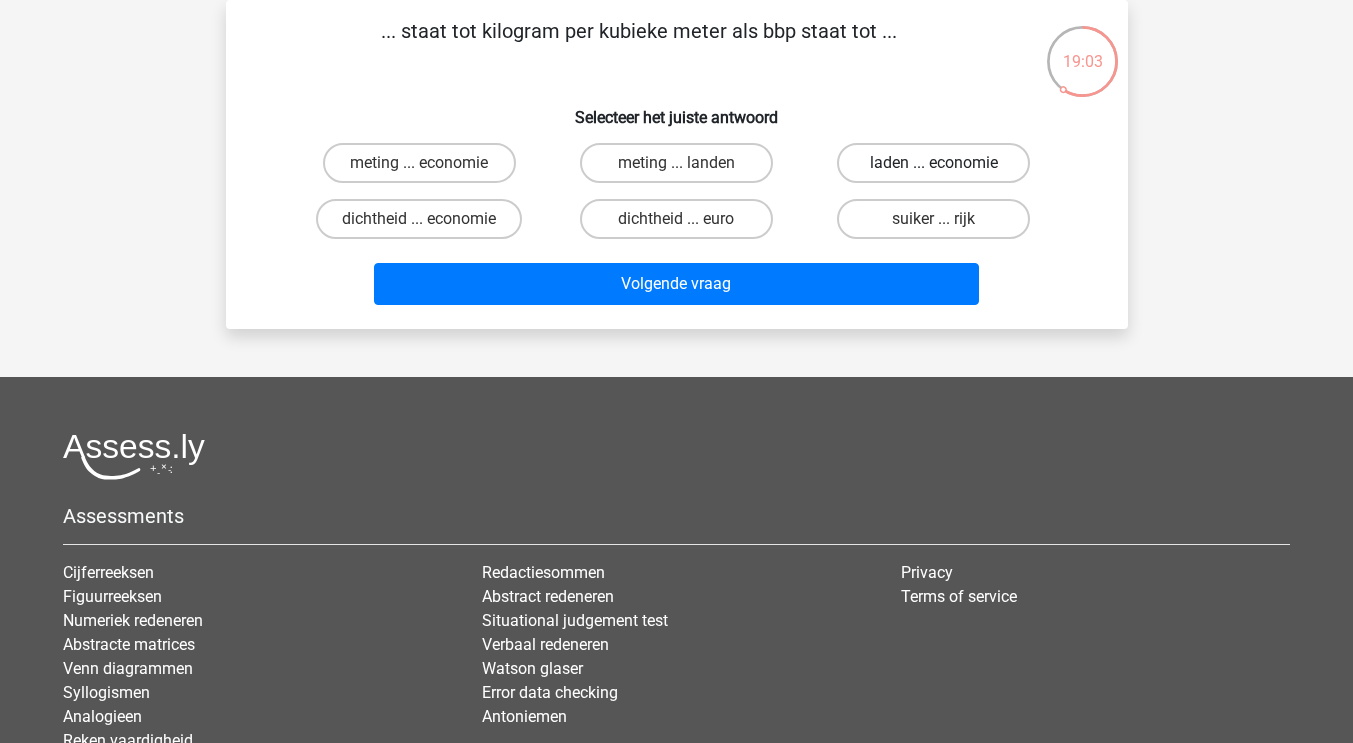 click on "laden ... economie" at bounding box center (940, 169) 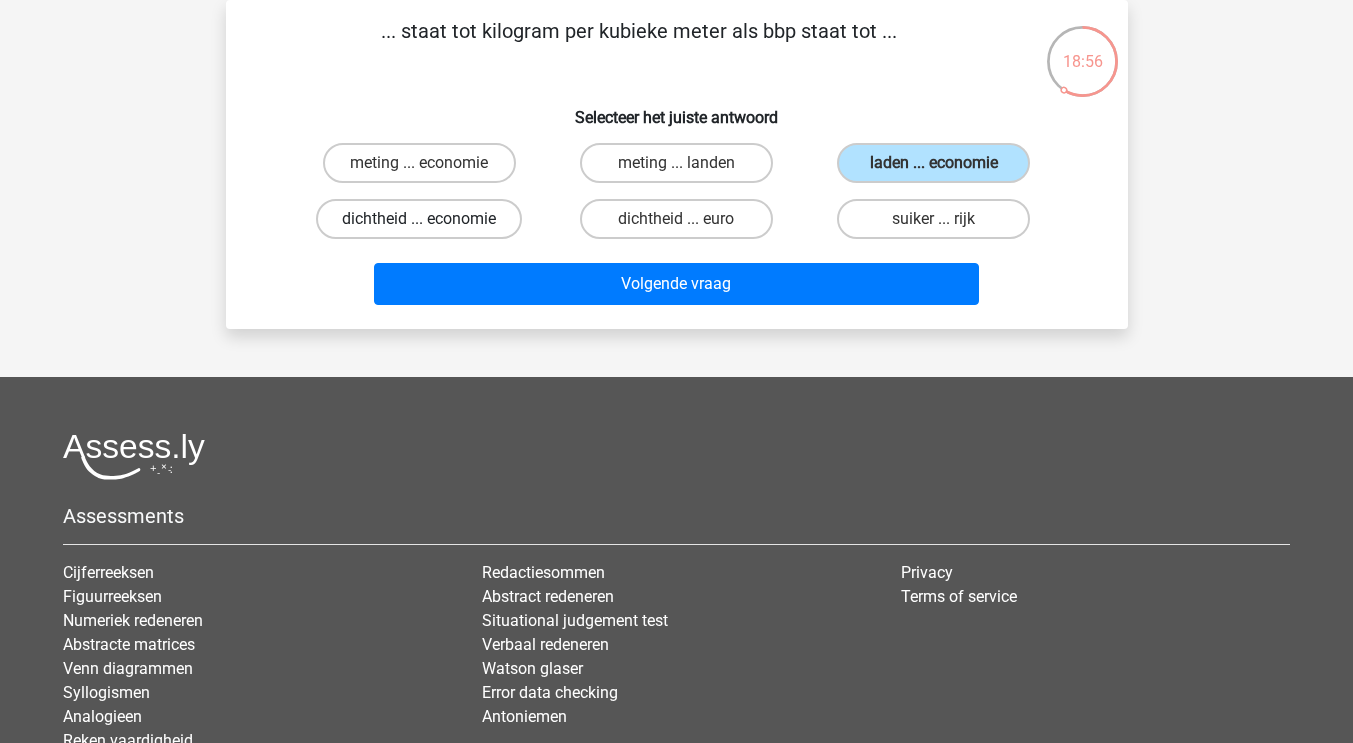 click on "dichtheid ... economie" at bounding box center [419, 219] 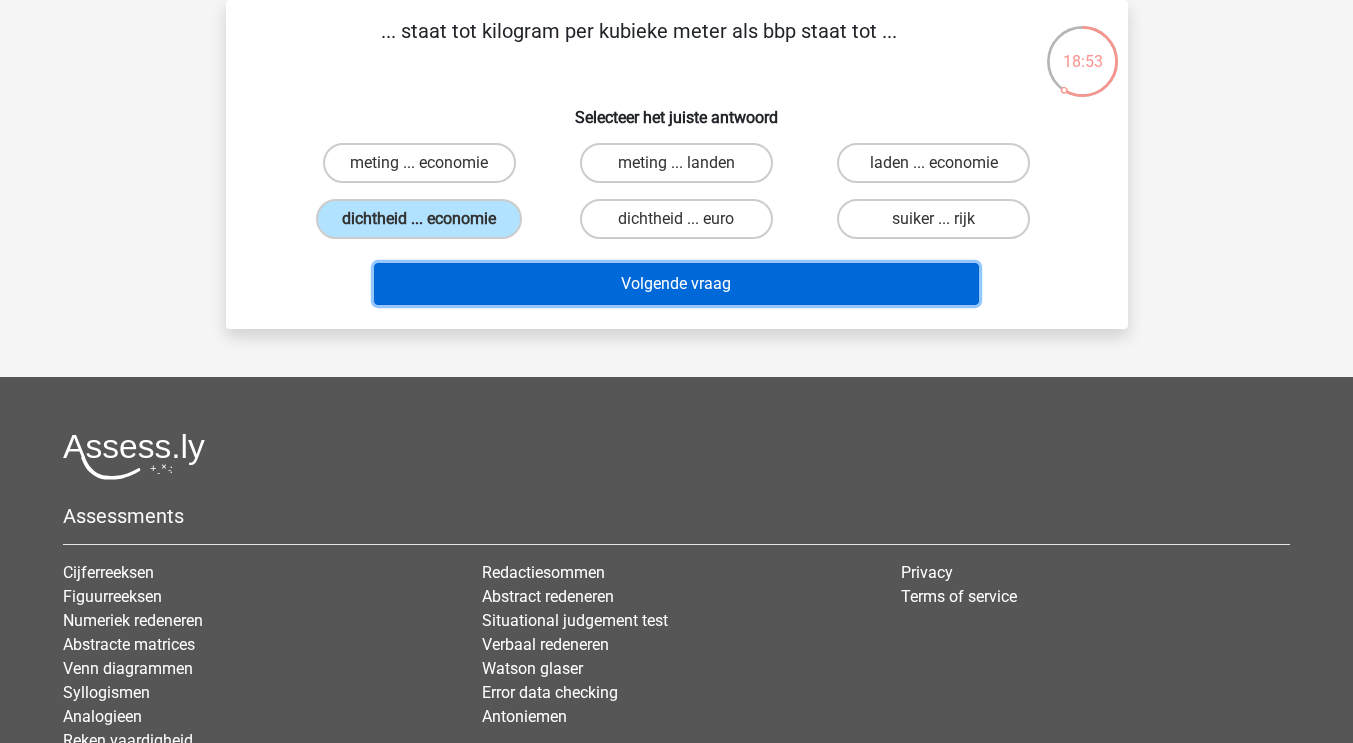 click on "Volgende vraag" at bounding box center (676, 284) 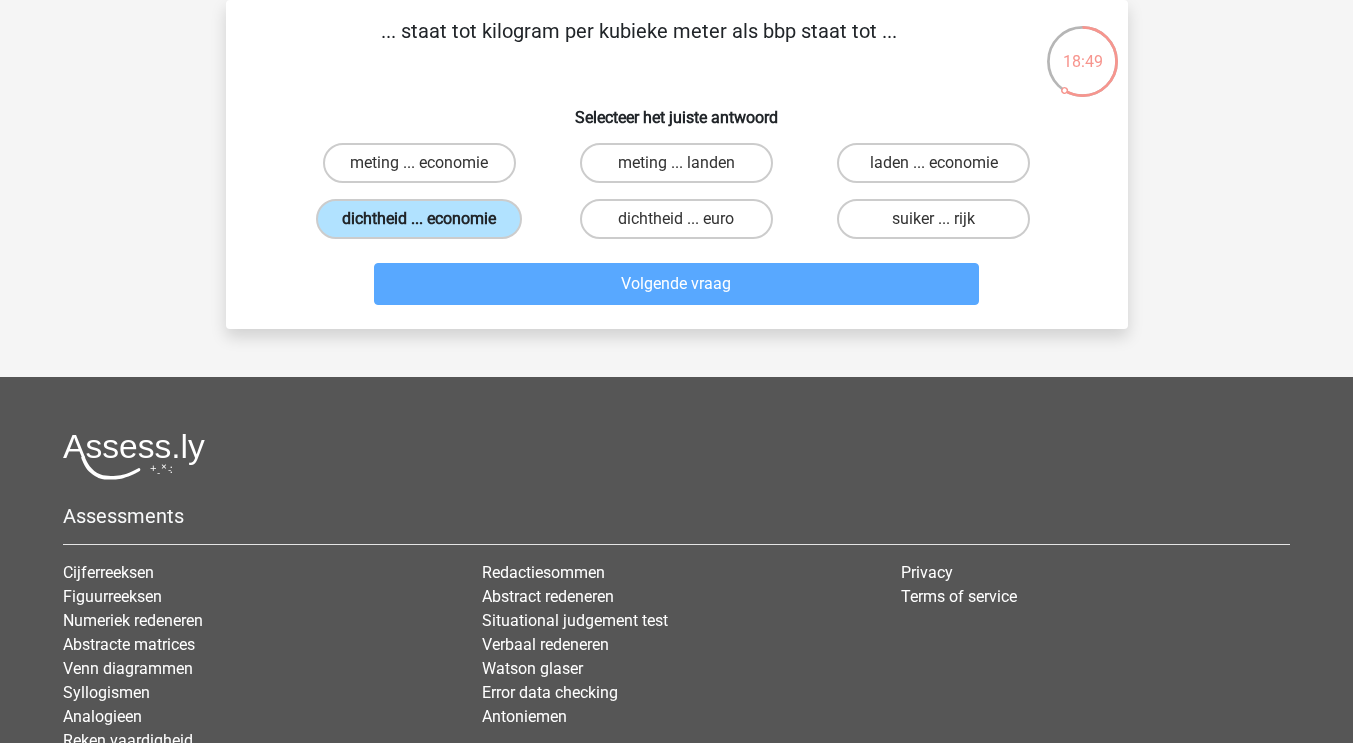 click on "dichtheid ... economie" at bounding box center [419, 219] 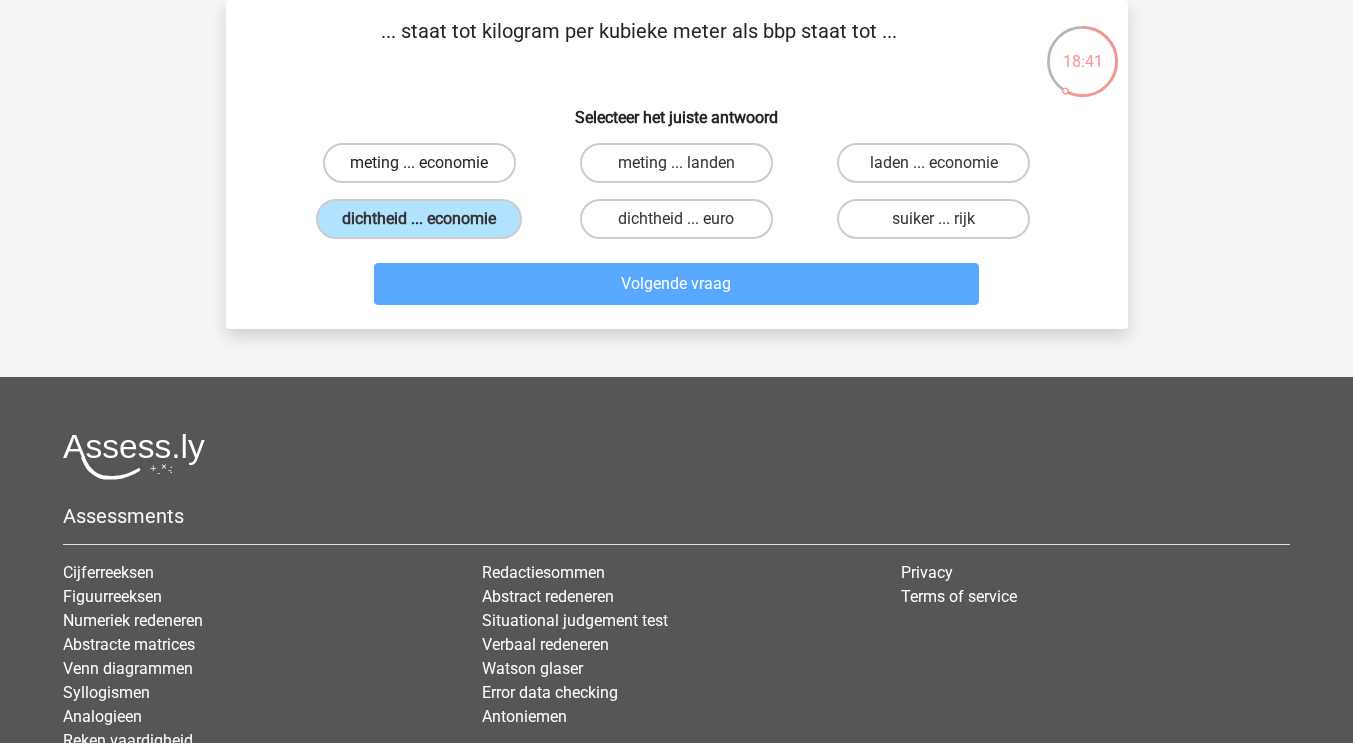 click on "meting ... economie" at bounding box center [419, 163] 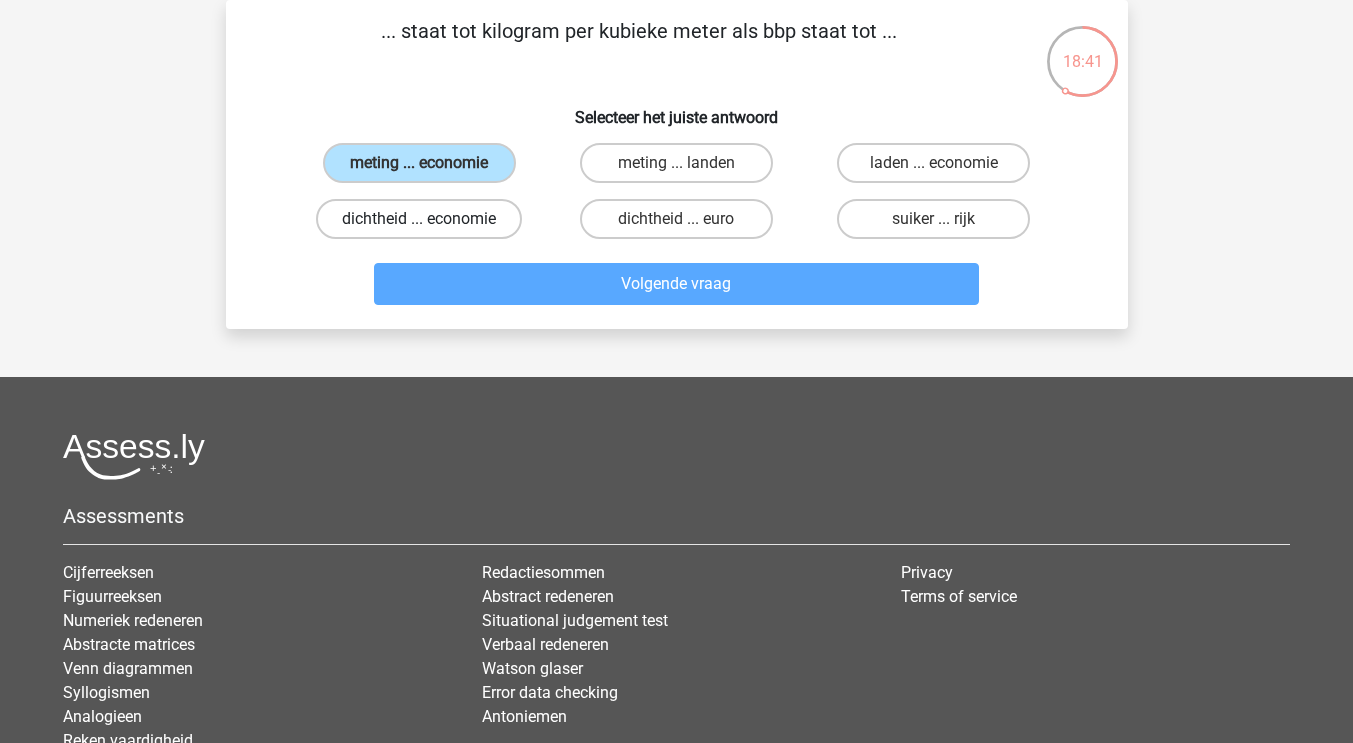 click on "dichtheid ... economie" at bounding box center [419, 219] 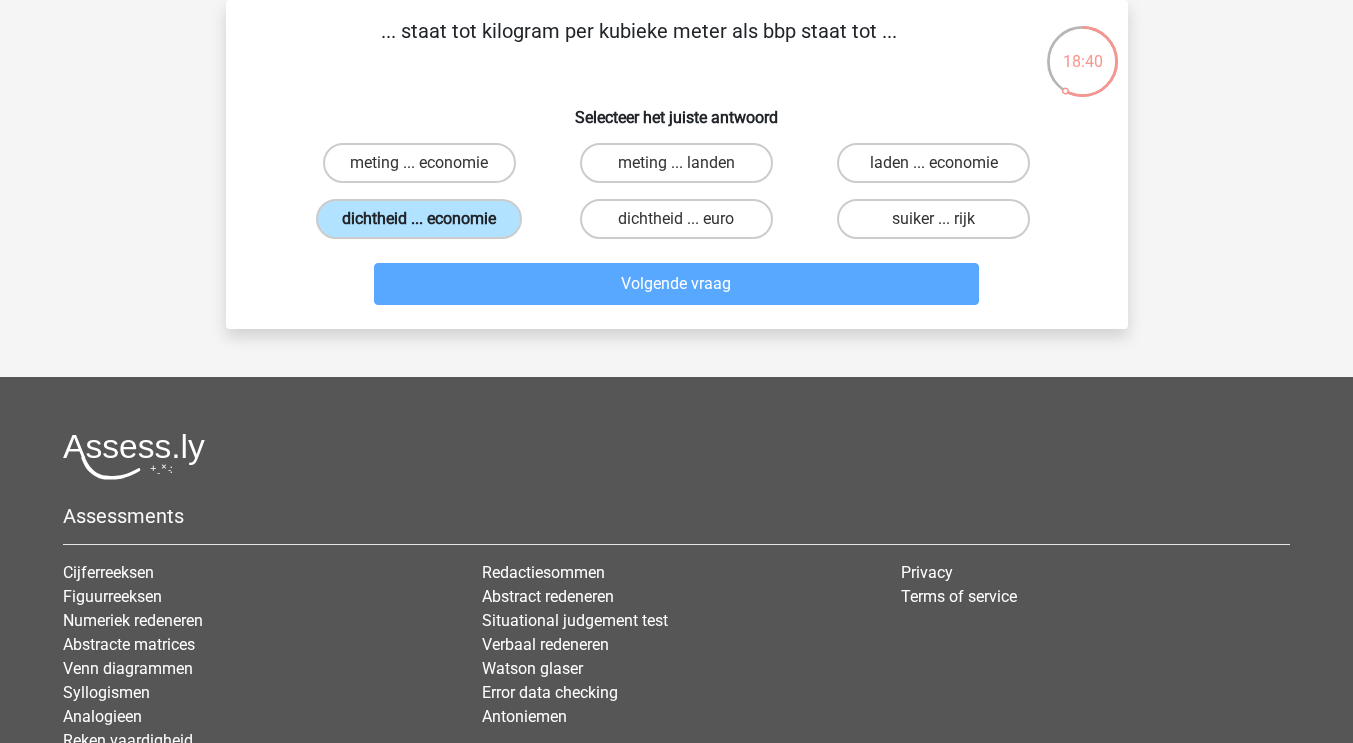 click on "dichtheid ... economie" at bounding box center [419, 219] 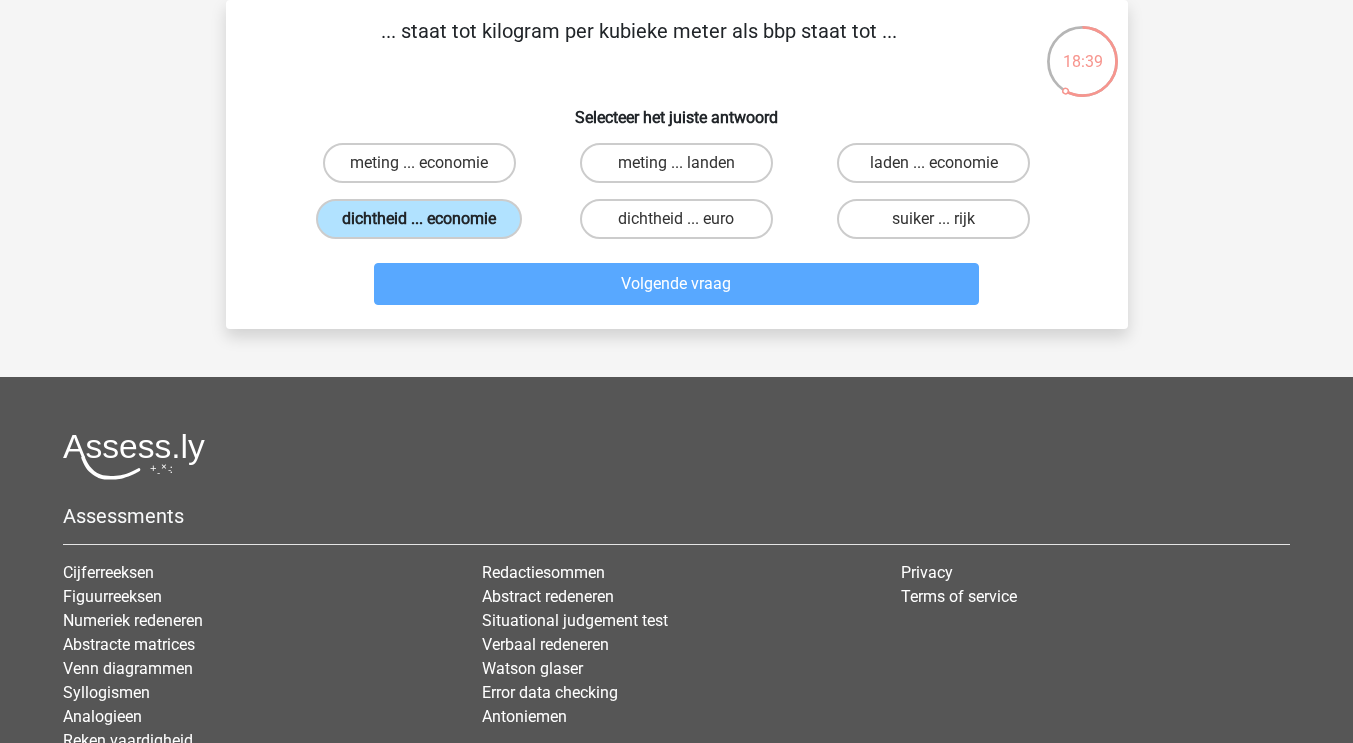 click on "dichtheid ... economie" at bounding box center (419, 219) 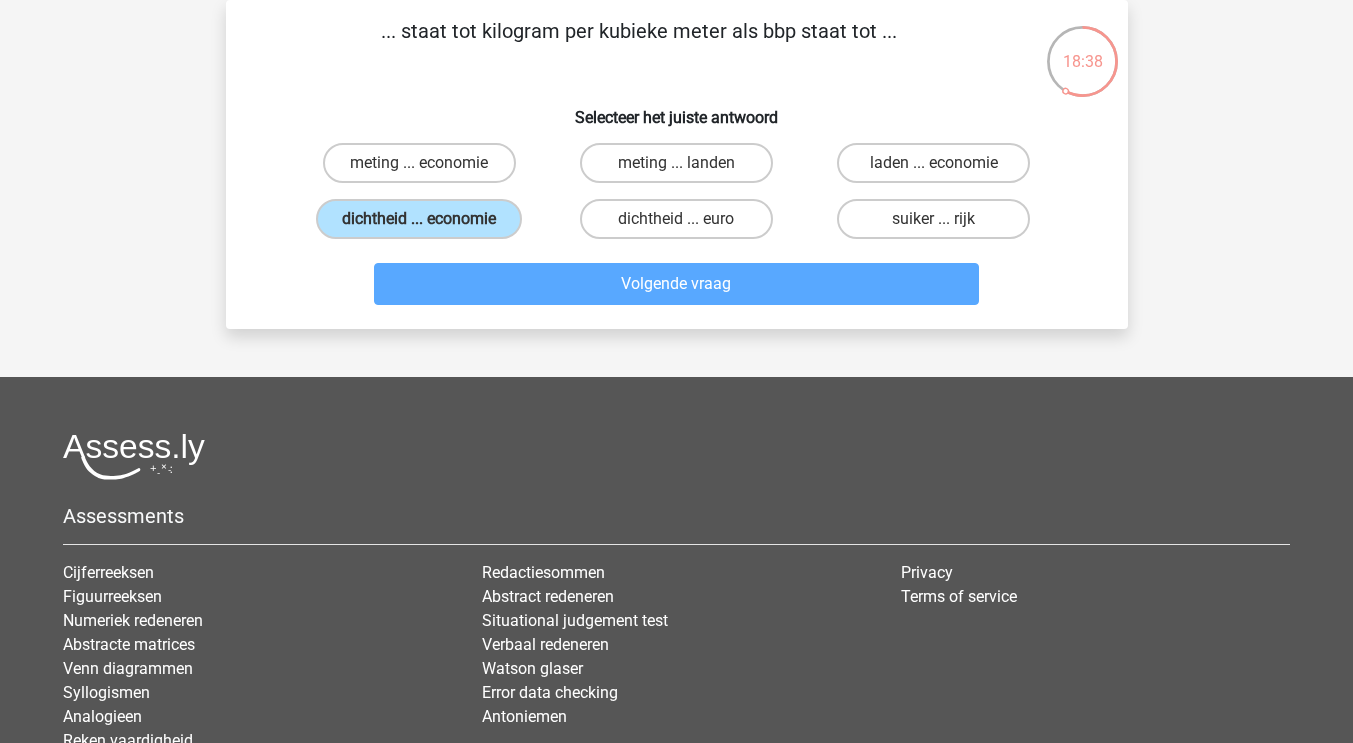 click on "dichtheid ... euro" at bounding box center [682, 225] 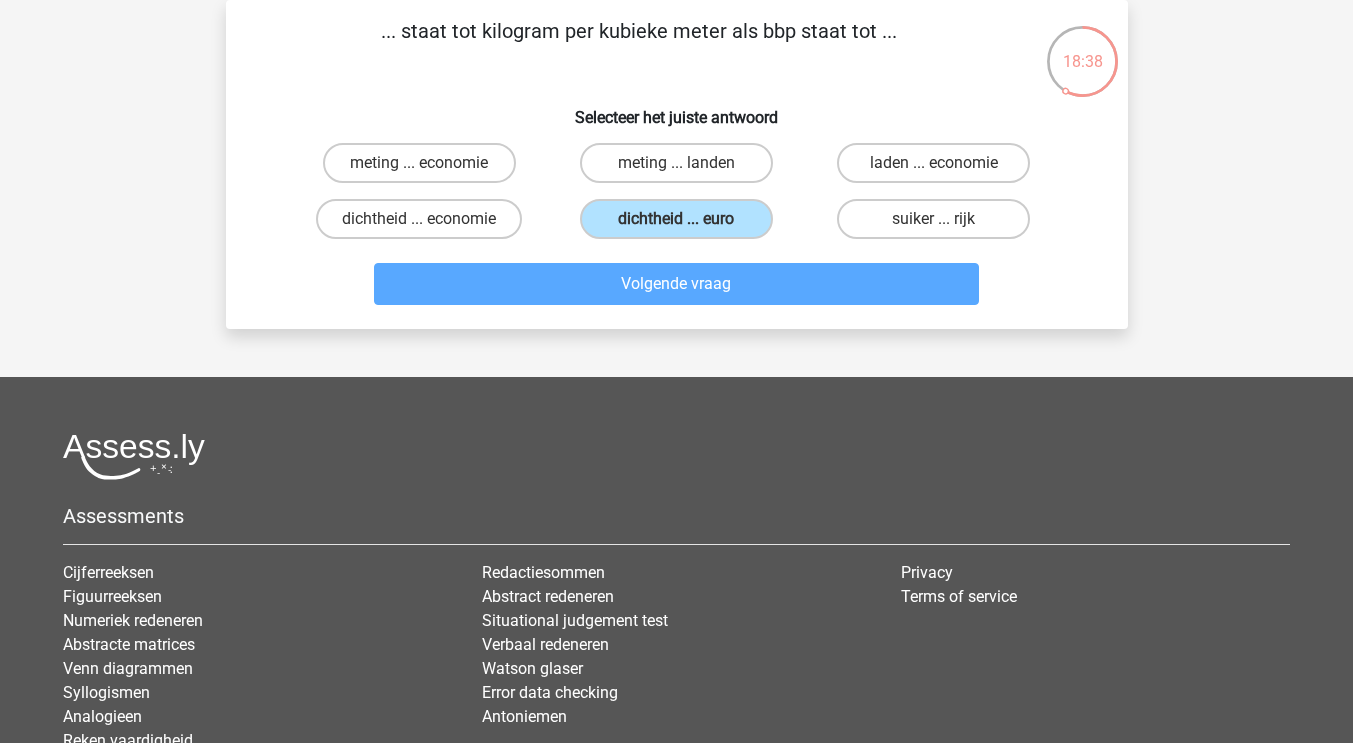 click on "meting ... landen" at bounding box center (682, 169) 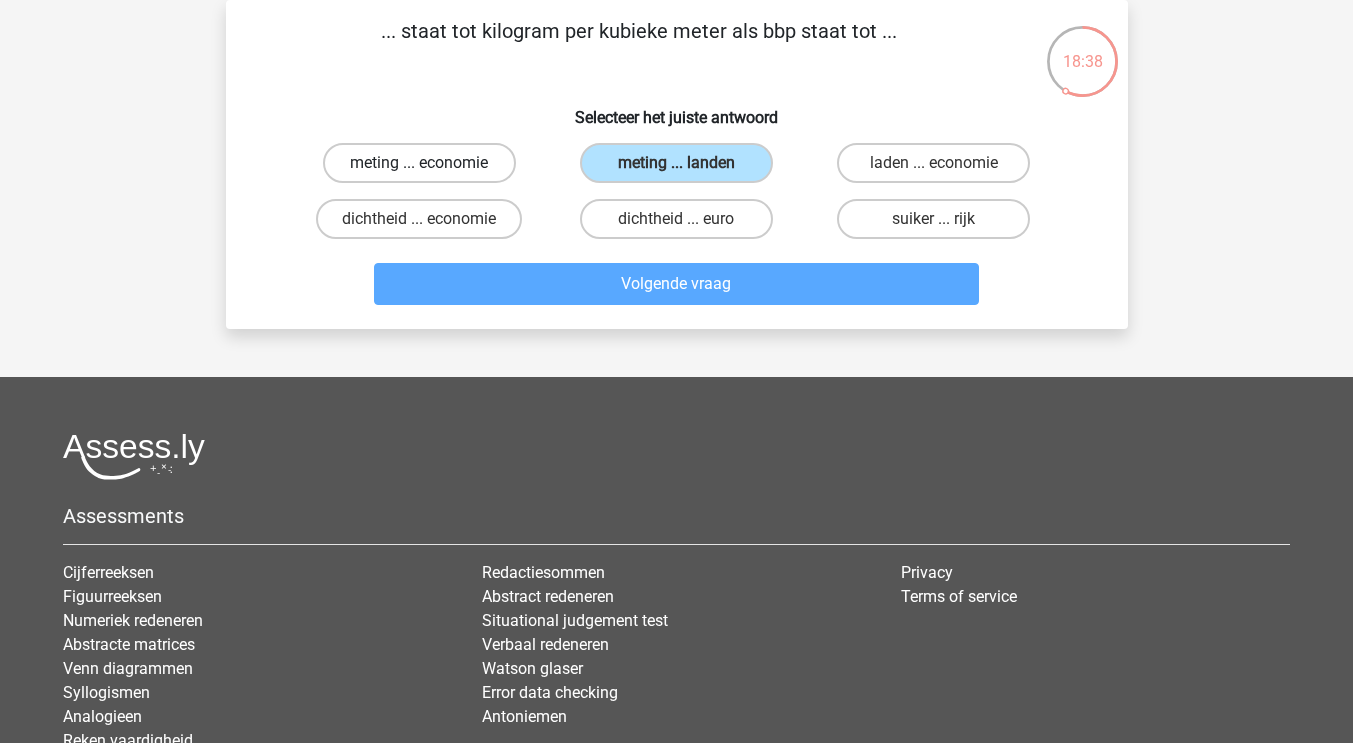click on "meting ... economie" at bounding box center (419, 163) 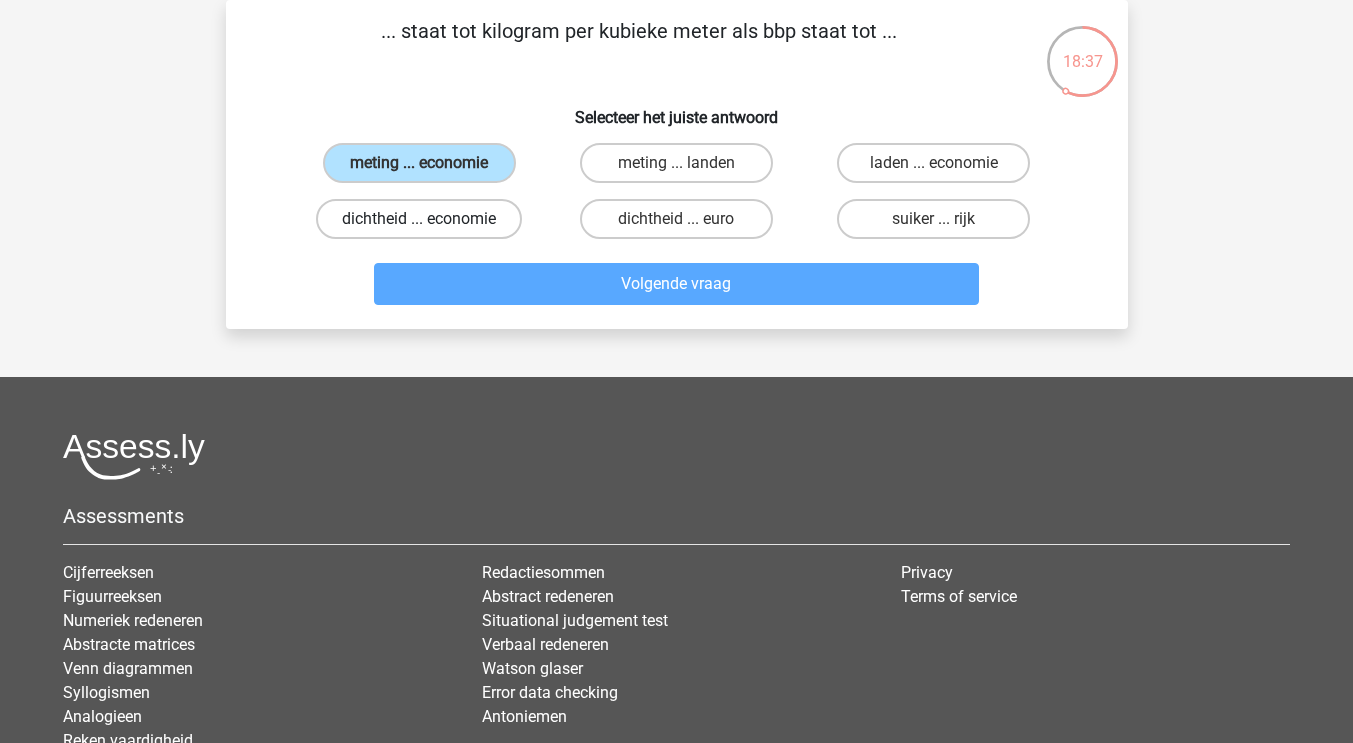 click on "dichtheid ... economie" at bounding box center [419, 219] 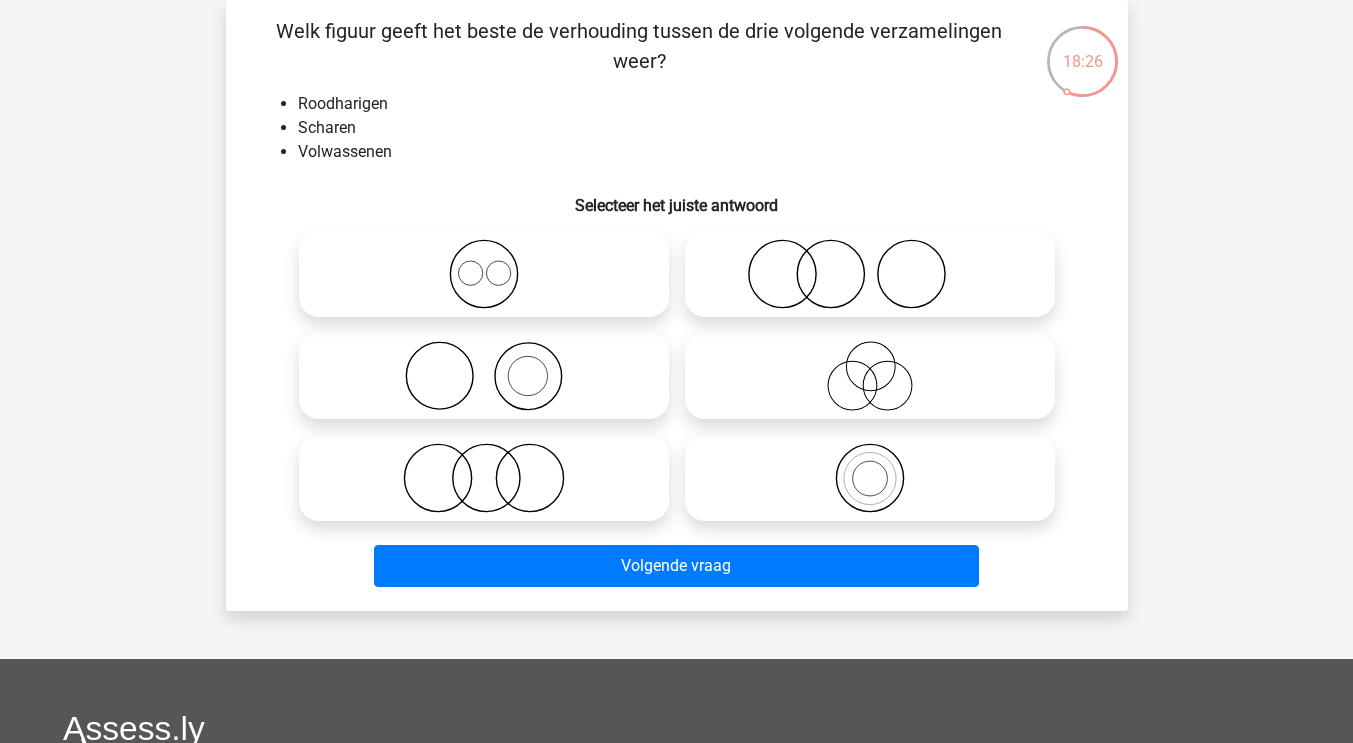 click 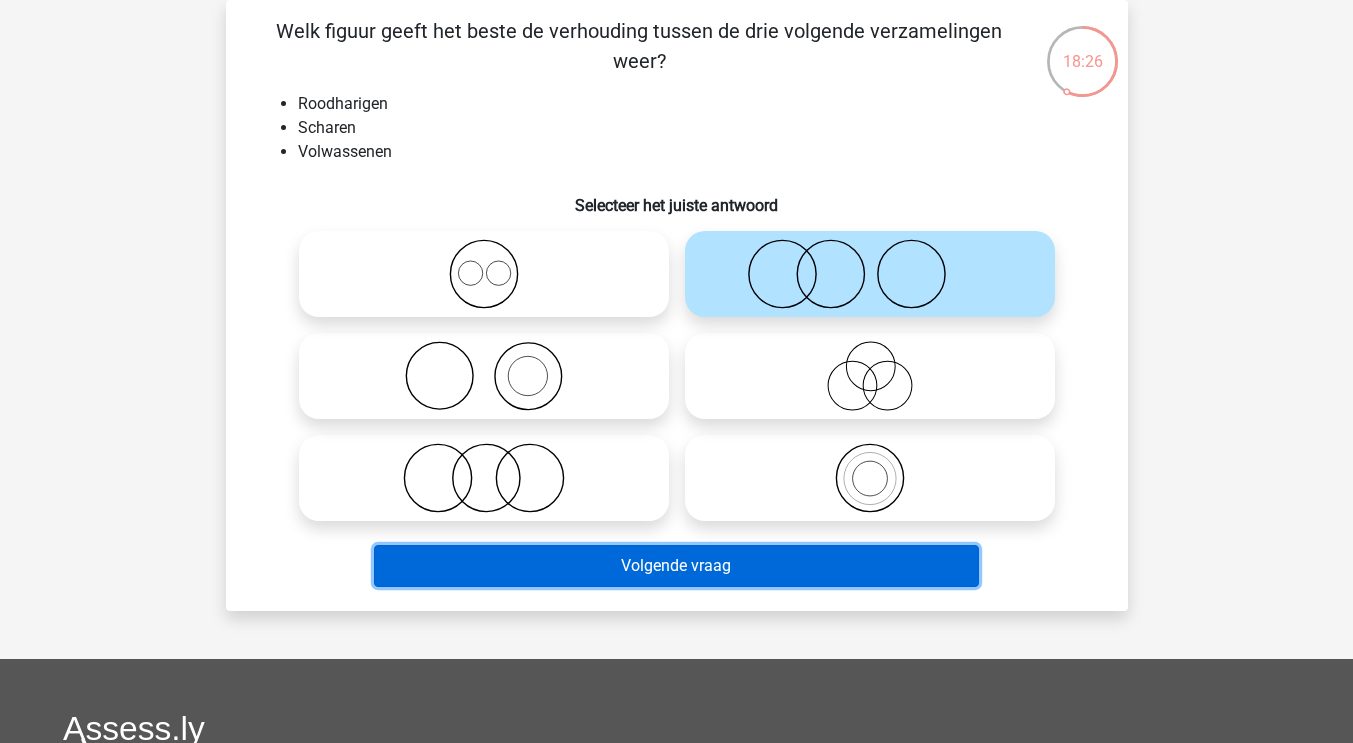click on "Volgende vraag" at bounding box center (676, 566) 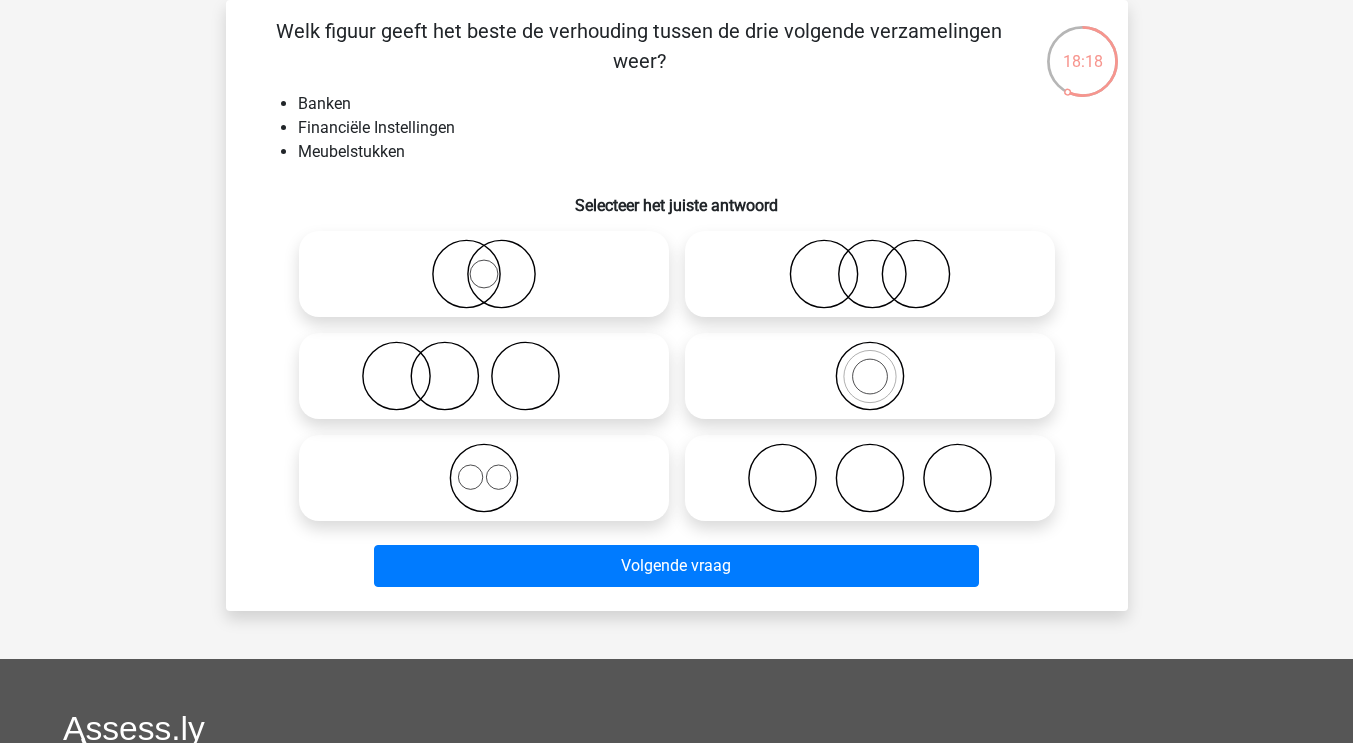 click 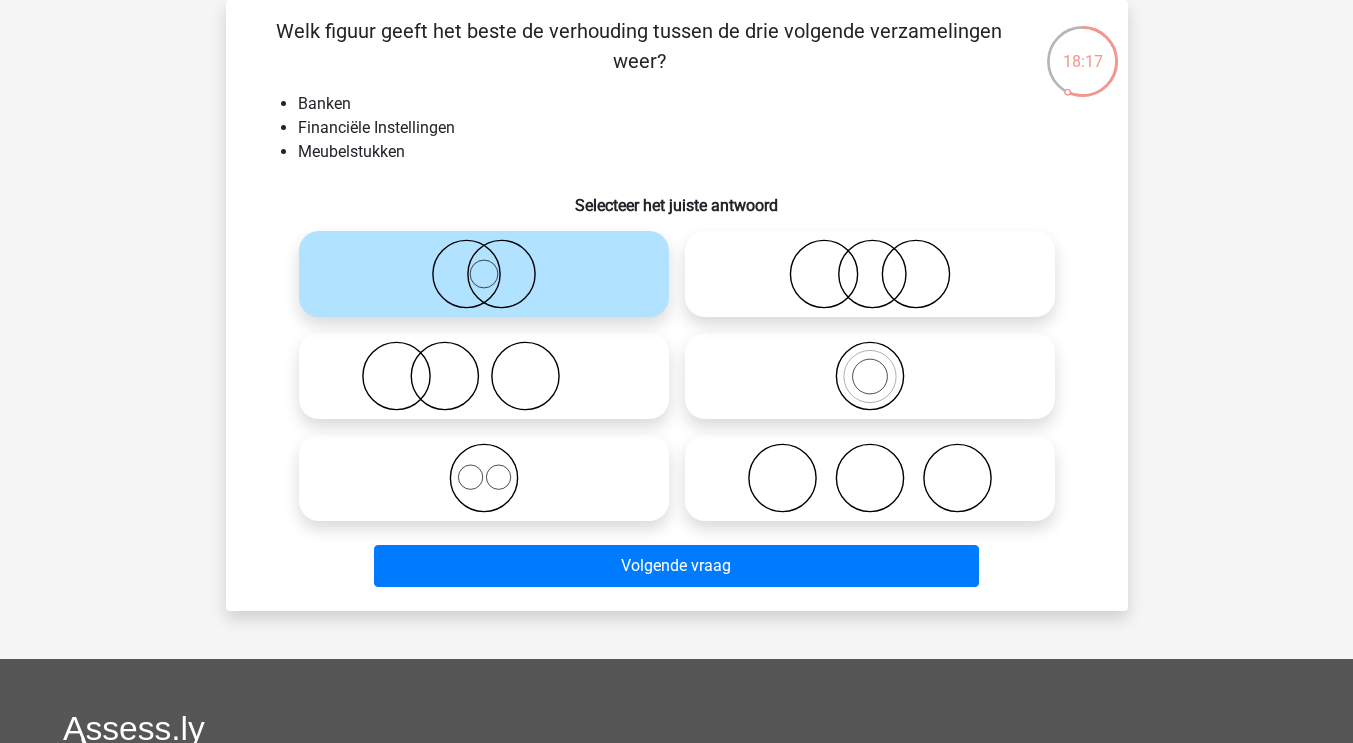 click on "Welk figuur geeft het beste de verhouding tussen de drie volgende verzamelingen weer? Banken Financiële Instellingen Meubelstukken
Selecteer het juiste antwoord" at bounding box center (677, 305) 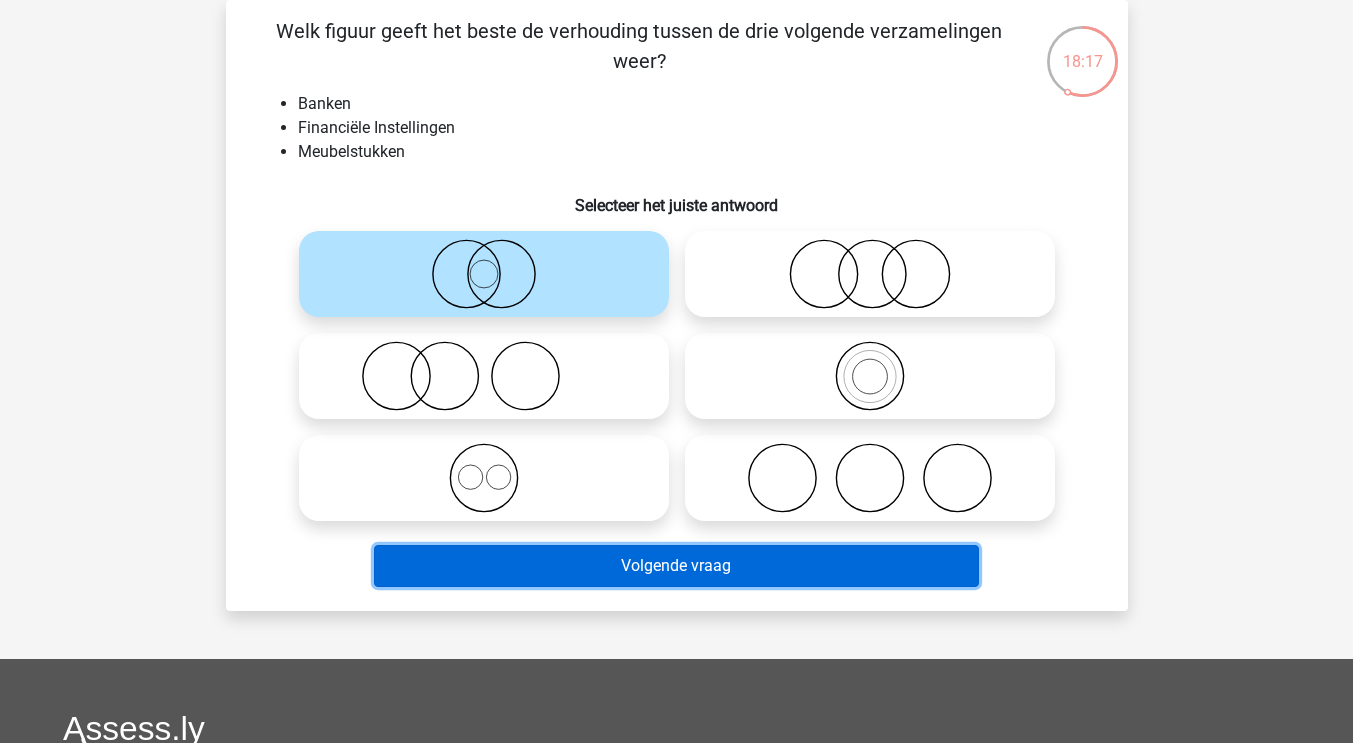 click on "Volgende vraag" at bounding box center (676, 566) 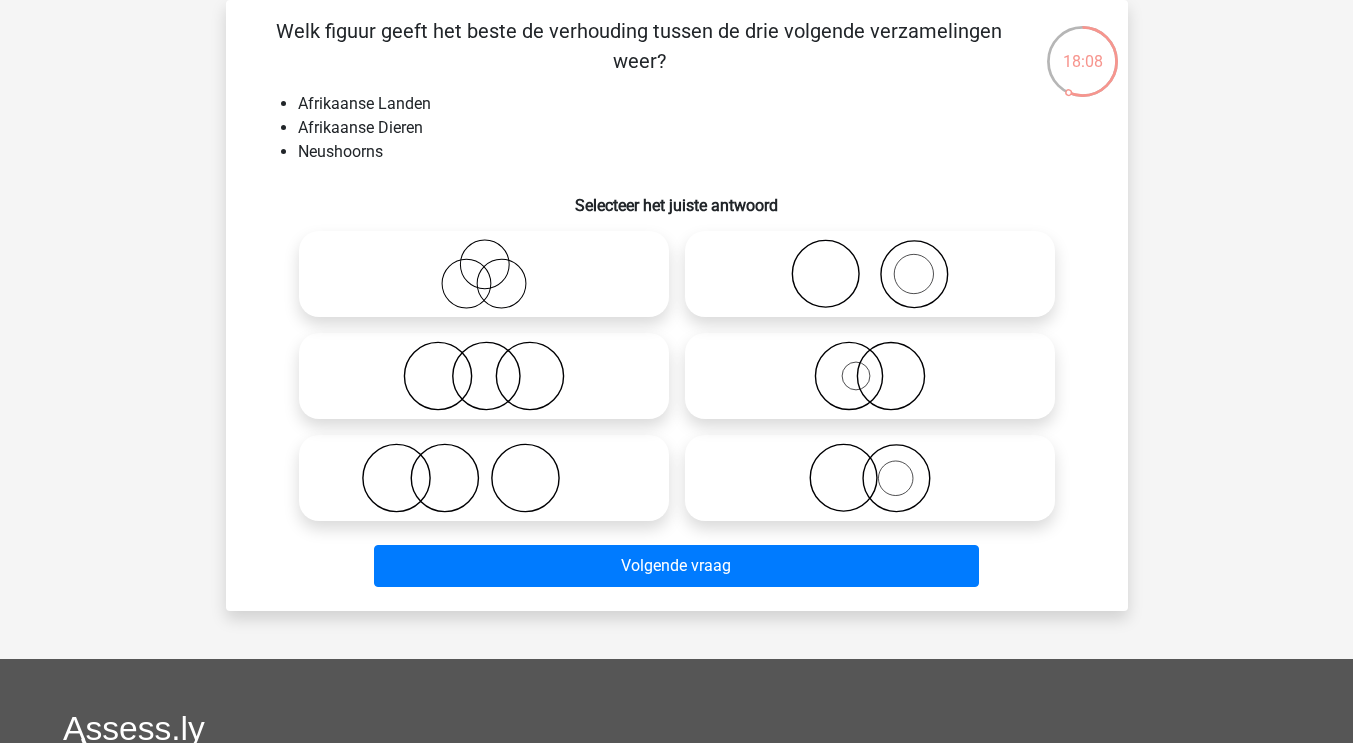 click 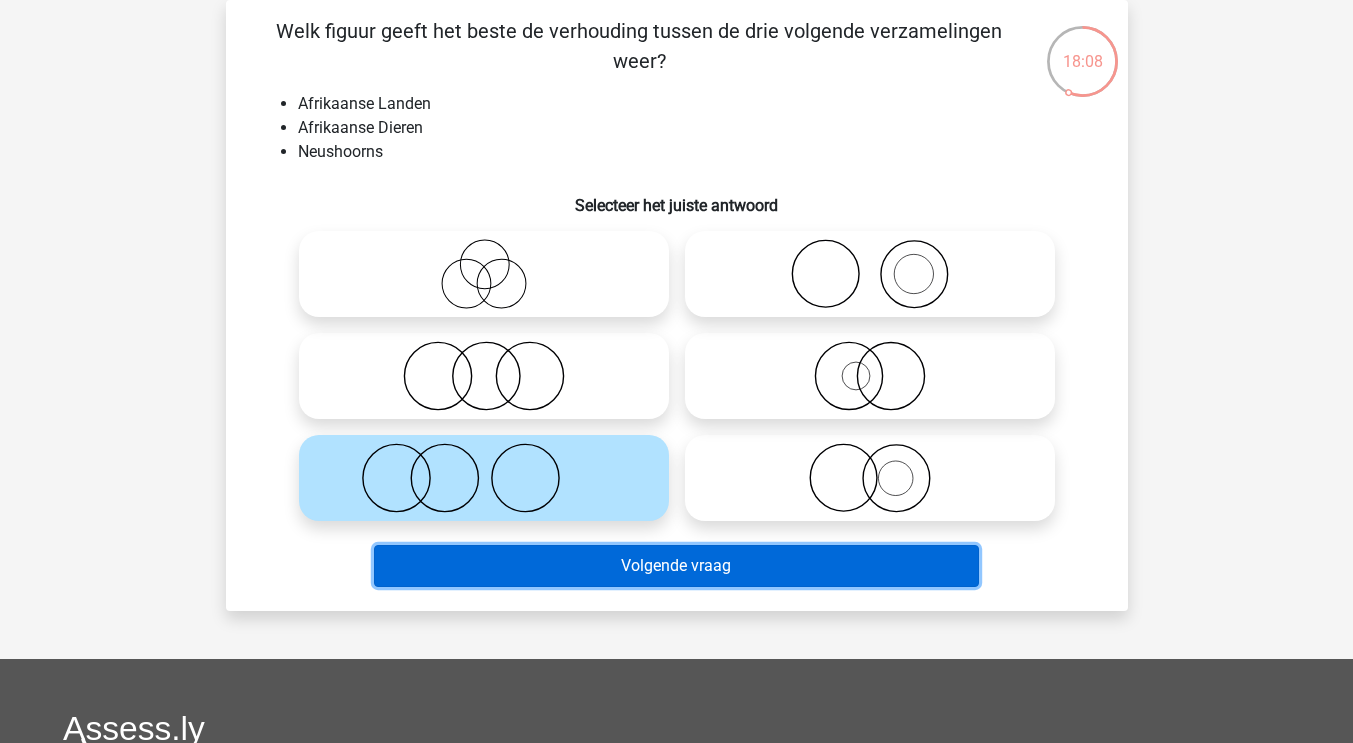 click on "Volgende vraag" at bounding box center [676, 566] 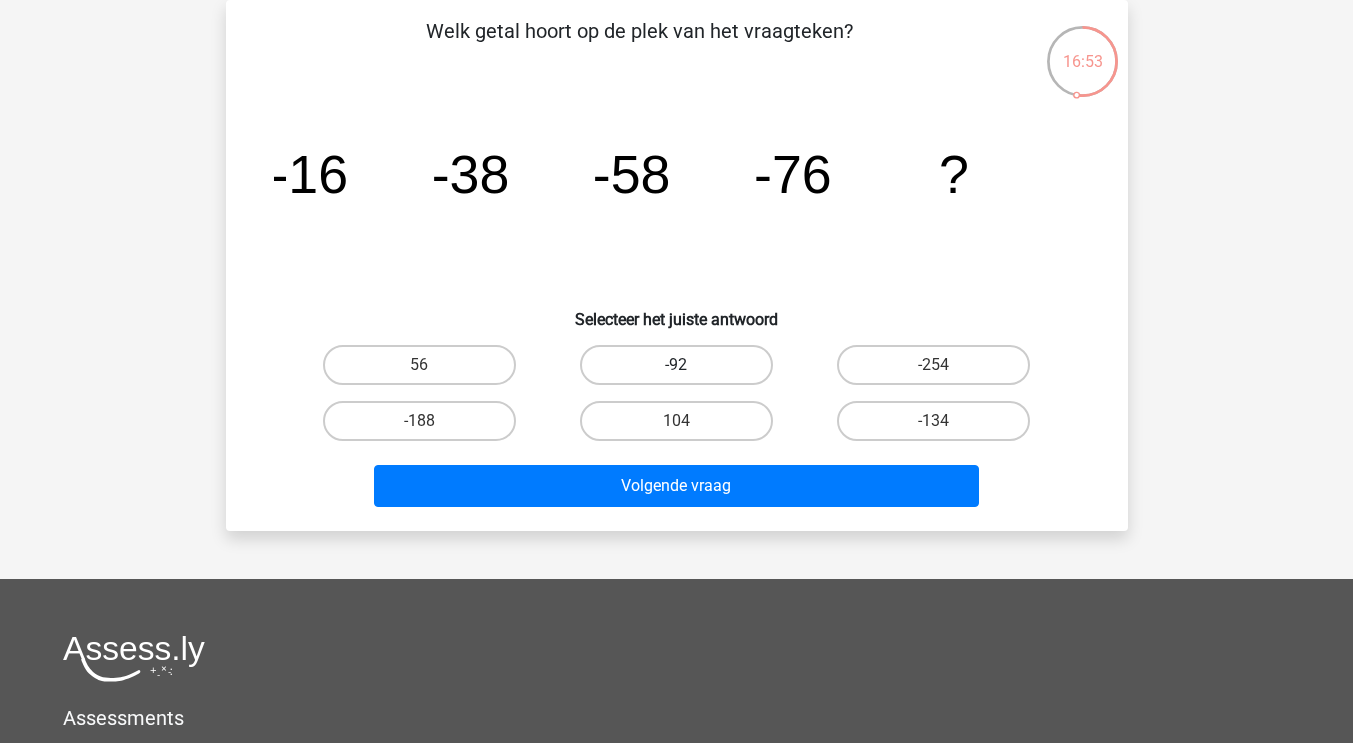 click on "-92" at bounding box center (676, 365) 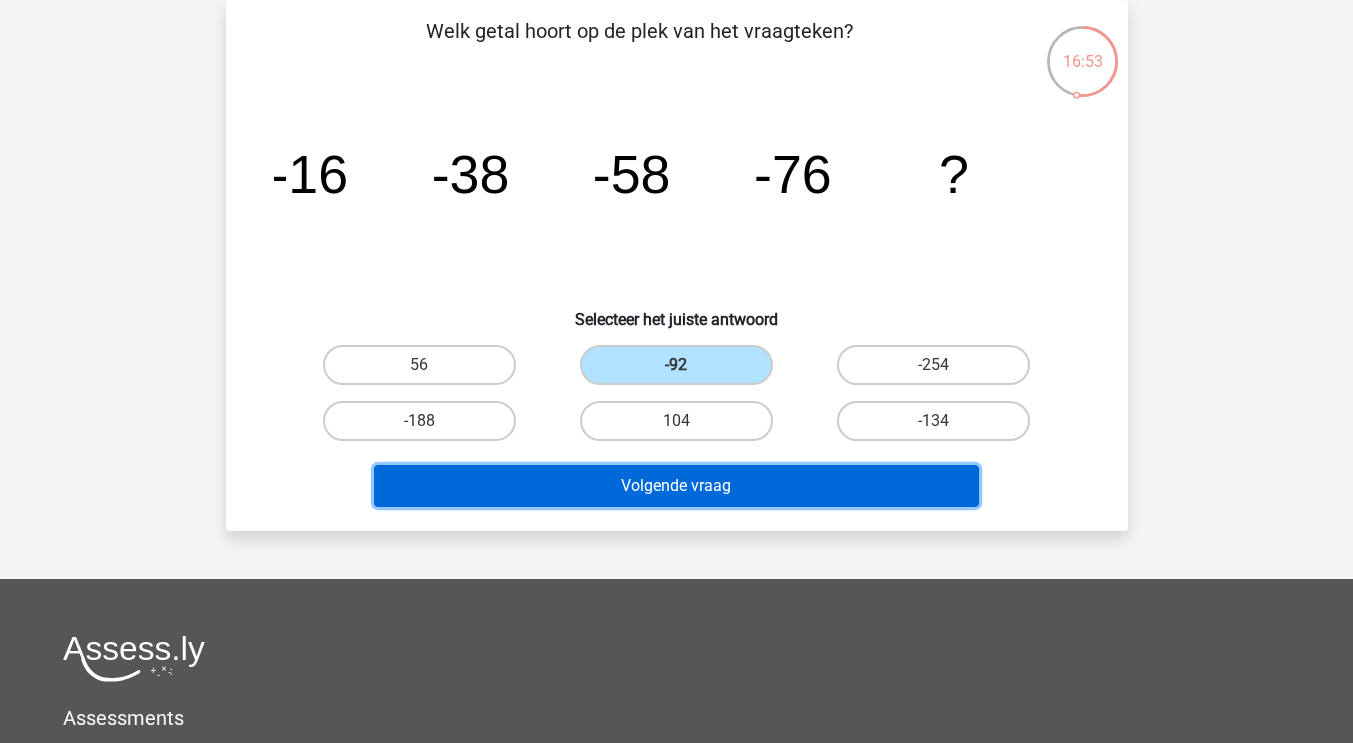 click on "Volgende vraag" at bounding box center [676, 486] 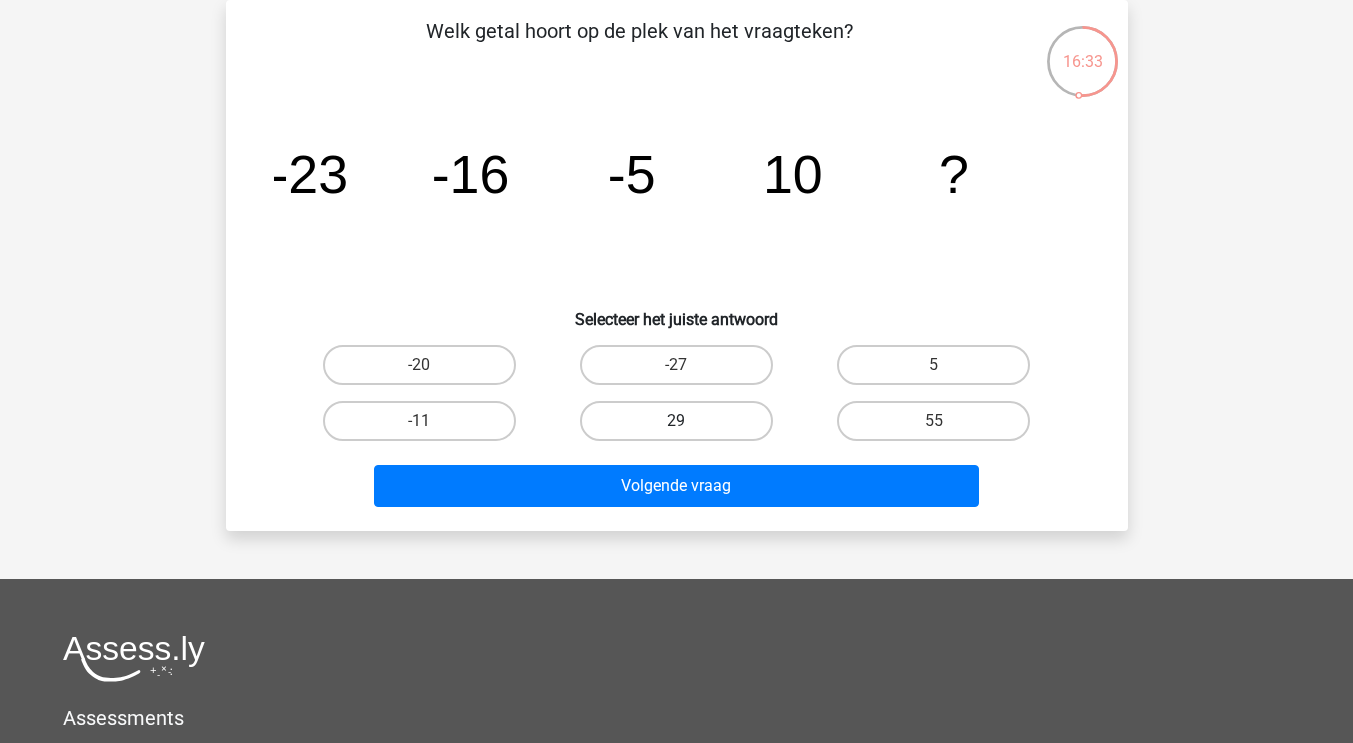 click on "29" at bounding box center [676, 421] 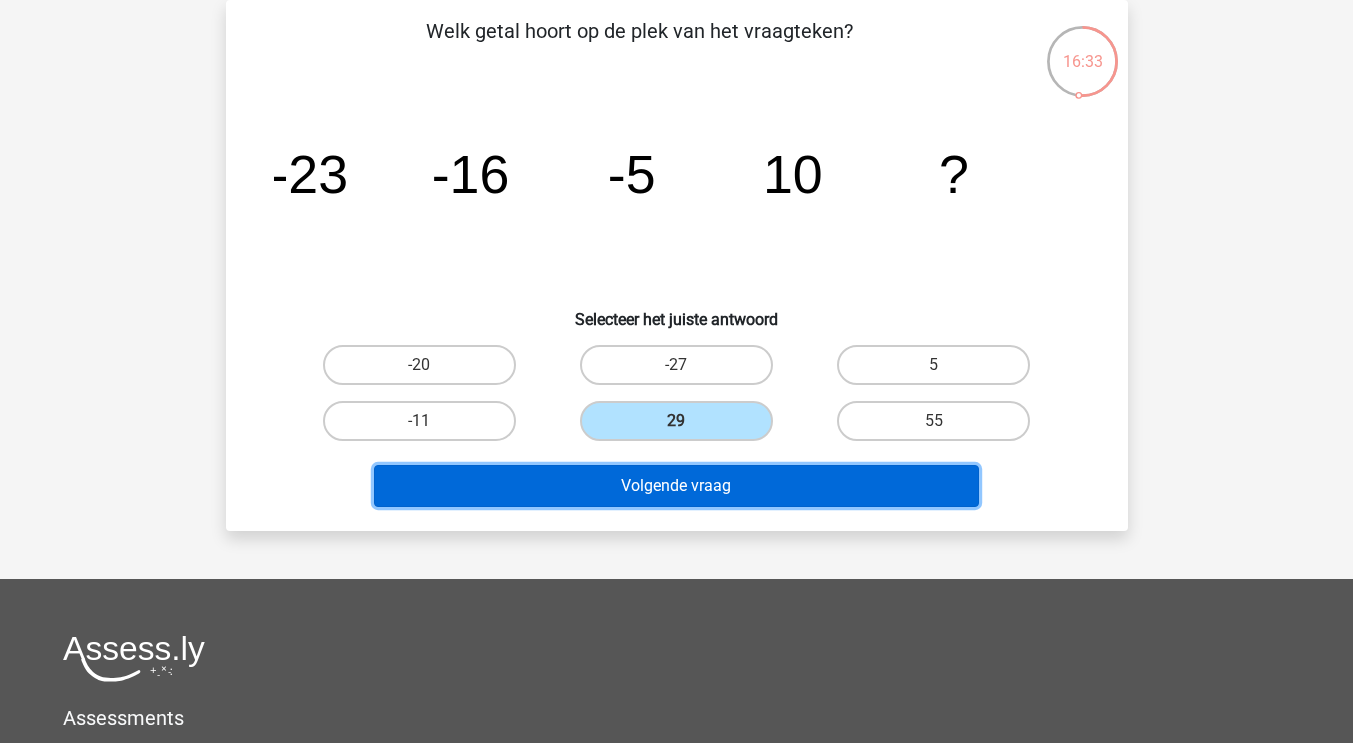 click on "Volgende vraag" at bounding box center (676, 486) 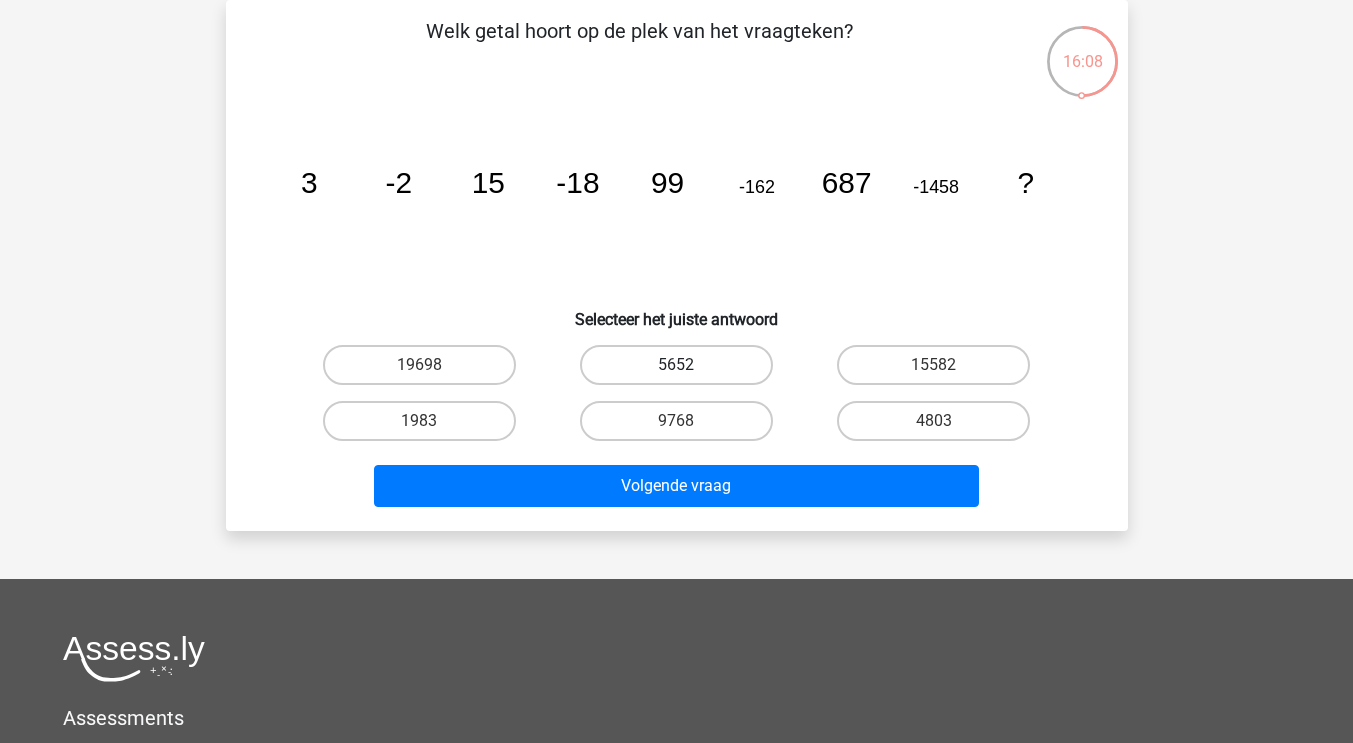 click on "5652" at bounding box center (676, 365) 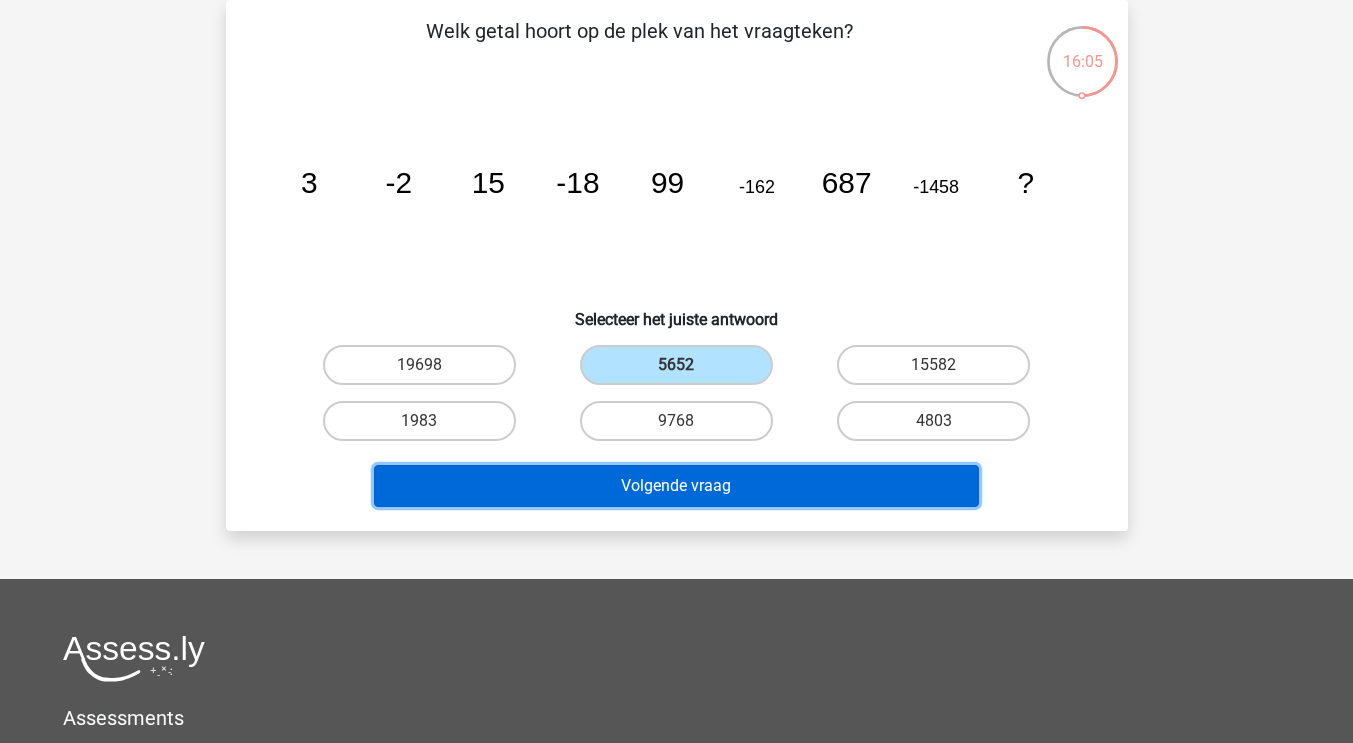 click on "Volgende vraag" at bounding box center (676, 486) 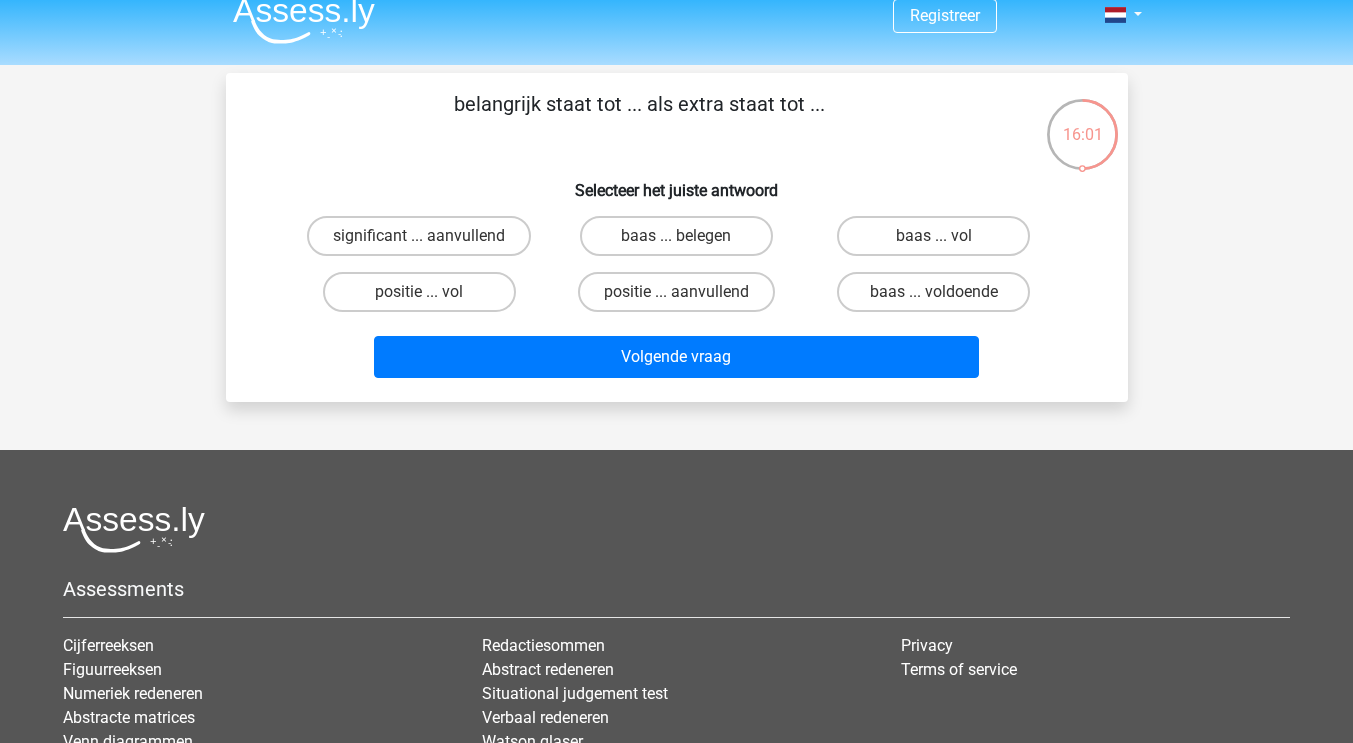 scroll, scrollTop: 10, scrollLeft: 0, axis: vertical 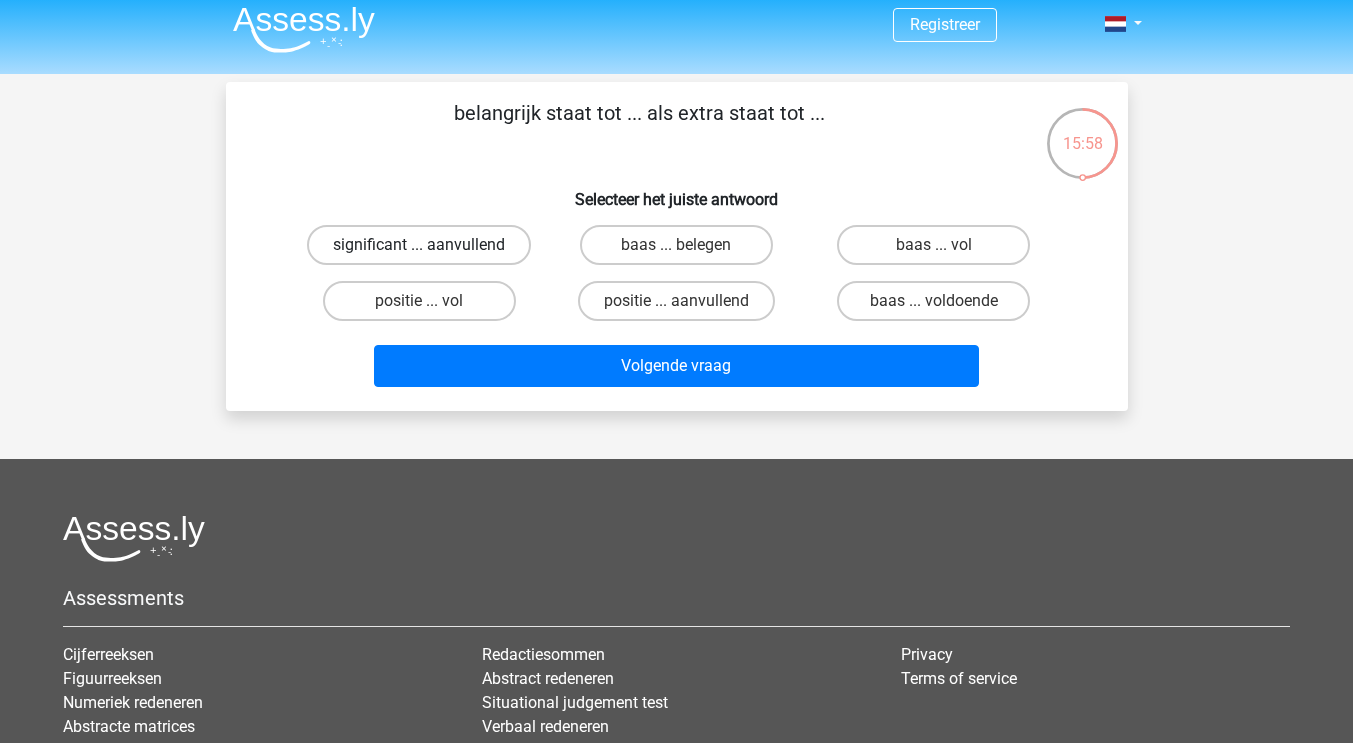 click on "significant ... aanvullend" at bounding box center [419, 245] 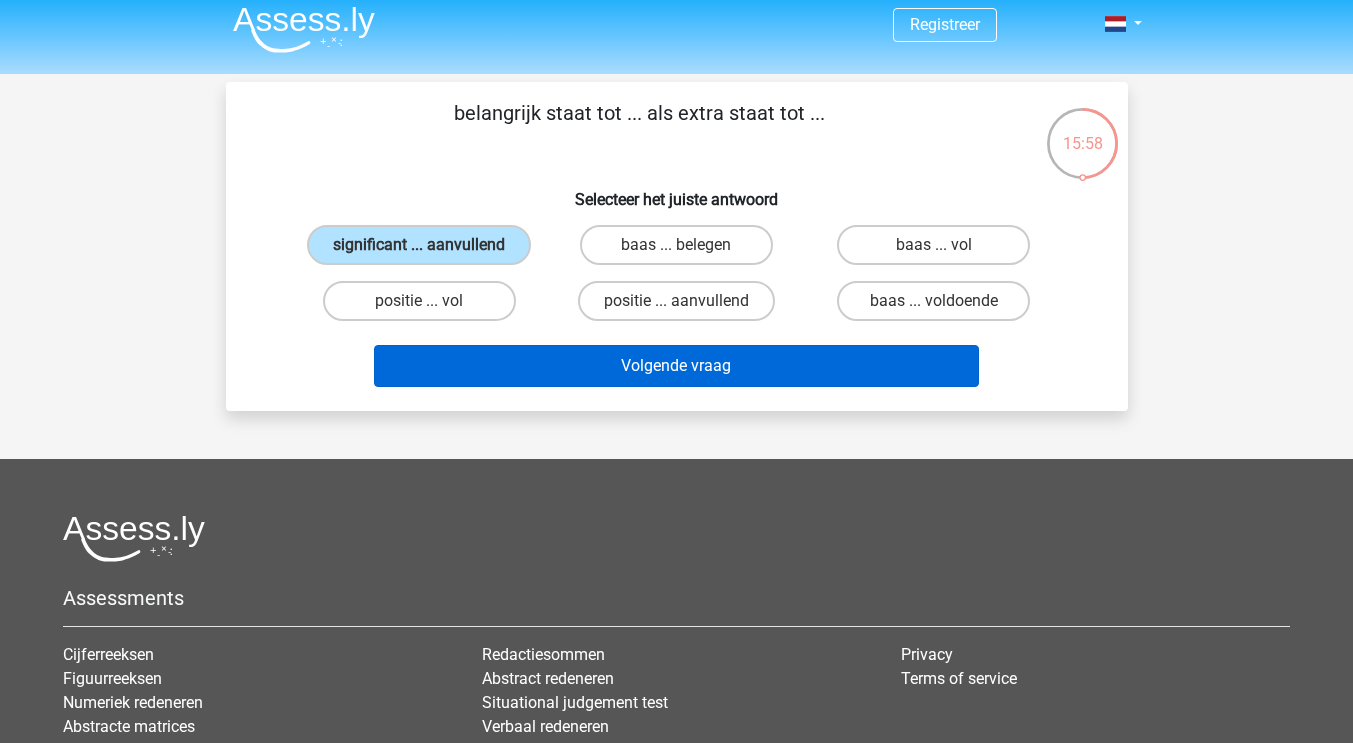 click on "Volgende vraag" at bounding box center (676, 366) 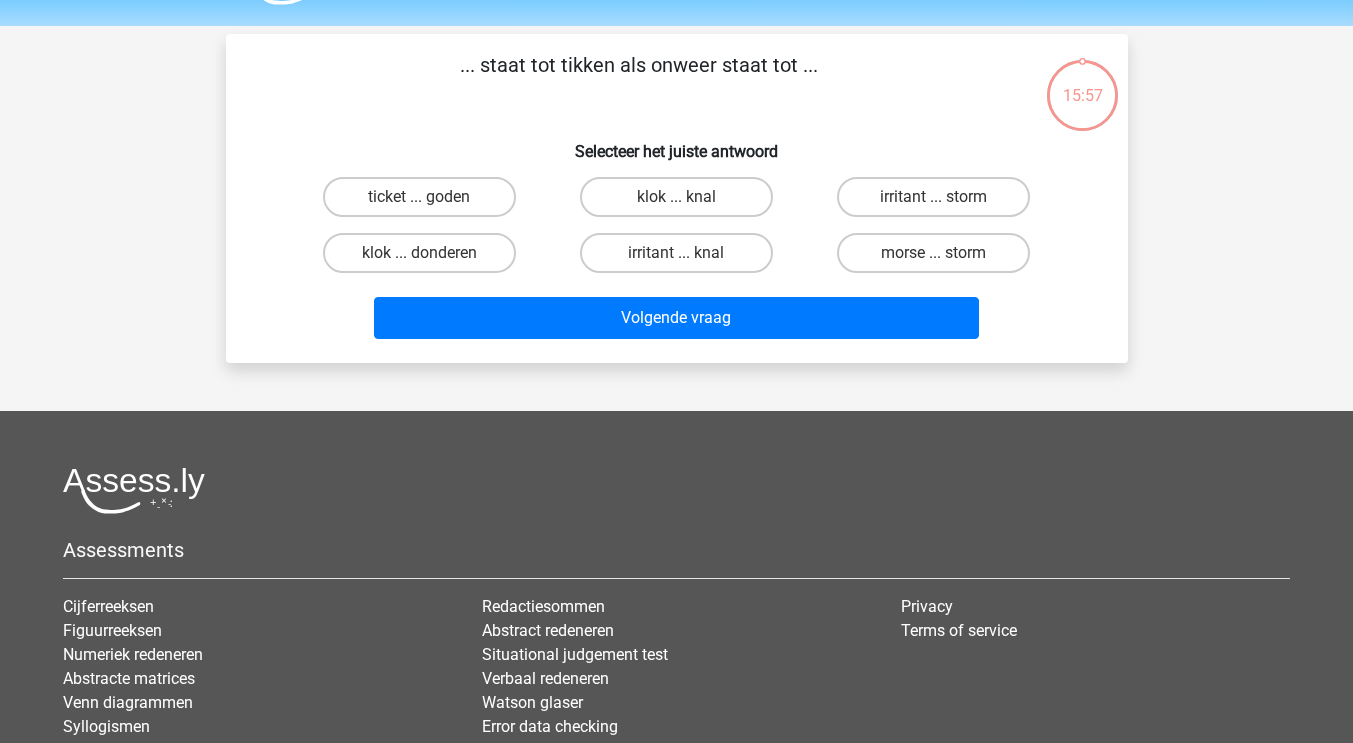 scroll, scrollTop: 92, scrollLeft: 0, axis: vertical 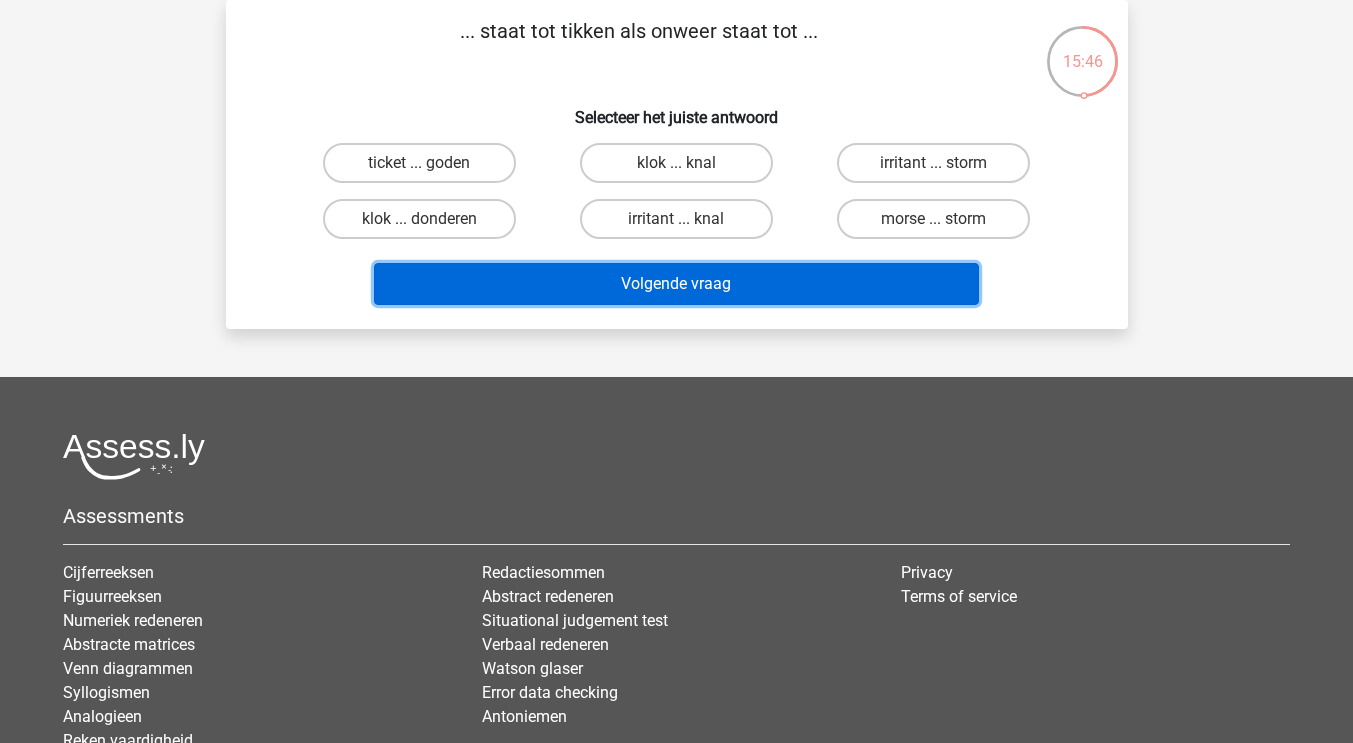 click on "Volgende vraag" at bounding box center (676, 284) 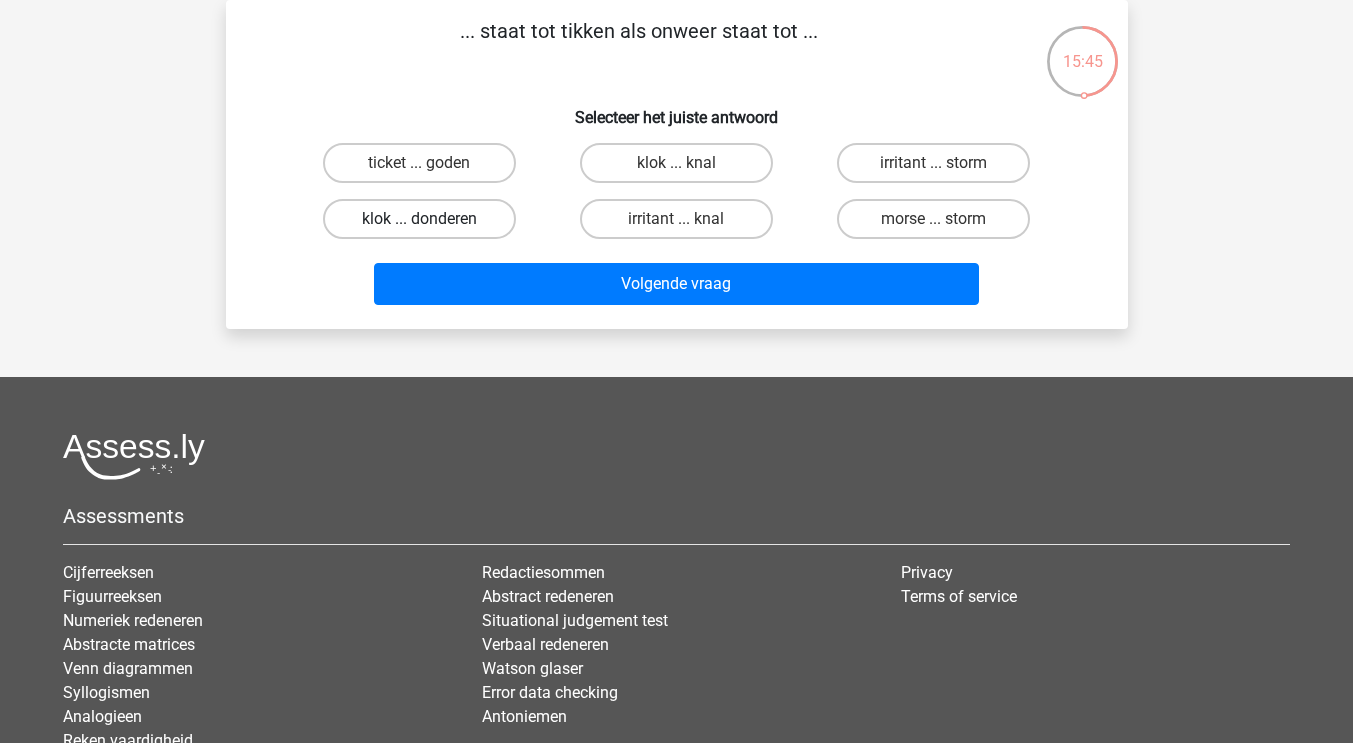 click on "klok ... donderen" at bounding box center (419, 219) 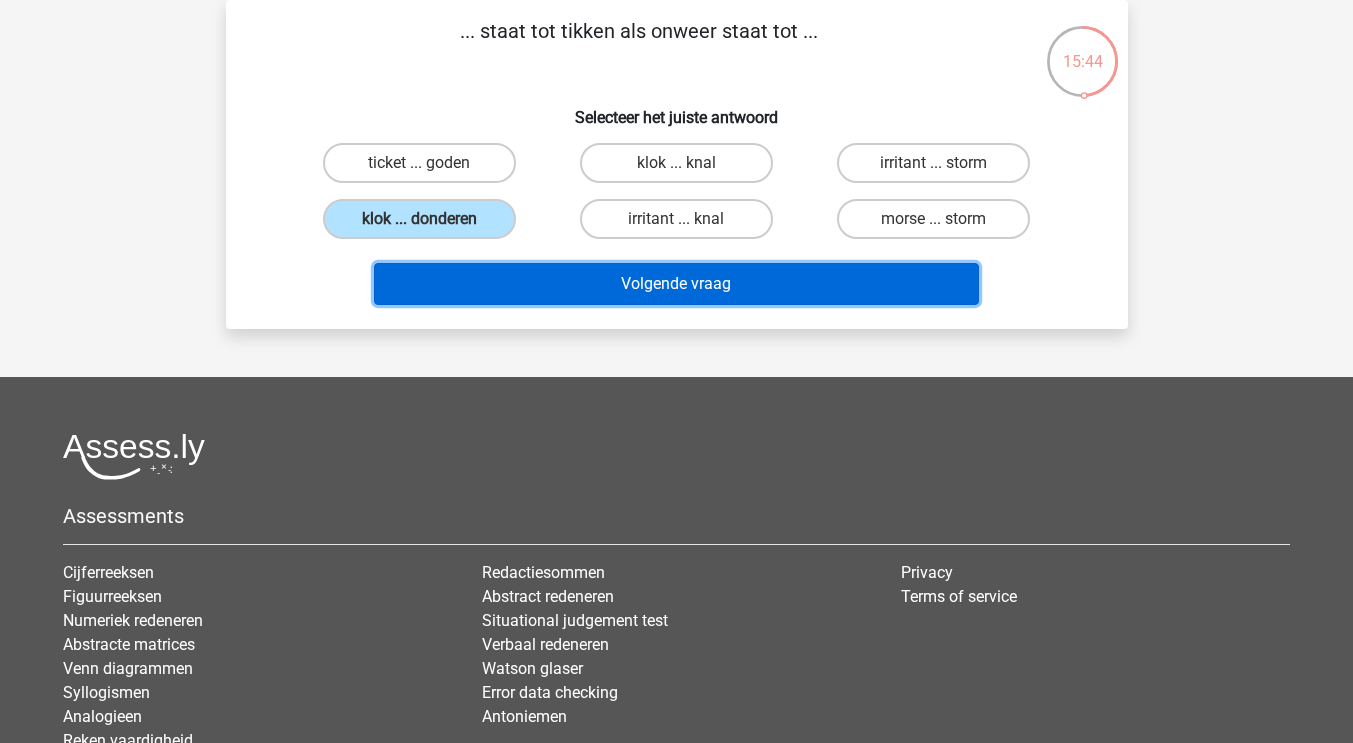 click on "Volgende vraag" at bounding box center (676, 284) 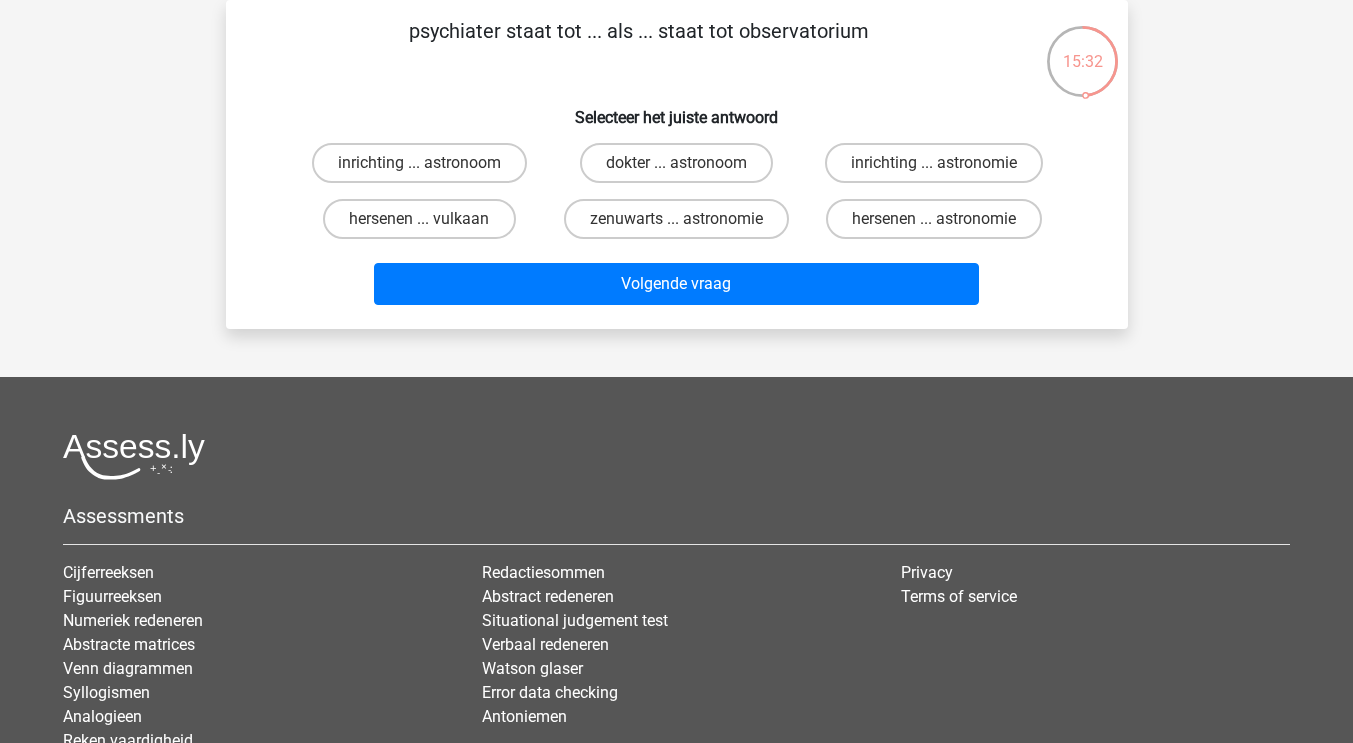 click on "inrichting ... astronoom" at bounding box center (419, 163) 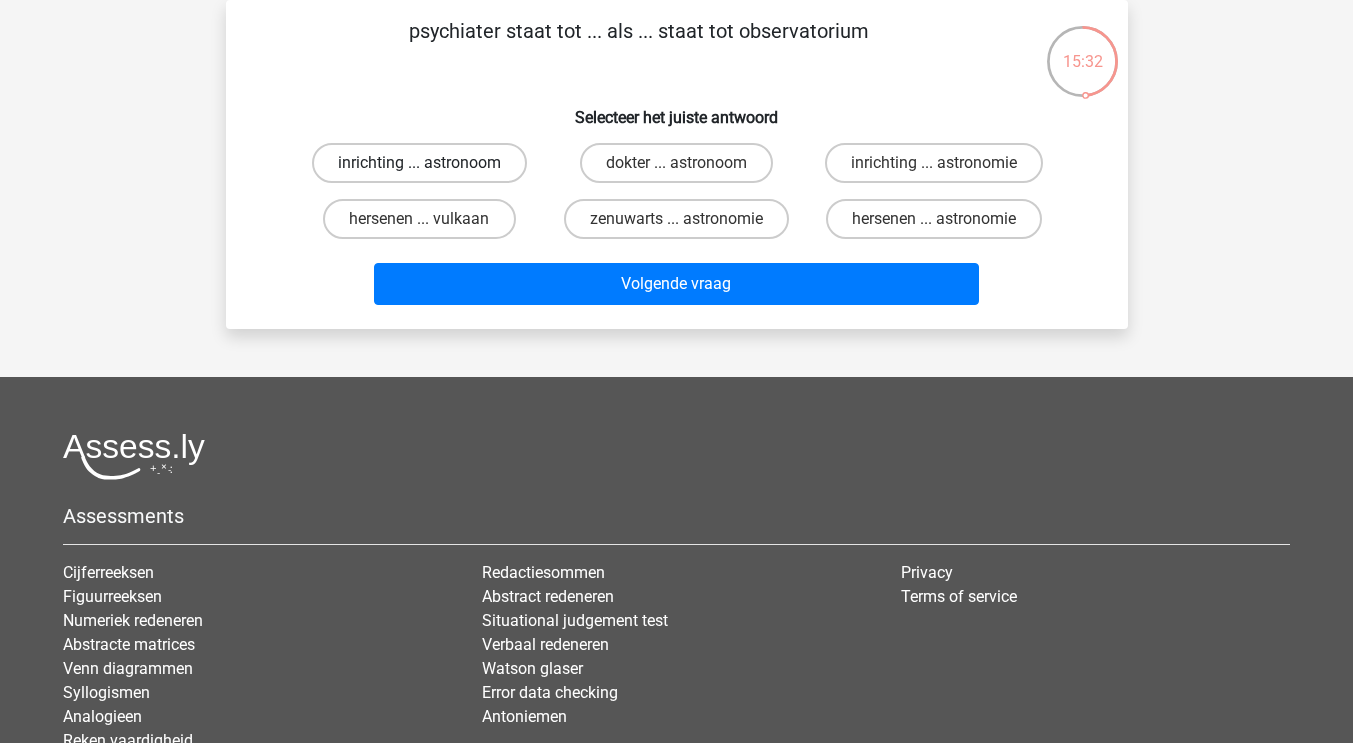 click on "inrichting ... astronoom" at bounding box center [425, 169] 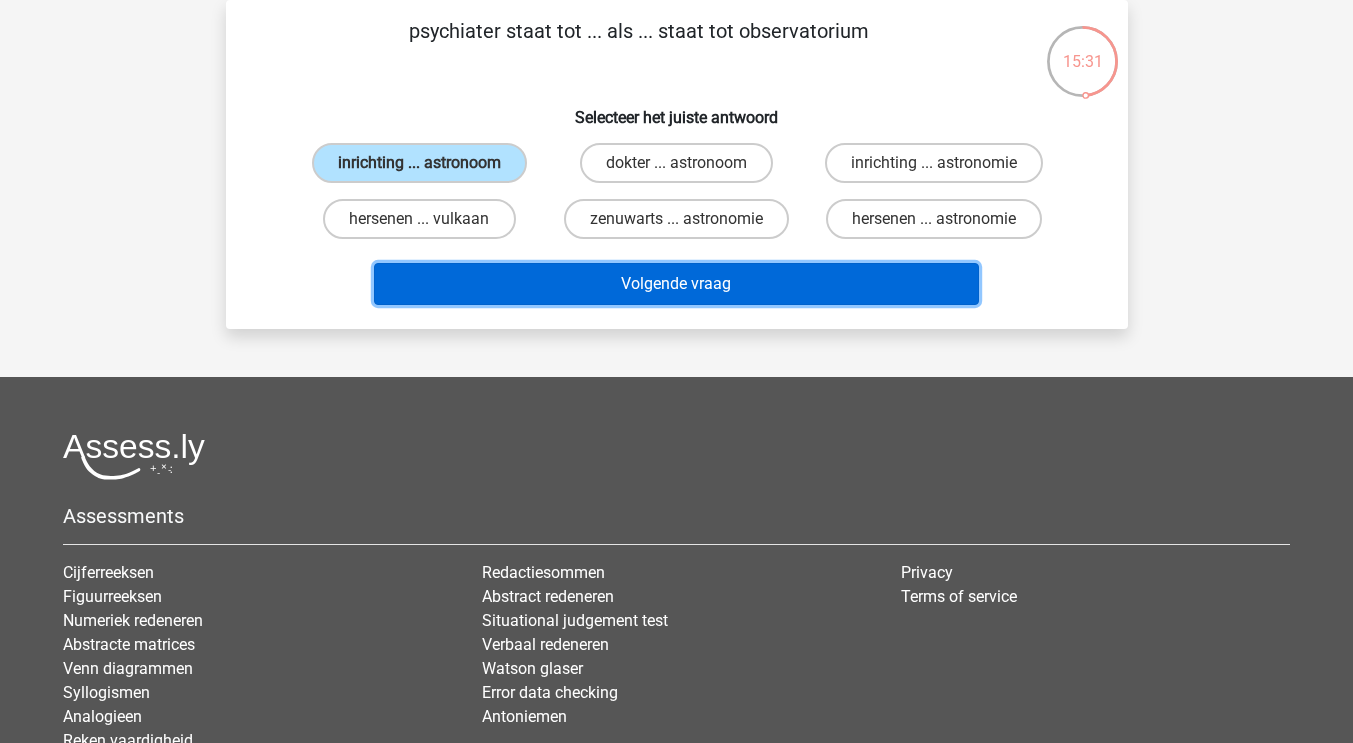 click on "Volgende vraag" at bounding box center (676, 284) 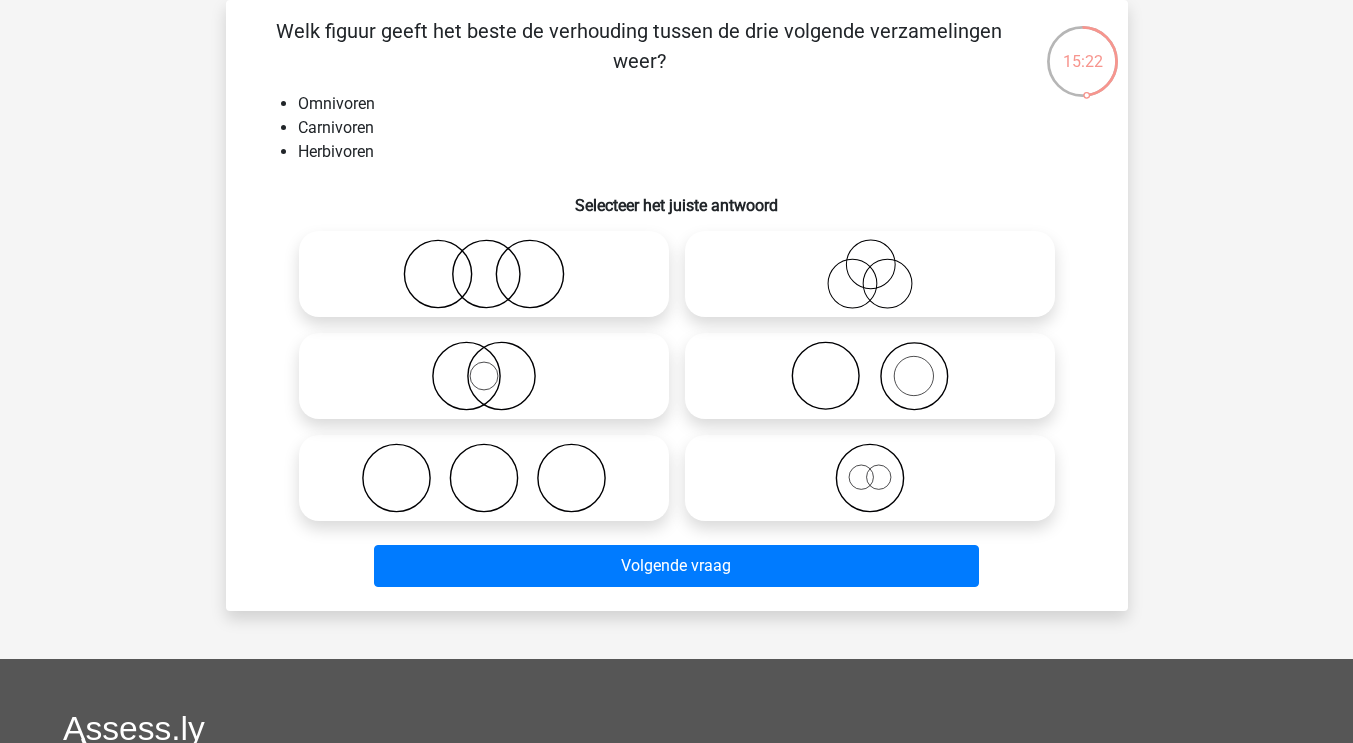click 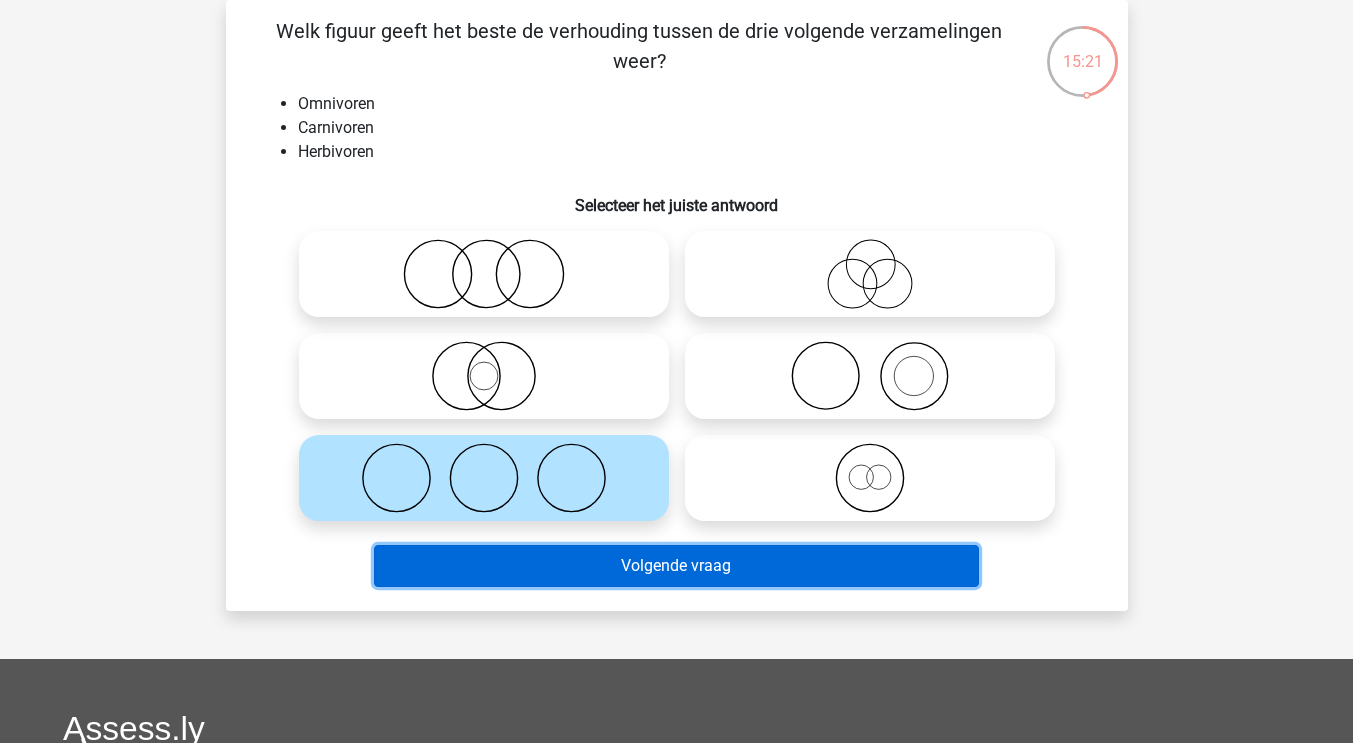 click on "Volgende vraag" at bounding box center (676, 566) 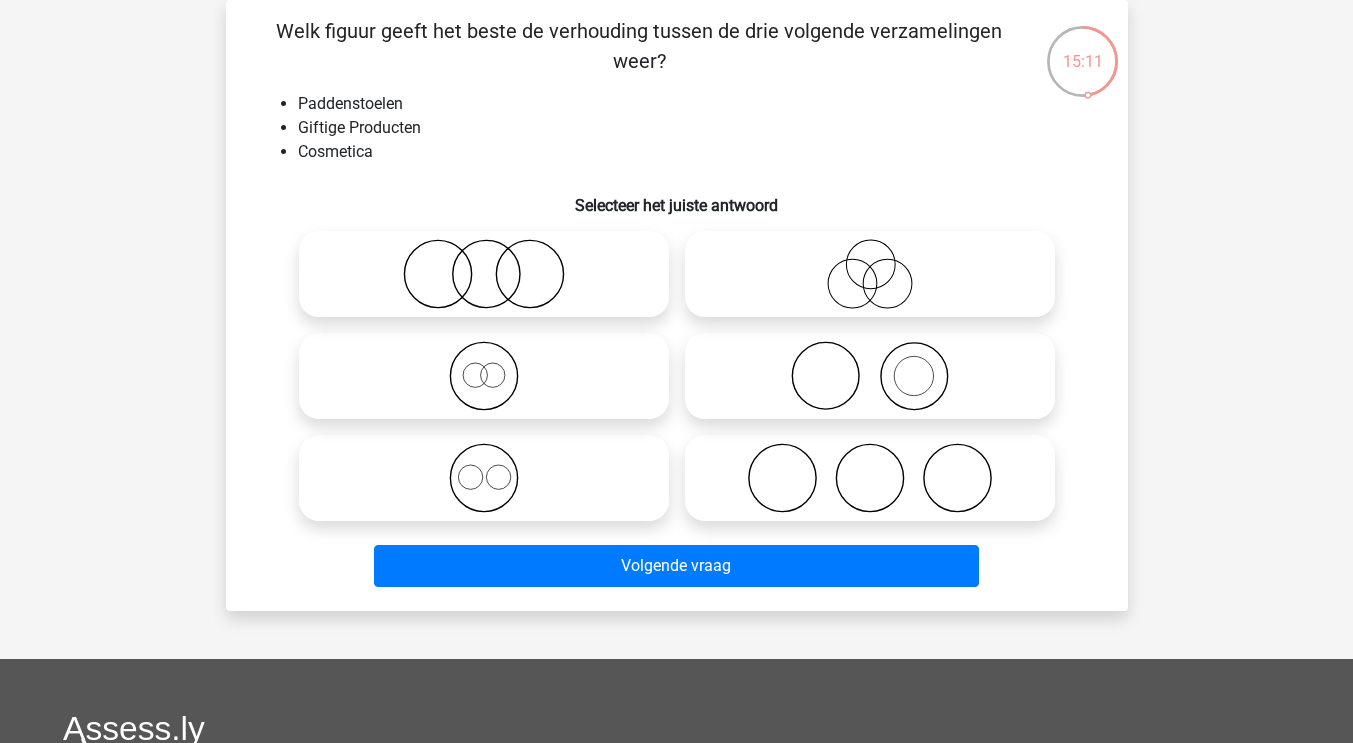 click 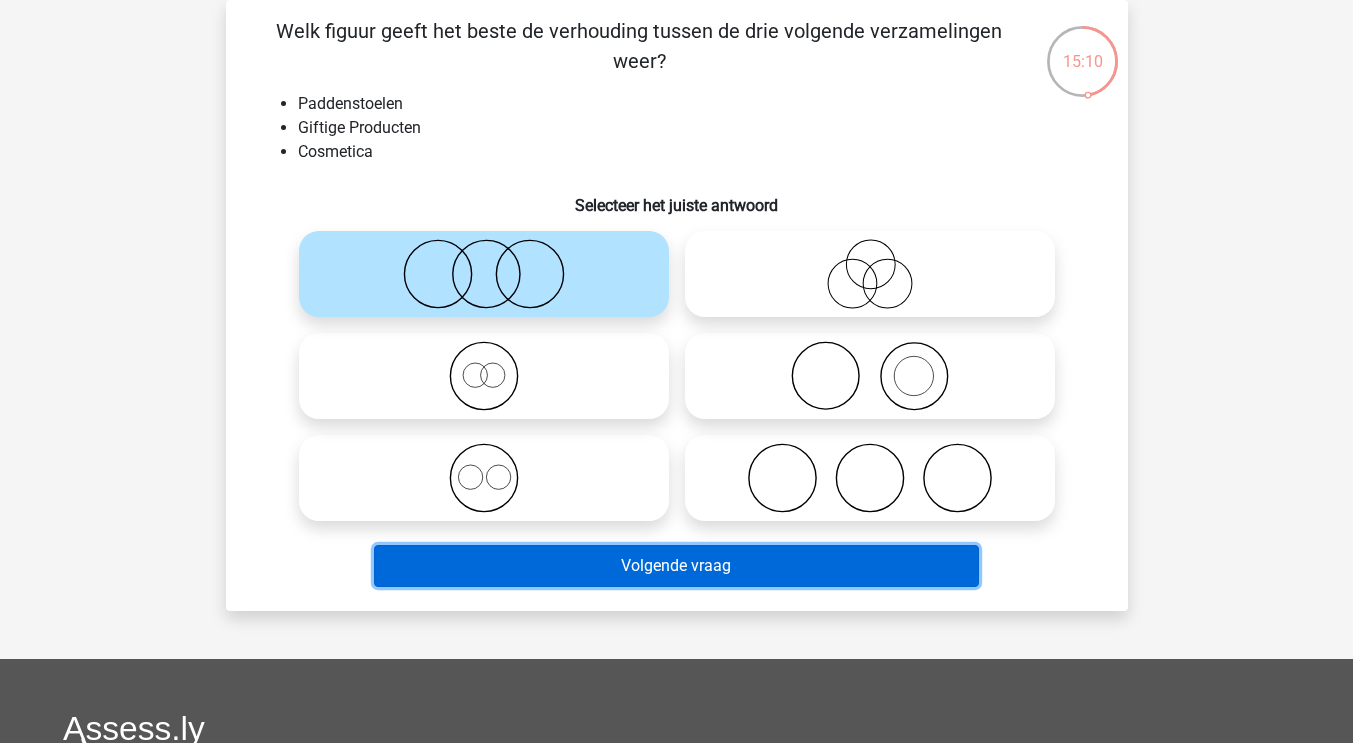 click on "Volgende vraag" at bounding box center (676, 566) 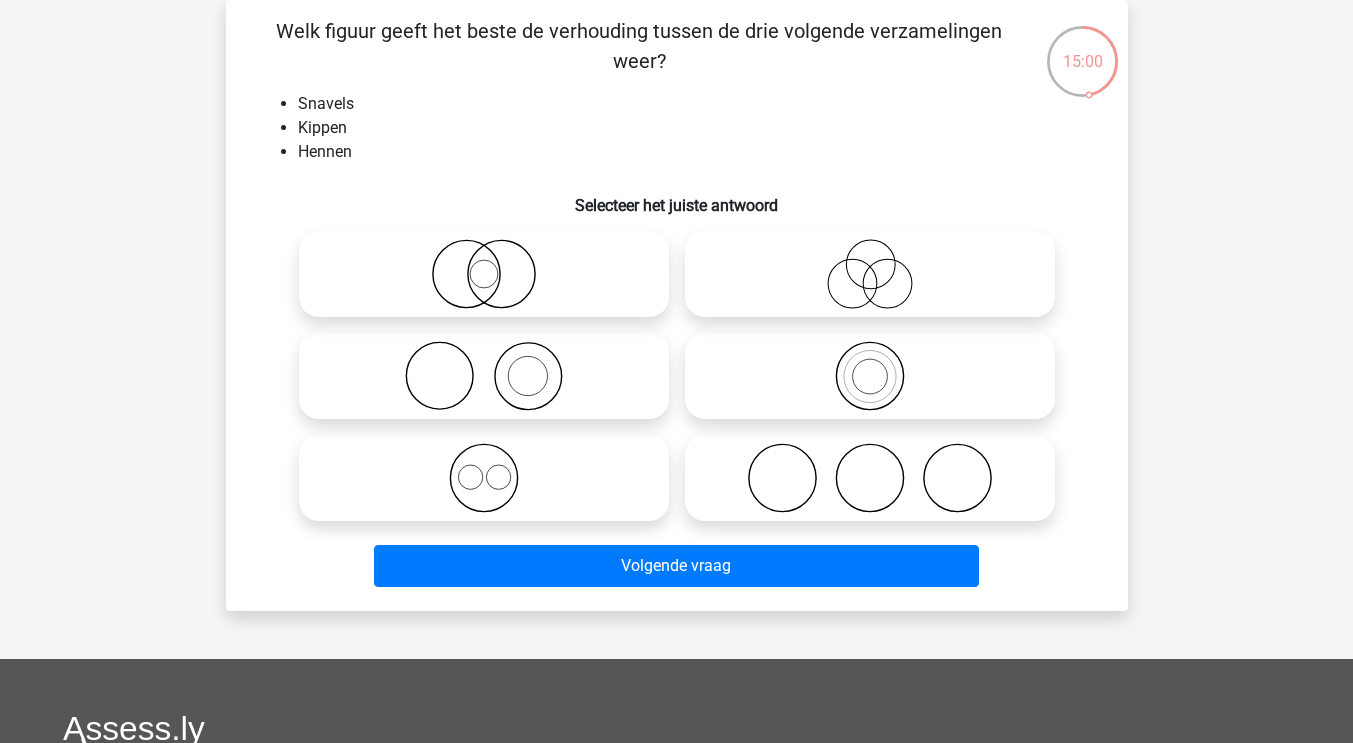 click 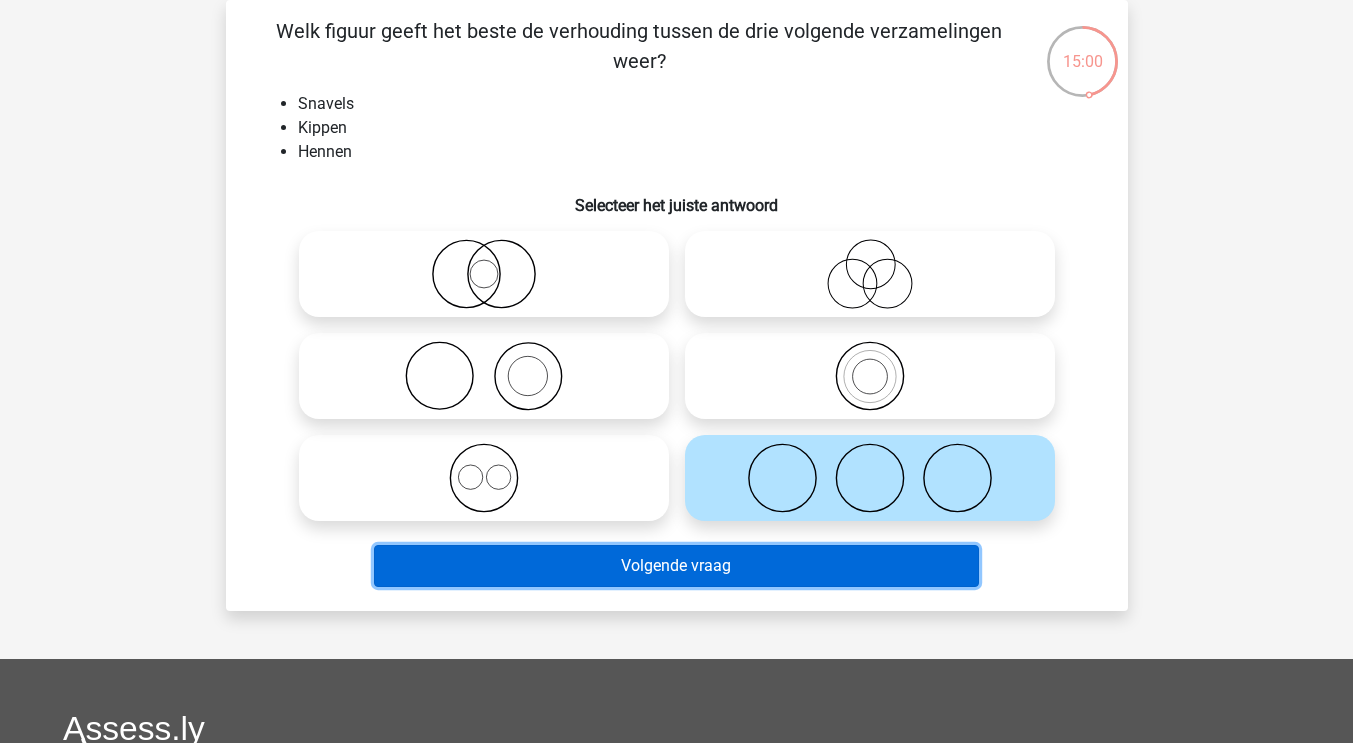 click on "Volgende vraag" at bounding box center [676, 566] 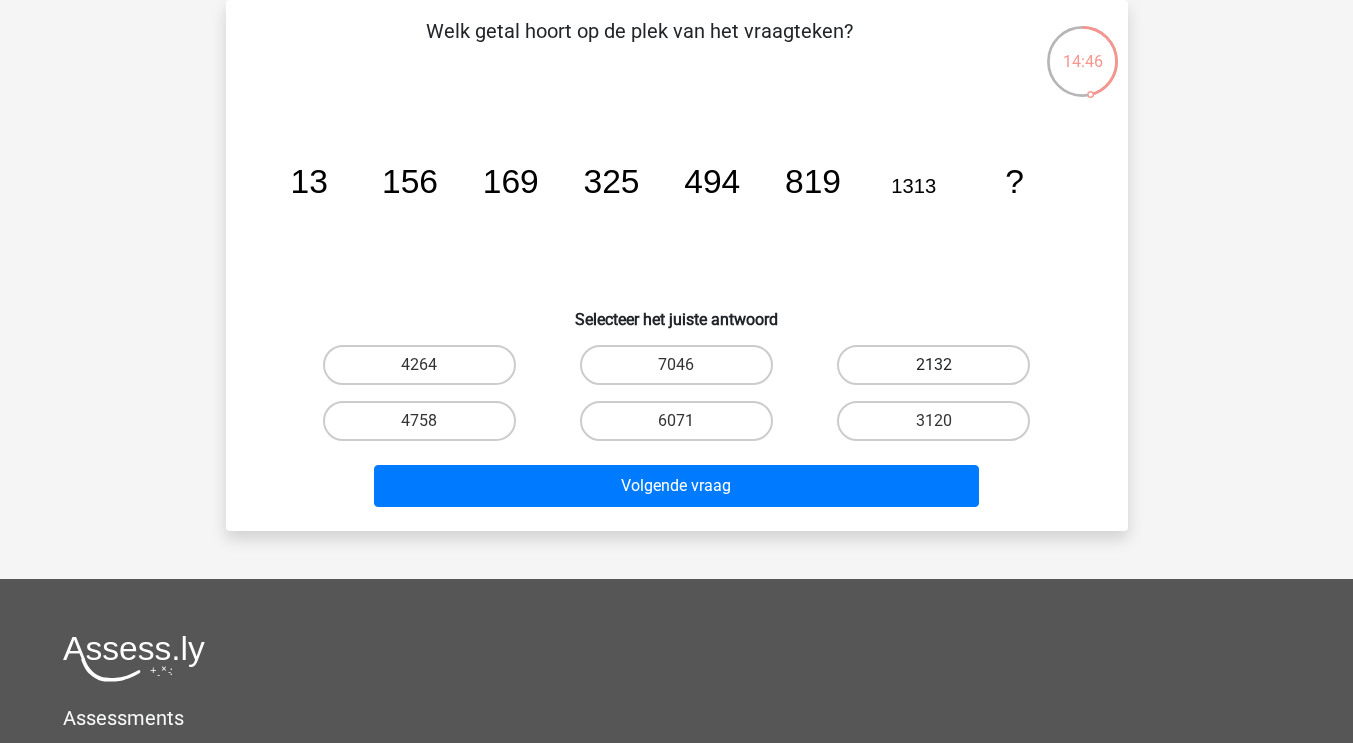 click on "2132" at bounding box center [933, 365] 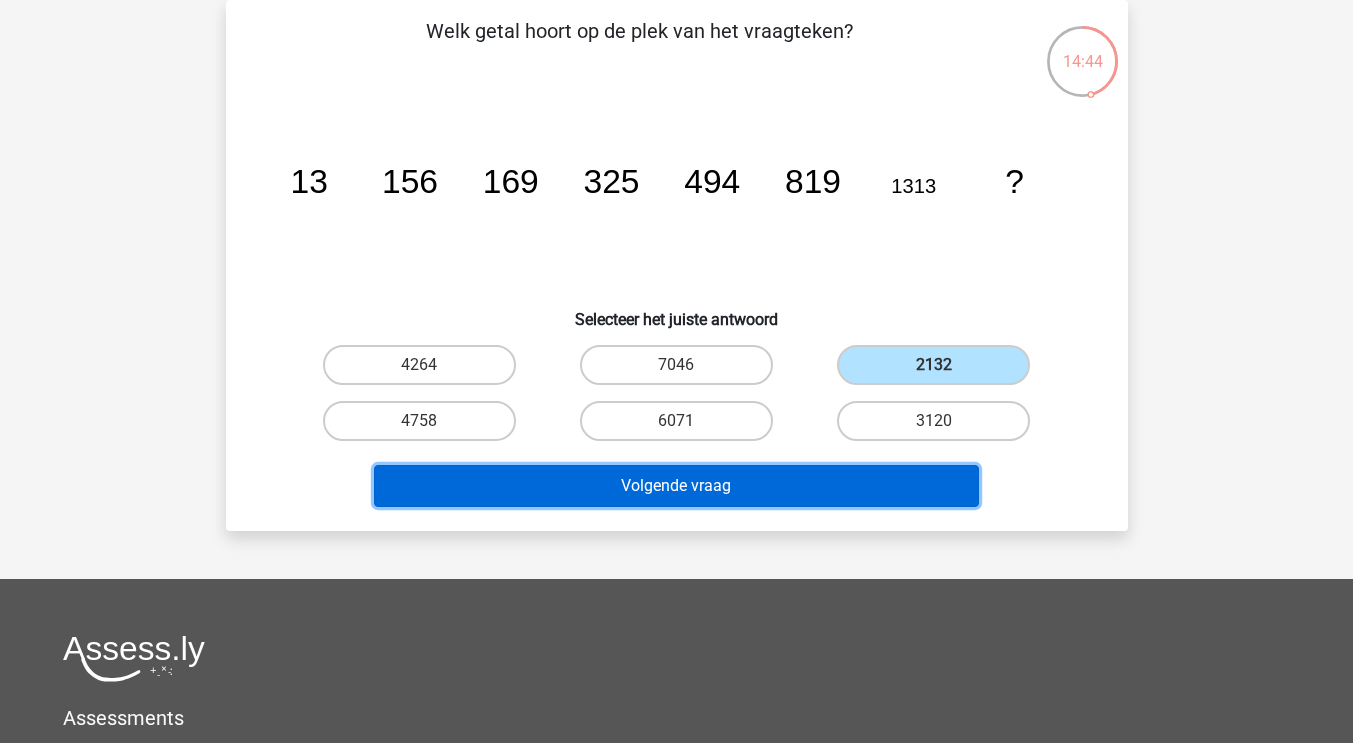 click on "Volgende vraag" at bounding box center (676, 486) 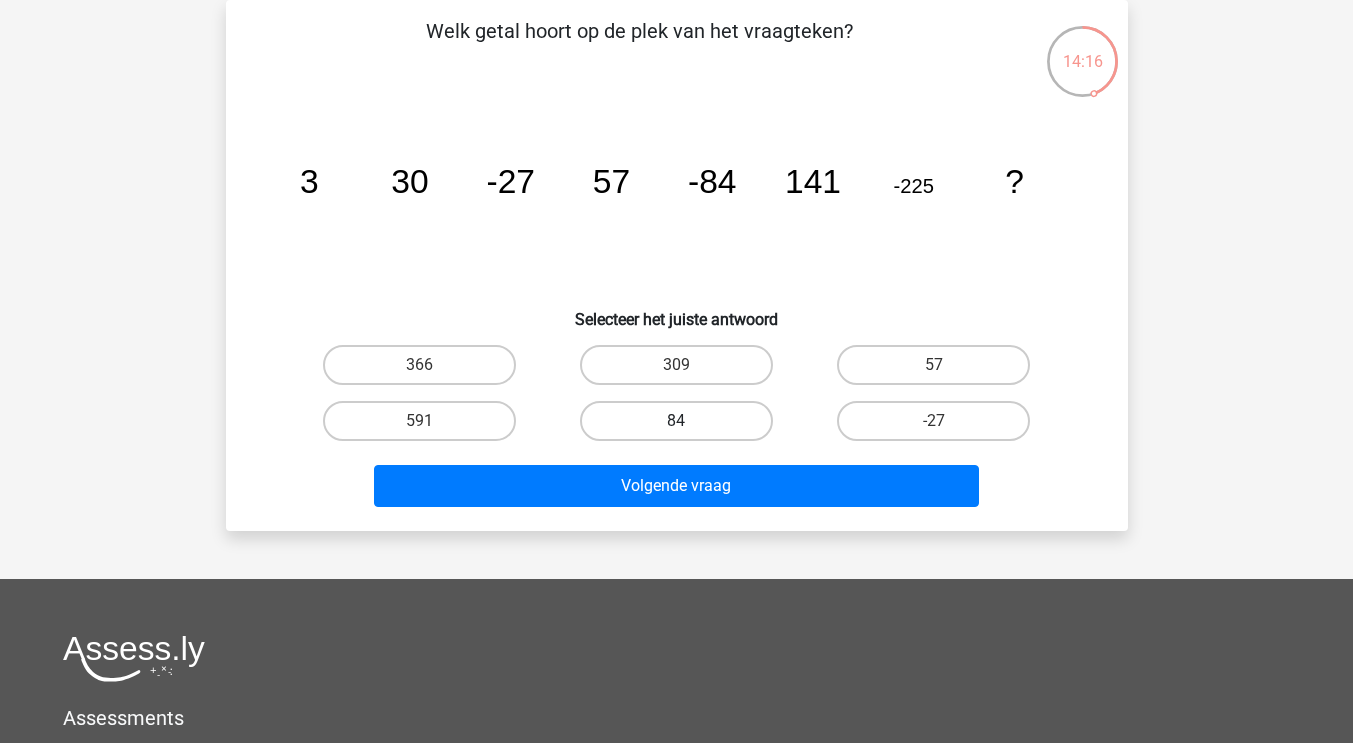 click on "84" at bounding box center [676, 421] 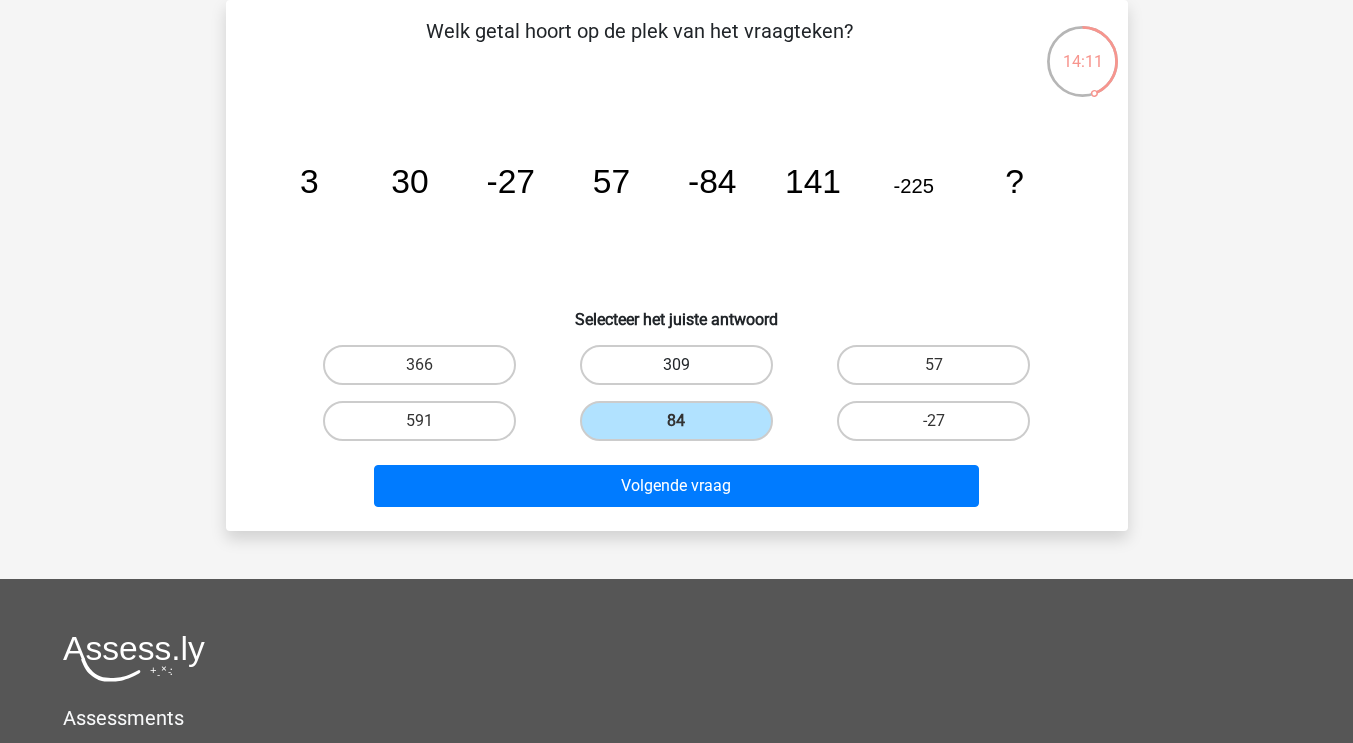 click on "309" at bounding box center (676, 365) 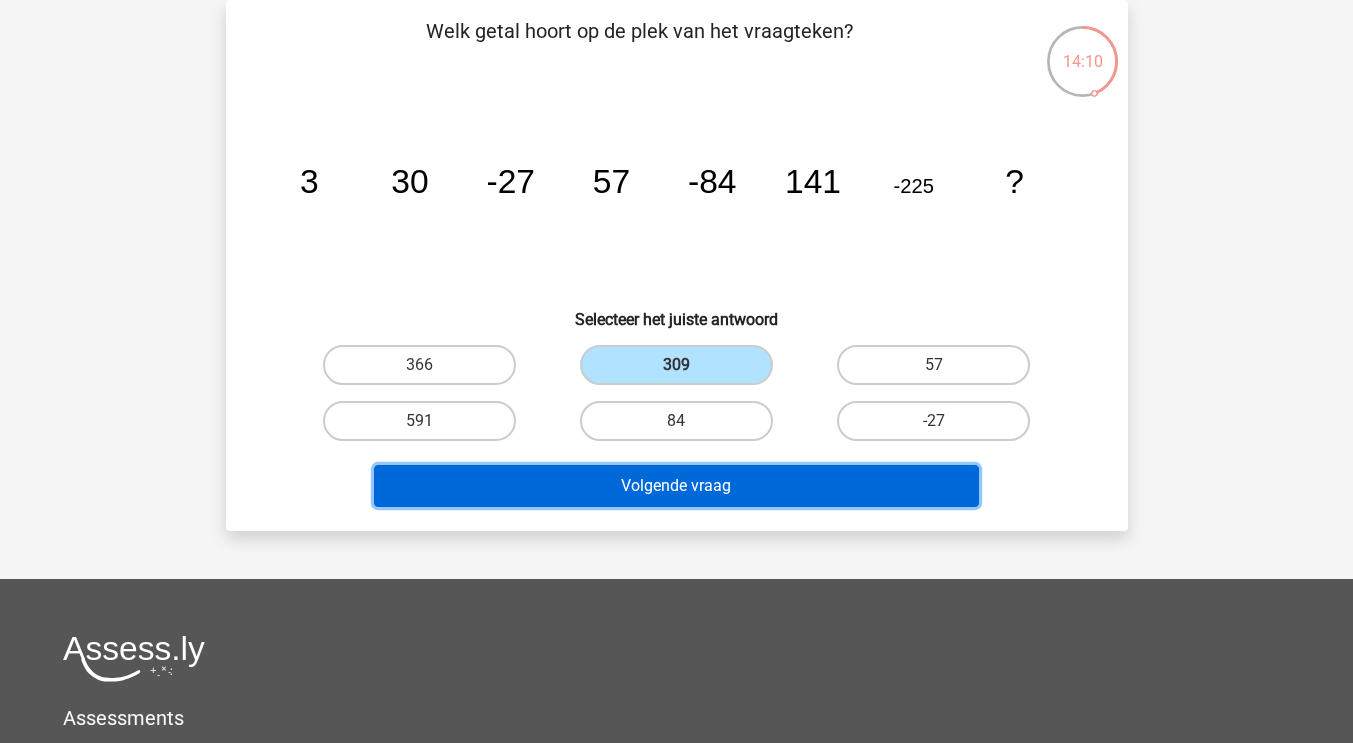 click on "Volgende vraag" at bounding box center [676, 486] 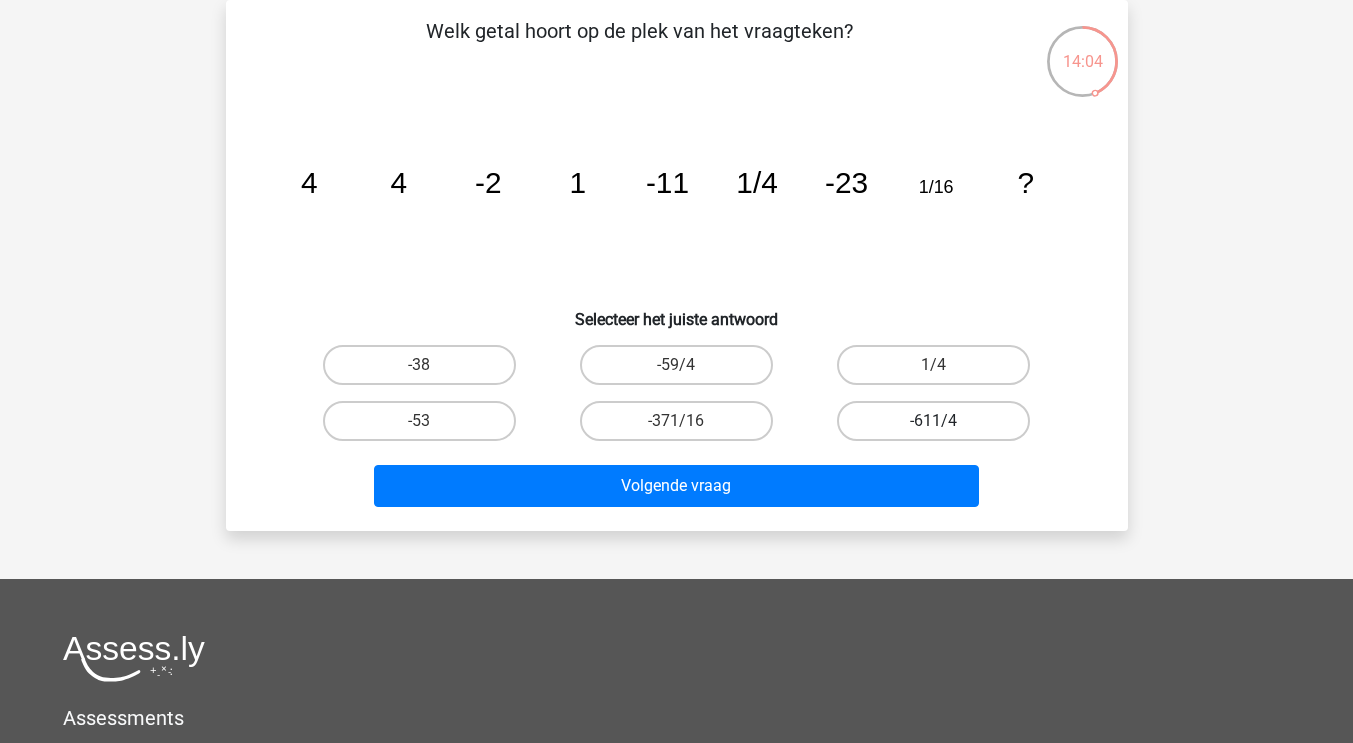click on "-611/4" at bounding box center (933, 421) 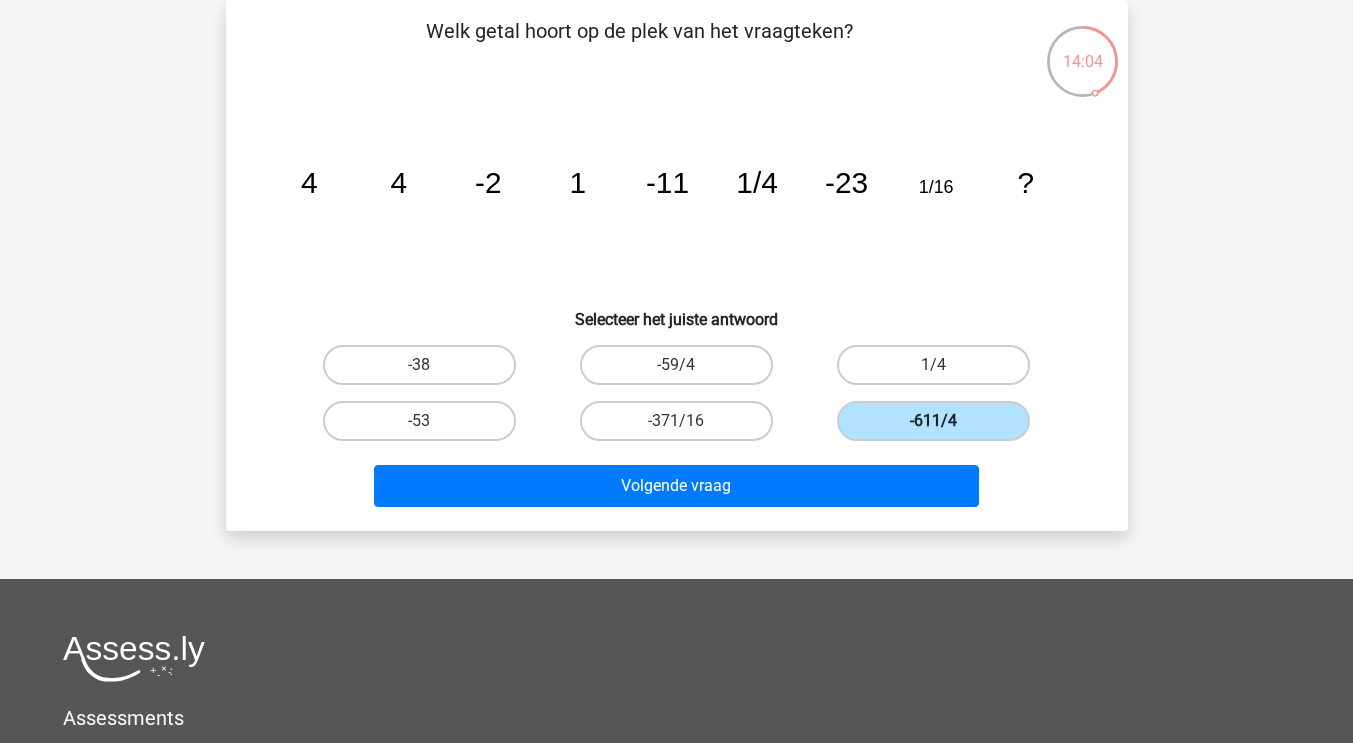 click on "-611/4" at bounding box center [933, 421] 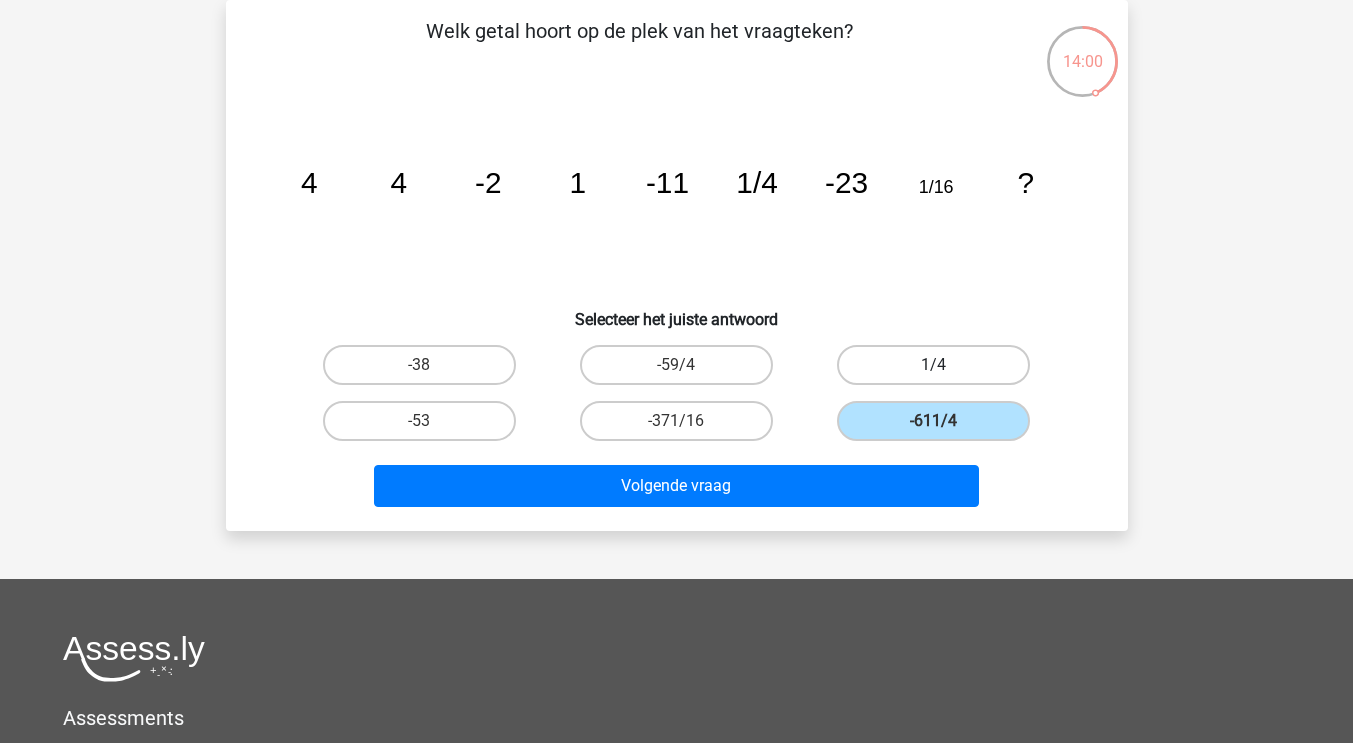 click on "1/4" at bounding box center [933, 365] 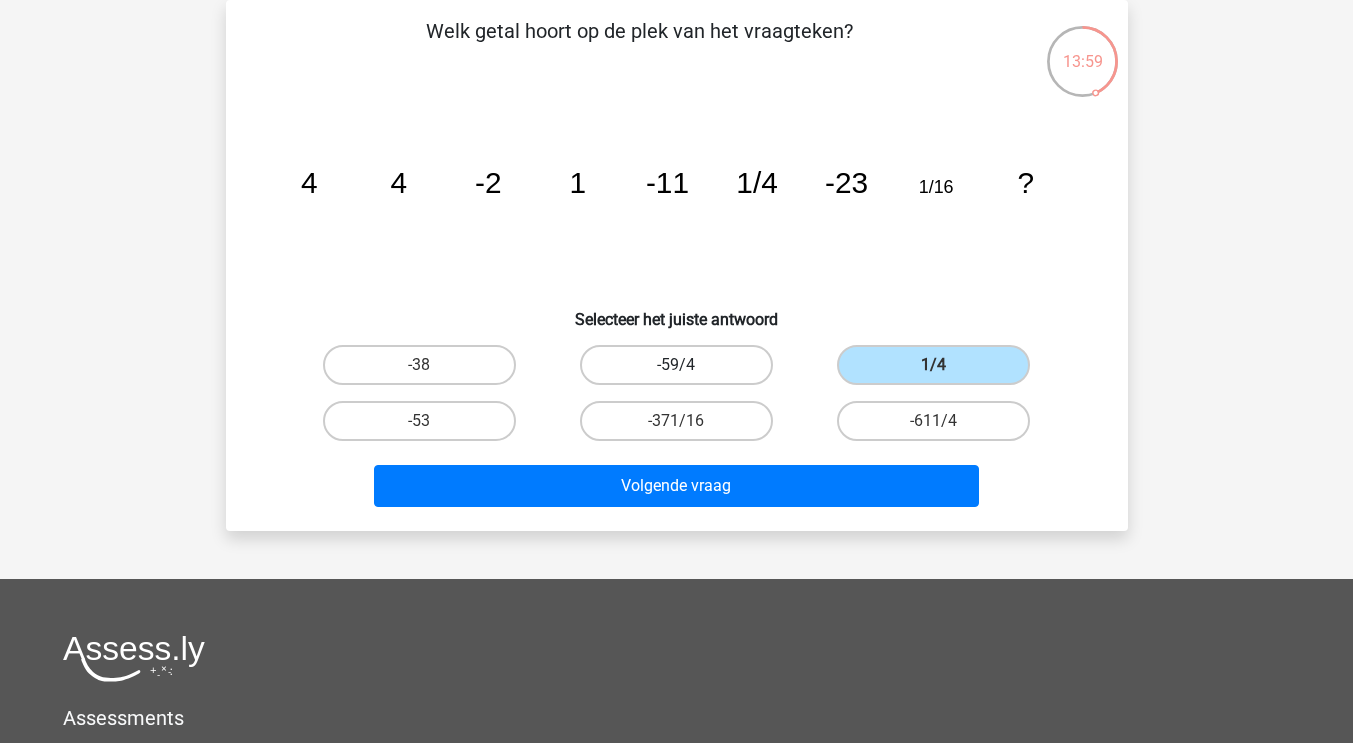 click on "-59/4" at bounding box center [676, 365] 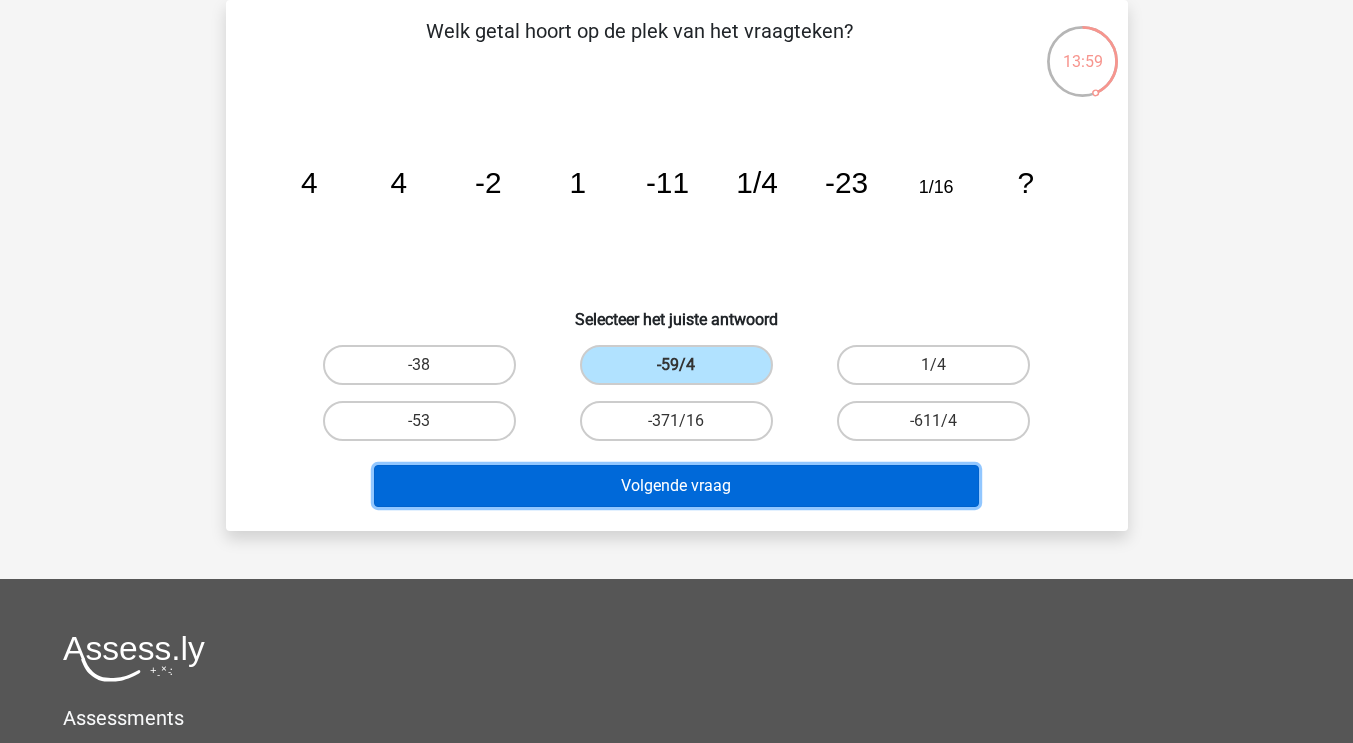 click on "Volgende vraag" at bounding box center [676, 486] 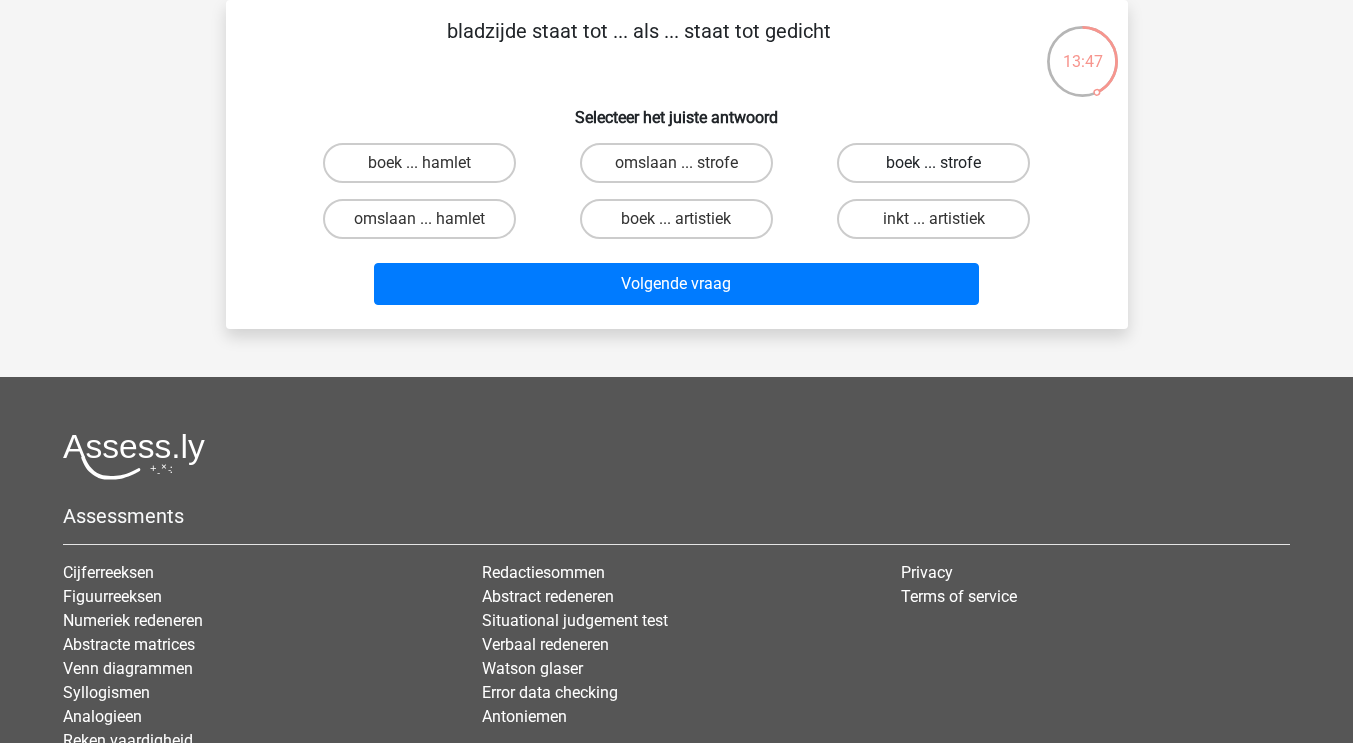 click on "boek ... strofe" at bounding box center [933, 163] 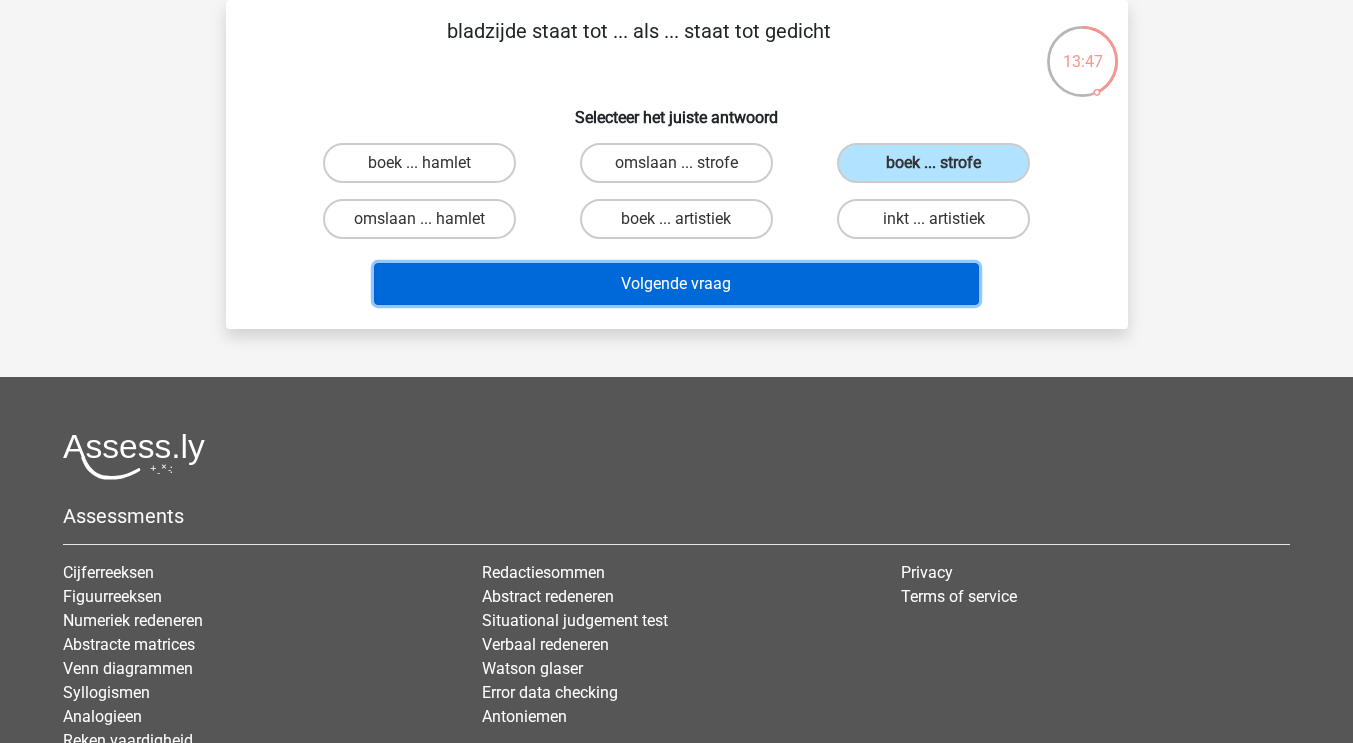 click on "Volgende vraag" at bounding box center (676, 284) 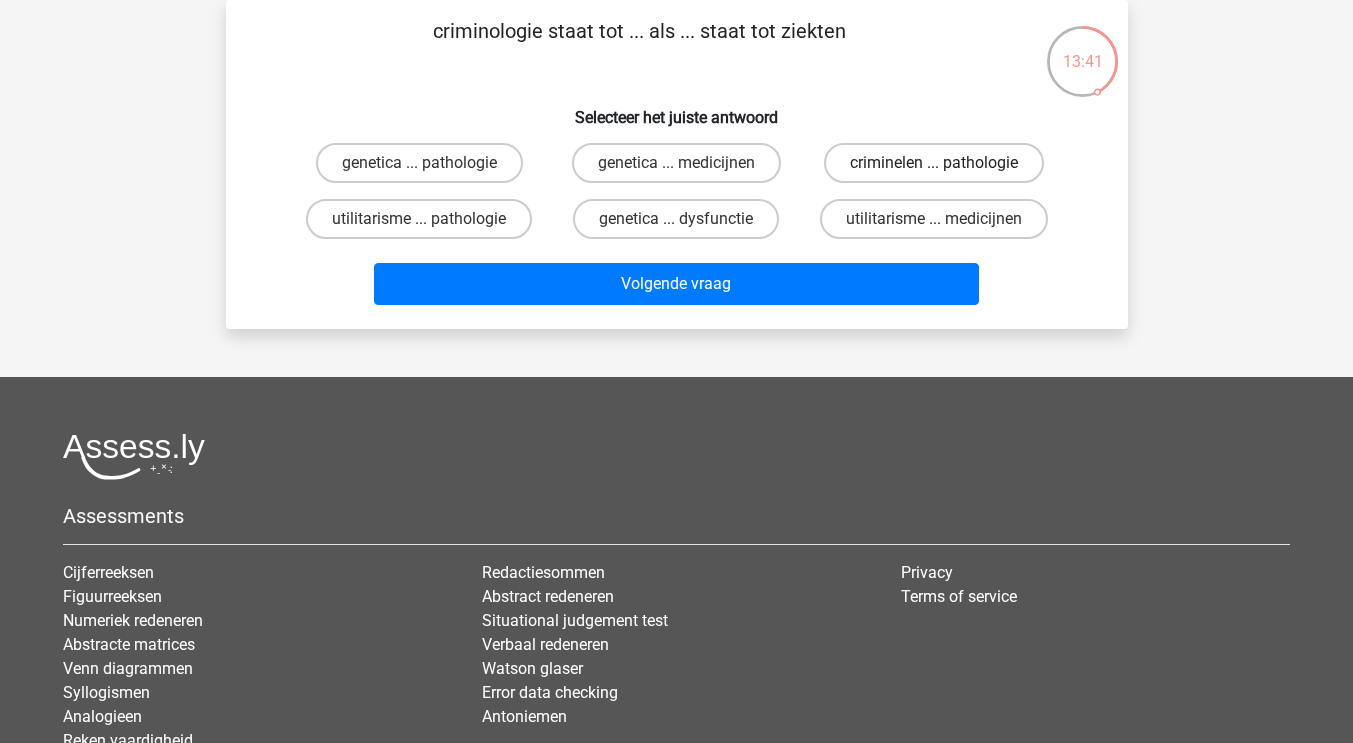 click on "criminelen ... pathologie" at bounding box center [934, 163] 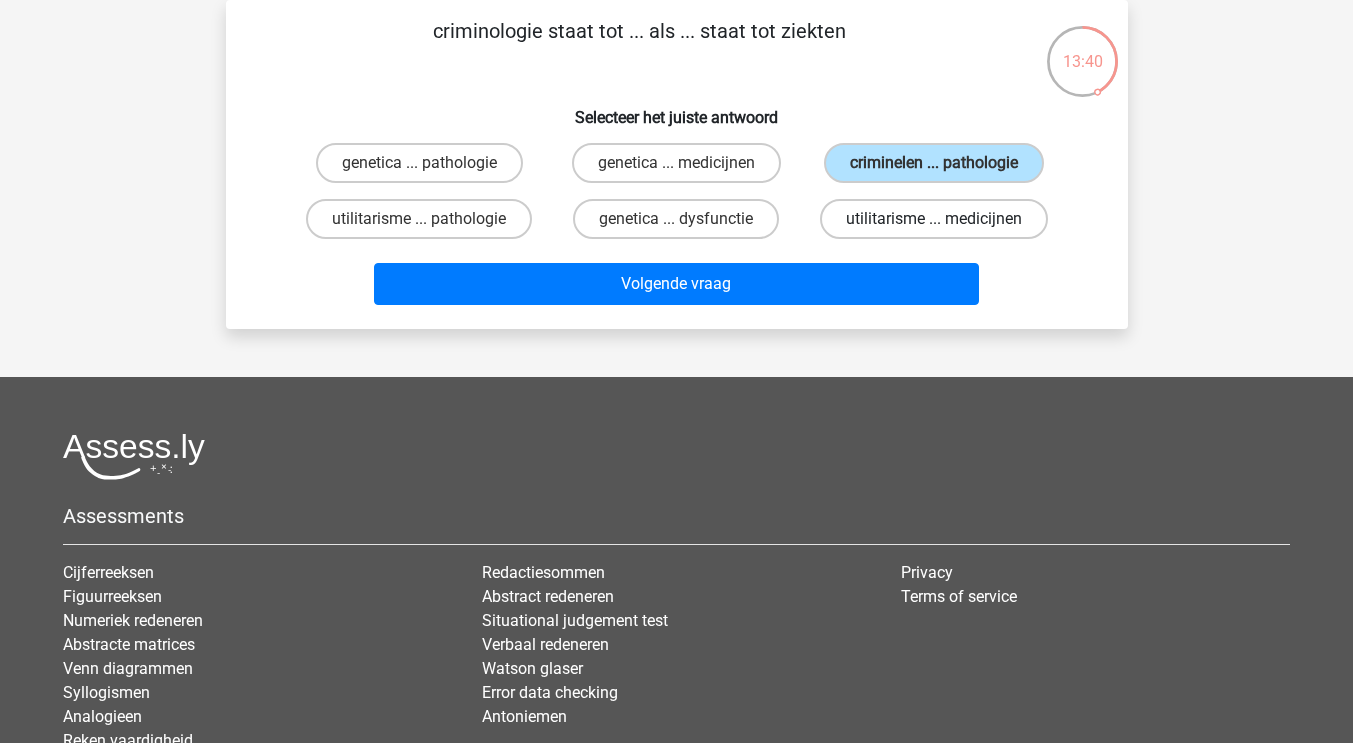 click on "utilitarisme ... medicijnen" at bounding box center (934, 219) 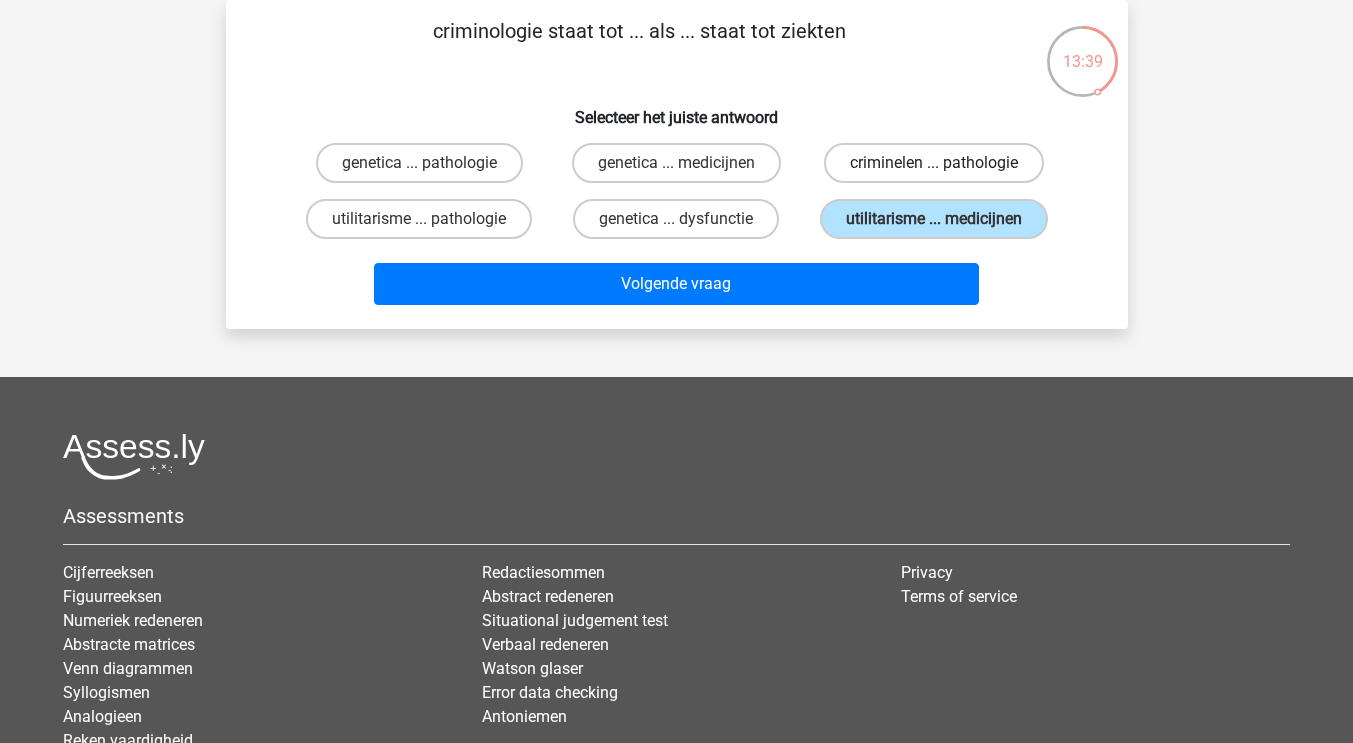 click on "criminelen ... pathologie" at bounding box center [934, 163] 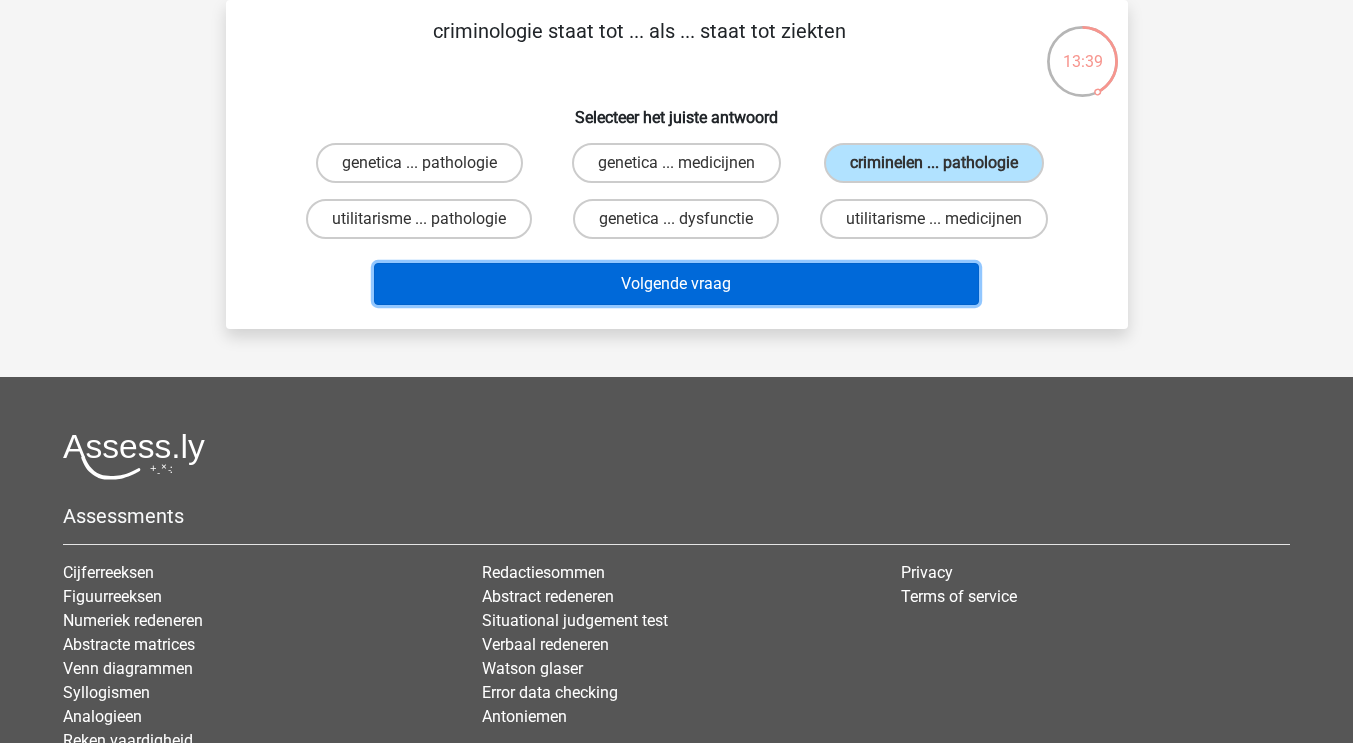 click on "Volgende vraag" at bounding box center [676, 284] 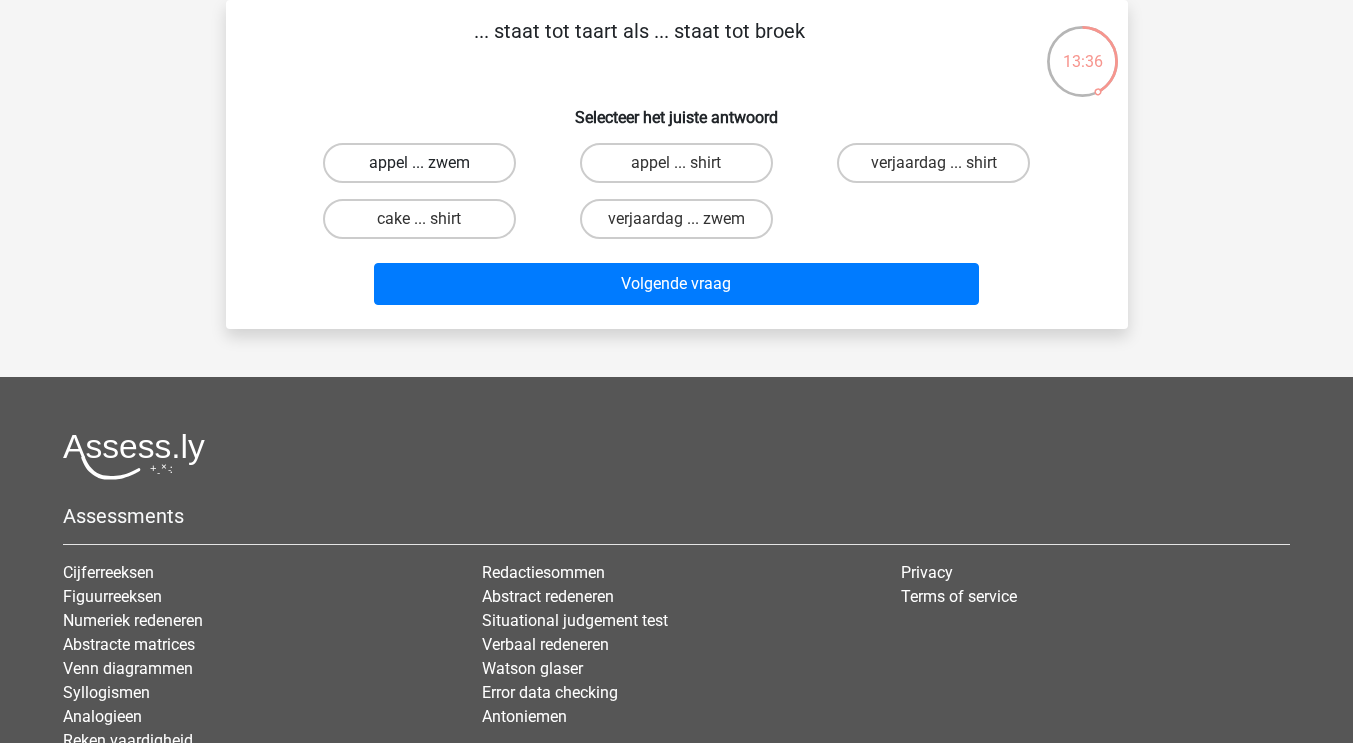 click on "appel ... zwem" at bounding box center [419, 163] 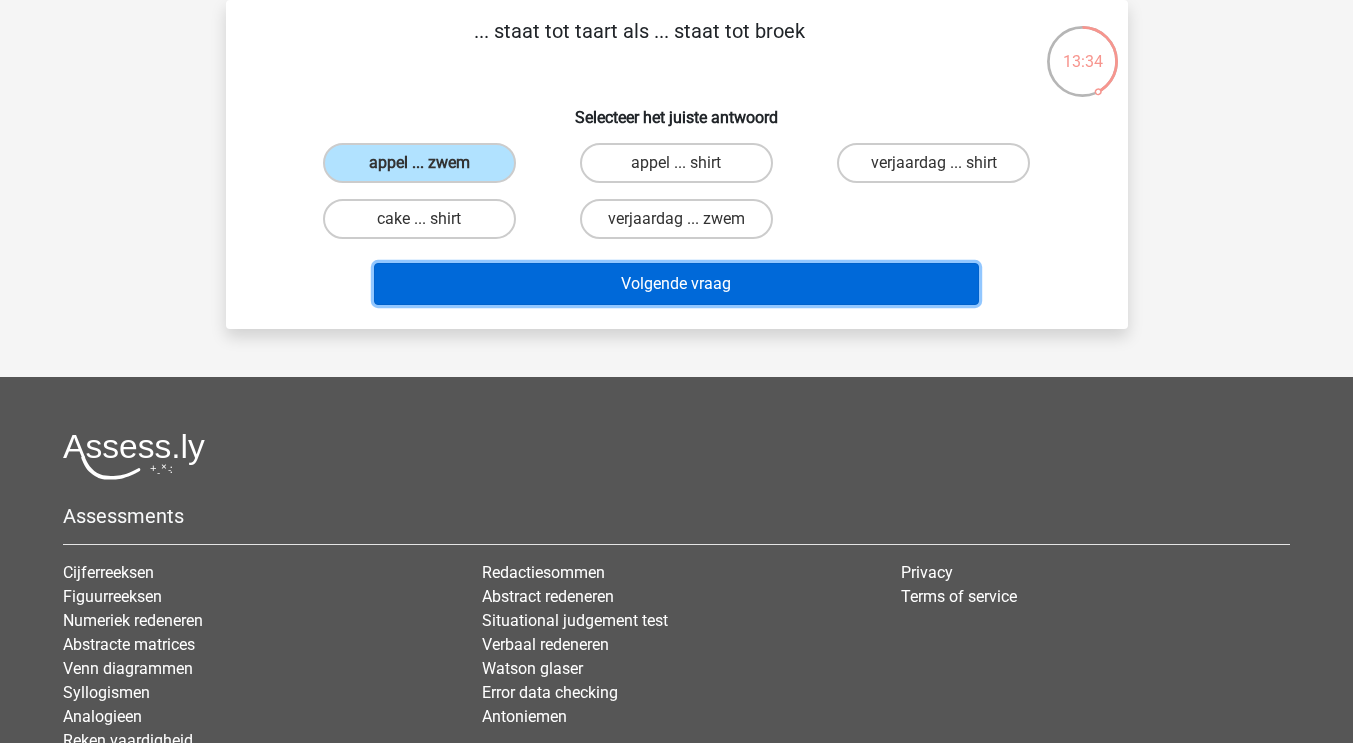 click on "Volgende vraag" at bounding box center [676, 284] 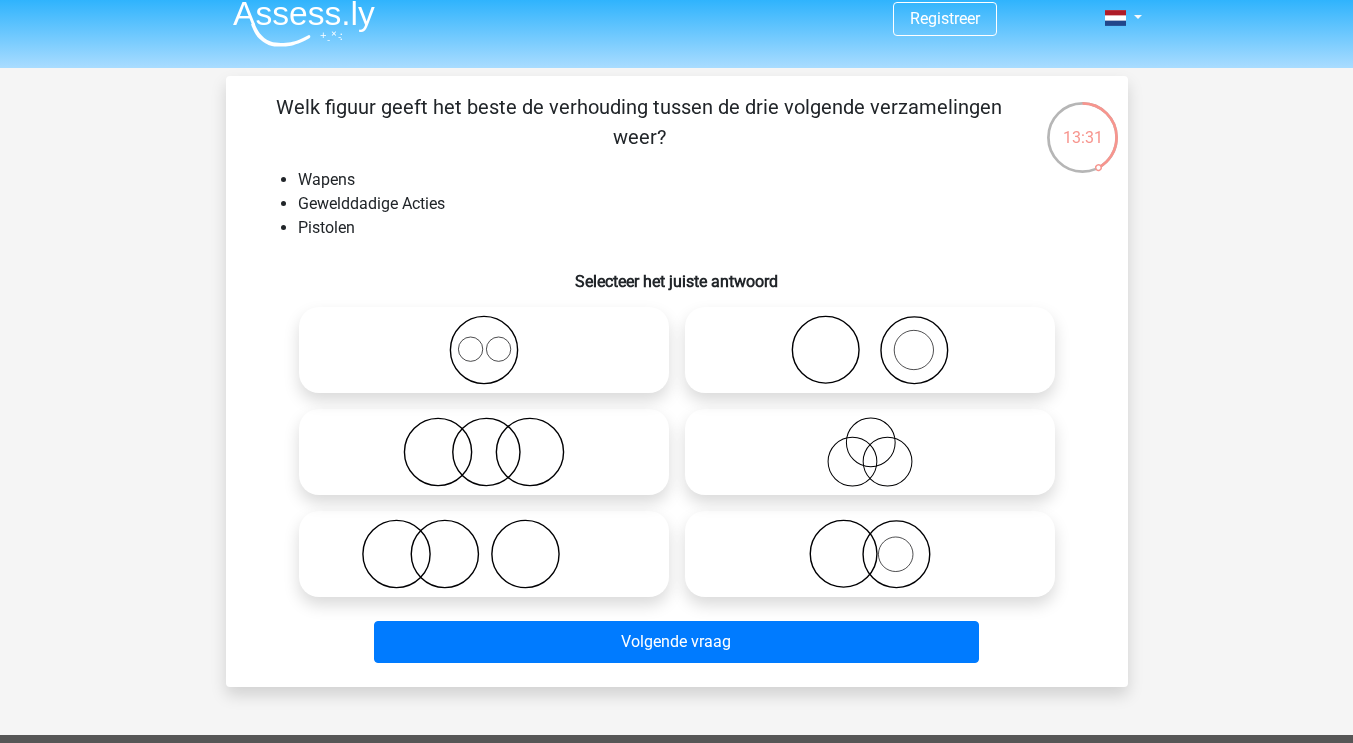 scroll, scrollTop: 16, scrollLeft: 0, axis: vertical 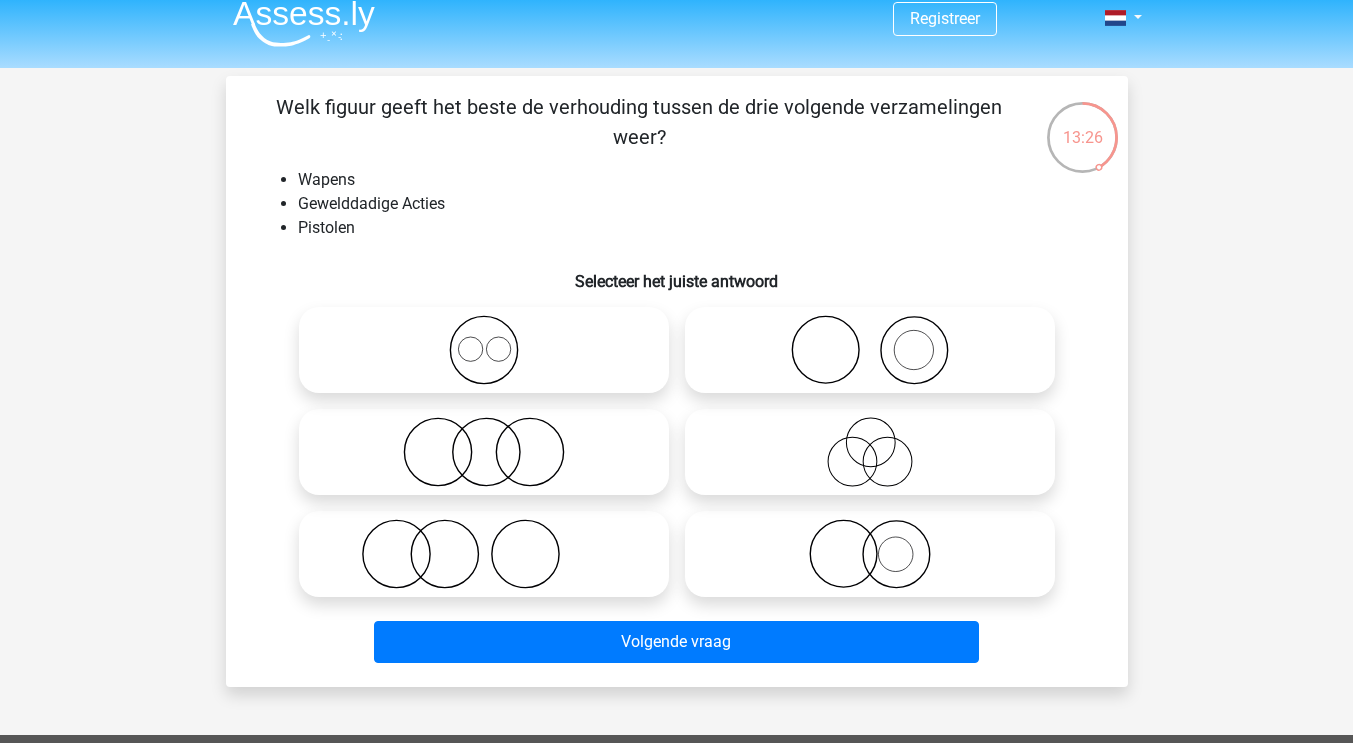 click 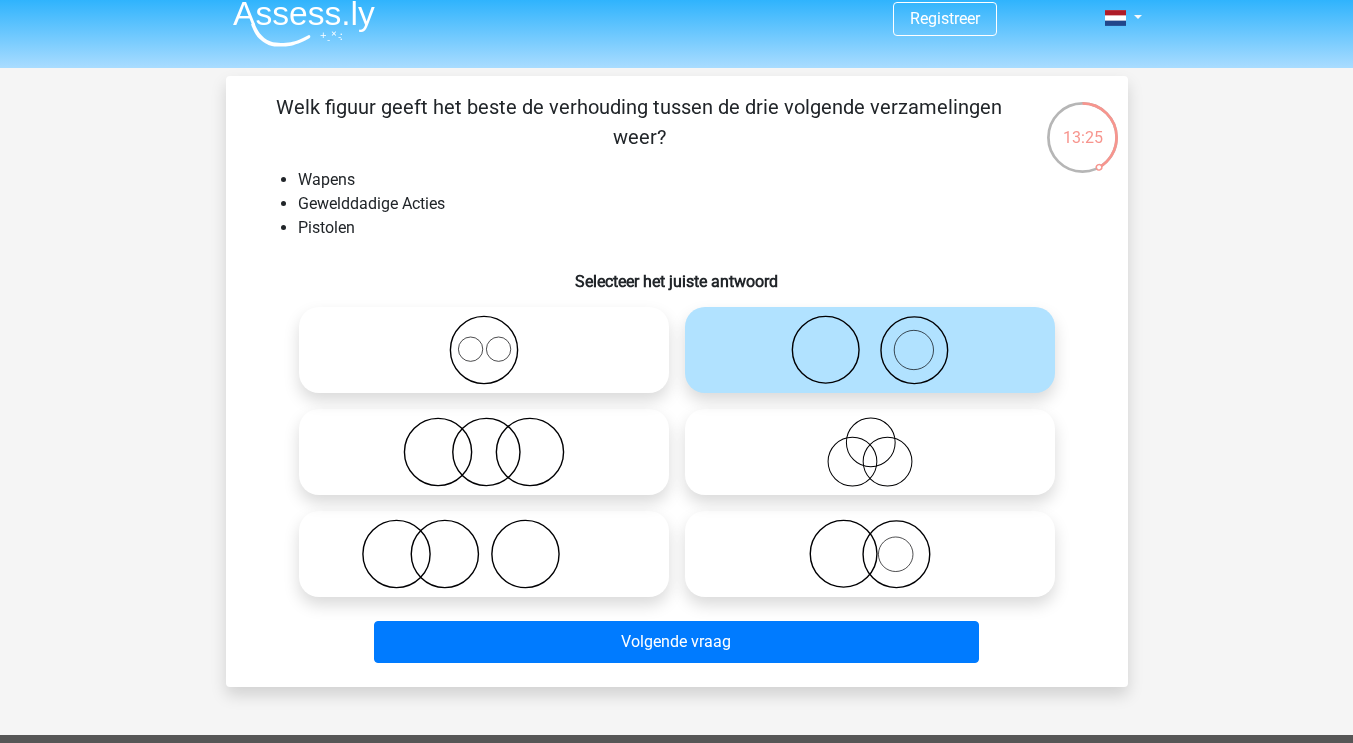 click on "Welk figuur geeft het beste de verhouding tussen de drie volgende verzamelingen weer? Wapens Gewelddadige Acties Pistolen
Selecteer het juiste antwoord" at bounding box center [677, 381] 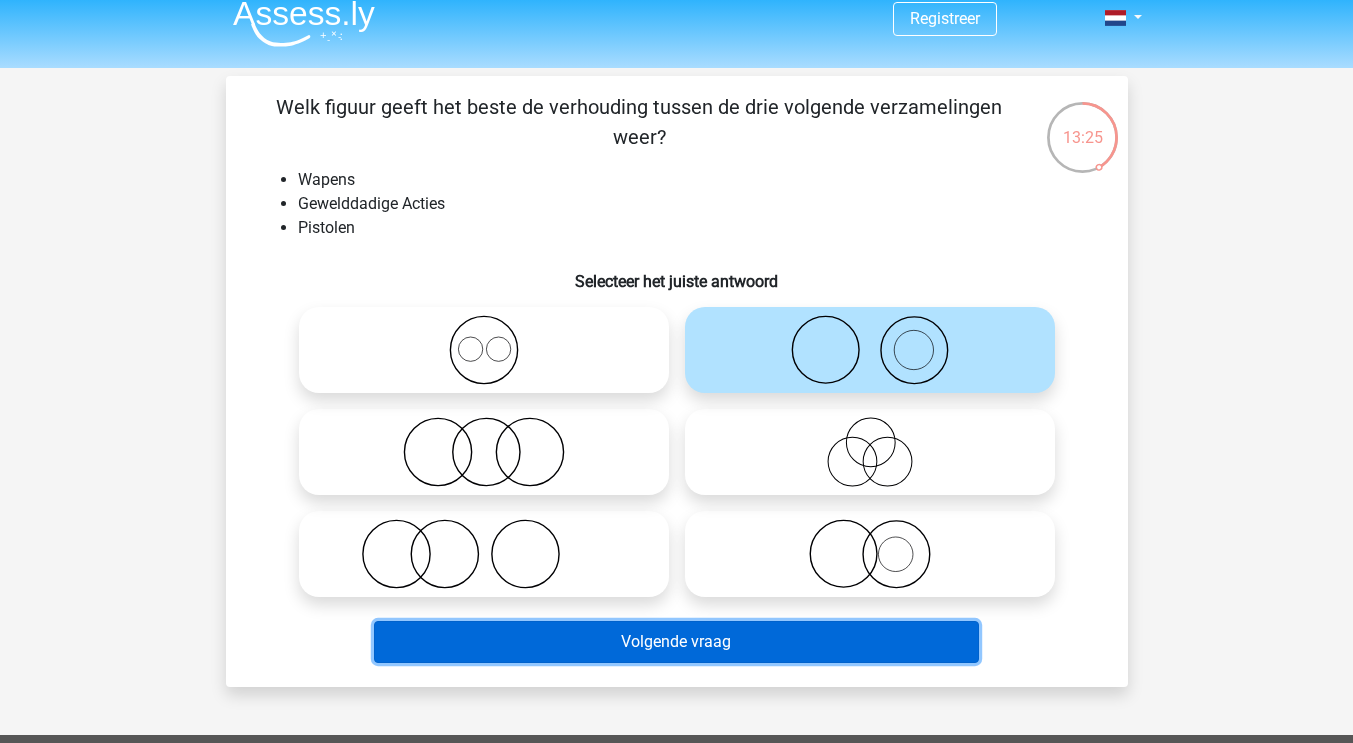 click on "Volgende vraag" at bounding box center (676, 642) 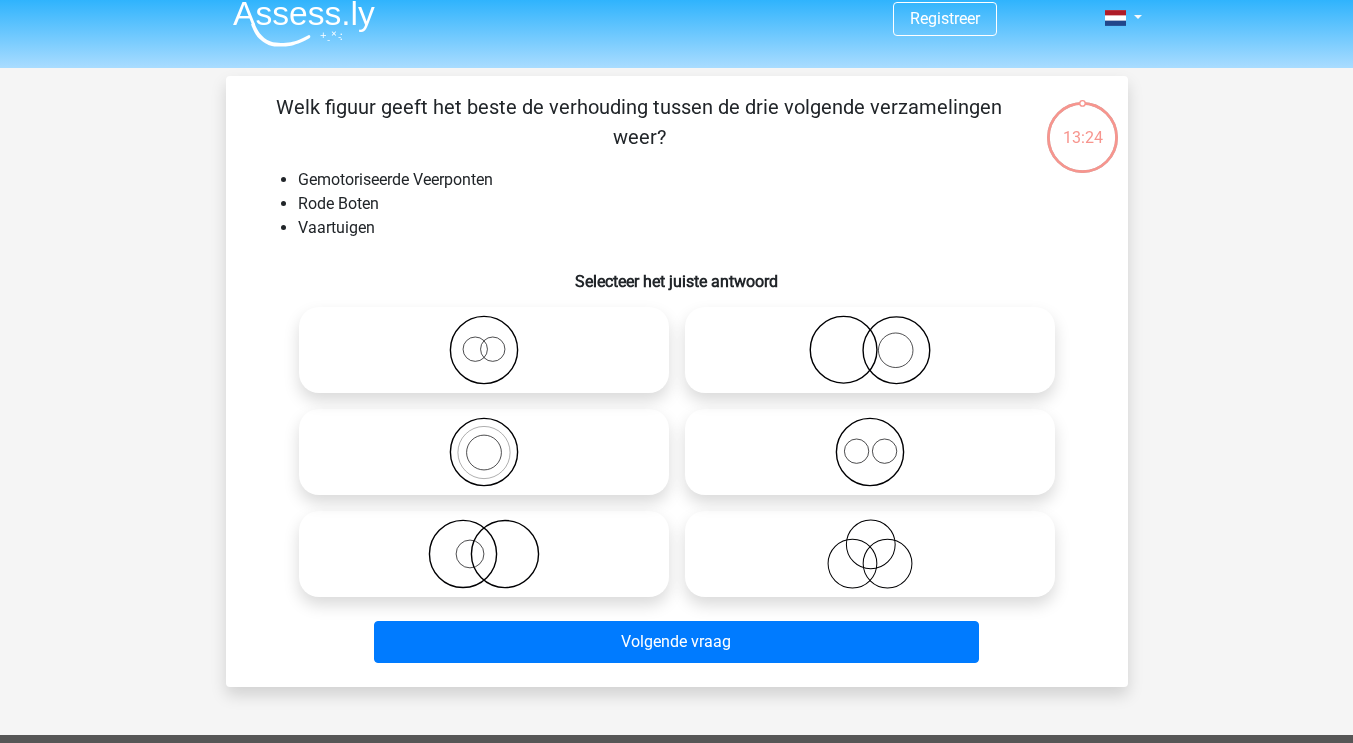 scroll, scrollTop: 92, scrollLeft: 0, axis: vertical 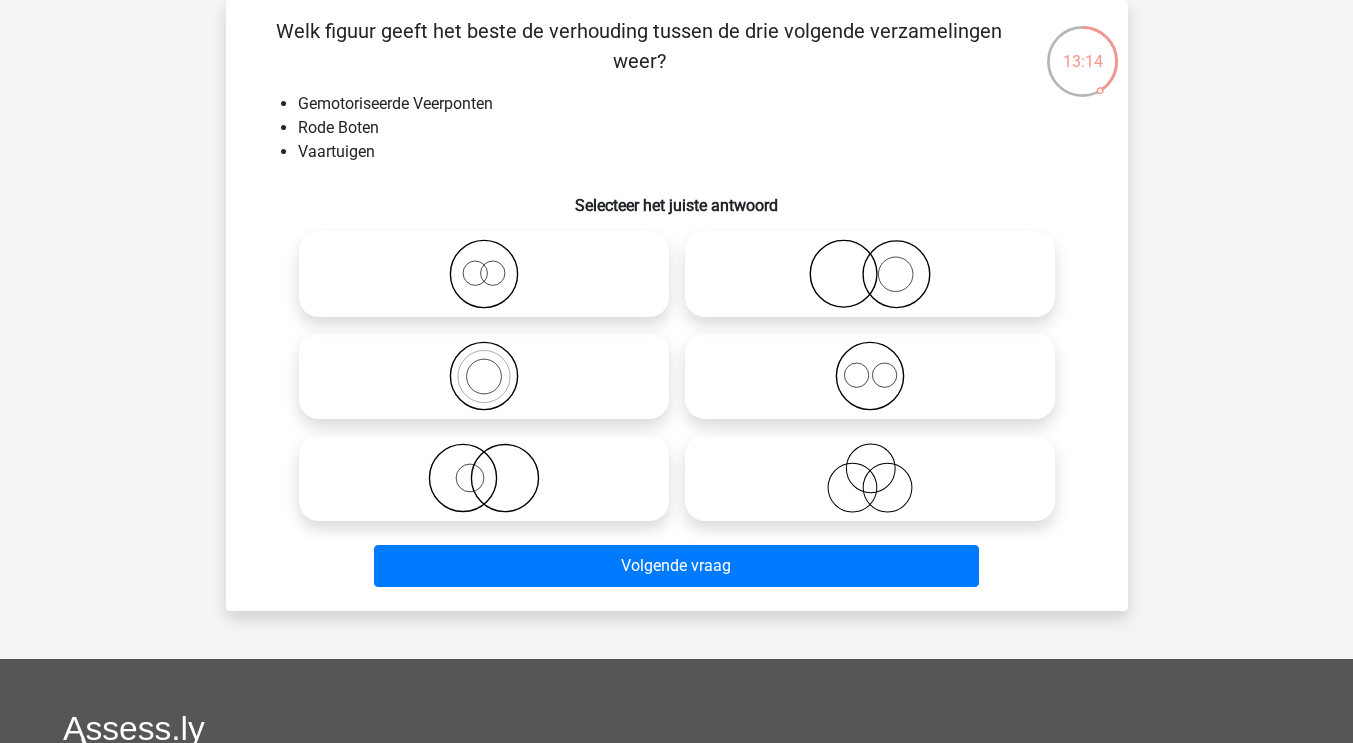 click 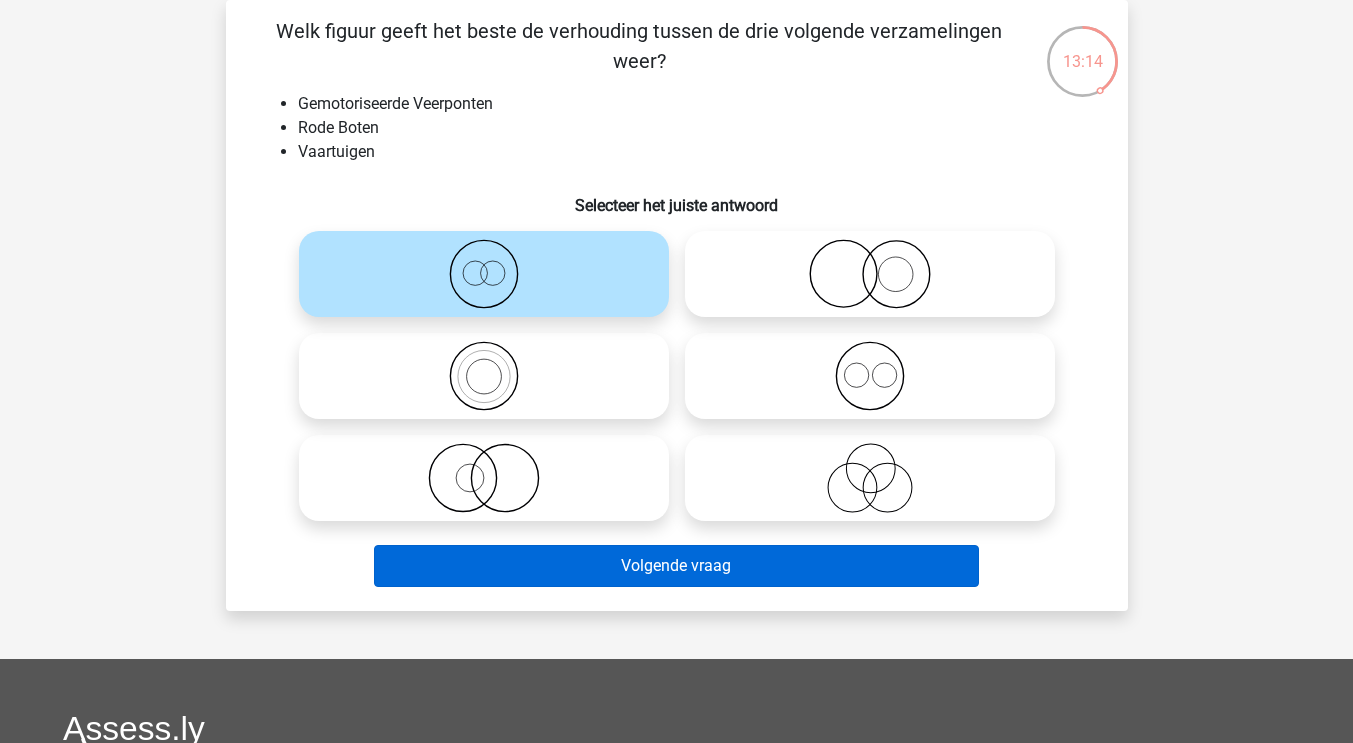 click on "Volgende vraag" at bounding box center (676, 566) 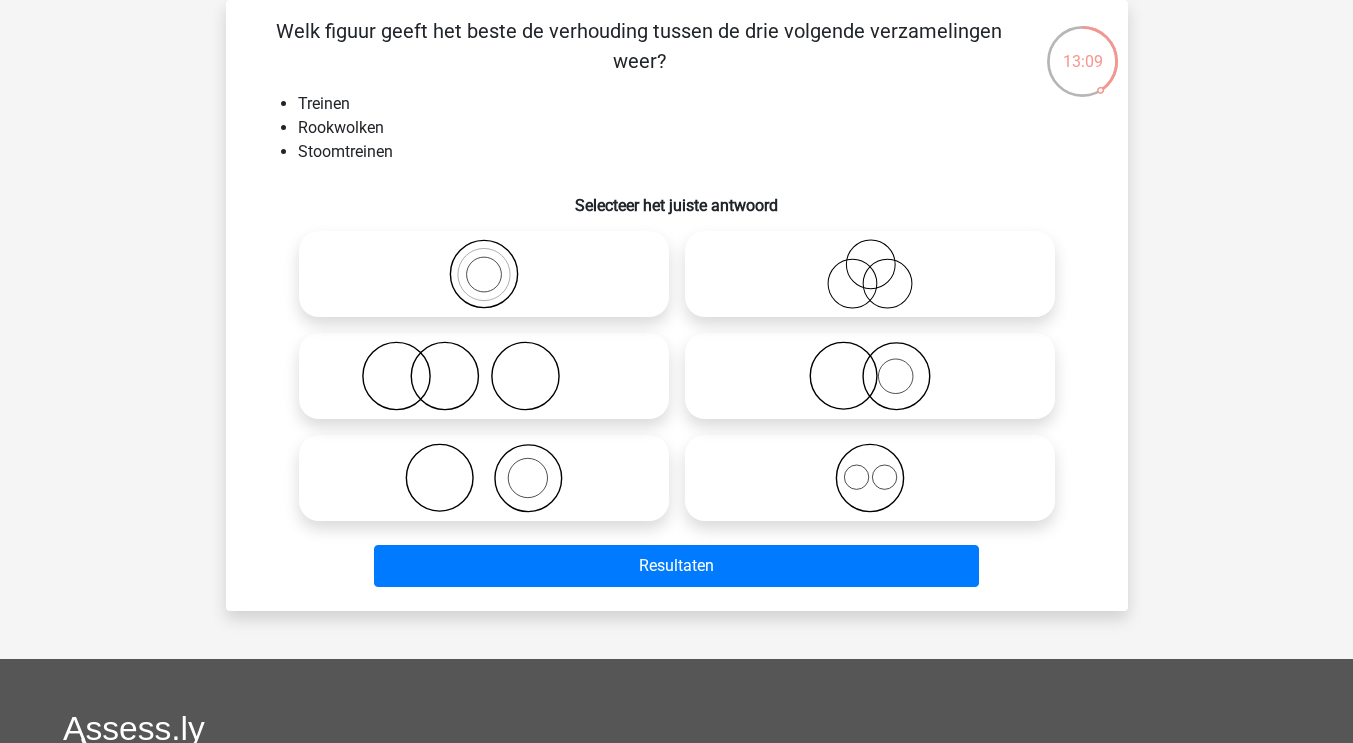 click 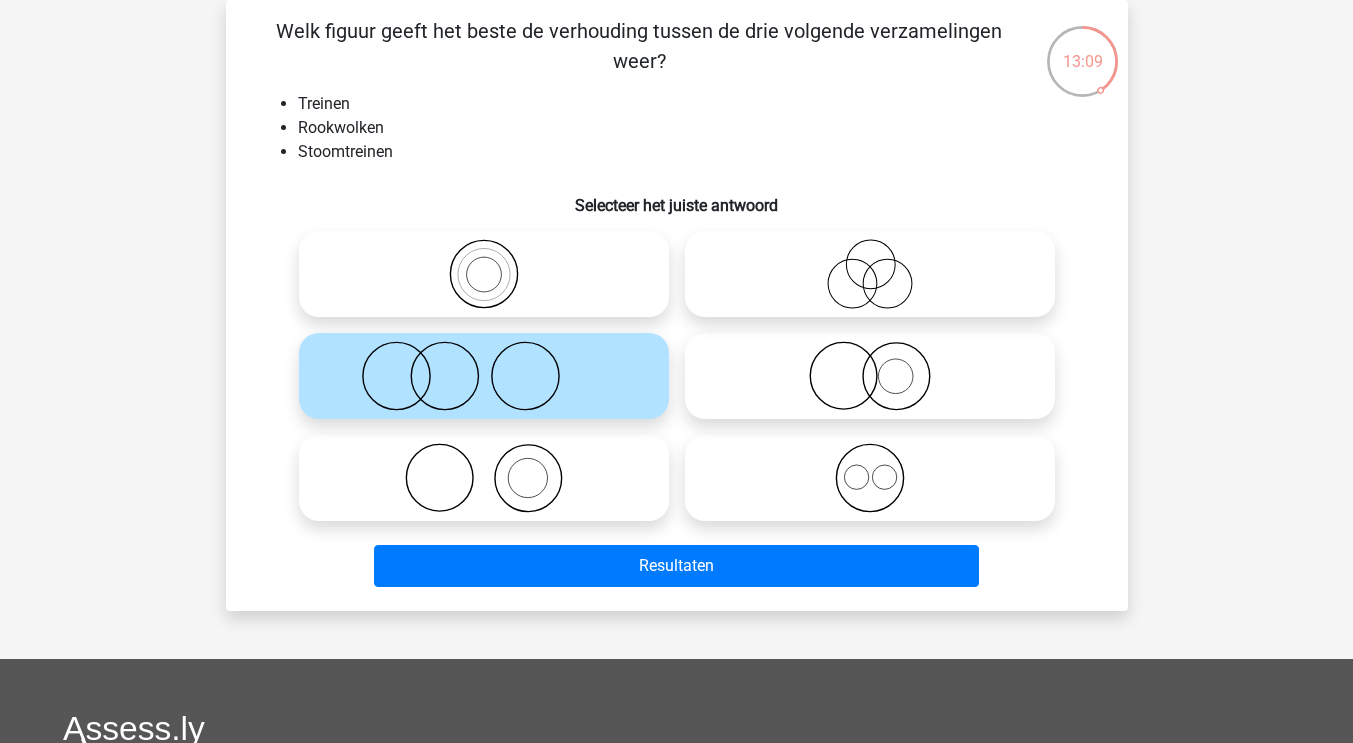 click on "Welk figuur geeft het beste de verhouding tussen de drie volgende verzamelingen weer? Treinen Rookwolken Stoomtreinen
Selecteer het juiste antwoord" at bounding box center (677, 305) 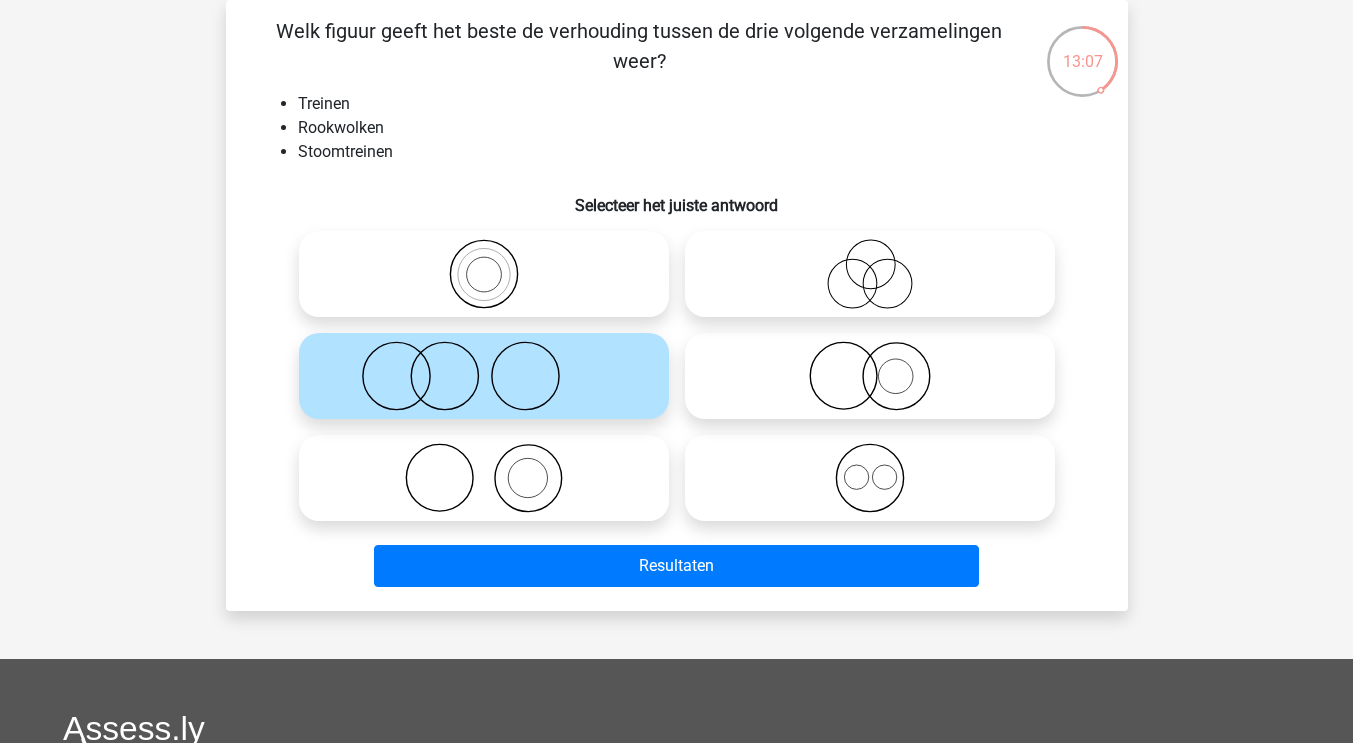click 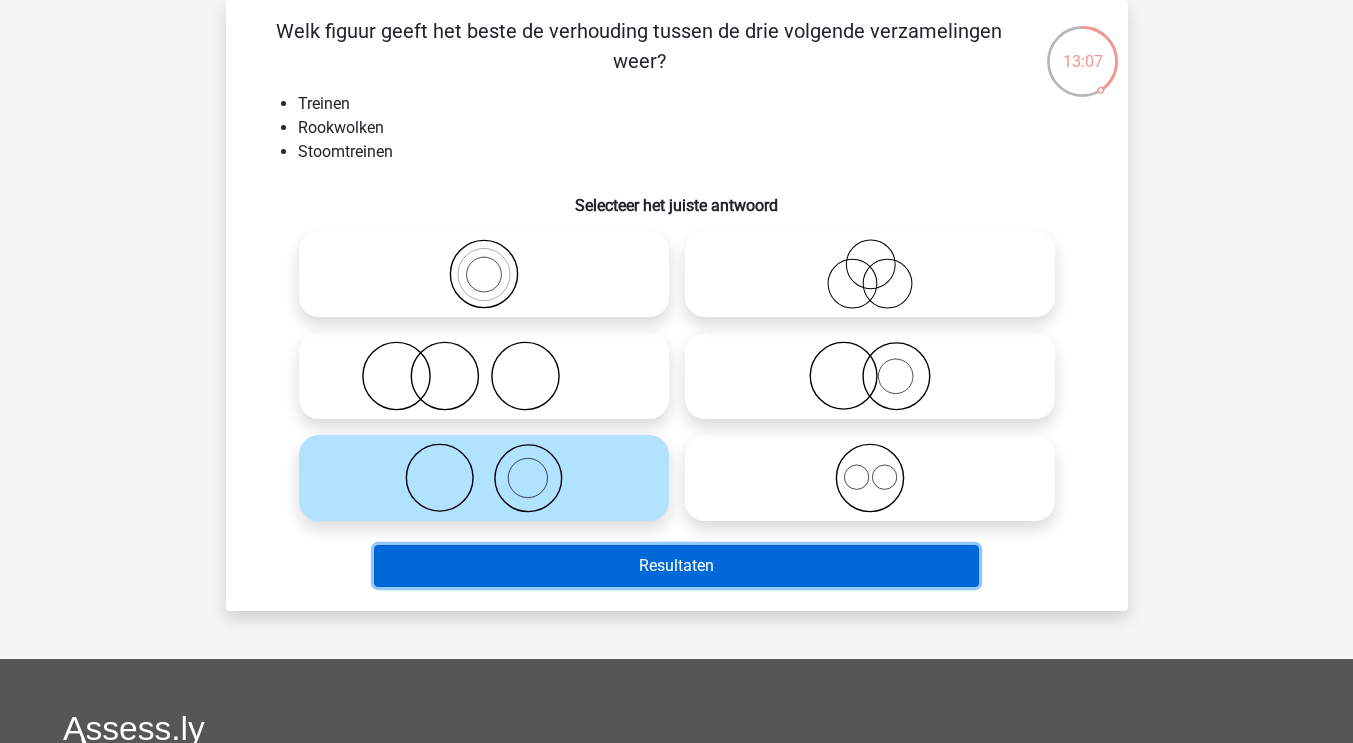 click on "Resultaten" at bounding box center (676, 566) 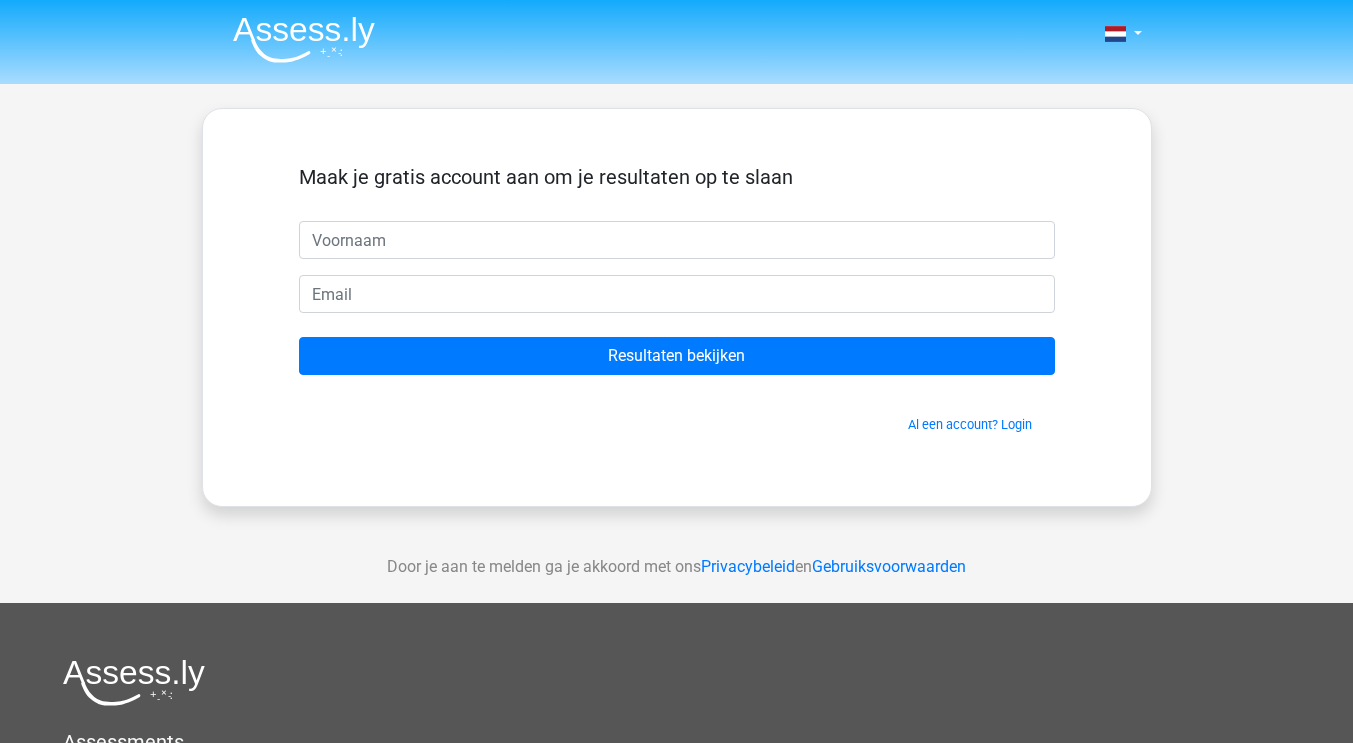 scroll, scrollTop: 0, scrollLeft: 0, axis: both 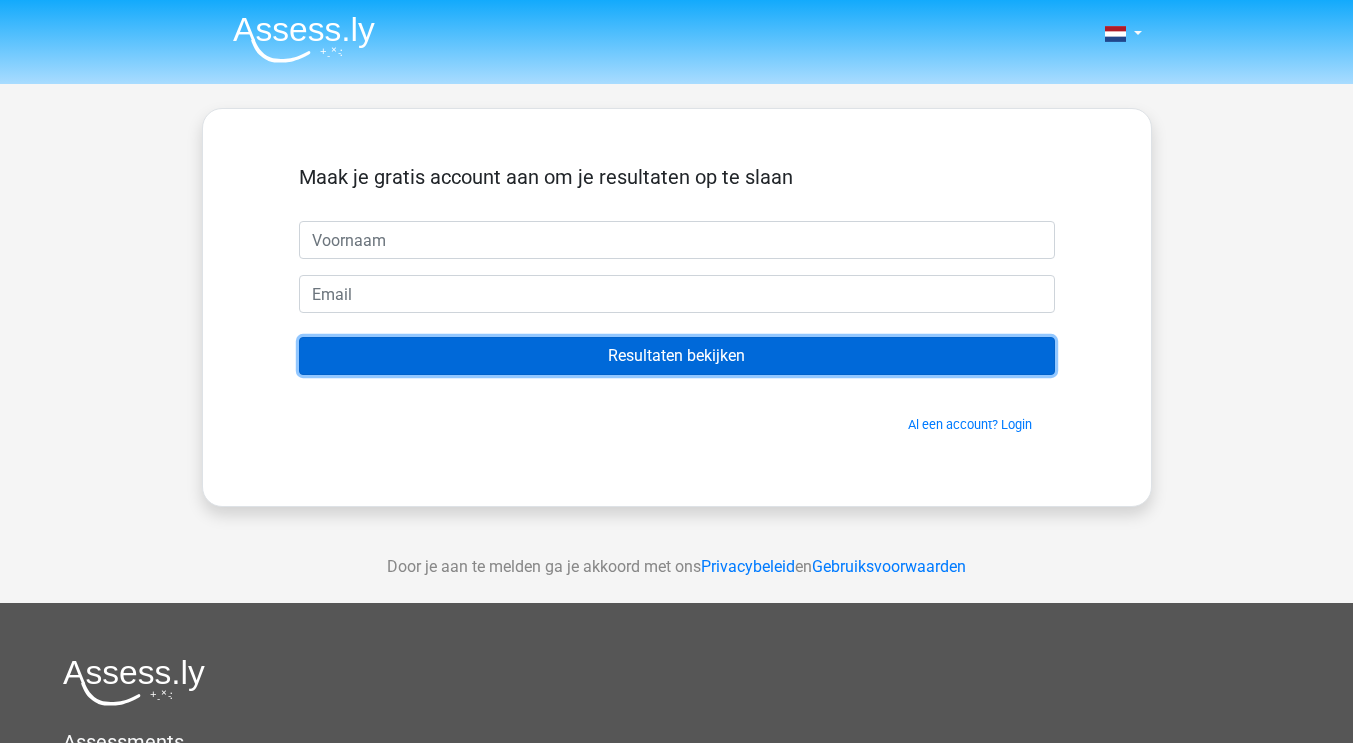 click on "Resultaten bekijken" at bounding box center (677, 356) 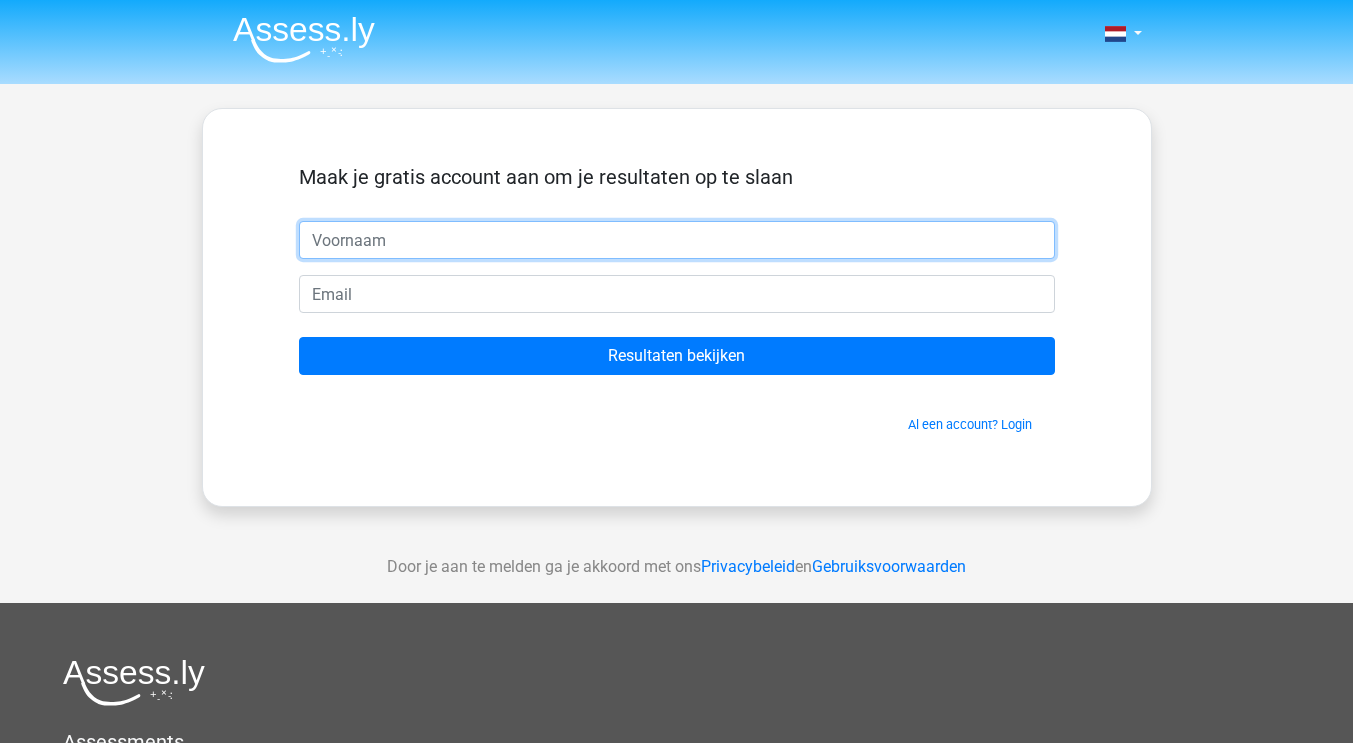 click at bounding box center (677, 240) 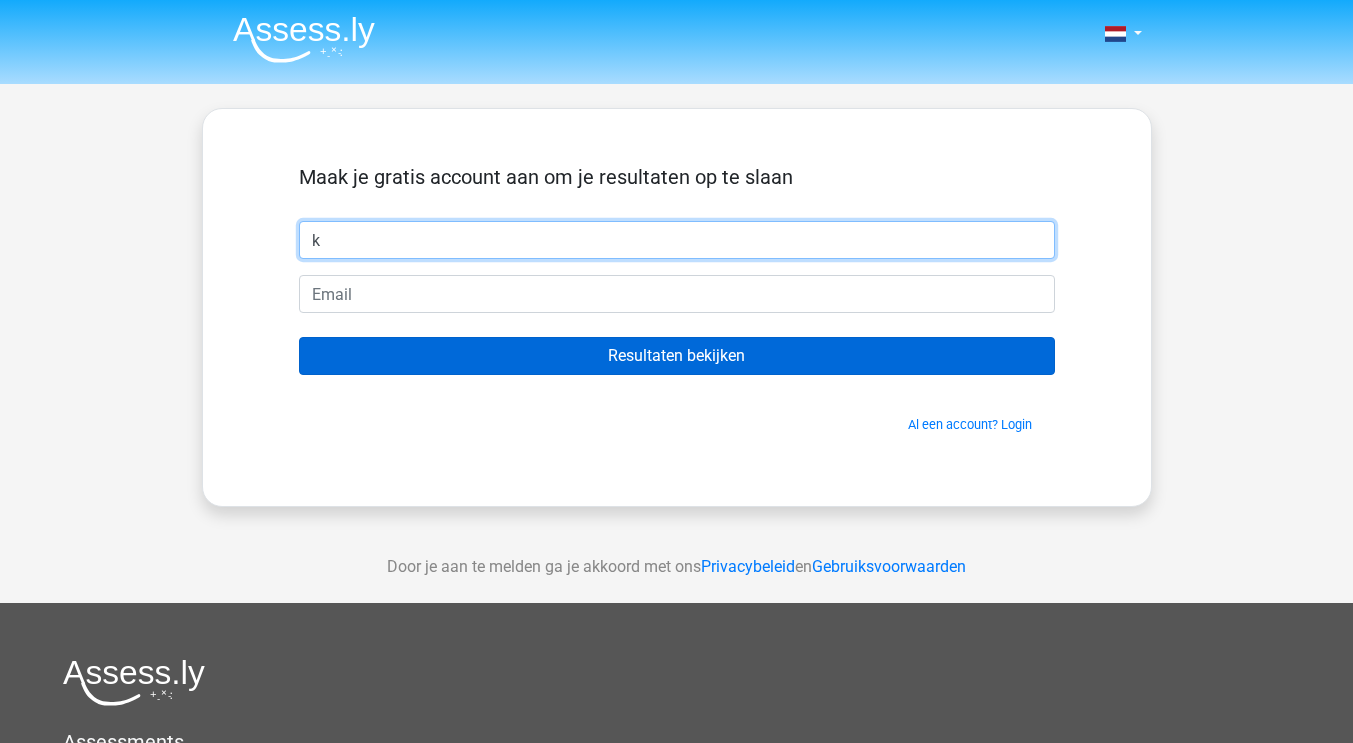 type on "k" 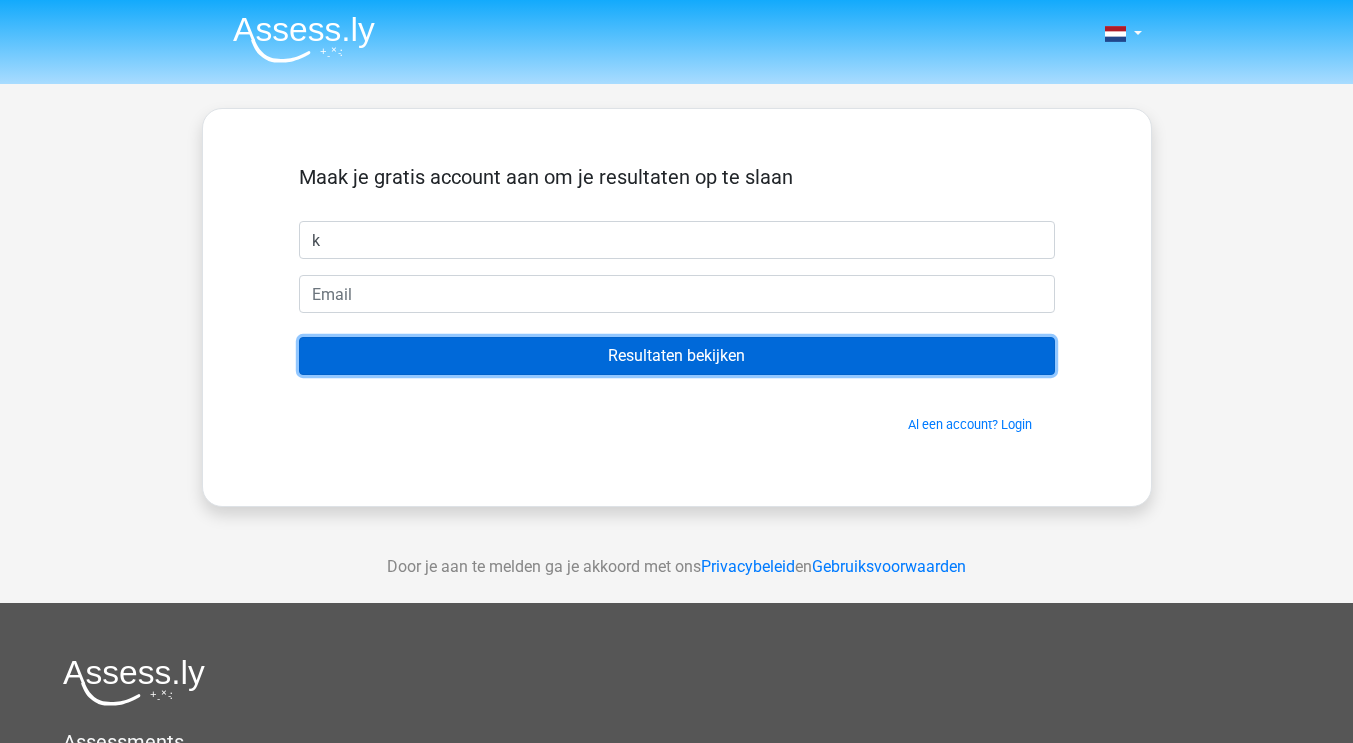 click on "Resultaten bekijken" at bounding box center (677, 356) 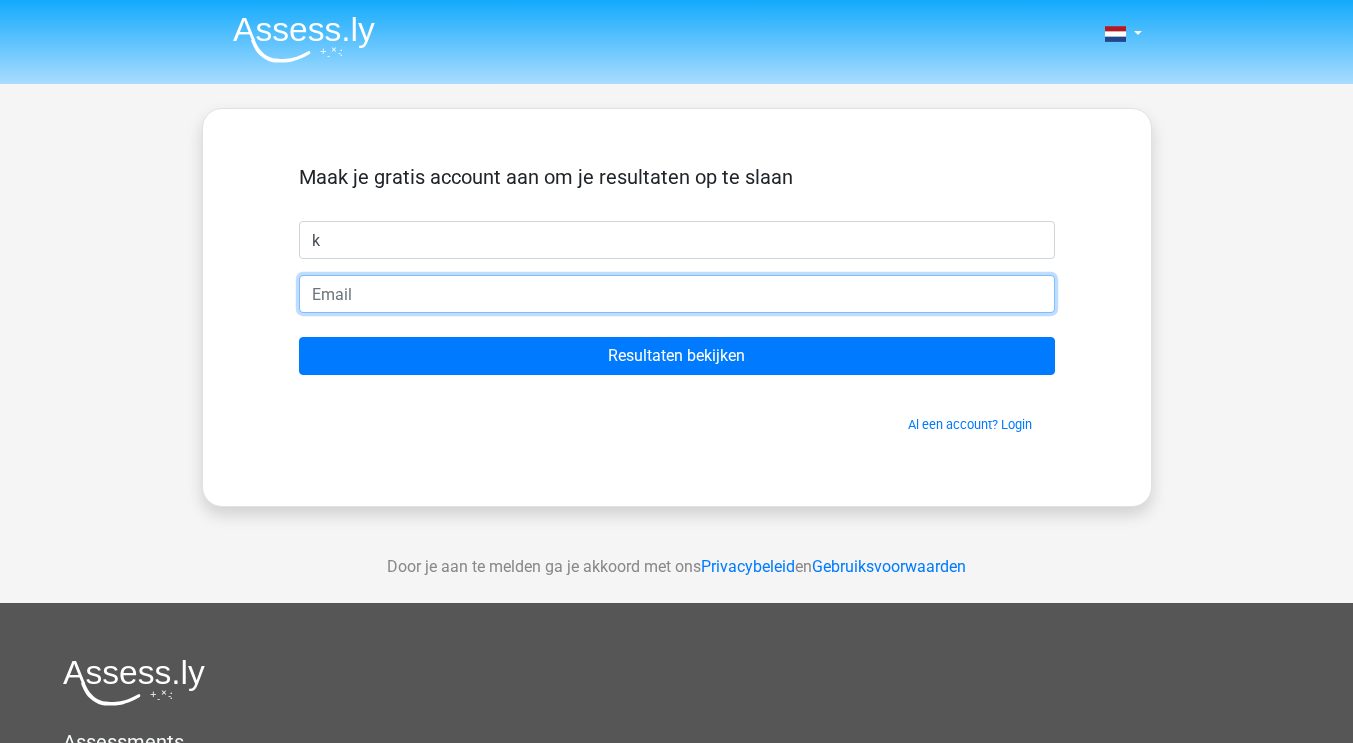 click at bounding box center (677, 294) 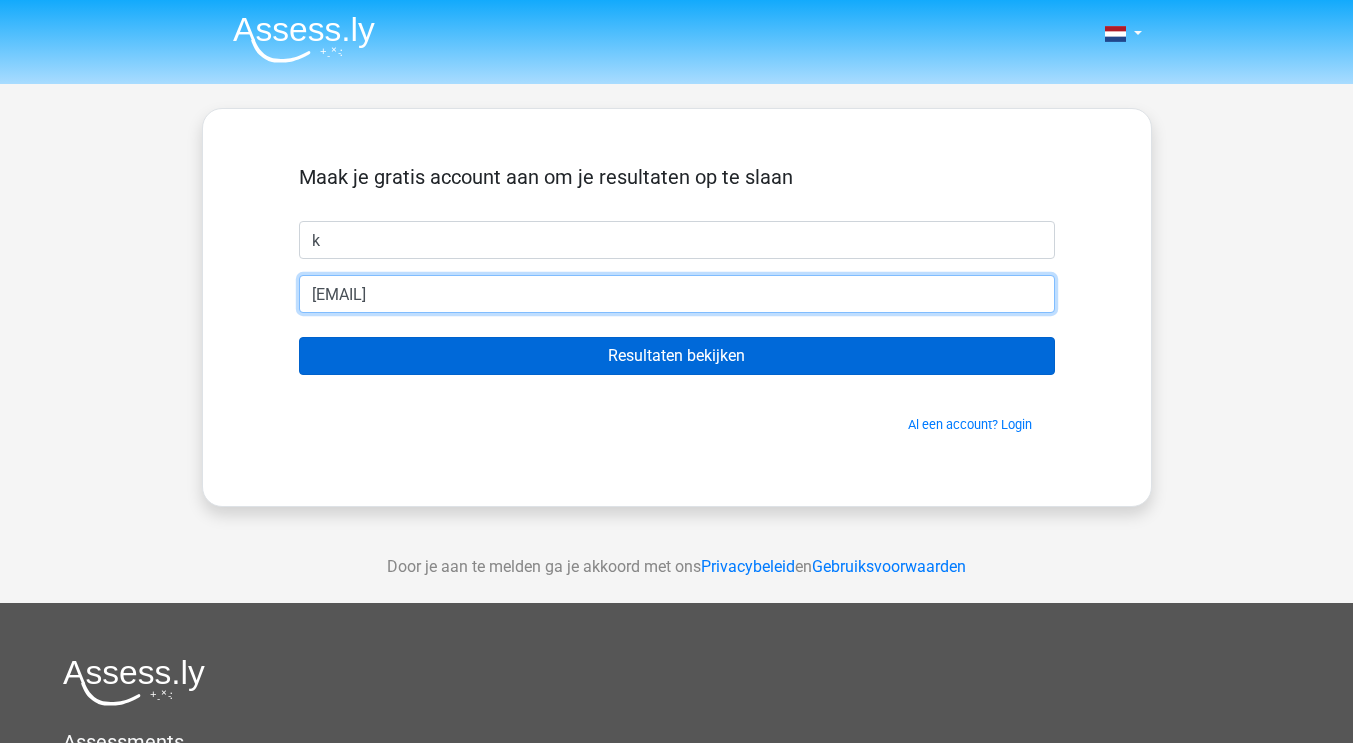 type on "klsinnema@icloud.com" 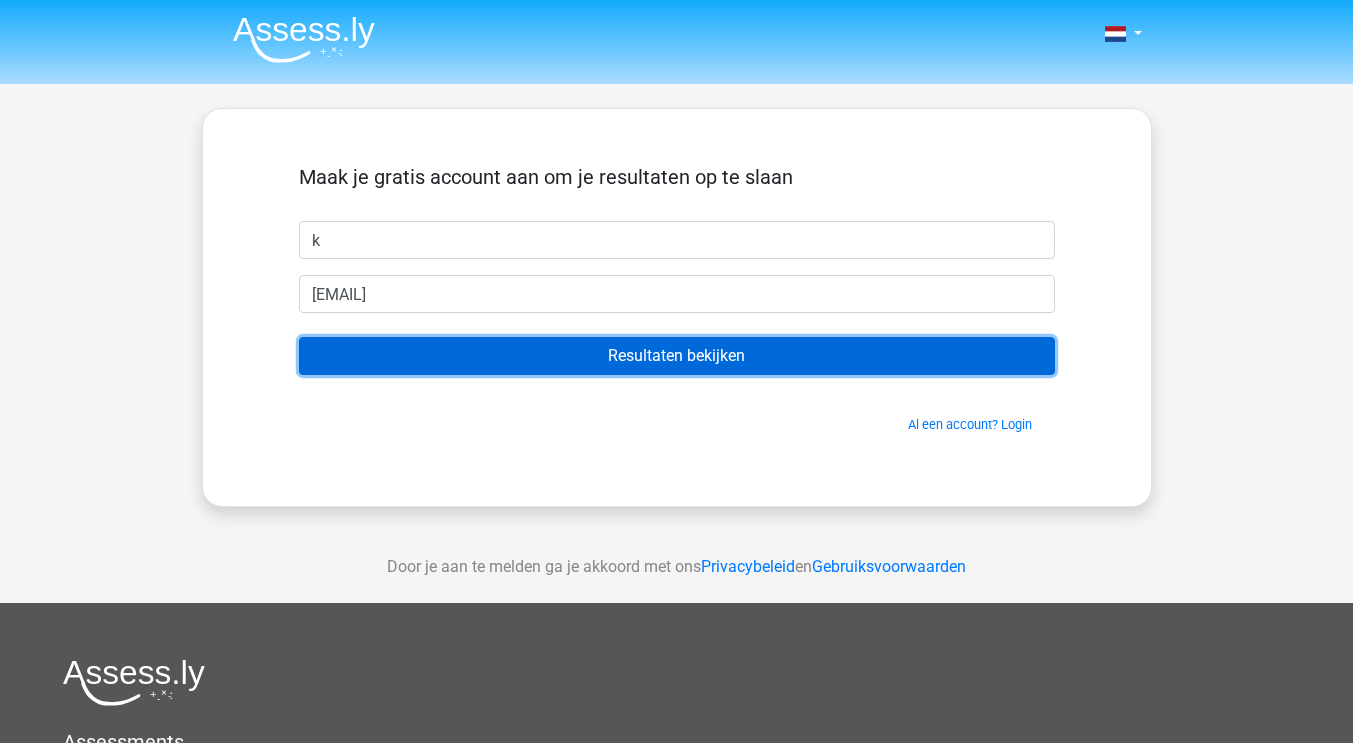 click on "Resultaten bekijken" at bounding box center (677, 356) 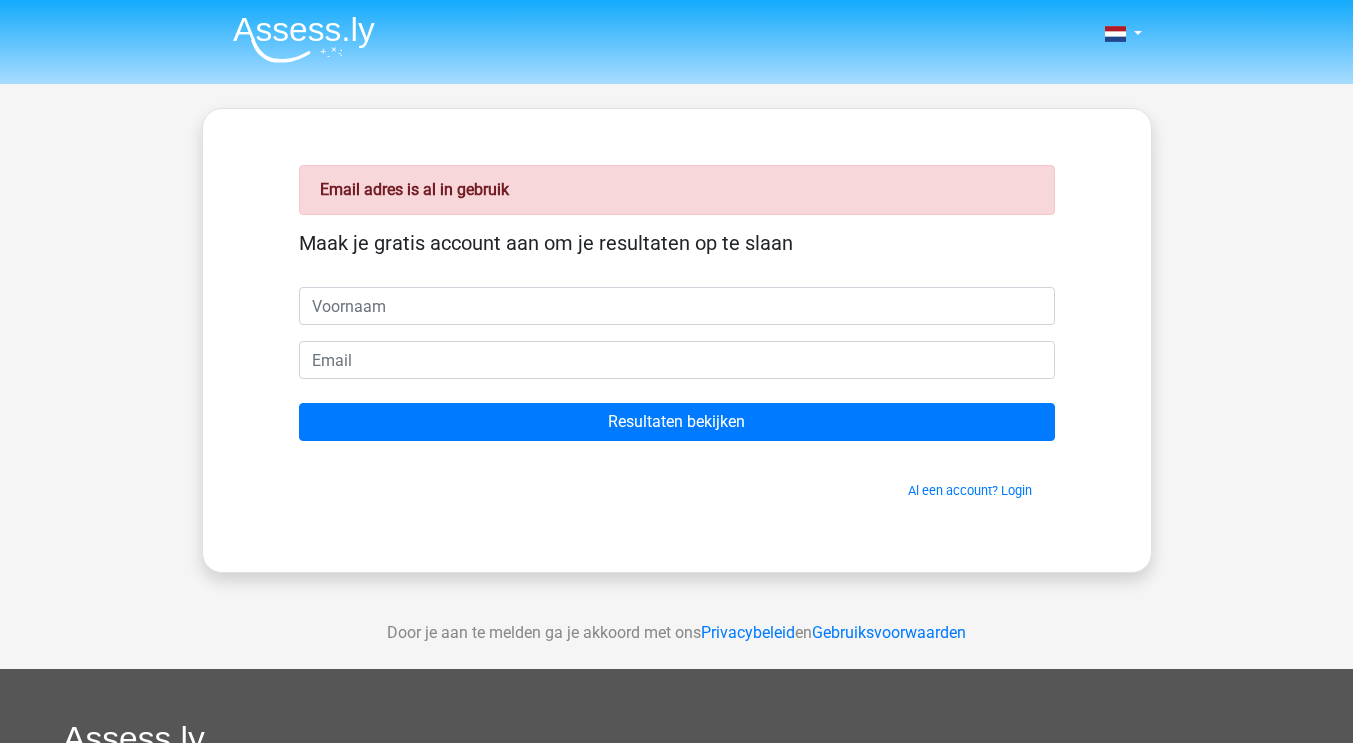 scroll, scrollTop: 0, scrollLeft: 0, axis: both 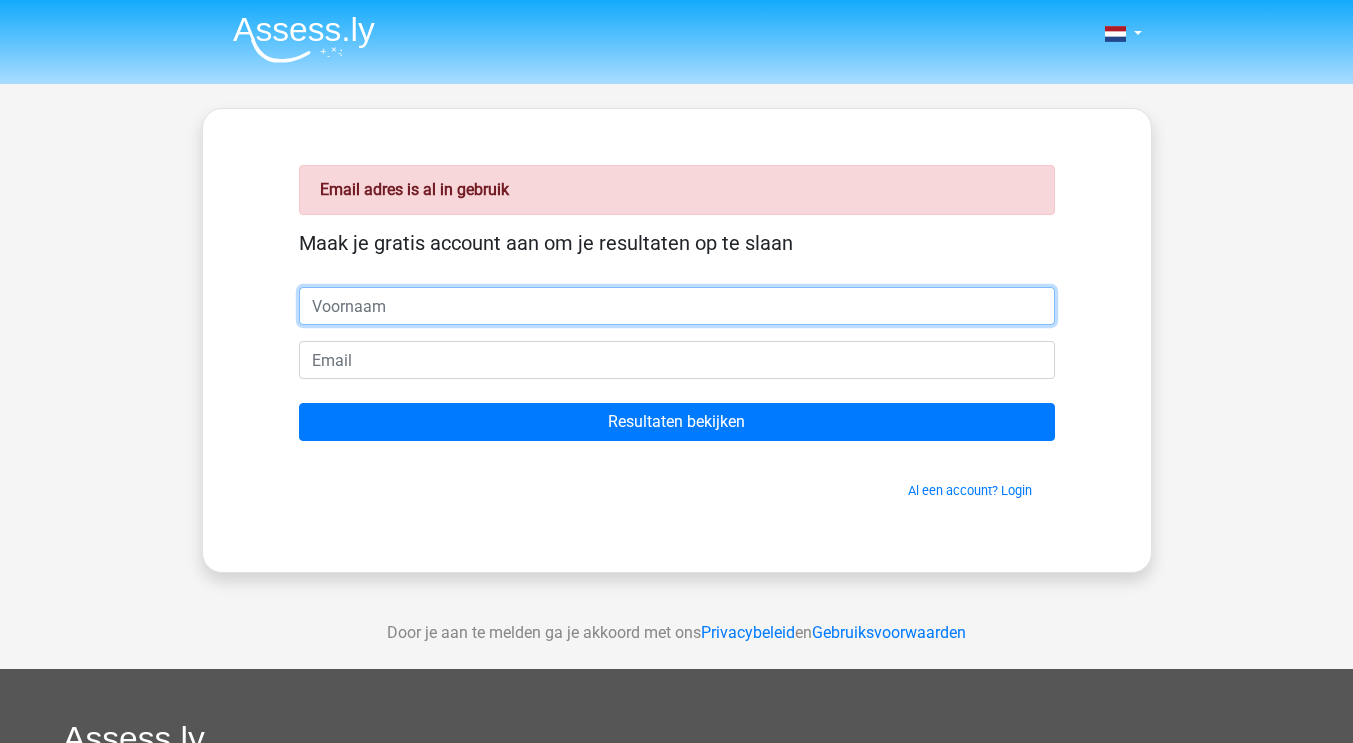 click at bounding box center (677, 306) 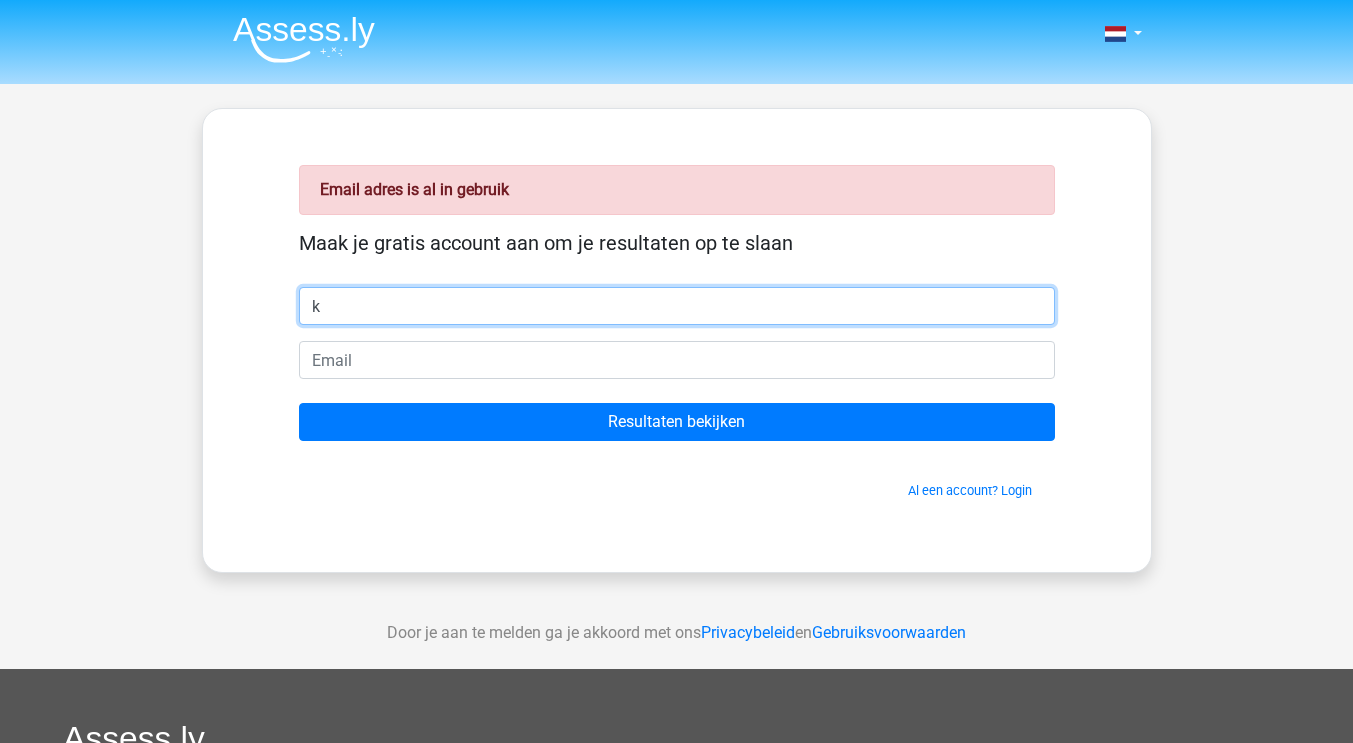 type on "k" 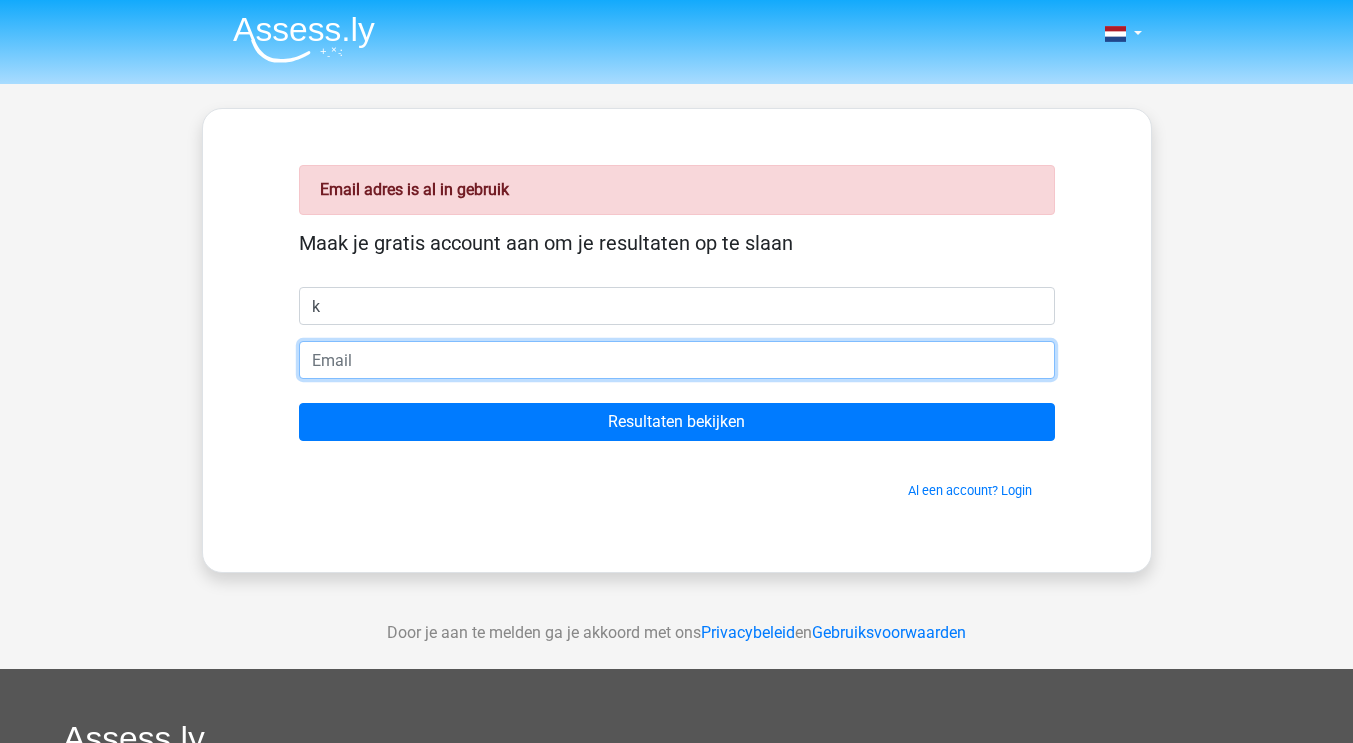 click at bounding box center [677, 360] 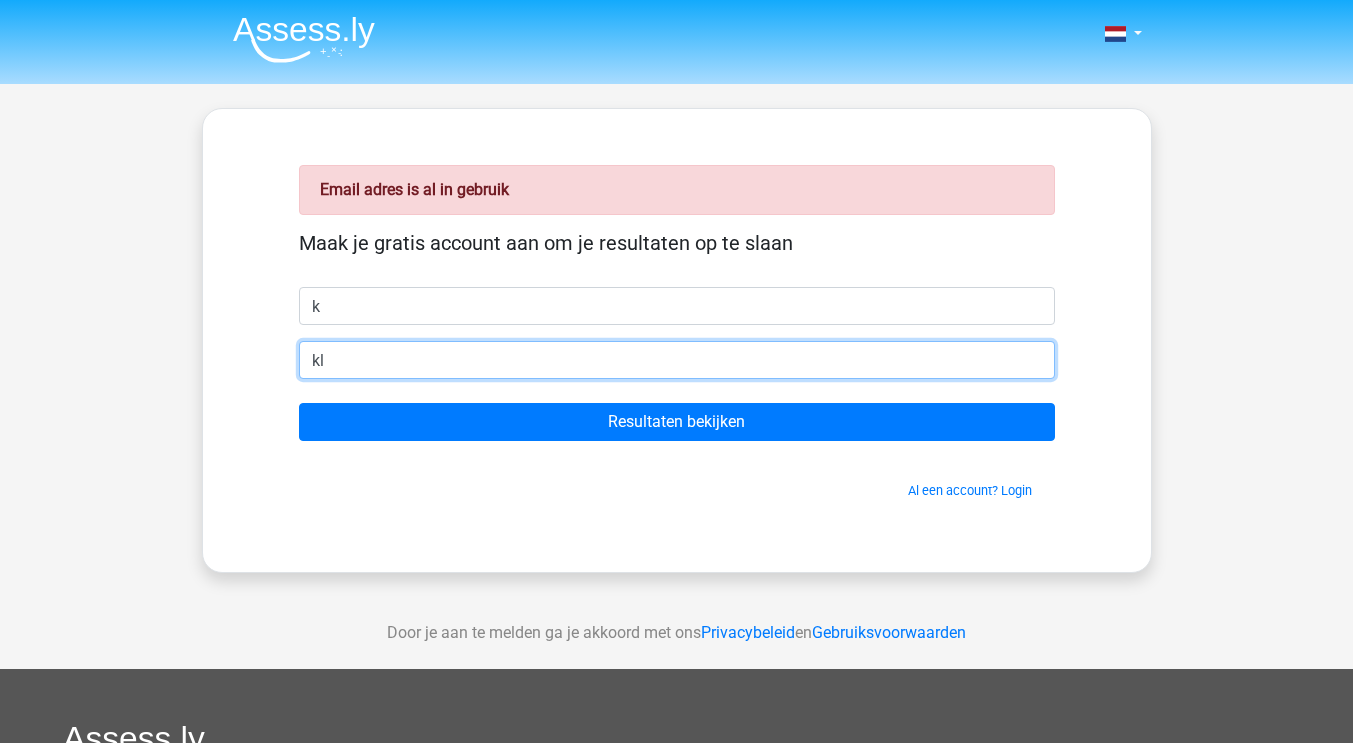 type on "k" 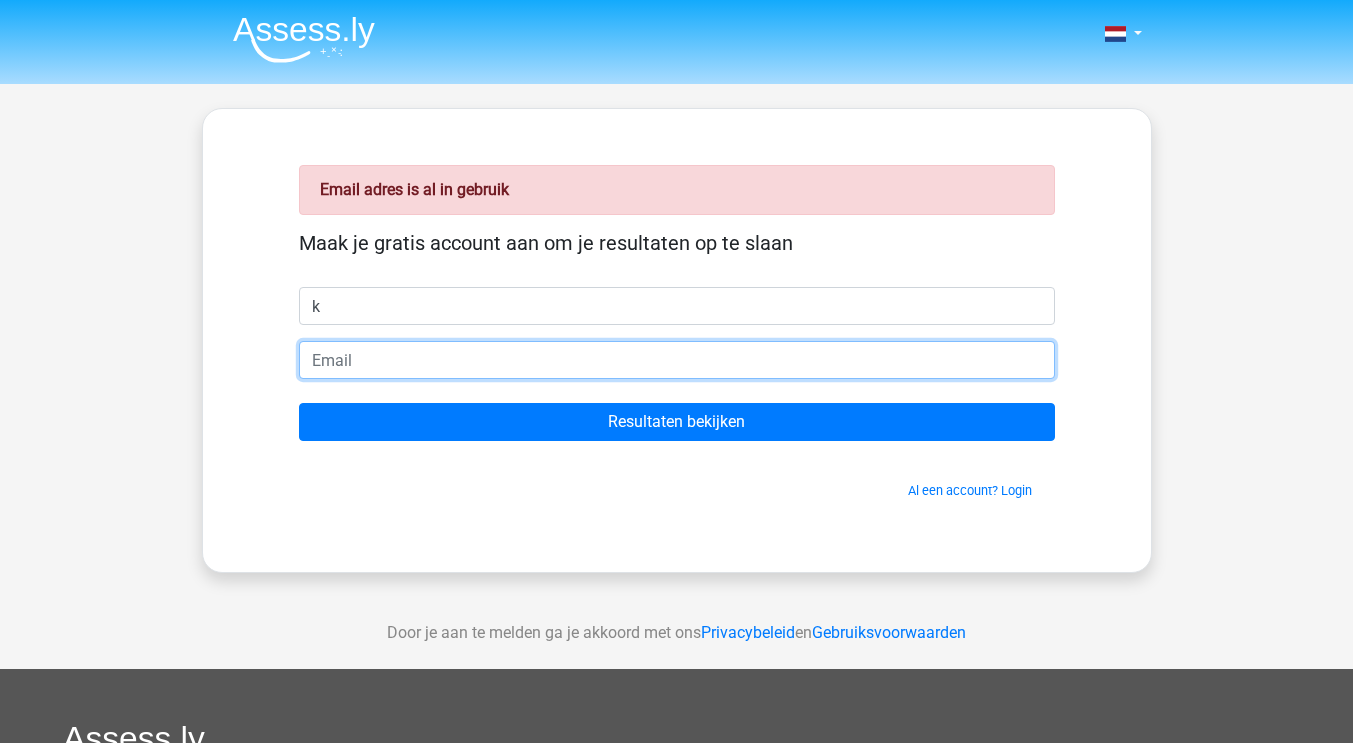 click at bounding box center (677, 360) 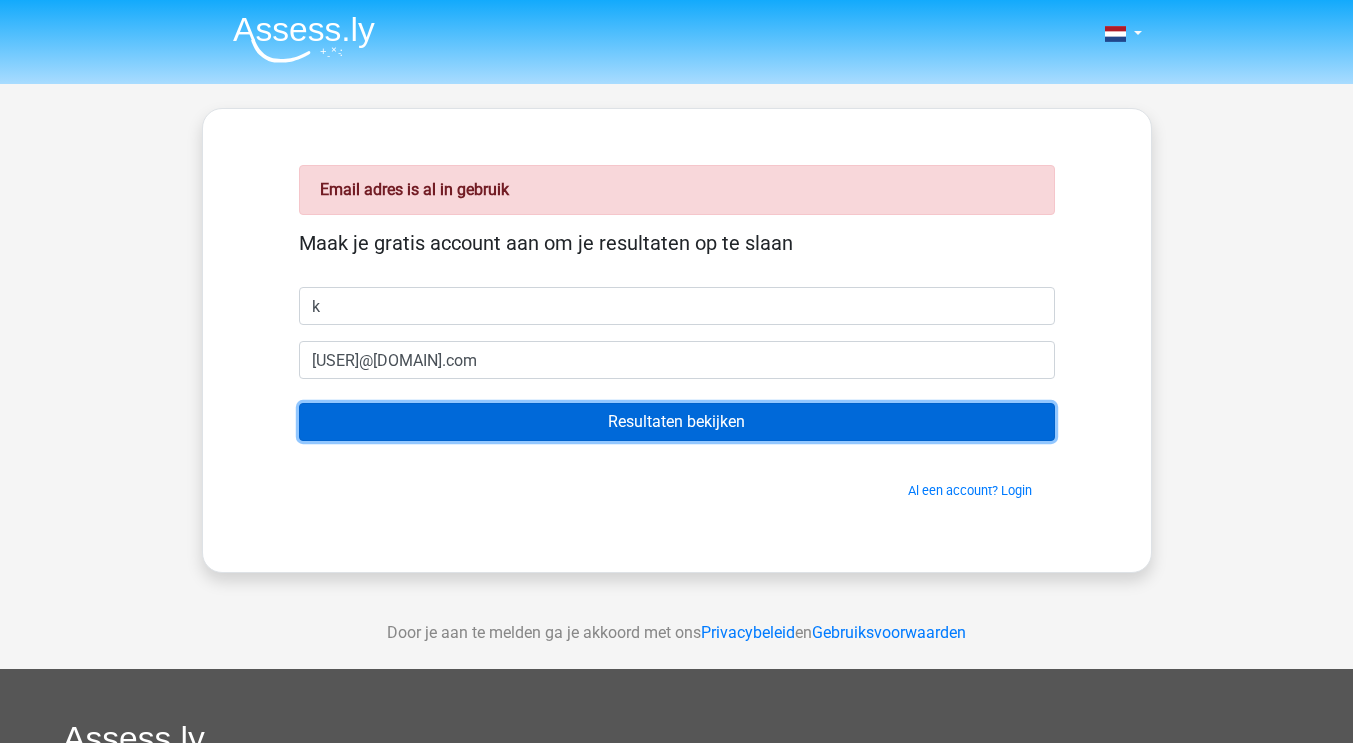 click on "Resultaten bekijken" at bounding box center [677, 422] 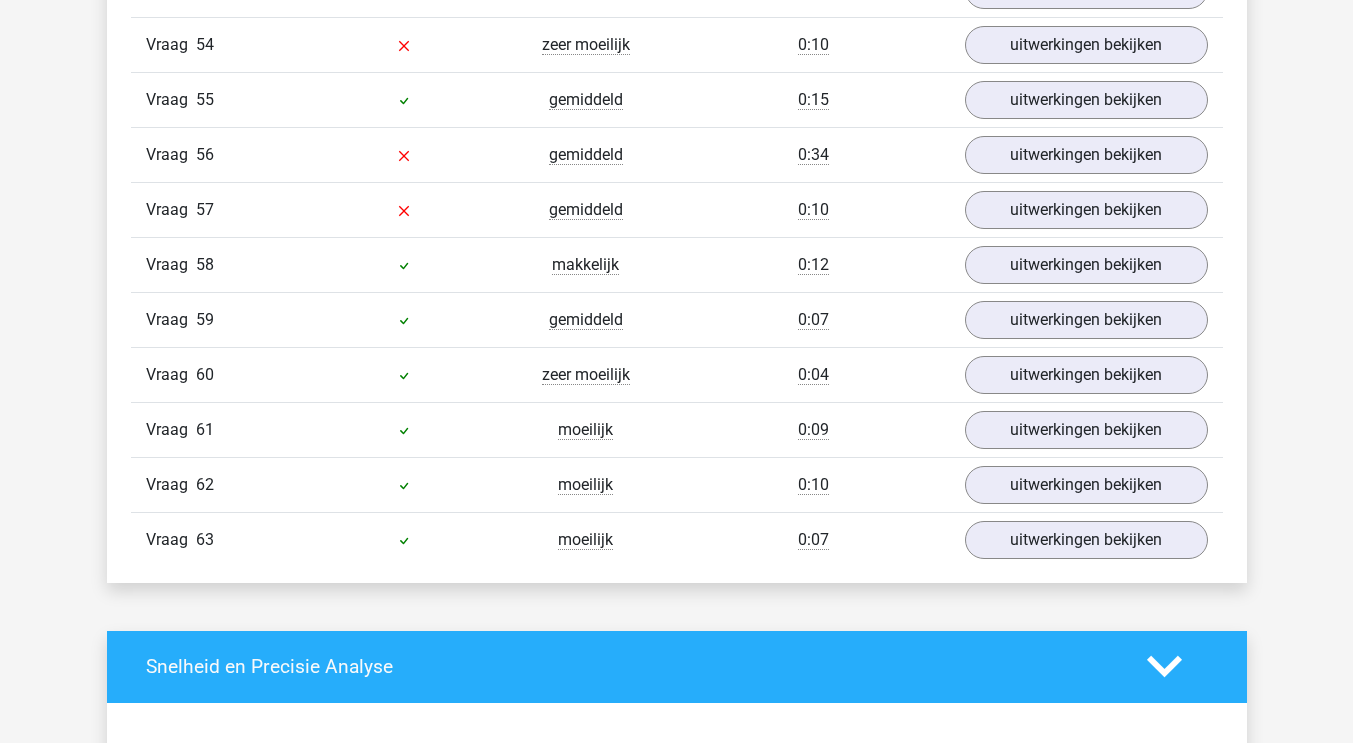 scroll, scrollTop: 5184, scrollLeft: 0, axis: vertical 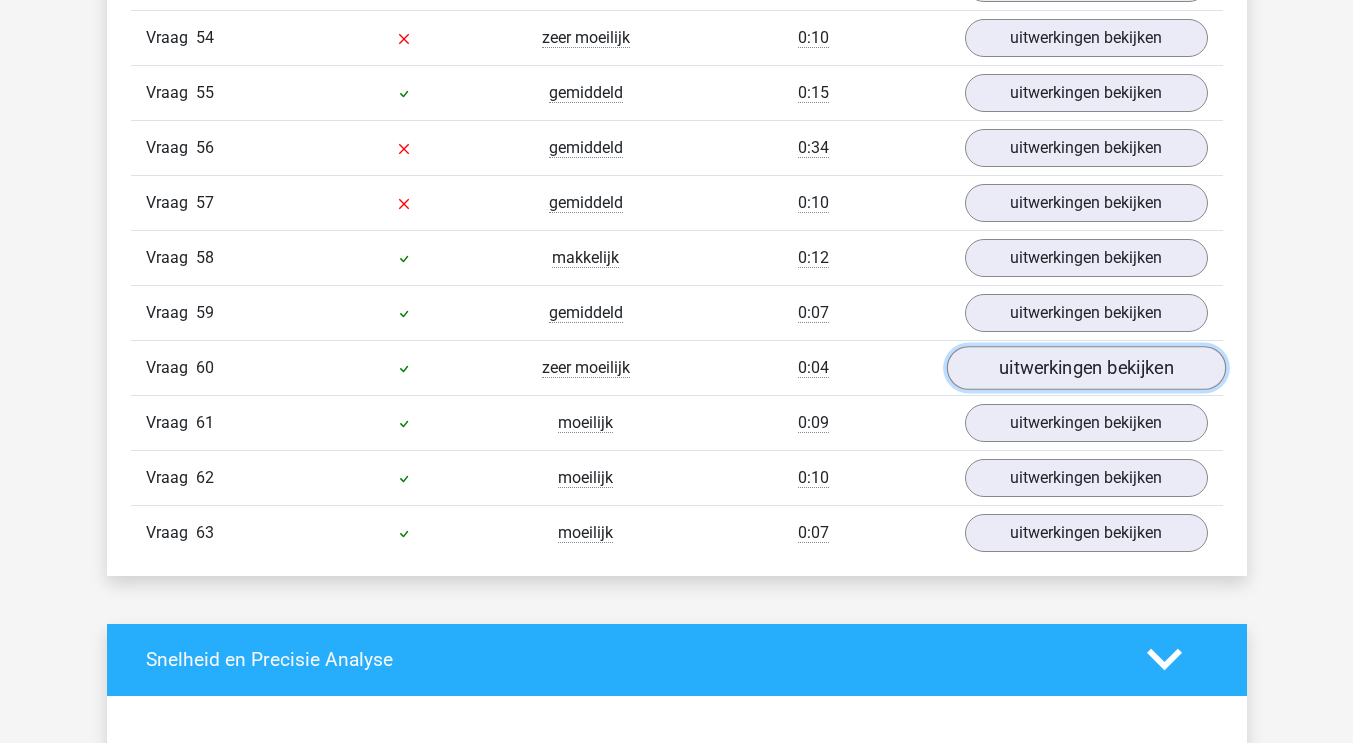 click on "uitwerkingen bekijken" at bounding box center [1085, 368] 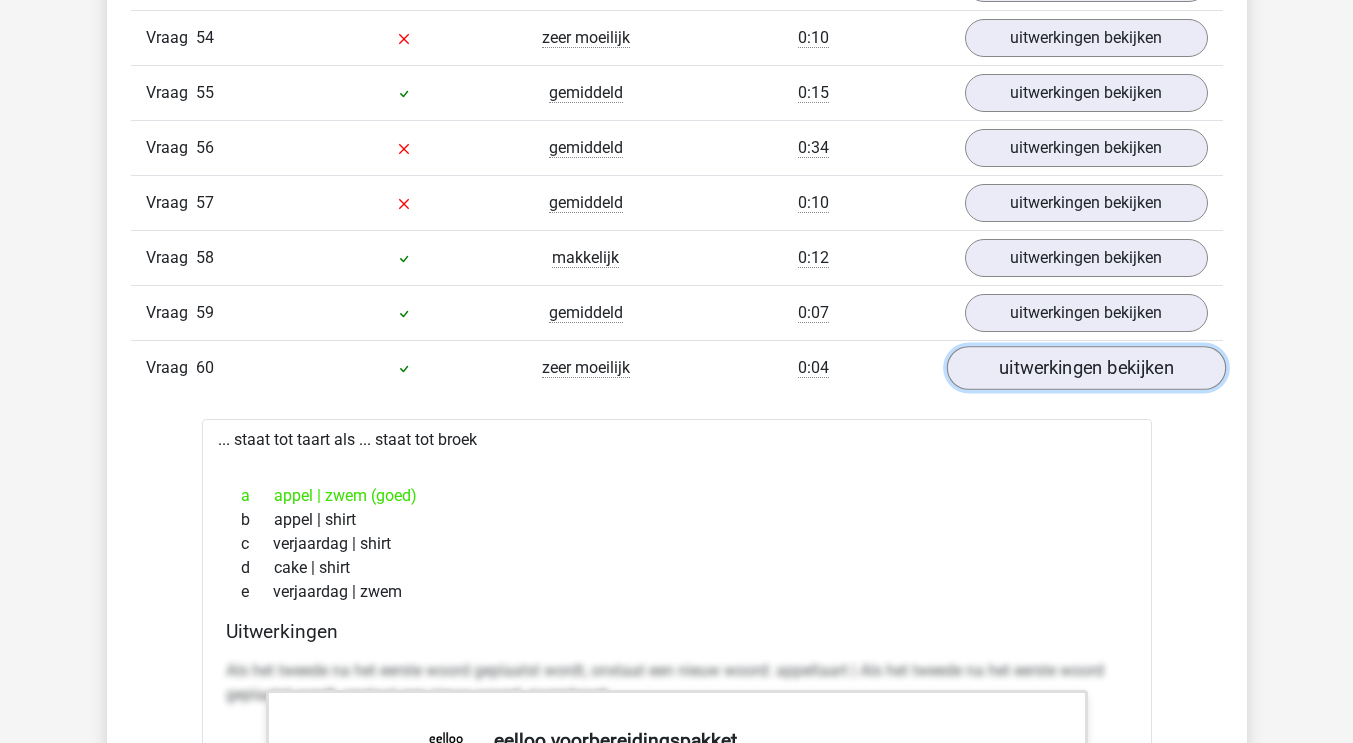 click on "uitwerkingen bekijken" at bounding box center (1085, 368) 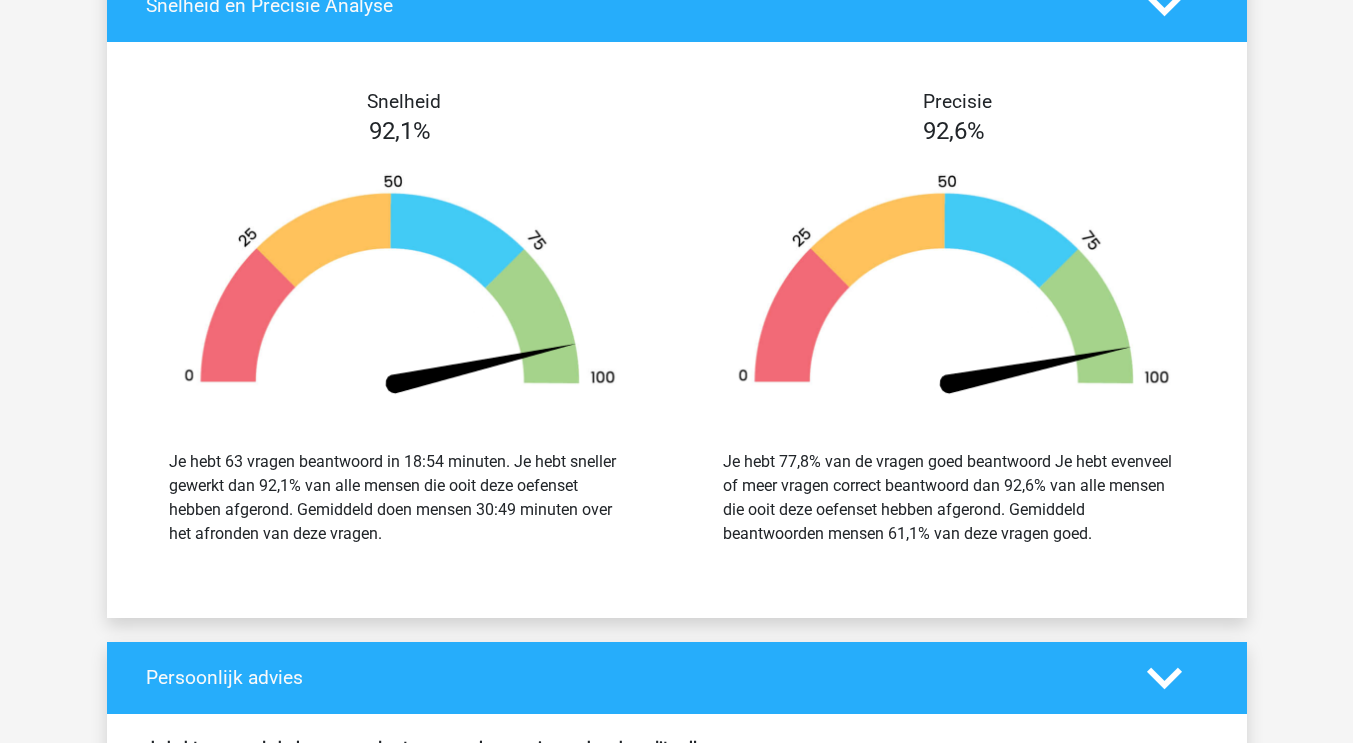 scroll, scrollTop: 5837, scrollLeft: 0, axis: vertical 